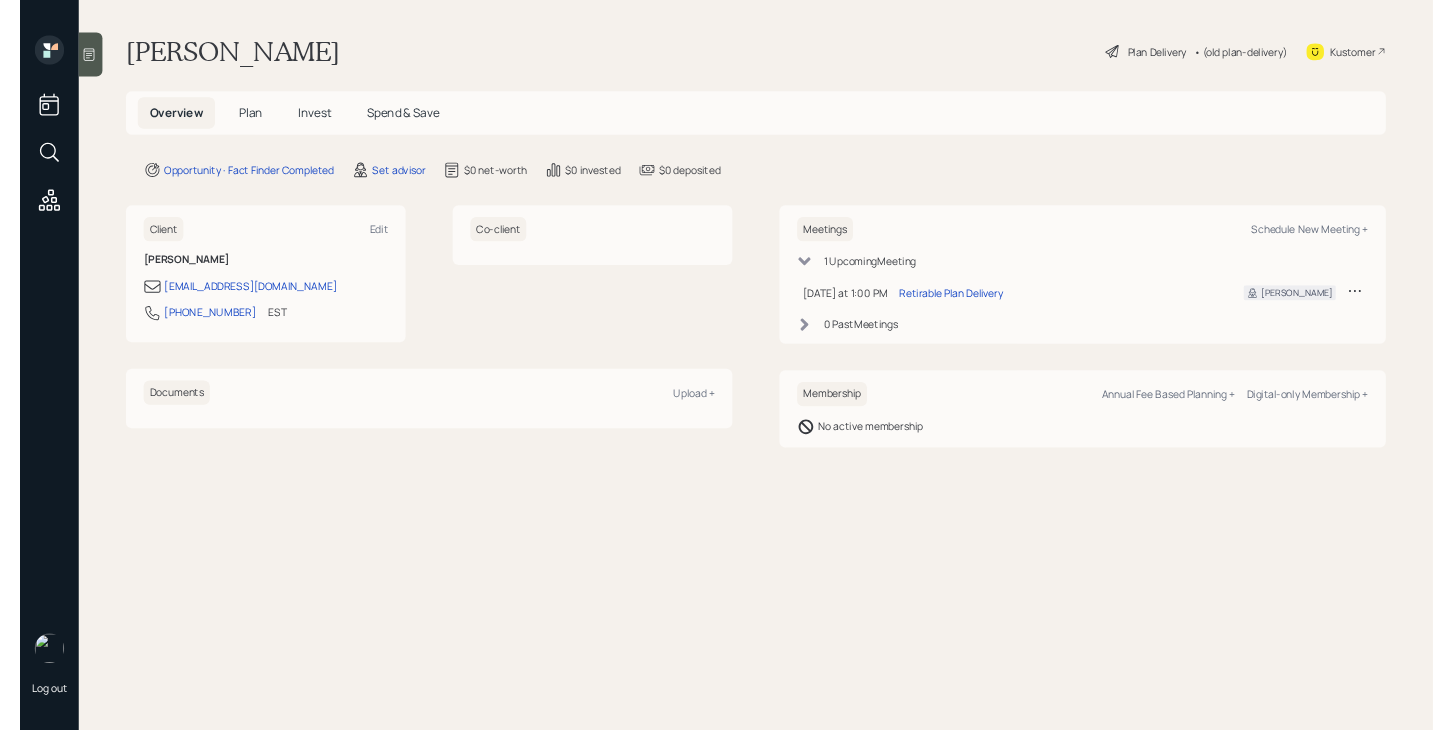 scroll, scrollTop: 0, scrollLeft: 0, axis: both 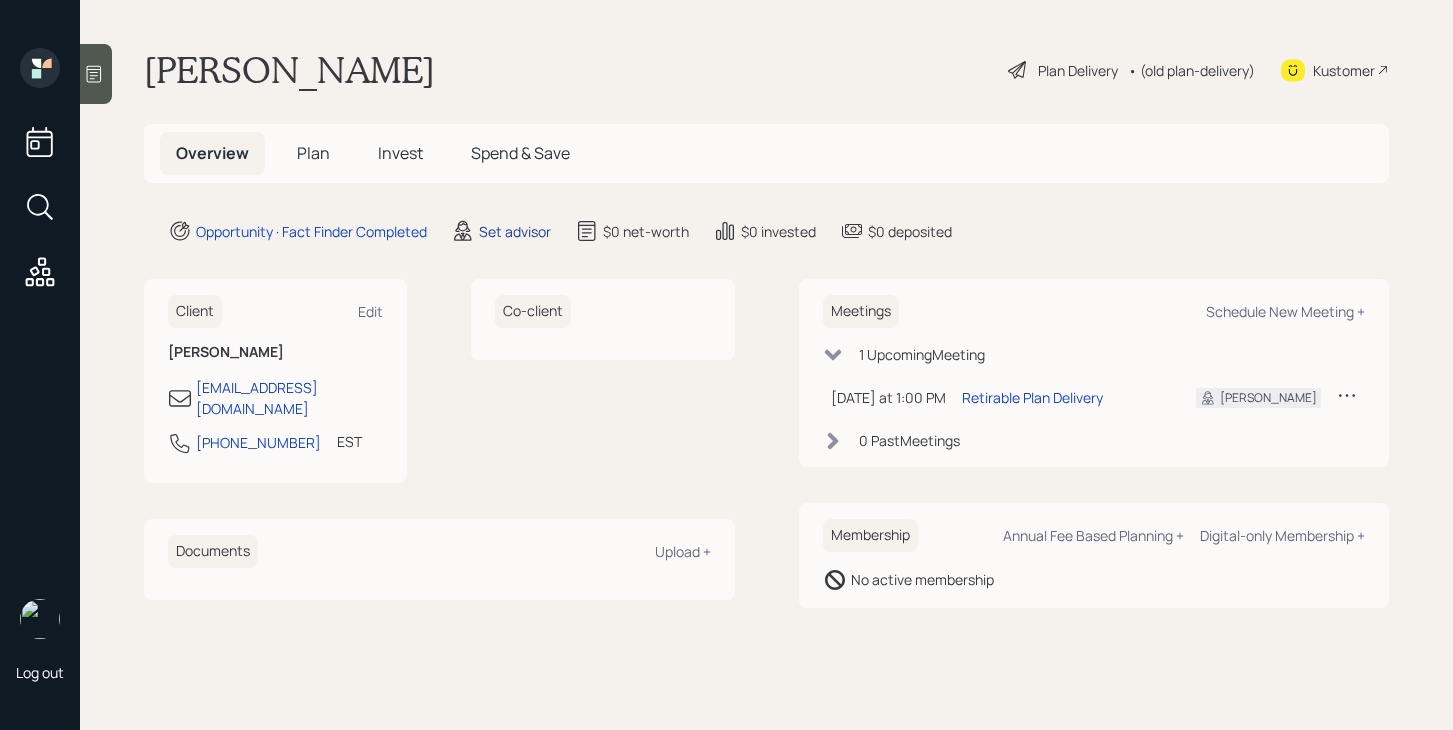 click on "Set advisor" at bounding box center [515, 231] 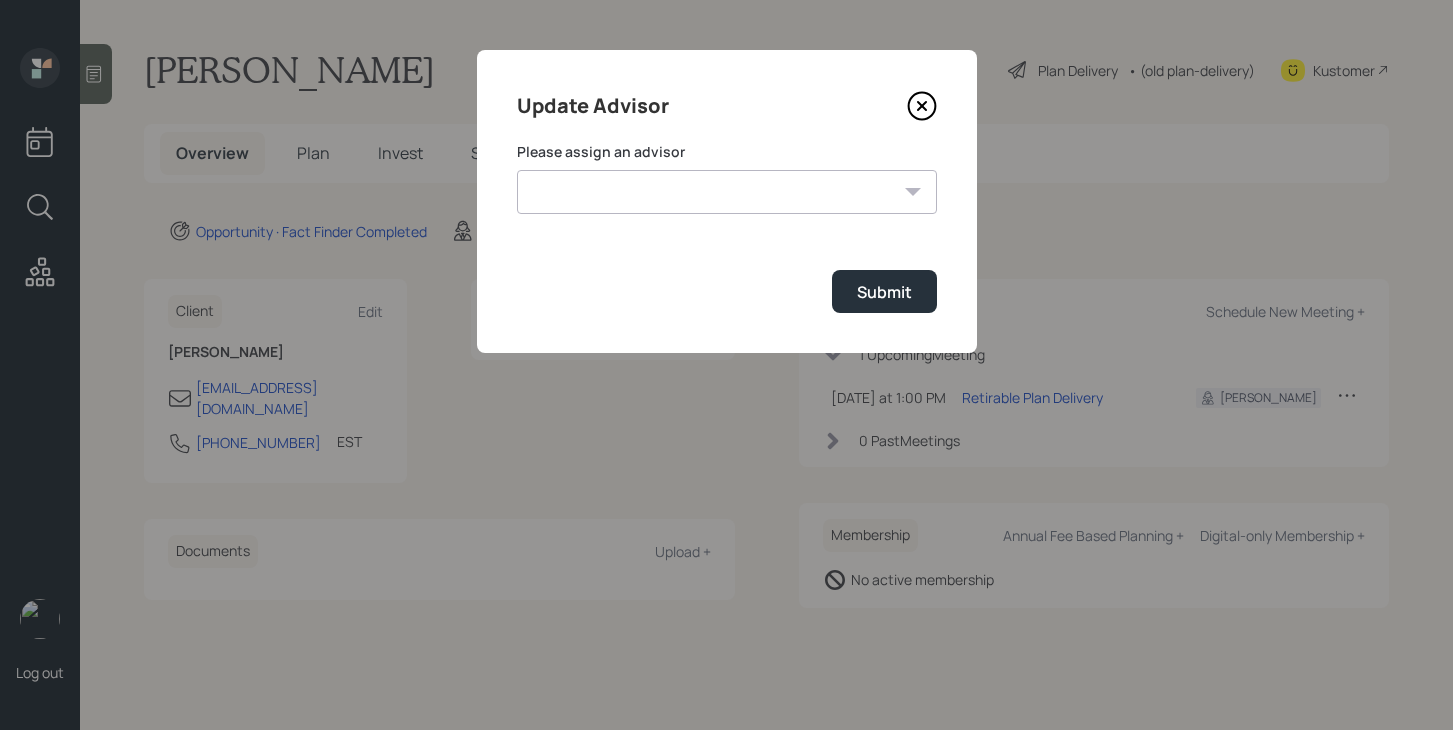 click on "Jonah Coleman Tyler End Michael Russo Treva Nostdahl Eric Schwartz James DiStasi Hunter Neumayer Sami Boghos Harrison Schaefer" at bounding box center (727, 192) 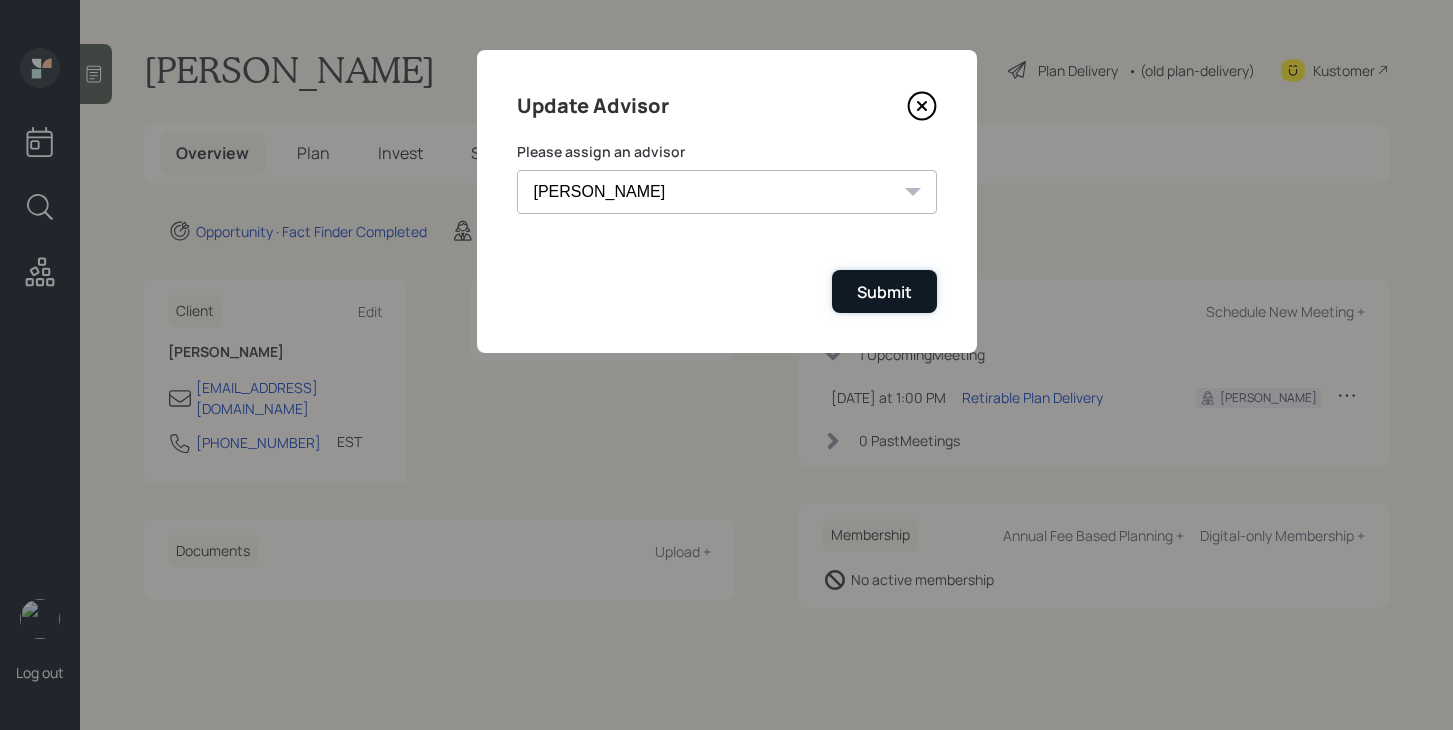 click on "Submit" at bounding box center (884, 292) 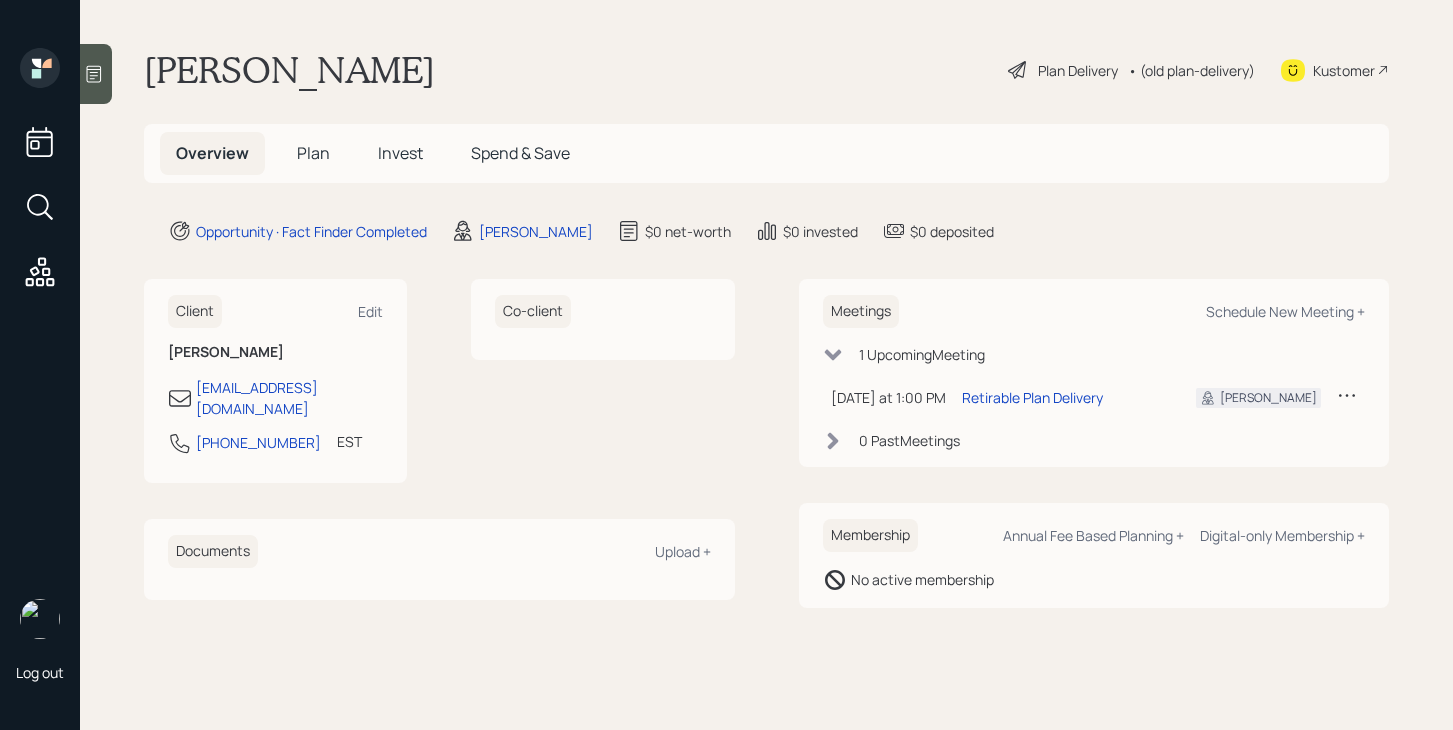 click on "Plan" at bounding box center [313, 153] 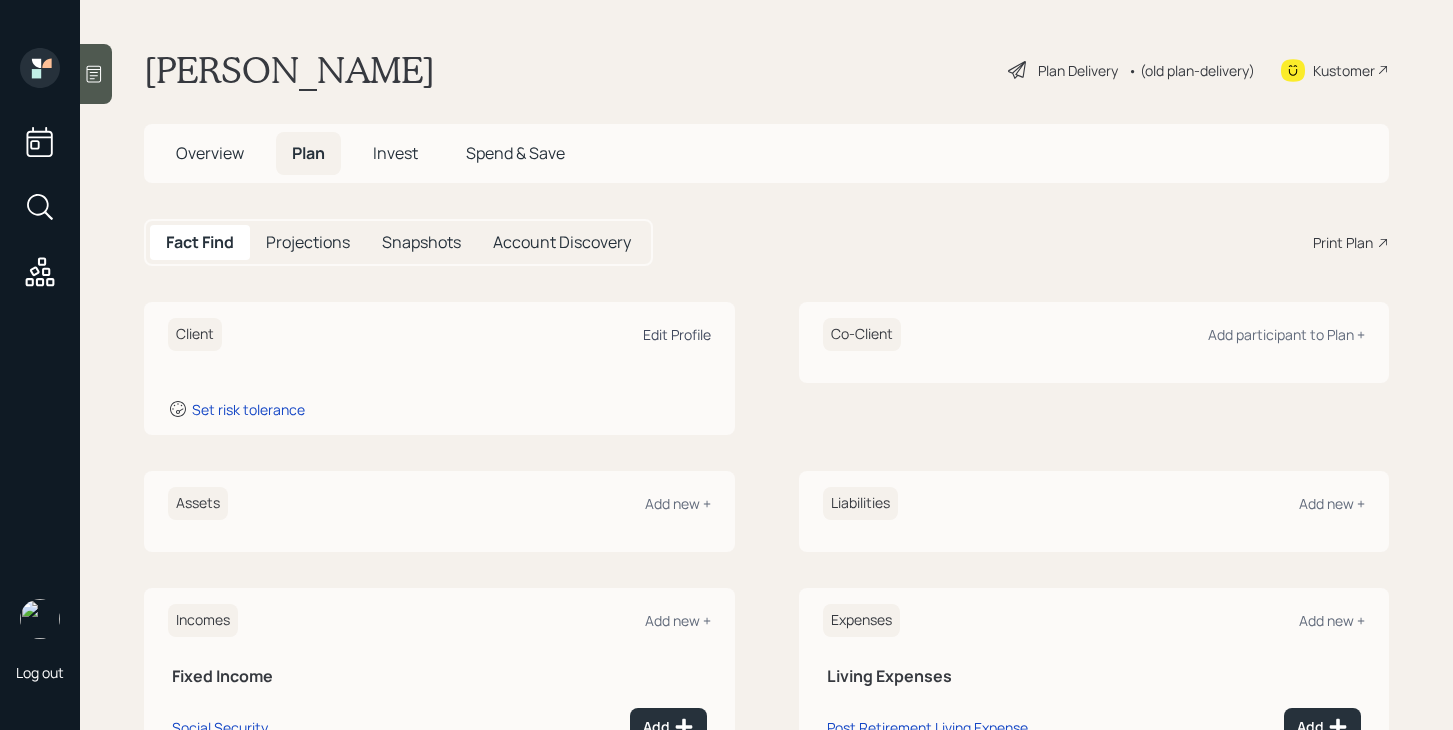 click on "Edit Profile" at bounding box center (677, 334) 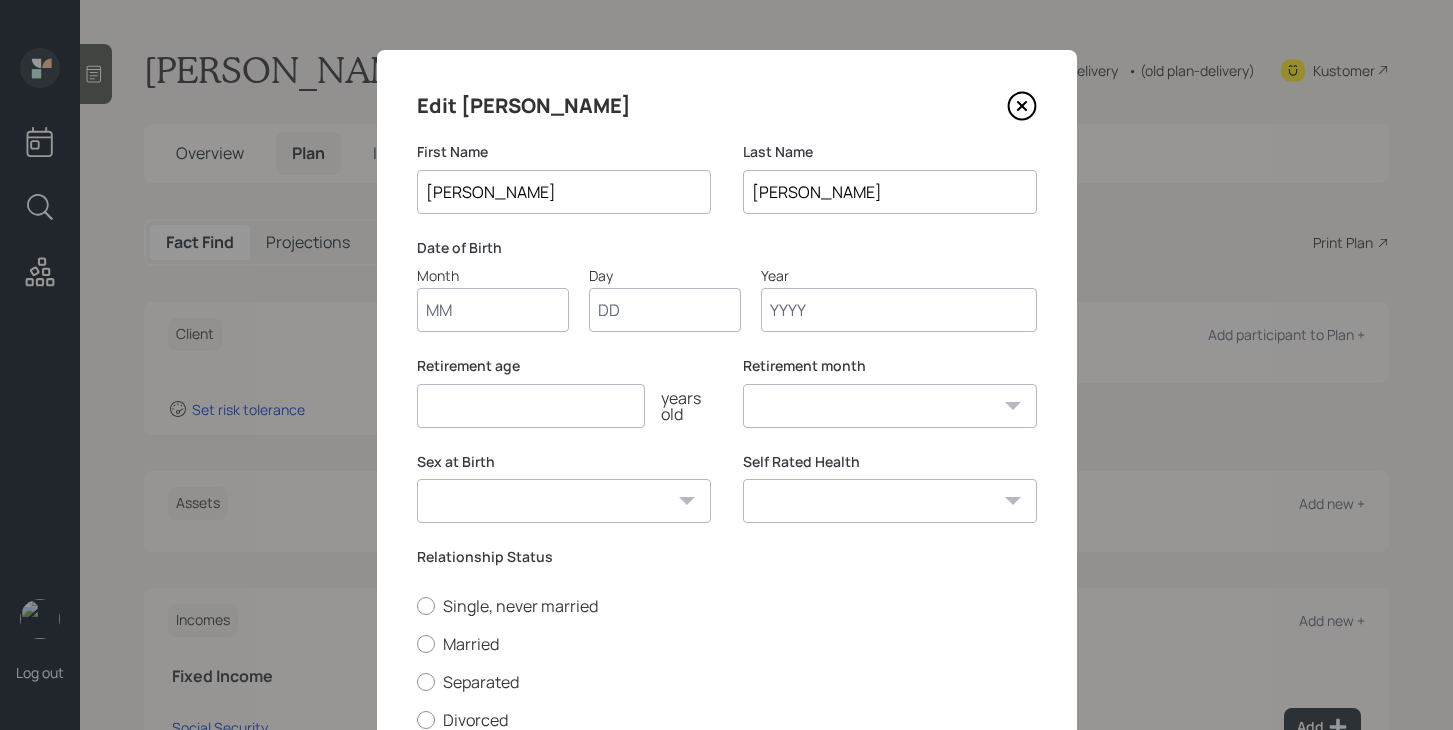 click on "Month" at bounding box center [493, 310] 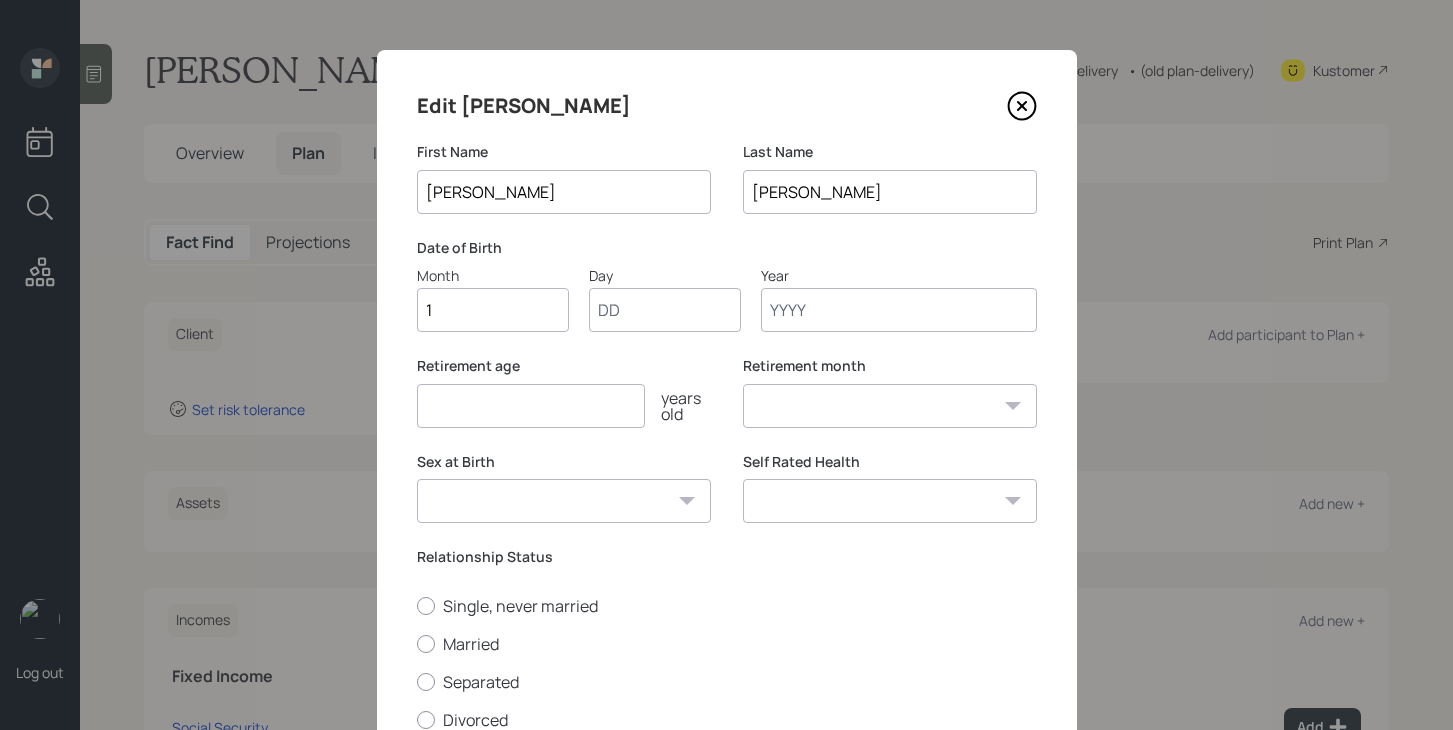 type on "11" 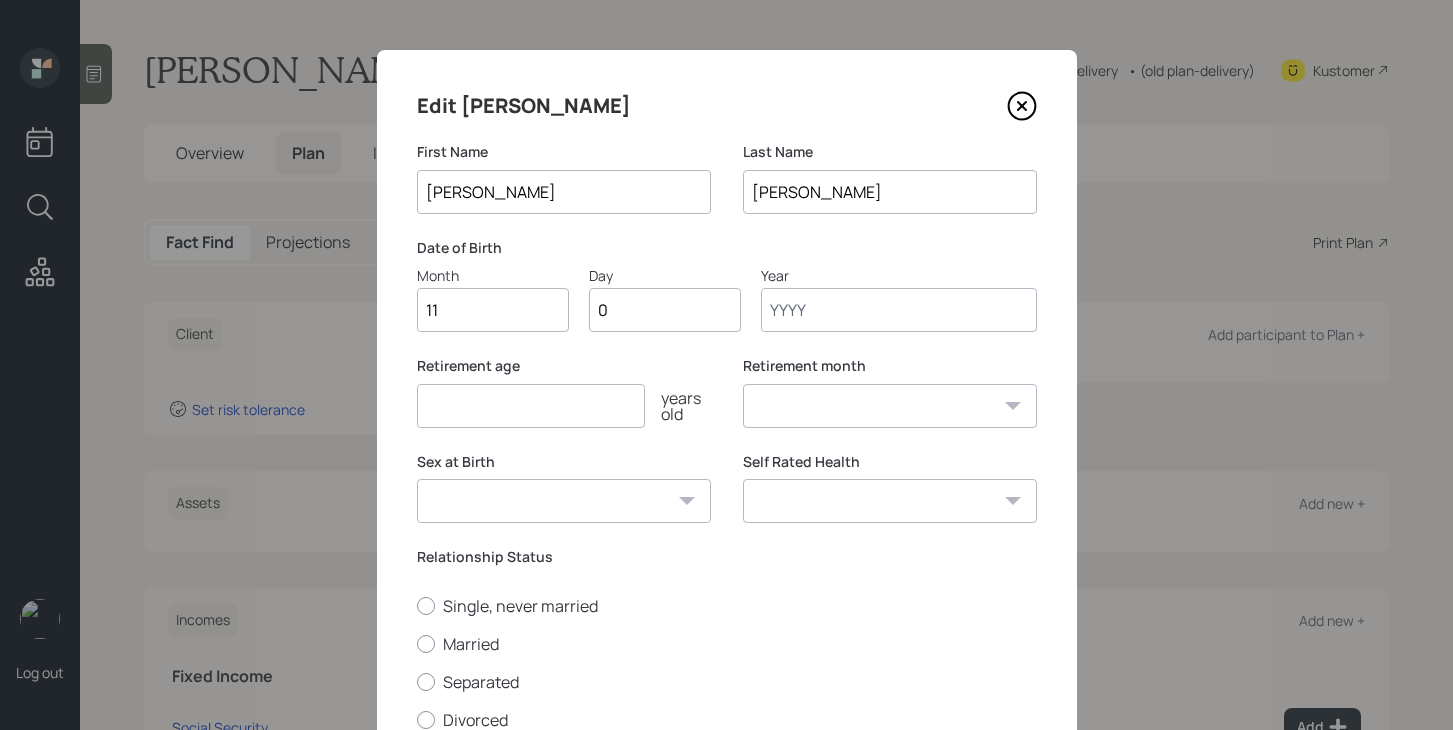 type on "06" 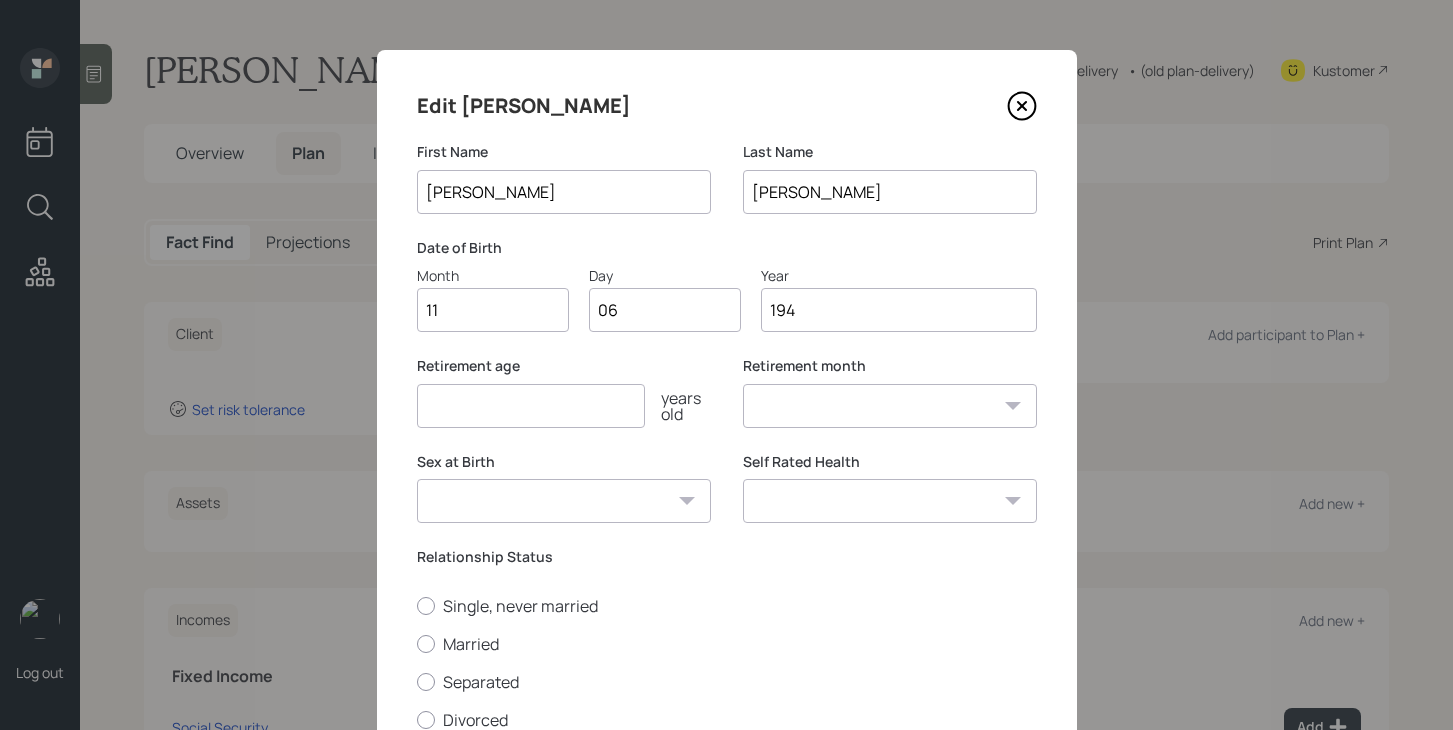 type on "1943" 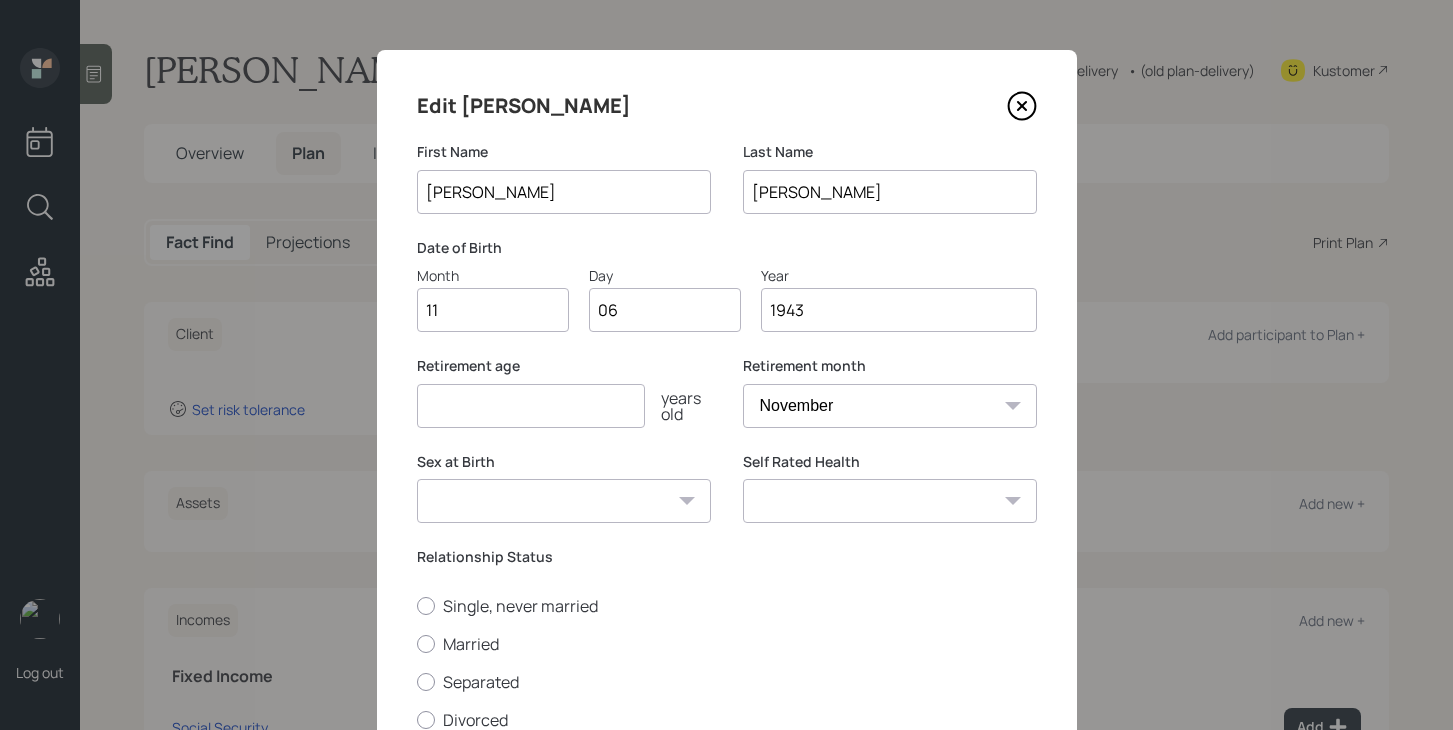 type on "1943" 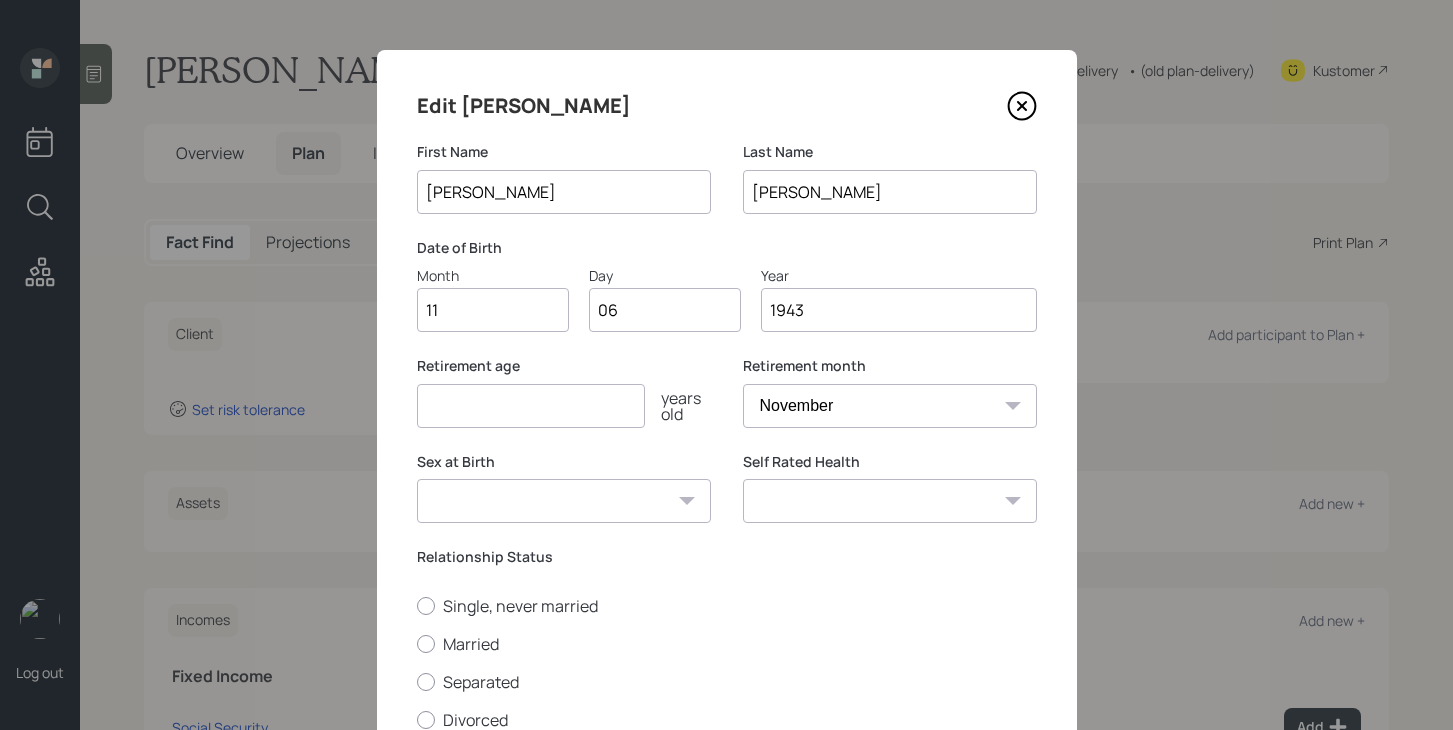 click on "January February March April May June July August September October November December" at bounding box center [890, 406] 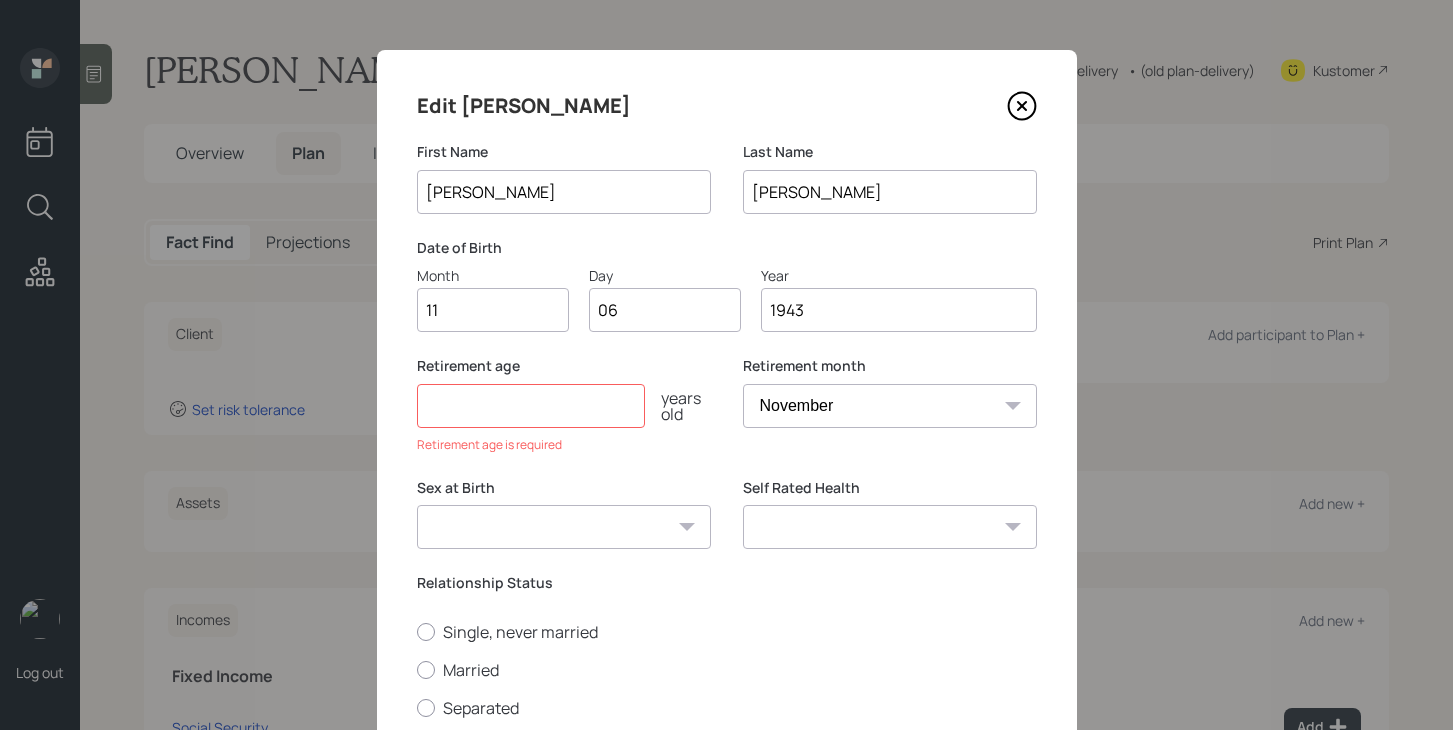 select on "12" 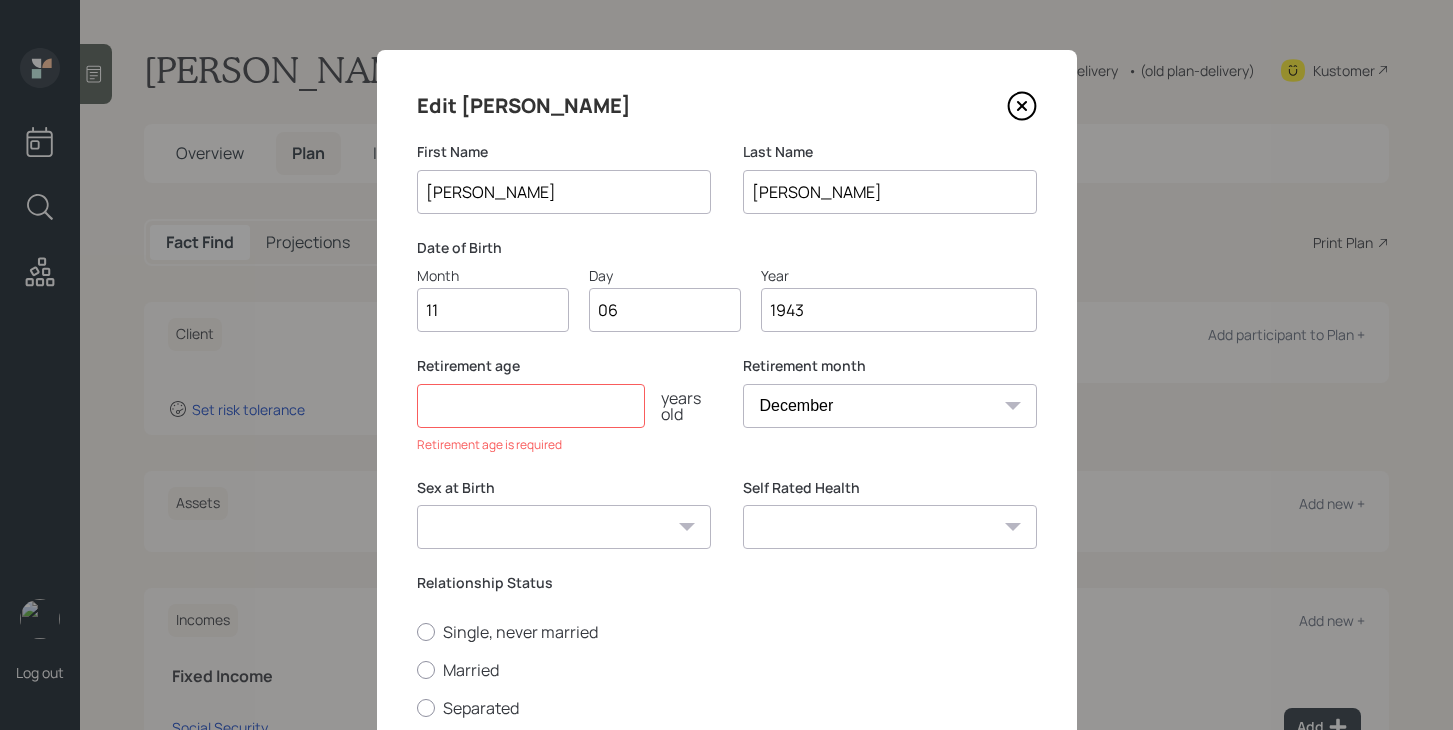 click at bounding box center (531, 406) 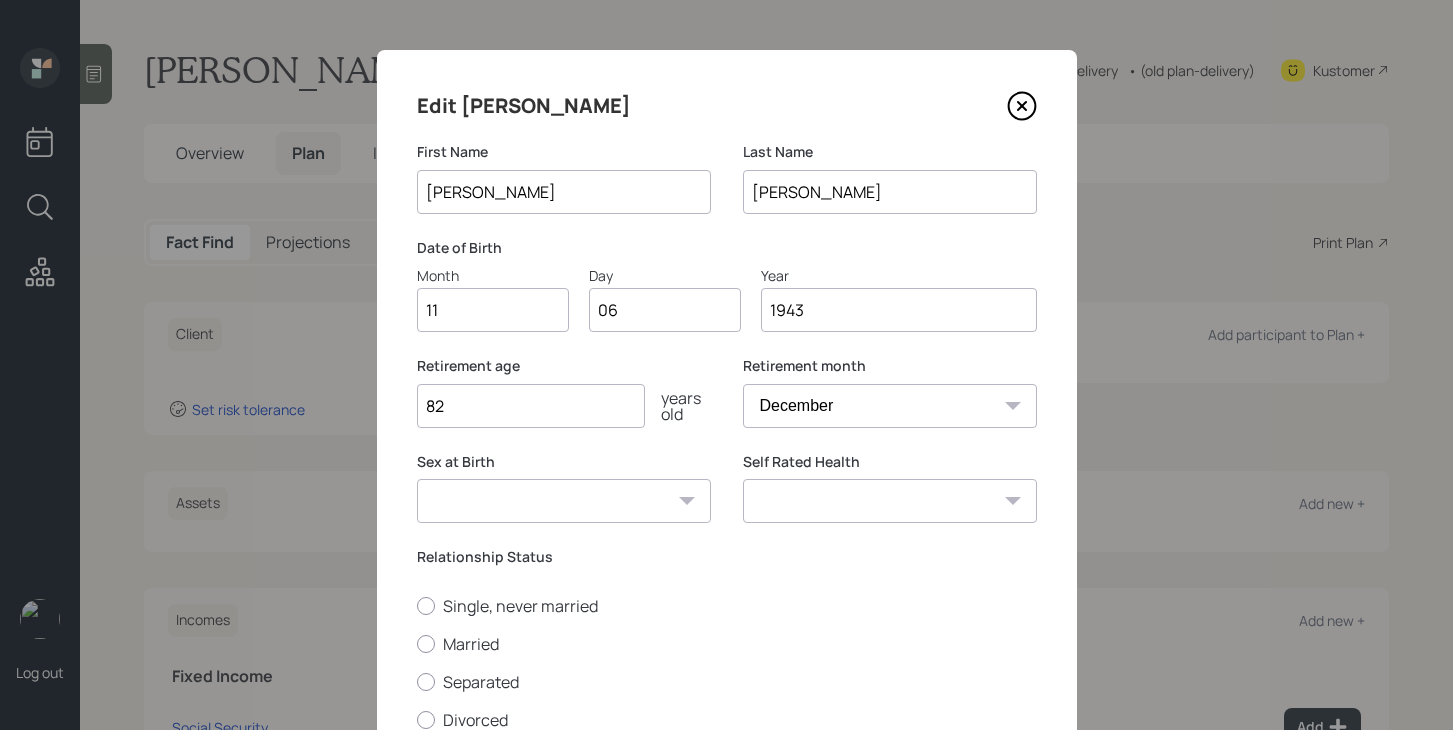type on "82" 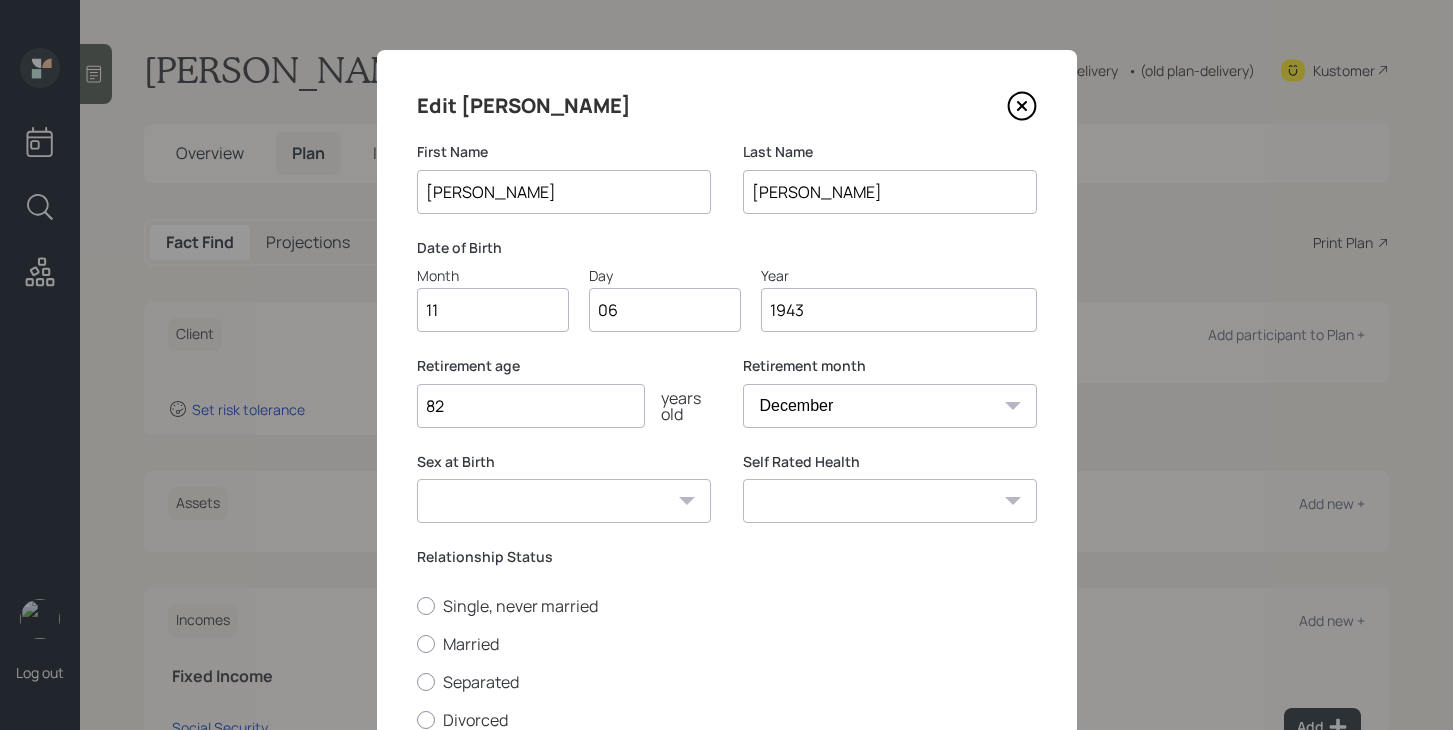 click on "Male Female Other / Prefer not to say" at bounding box center [564, 501] 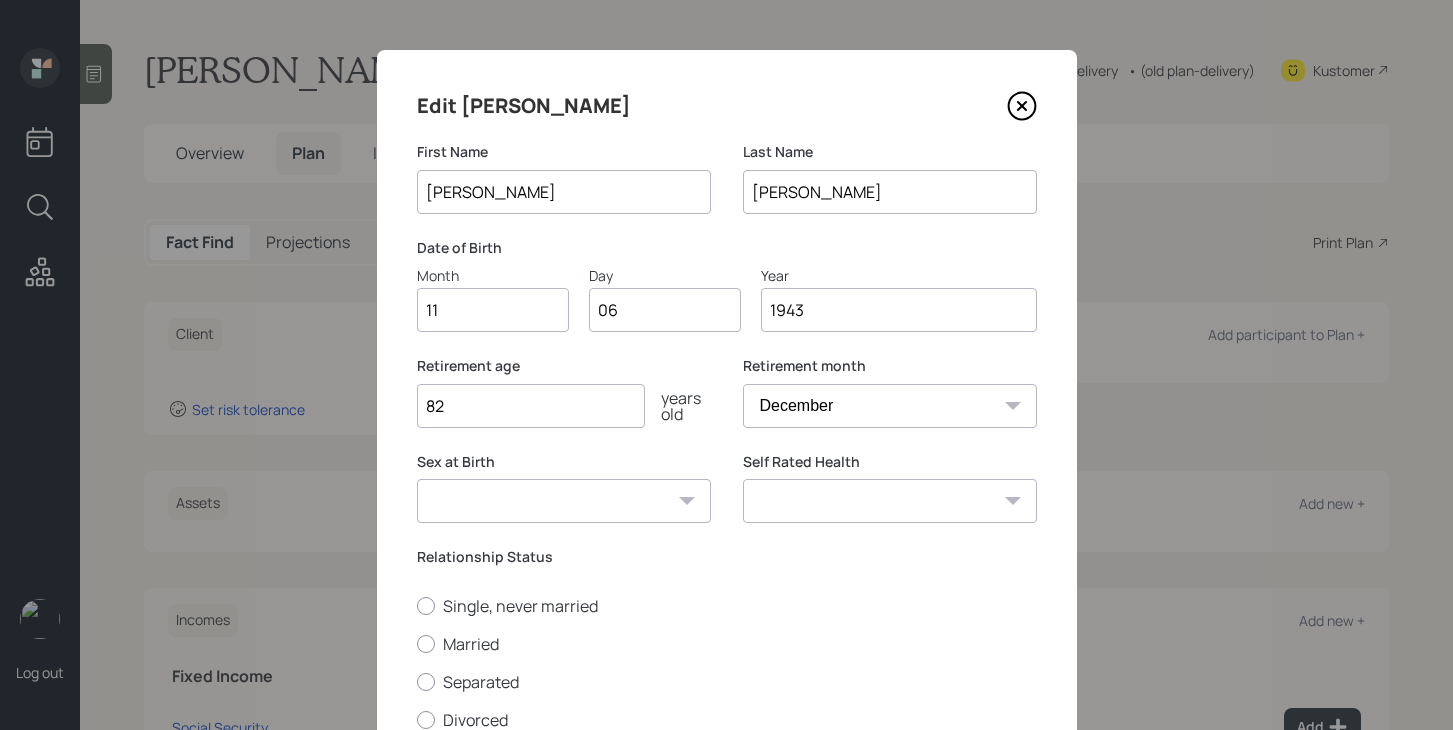 select on "male" 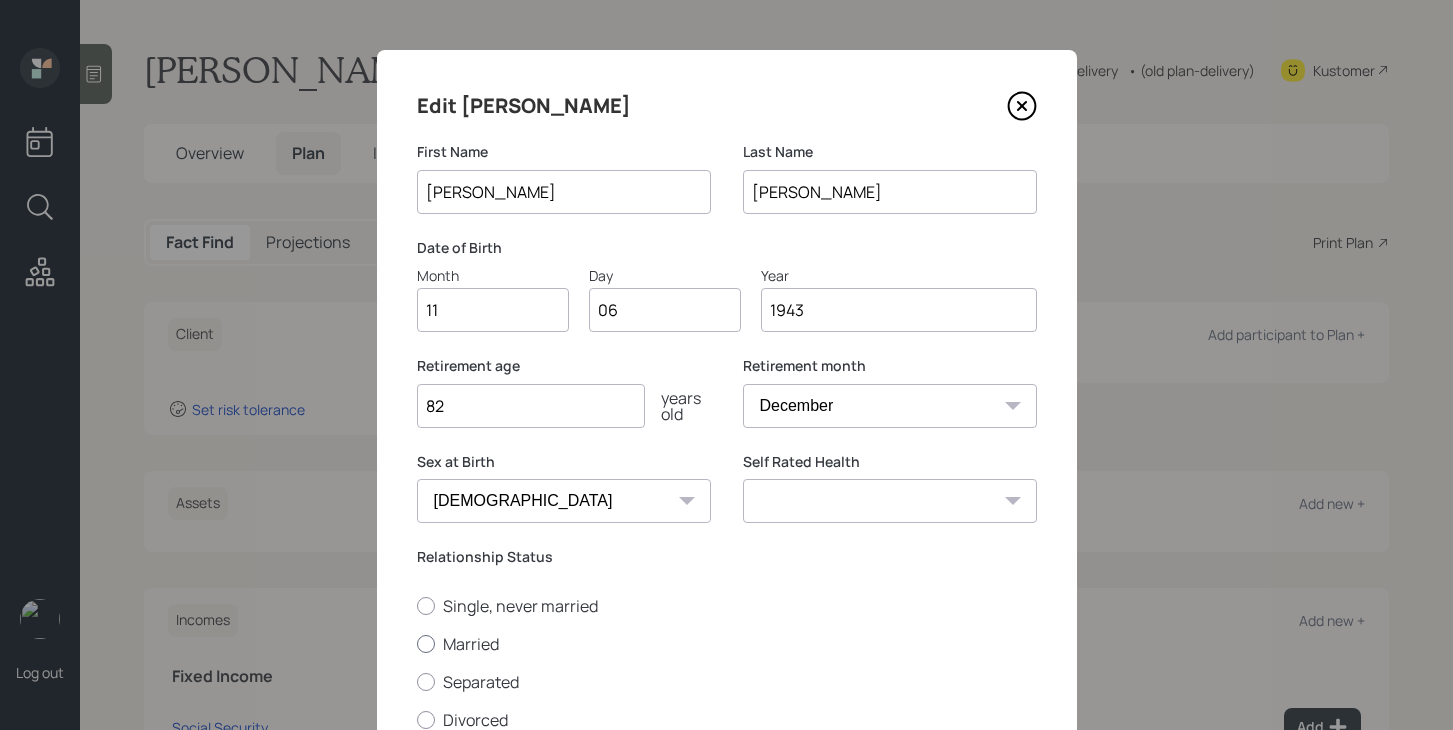 click on "Married" at bounding box center [727, 644] 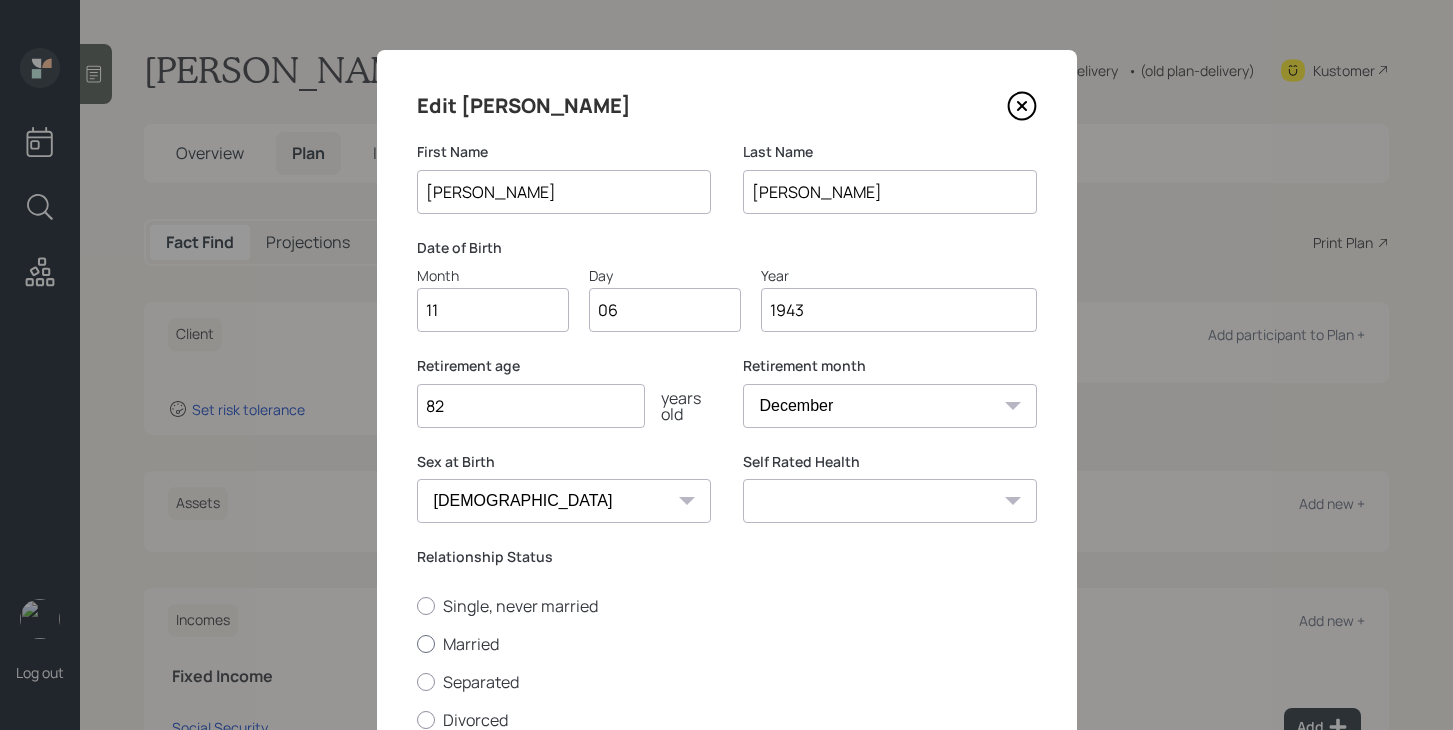 radio on "true" 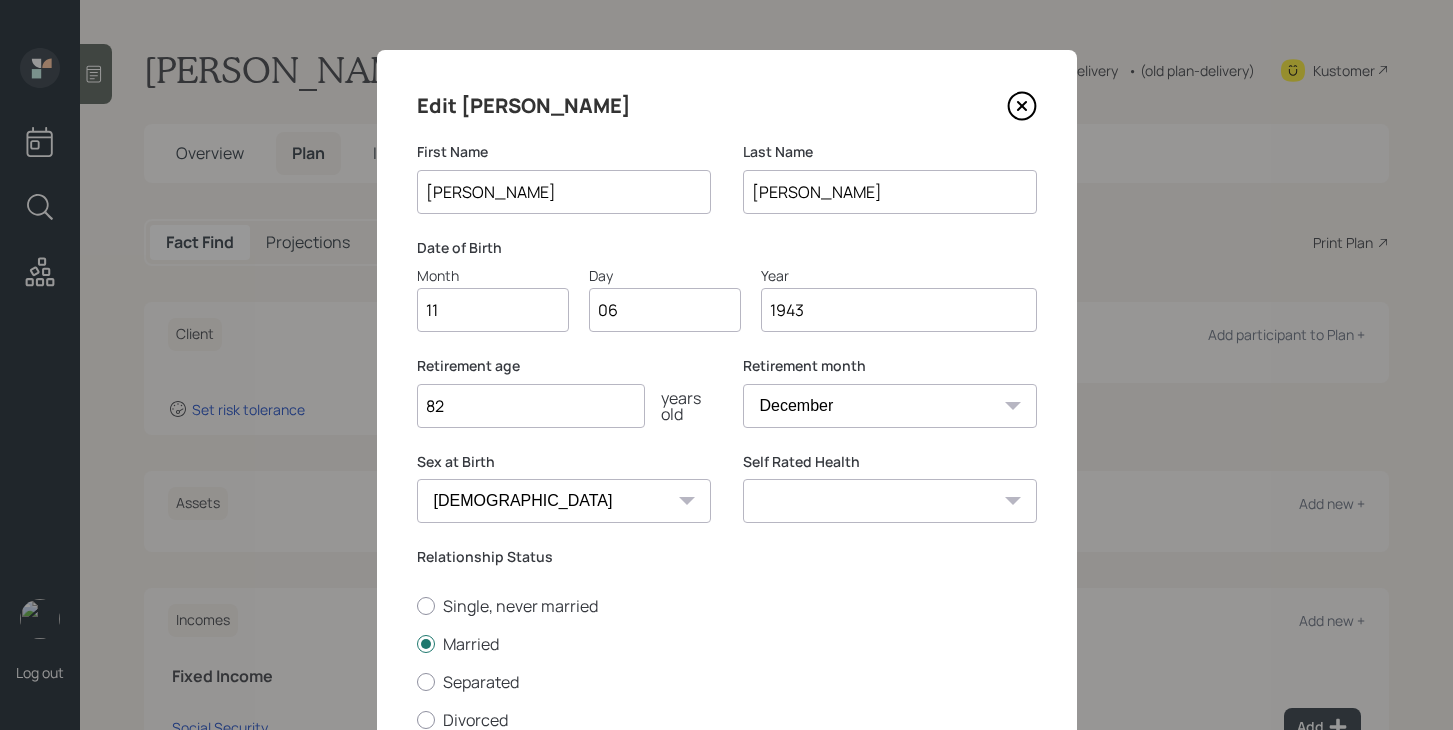 click on "Excellent Very Good Good Fair Poor" at bounding box center [890, 501] 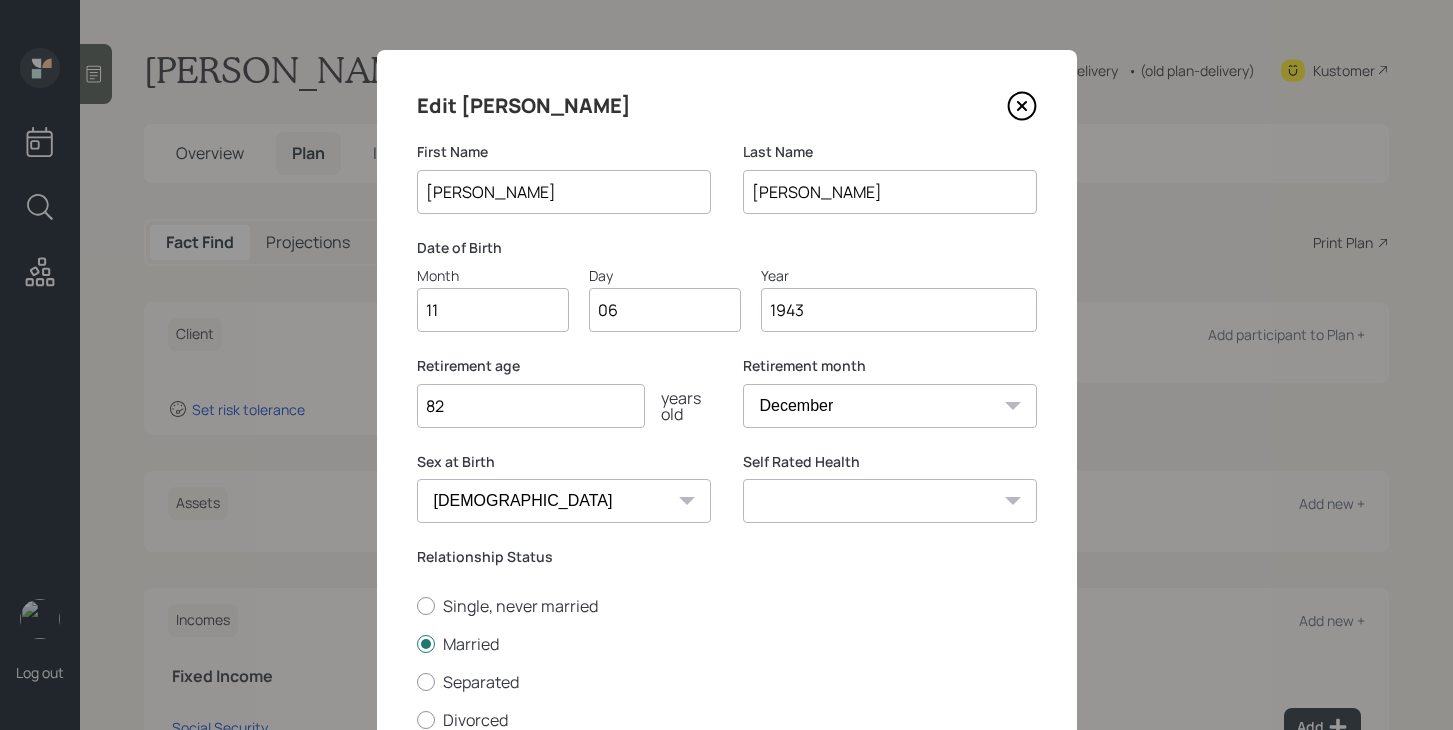 select on "very_good" 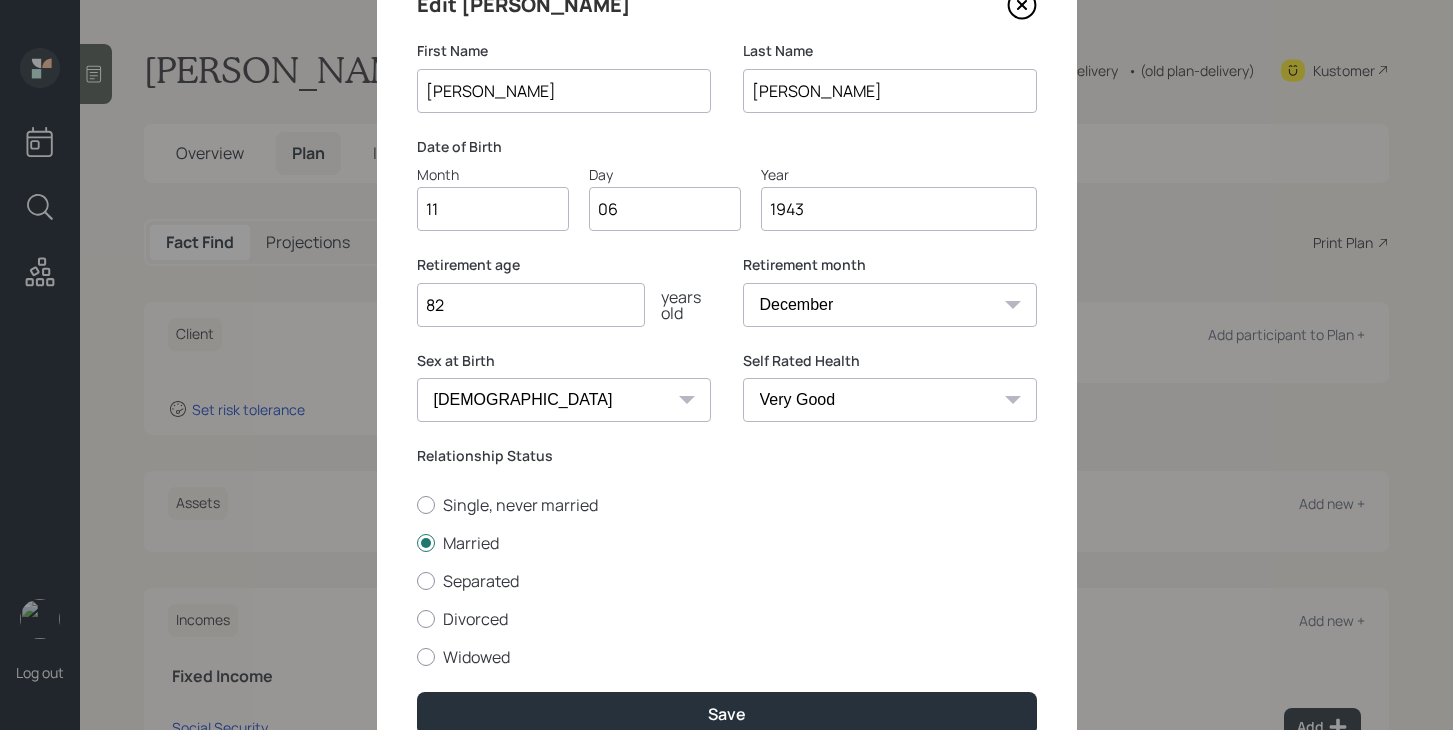 scroll, scrollTop: 197, scrollLeft: 0, axis: vertical 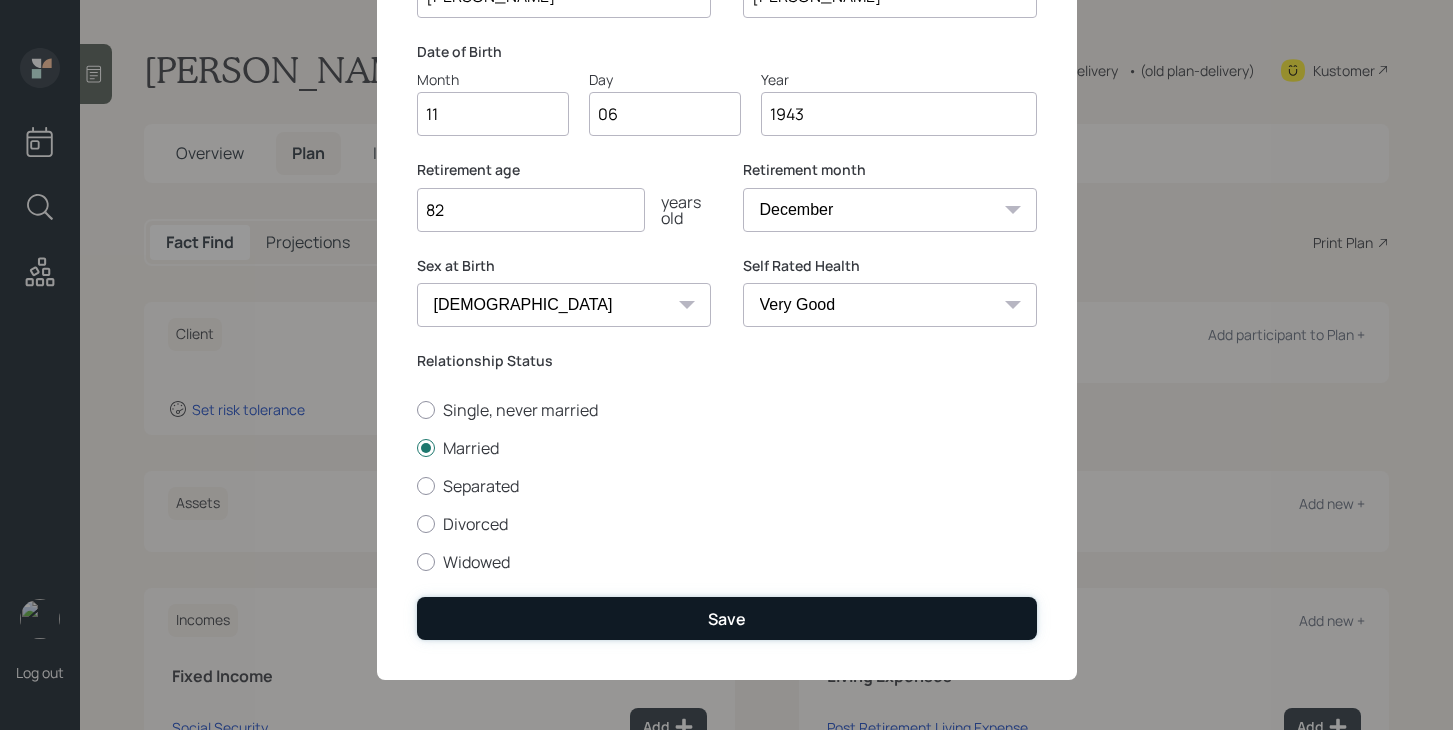click on "Save" at bounding box center [727, 618] 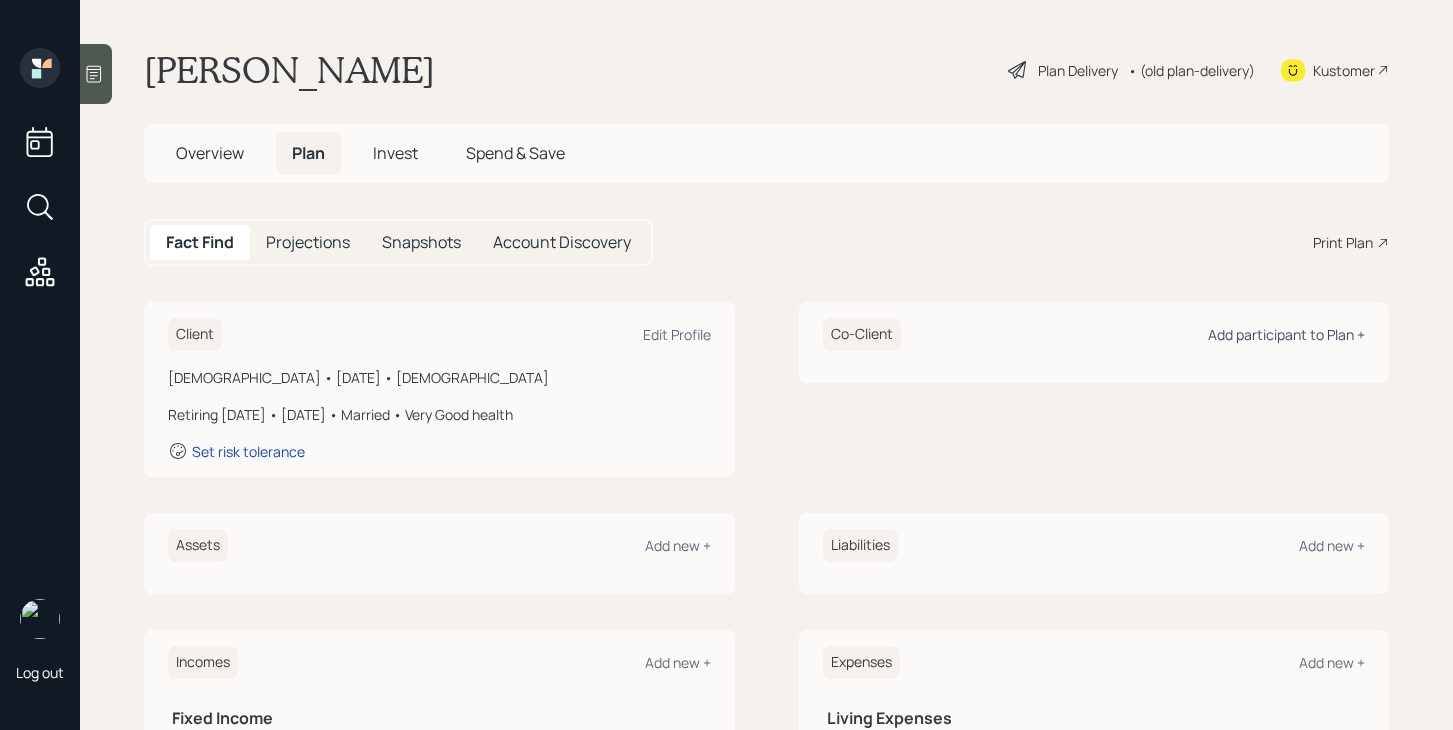 click on "Add participant to Plan +" at bounding box center (1286, 334) 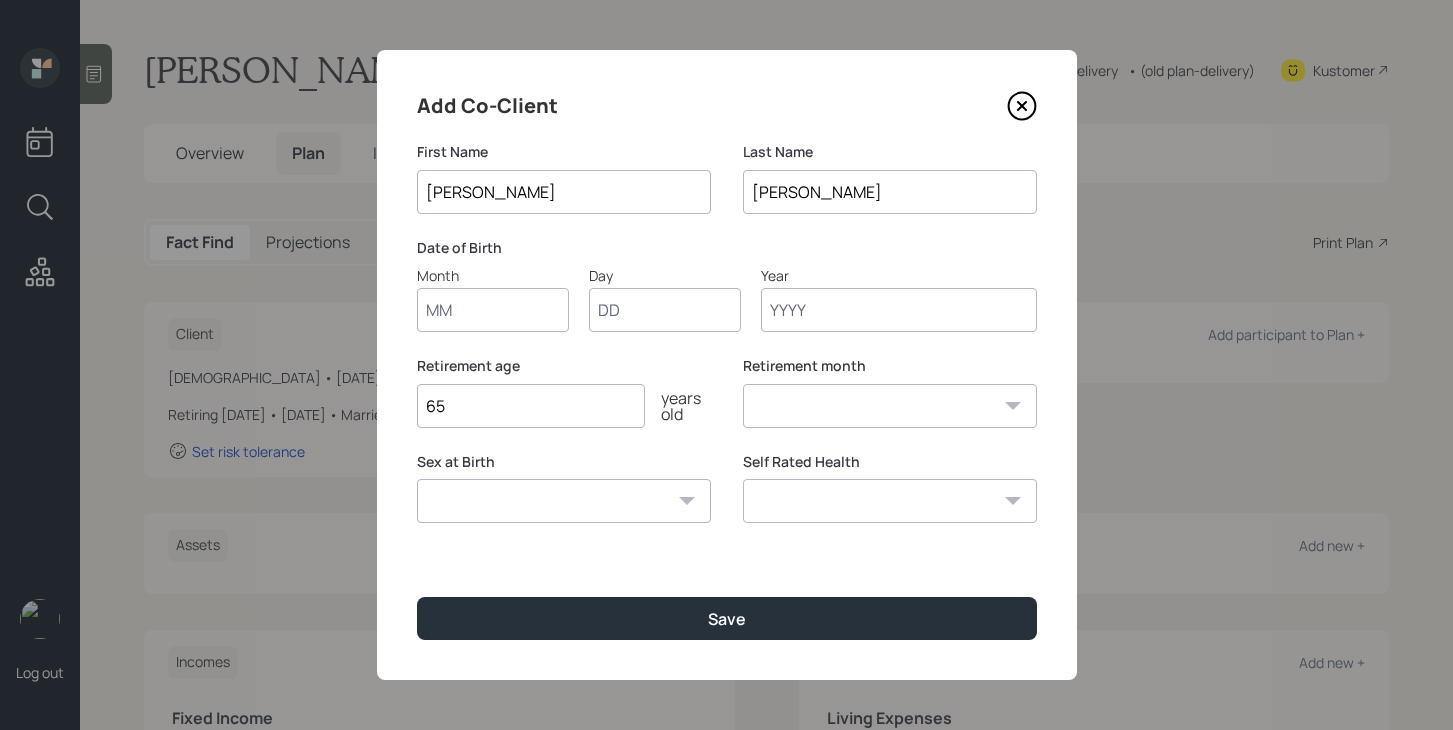 type on "[PERSON_NAME]" 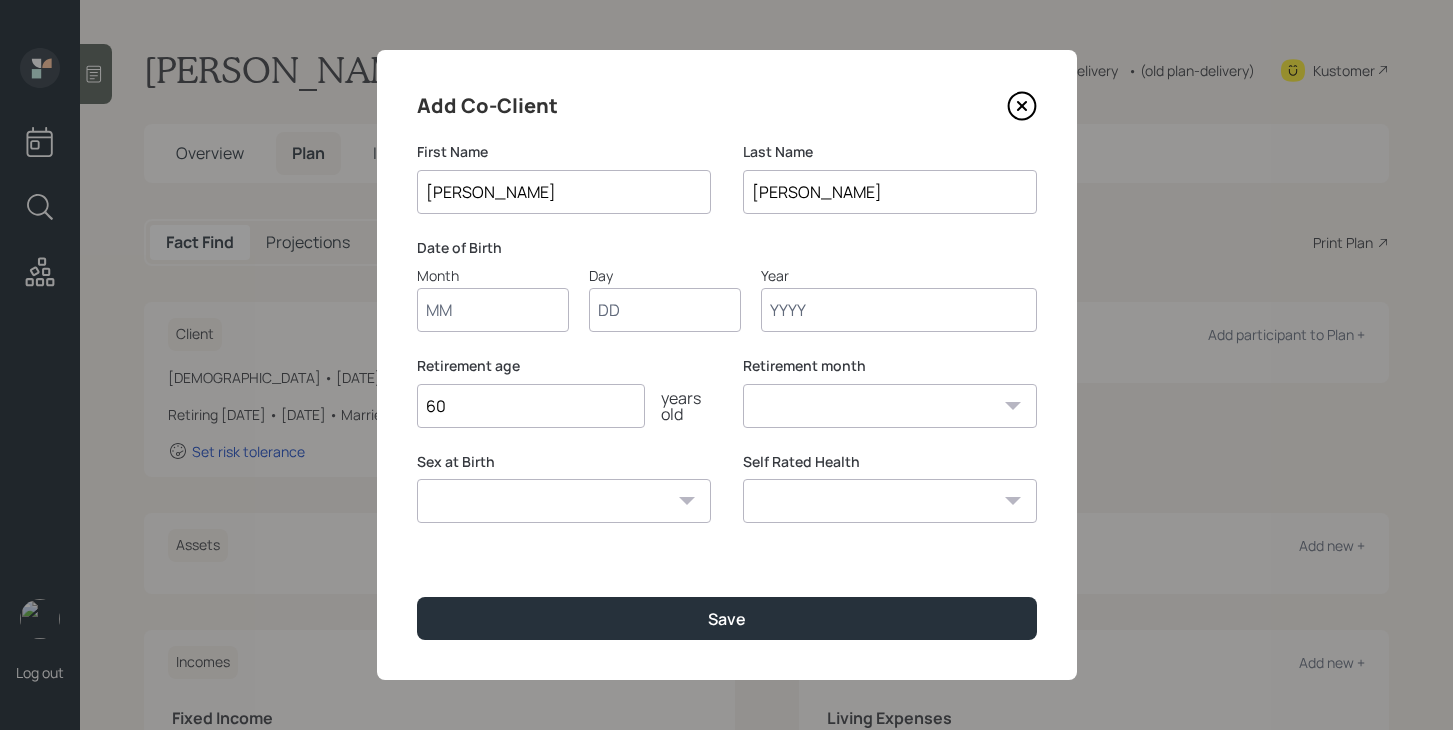 type on "60" 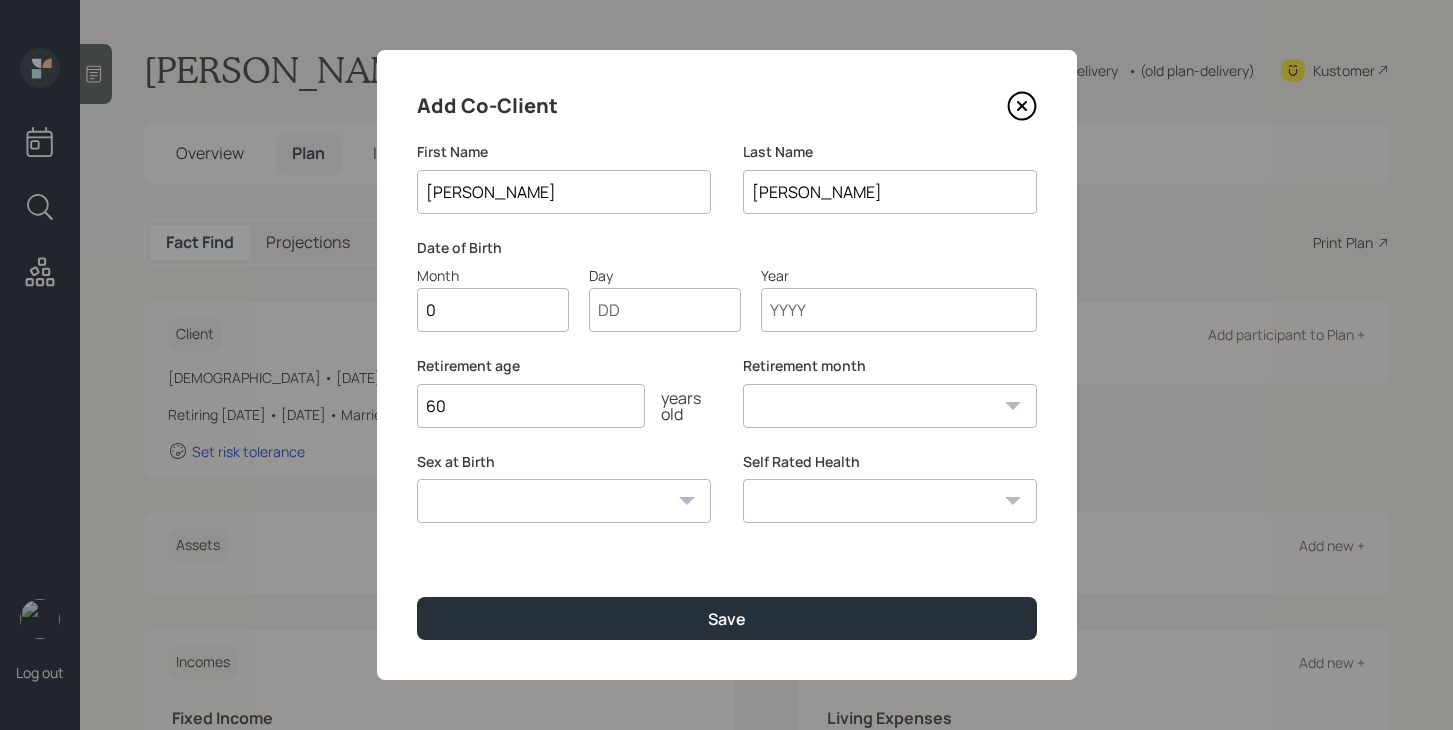 type on "01" 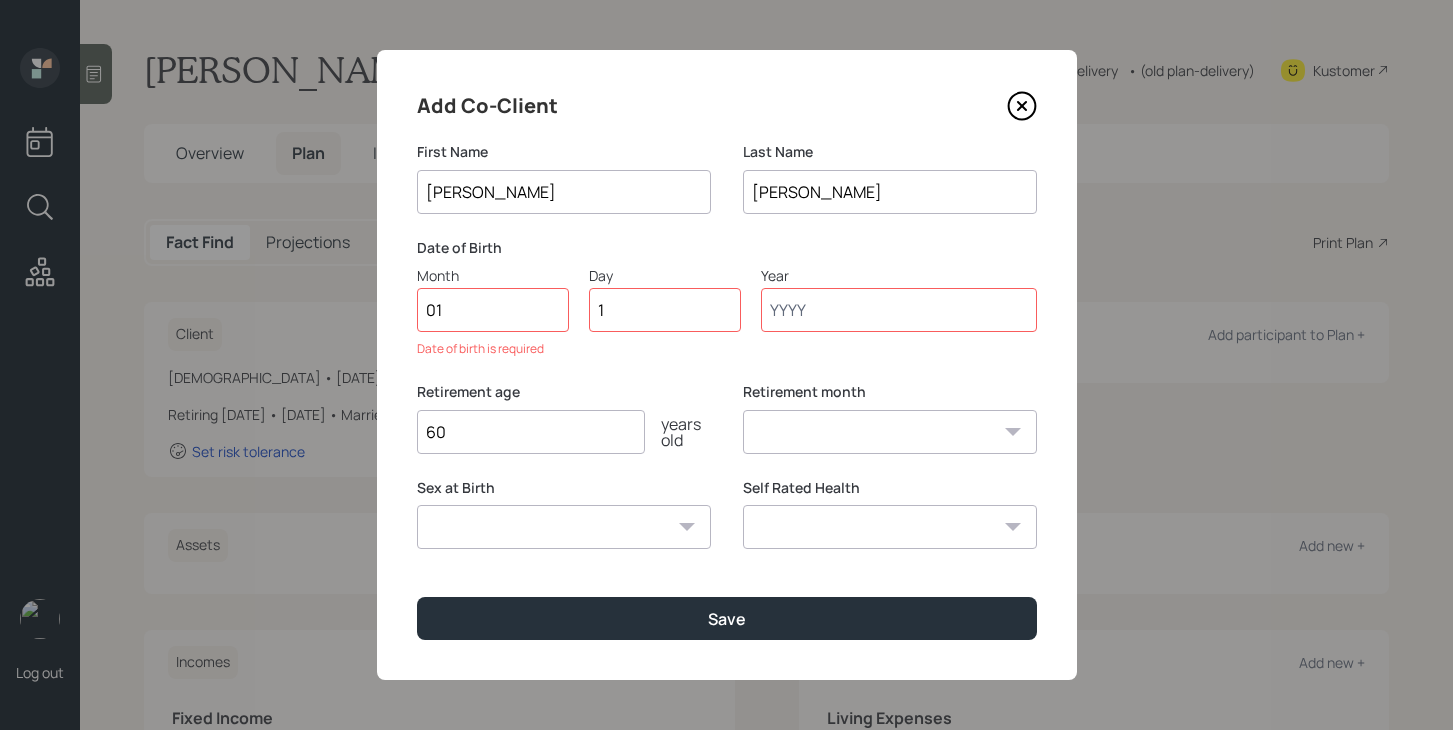 type on "16" 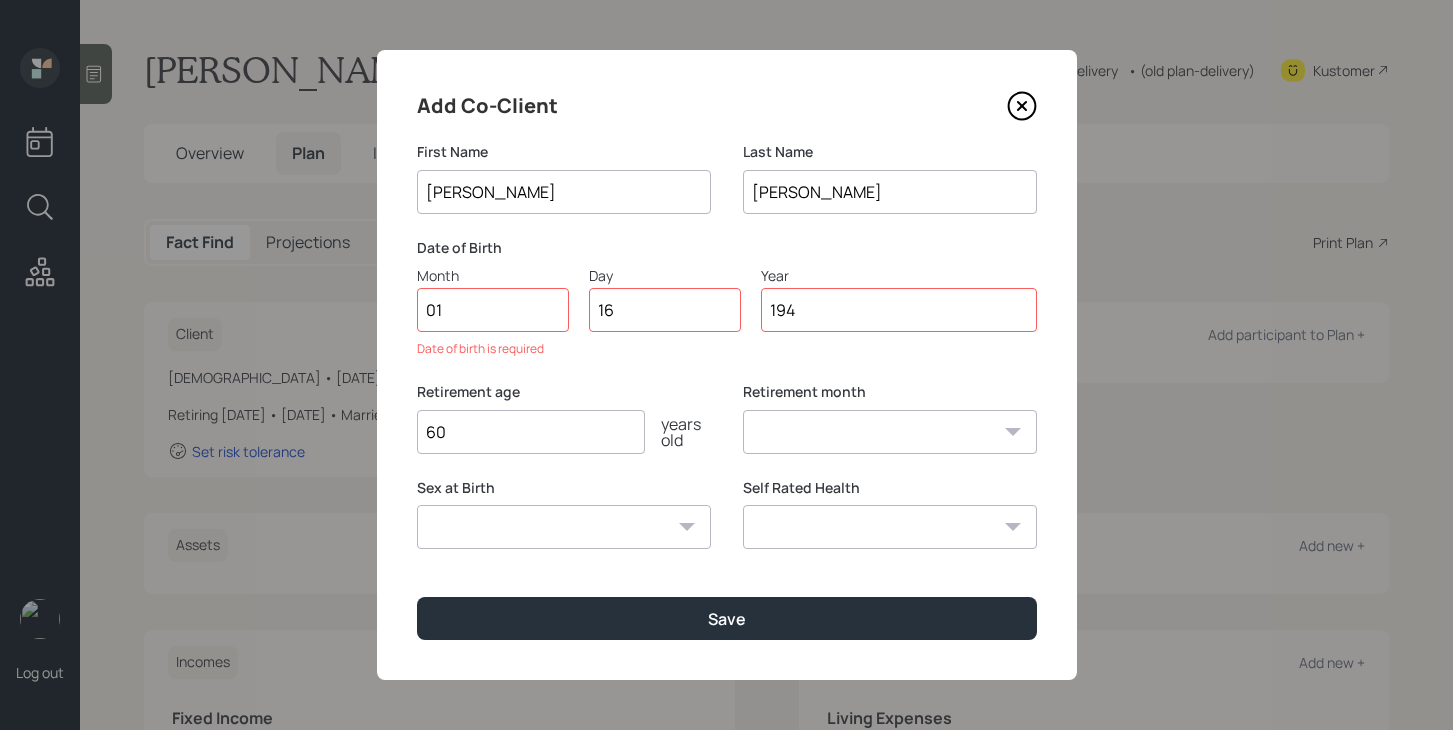 type on "1947" 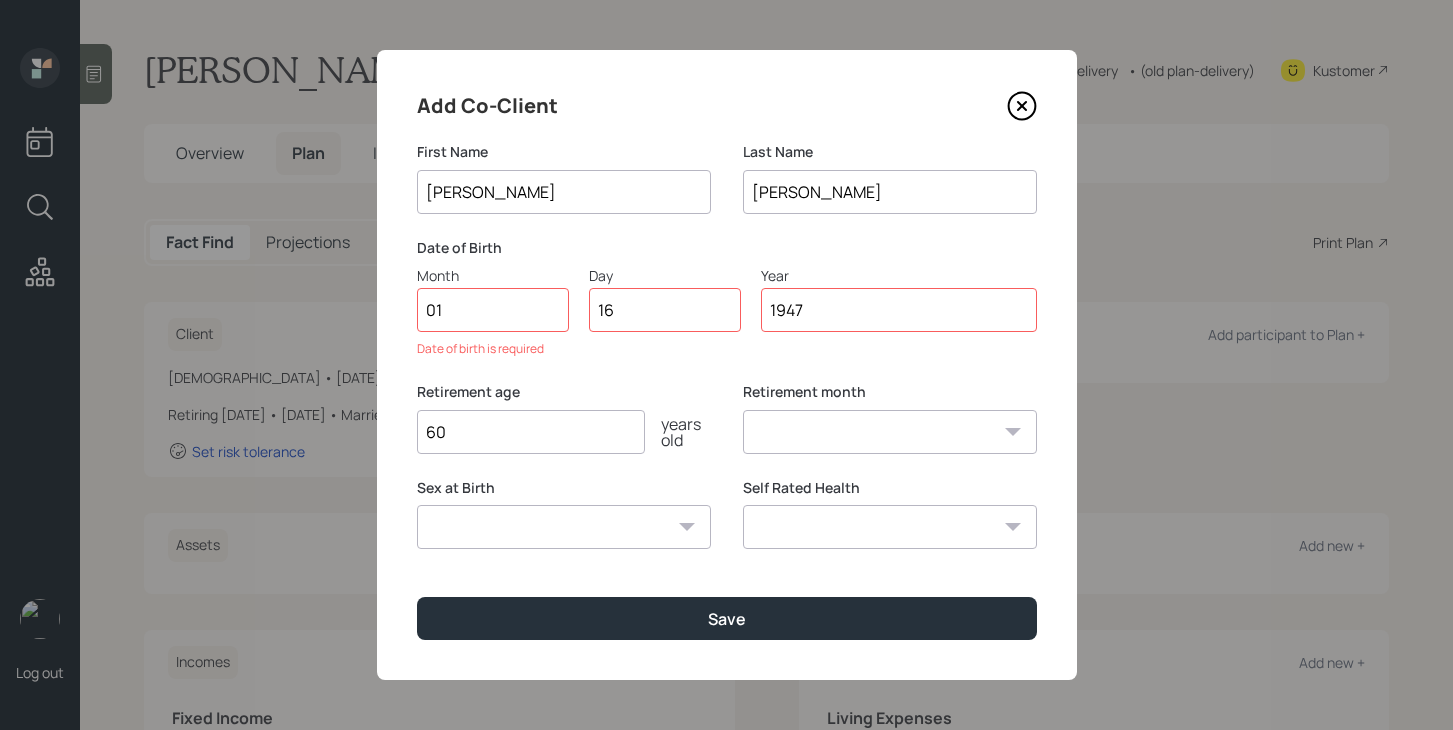 select on "1" 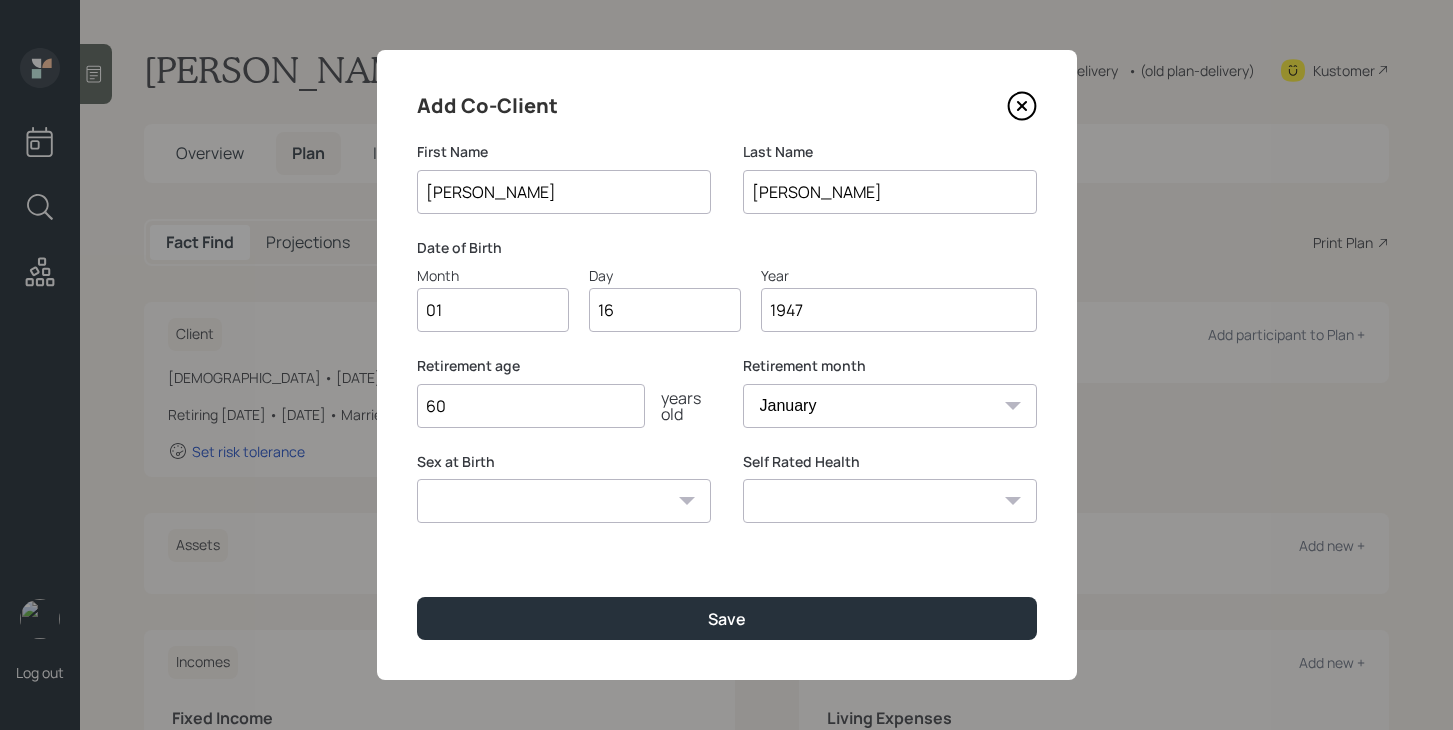 type on "1947" 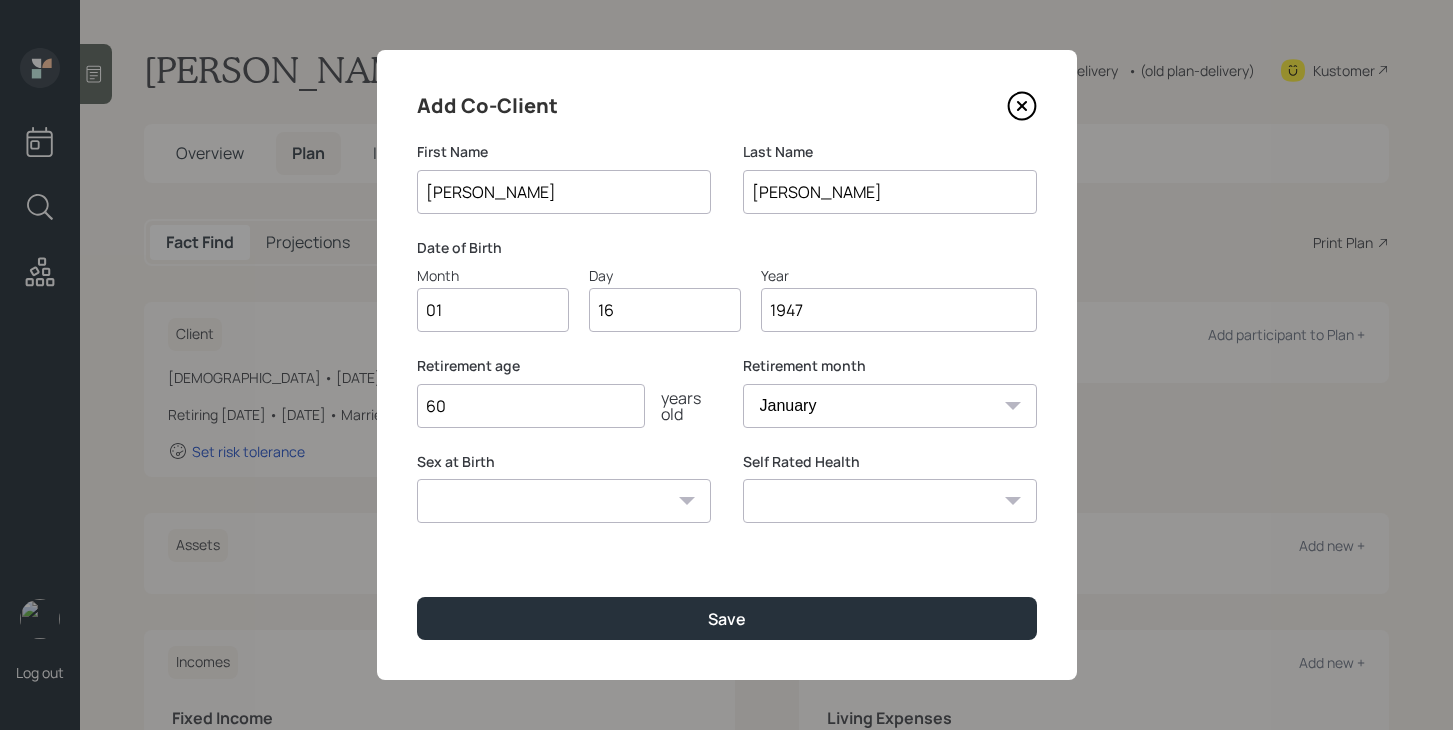 click on "Male Female Other / Prefer not to say" at bounding box center (564, 501) 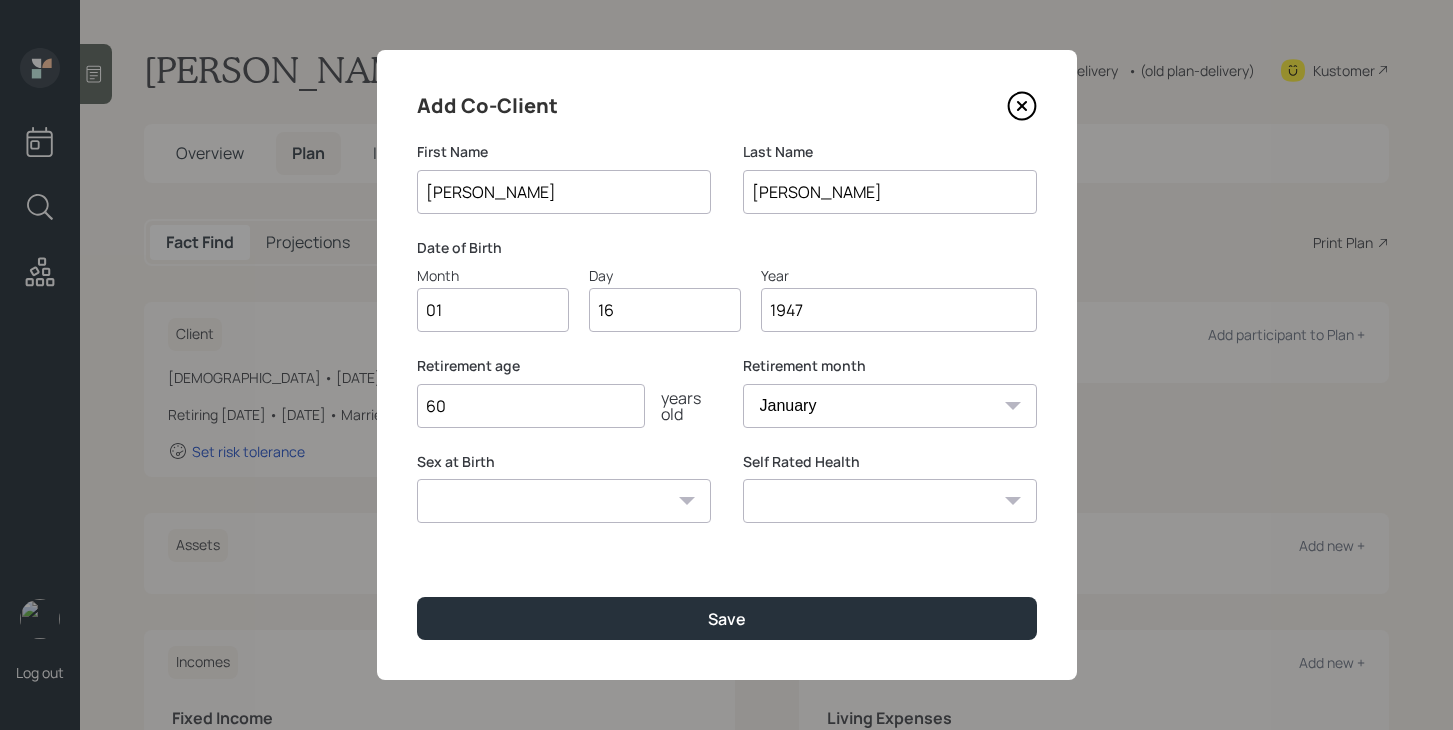 select on "female" 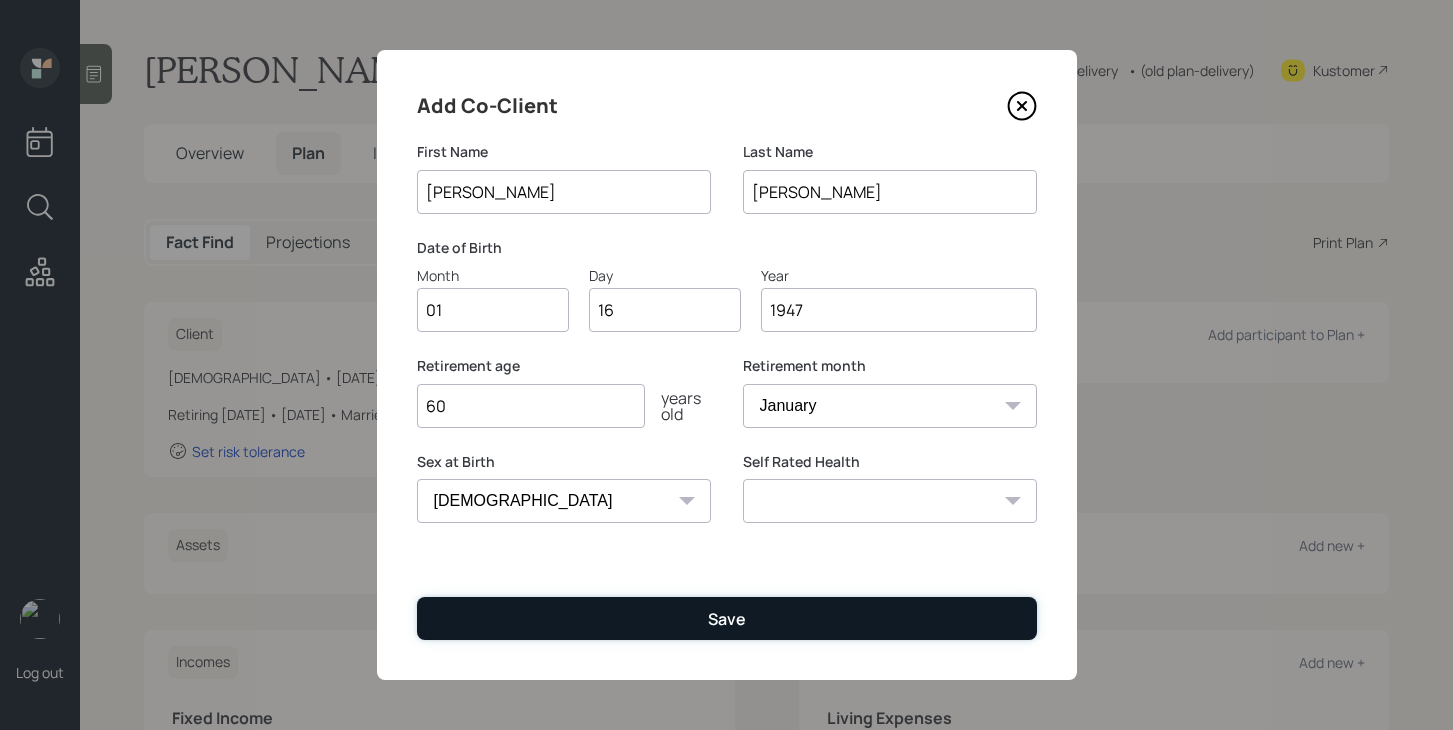 click on "Save" at bounding box center (727, 618) 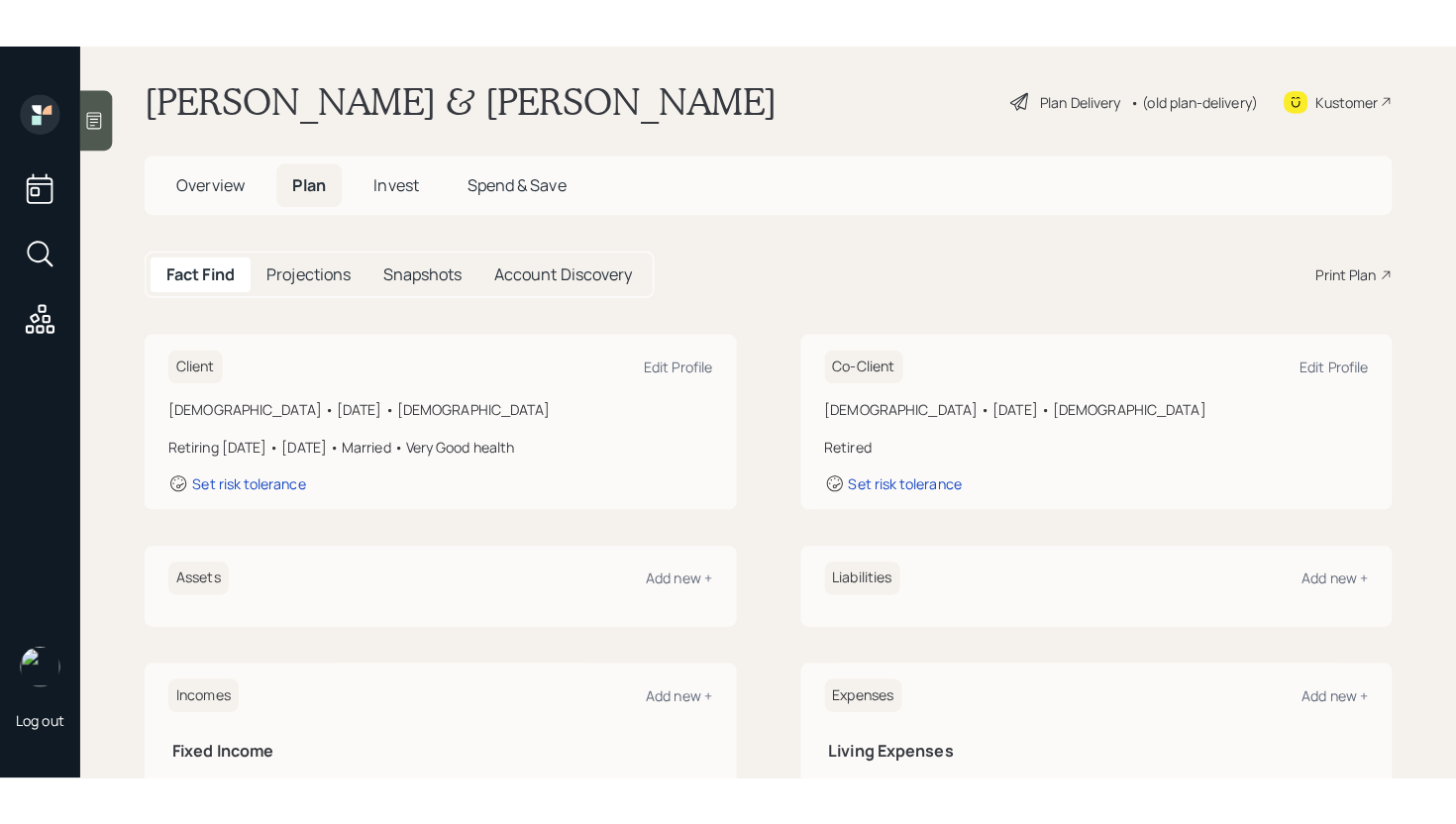 scroll, scrollTop: 0, scrollLeft: 0, axis: both 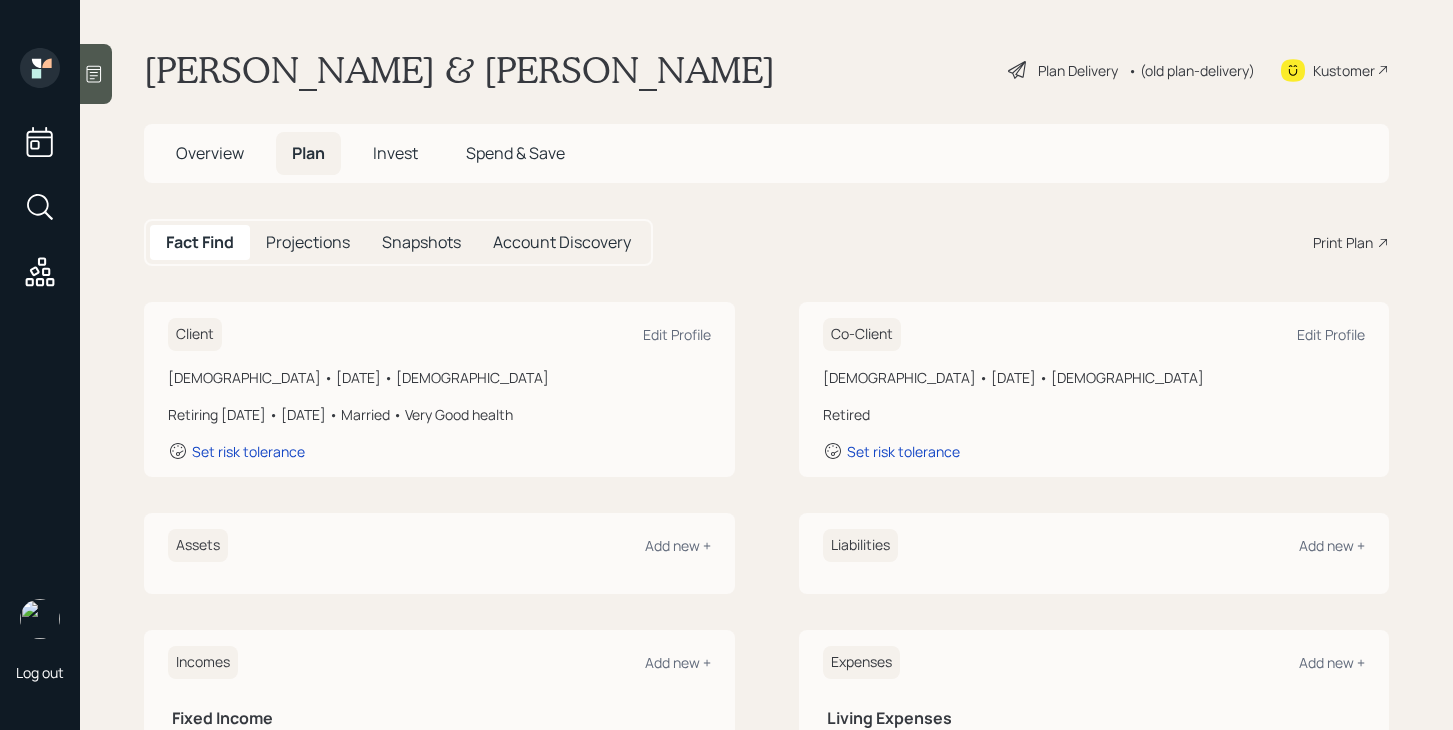 click on "Overview" at bounding box center (210, 153) 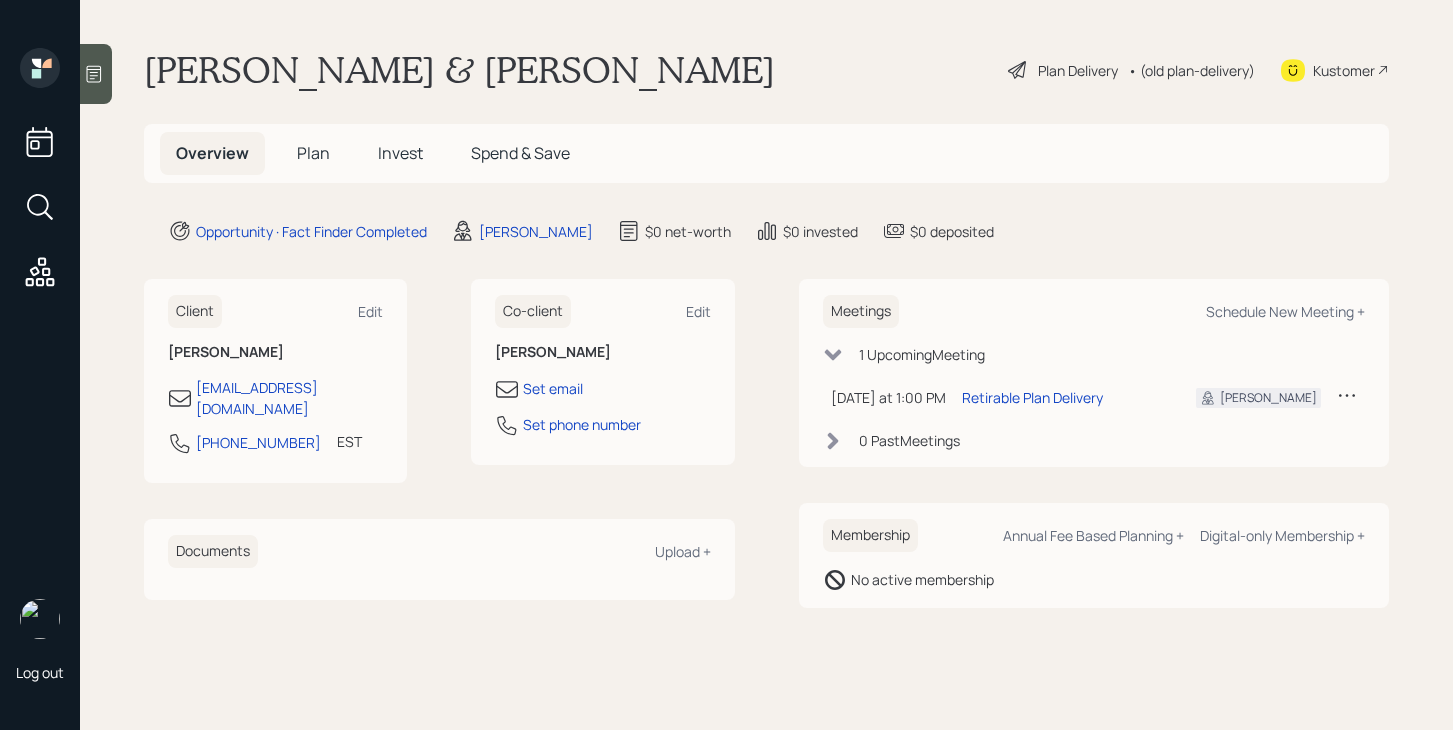 click on "Plan" at bounding box center [313, 153] 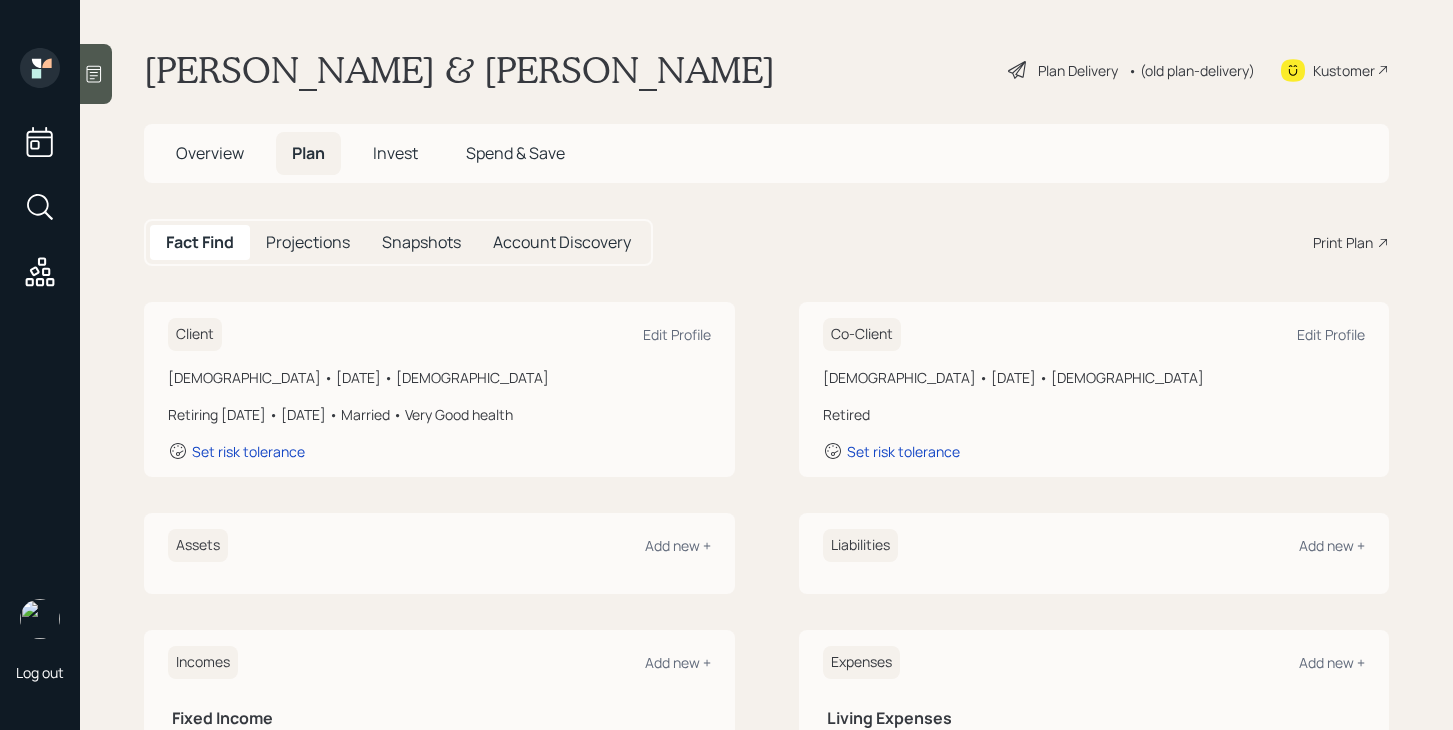 click on "Plan Delivery" at bounding box center [1078, 70] 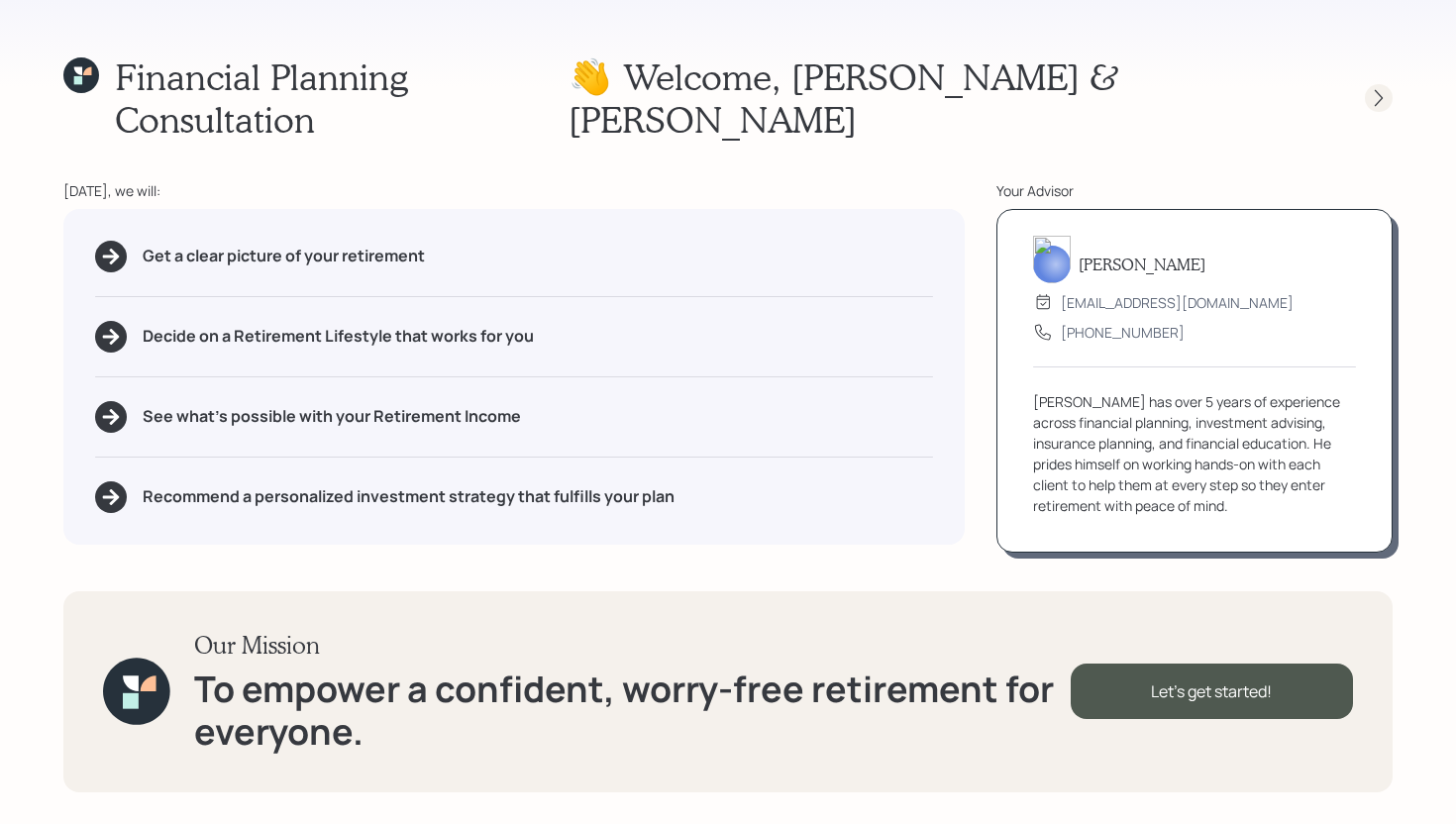 click 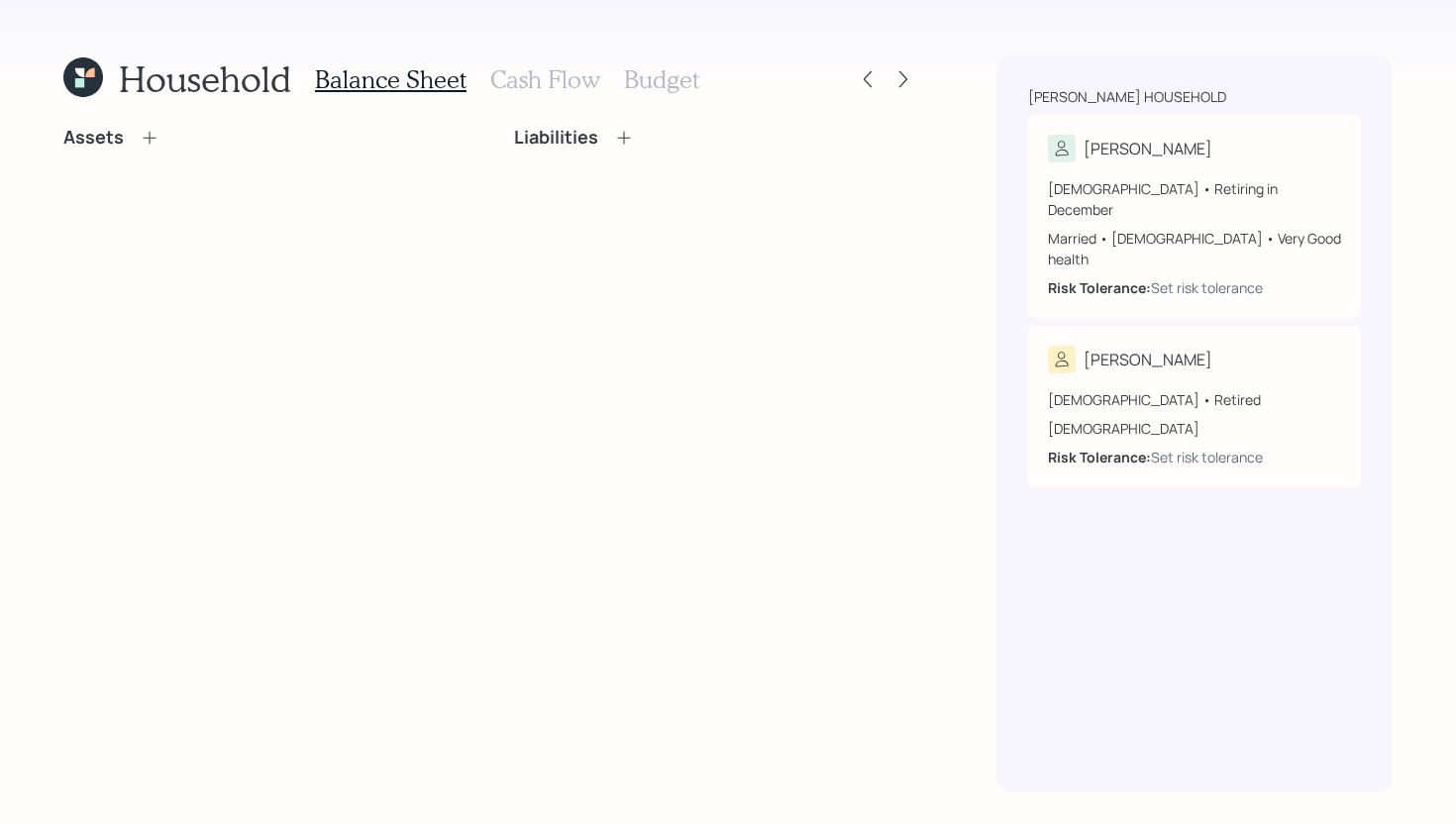 click 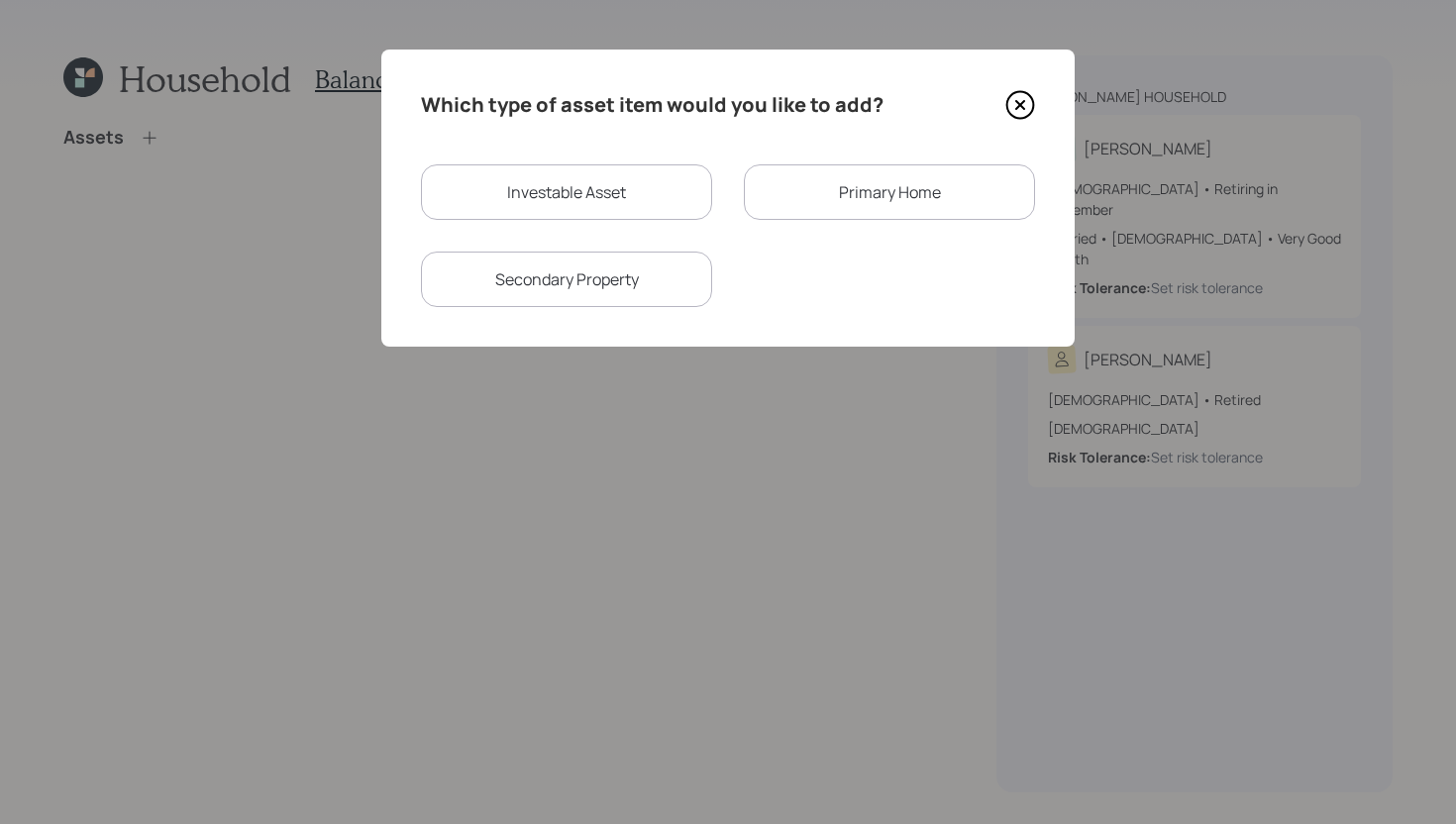 click on "Investable Asset" at bounding box center [567, 192] 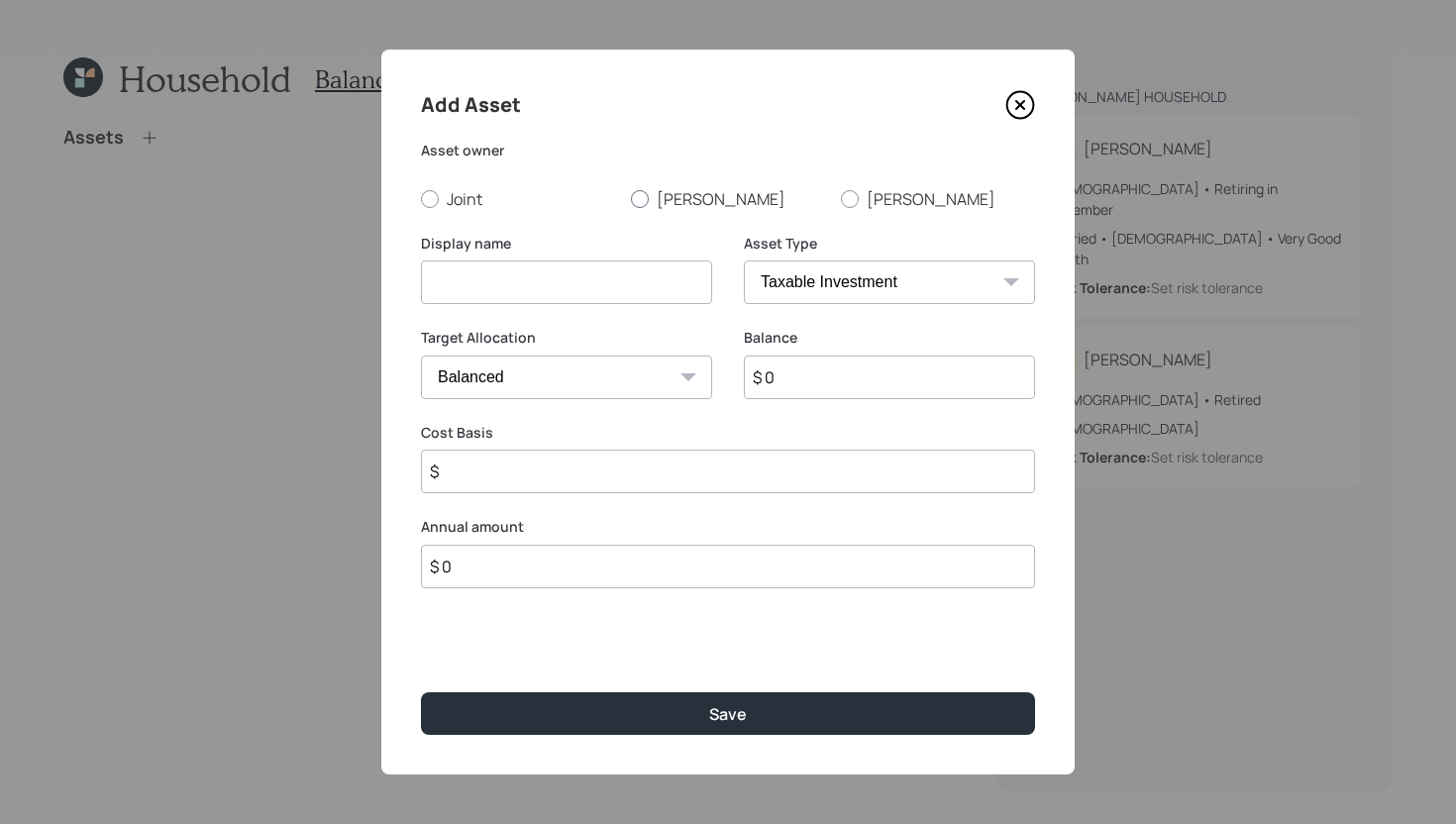 click on "[PERSON_NAME]" at bounding box center (728, 199) 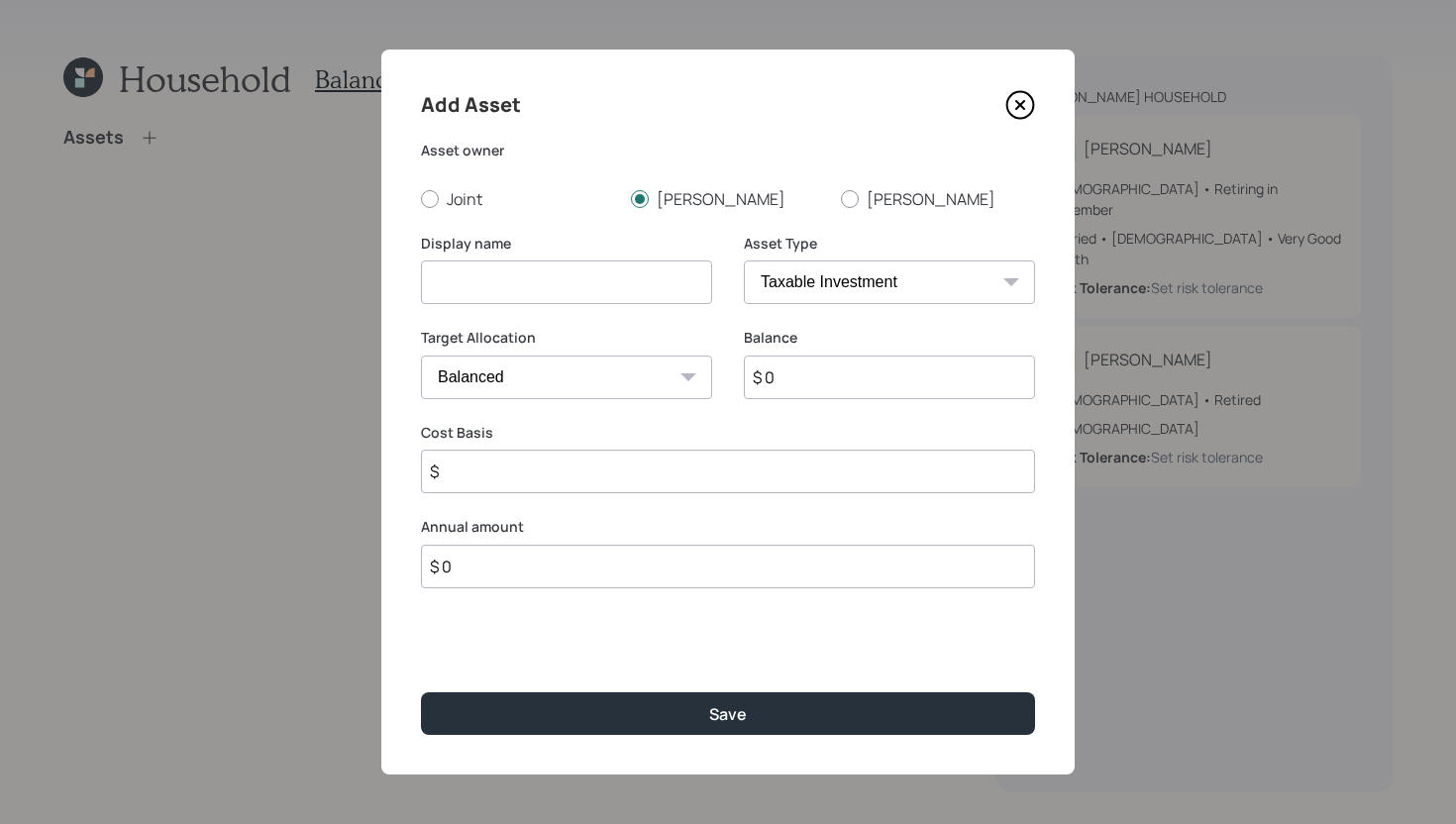 click at bounding box center [567, 282] 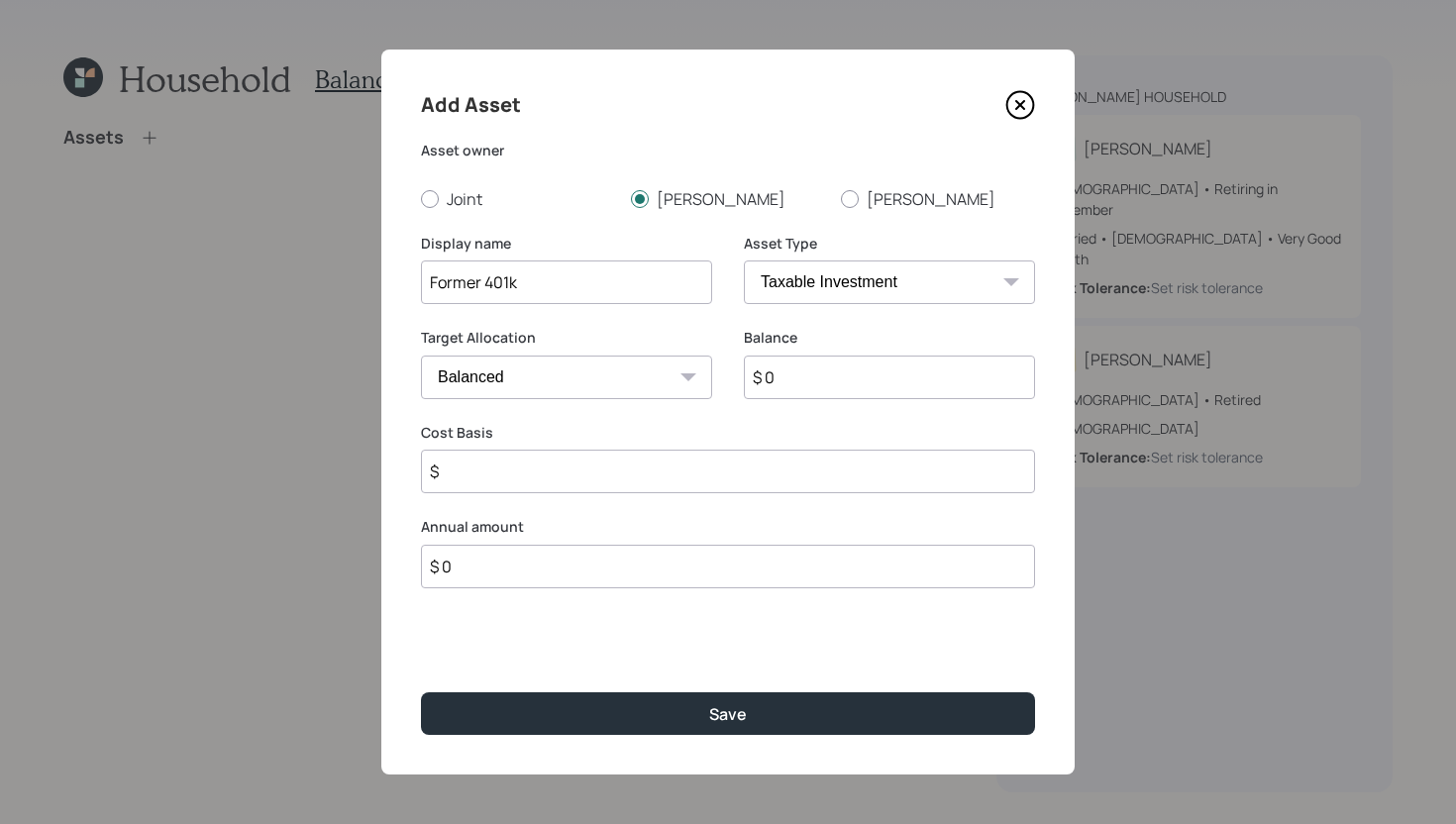 type on "Former 401k" 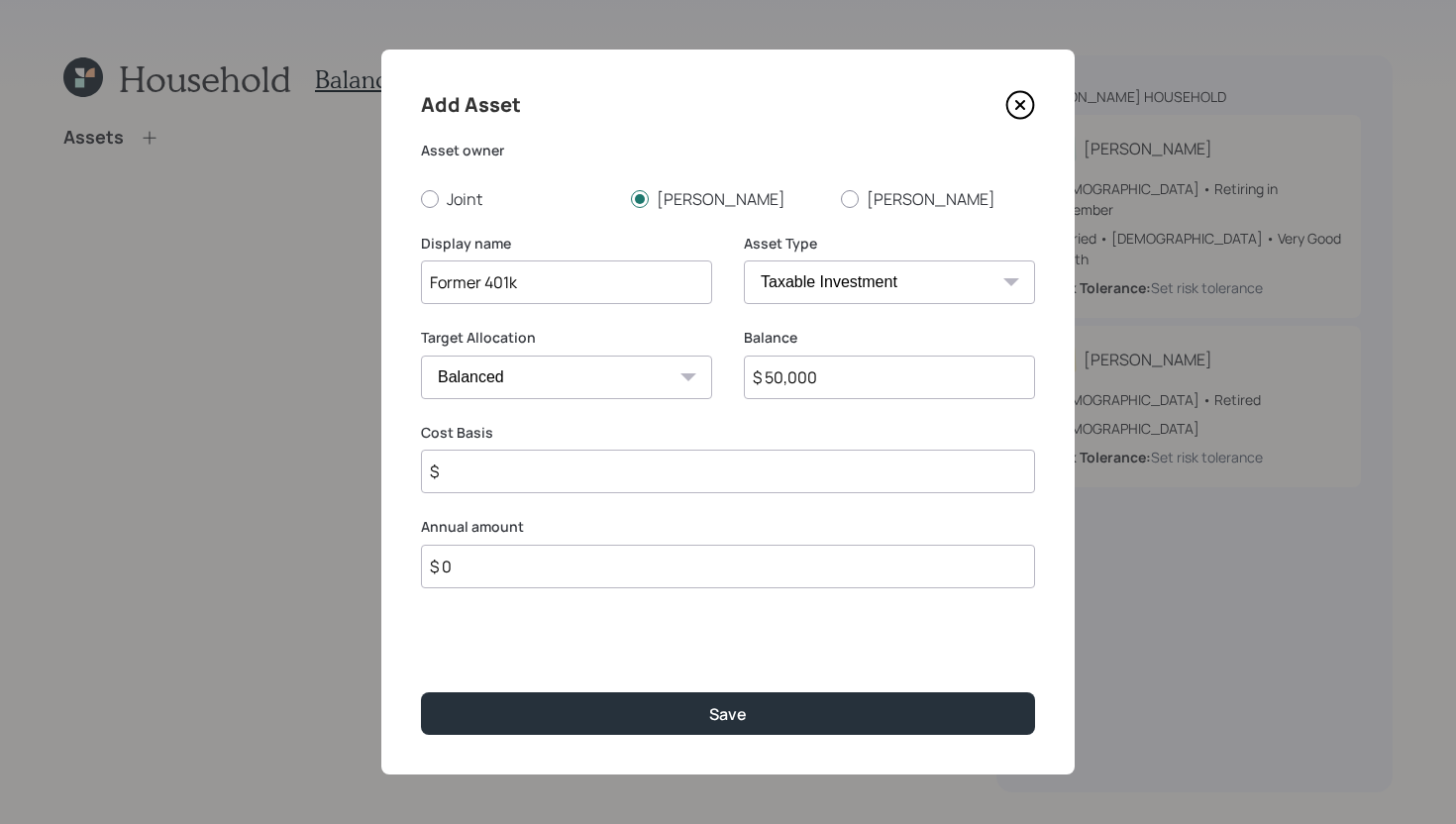 type on "$ 50,000" 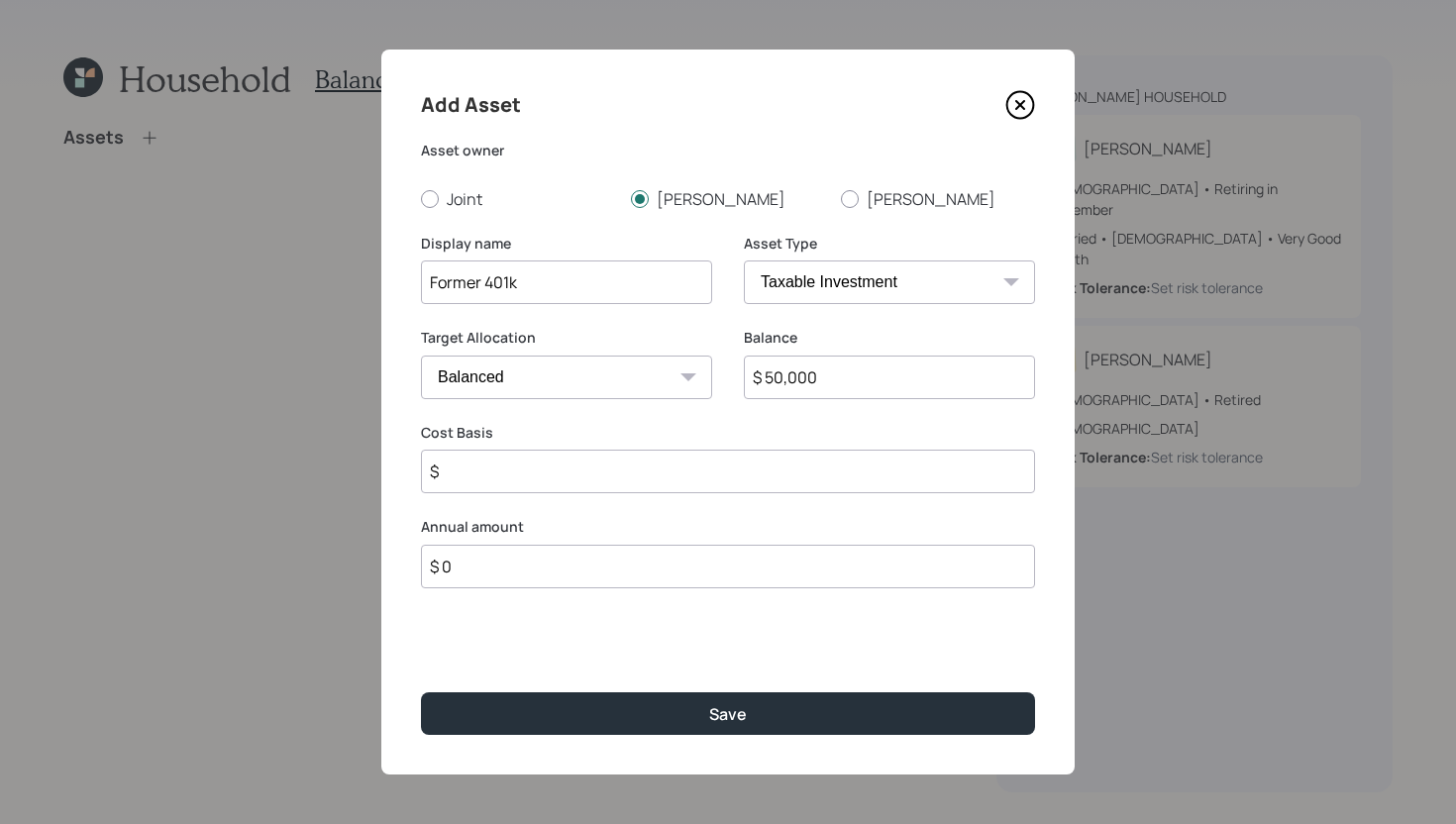 click on "SEP IRA IRA Roth IRA 401(k) Roth 401(k) 403(b) Roth 403(b) 457(b) Roth 457(b) Health Savings Account 529 Taxable Investment Checking / Savings Emergency Fund" at bounding box center (889, 282) 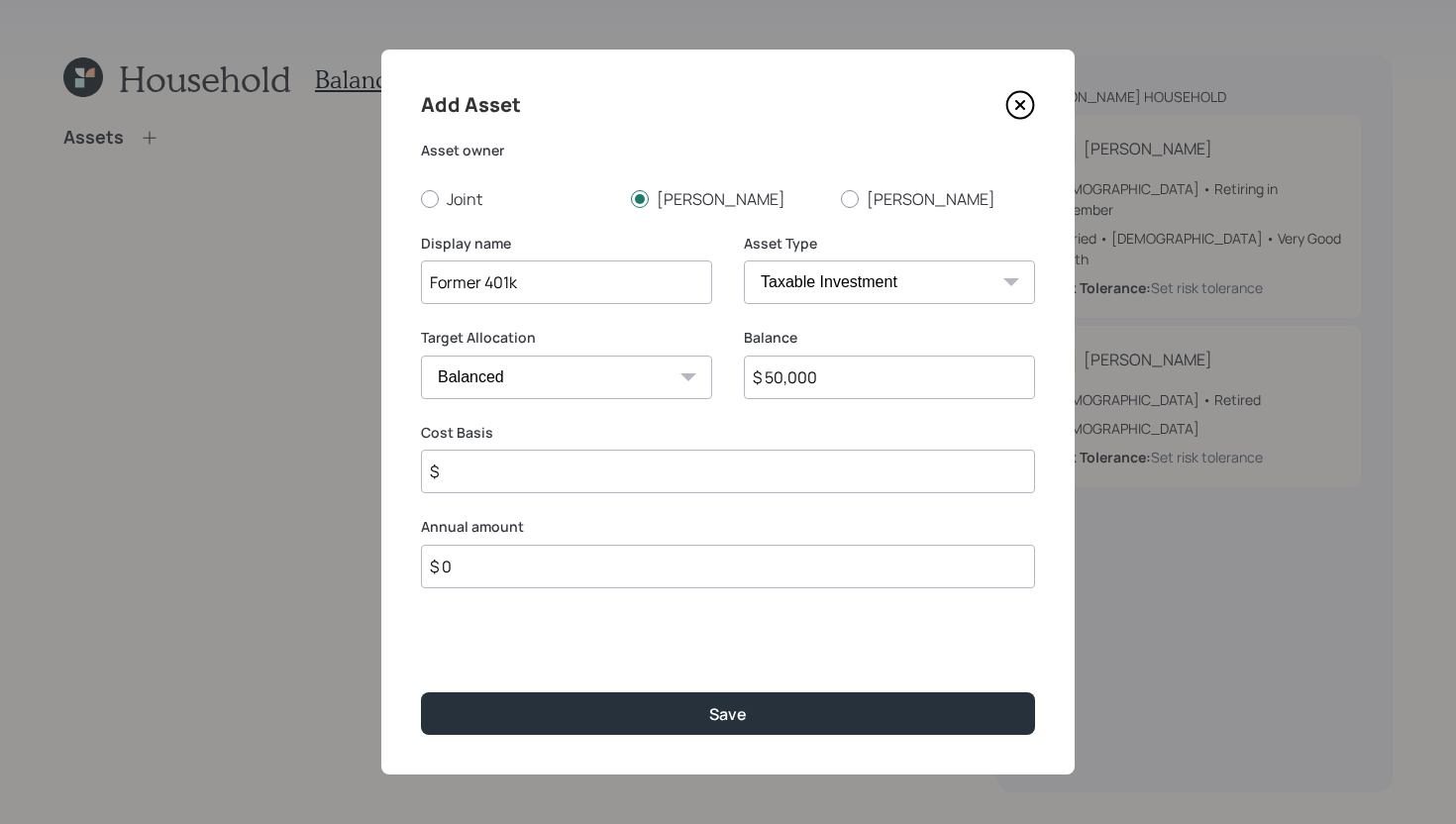 select on "company_sponsored" 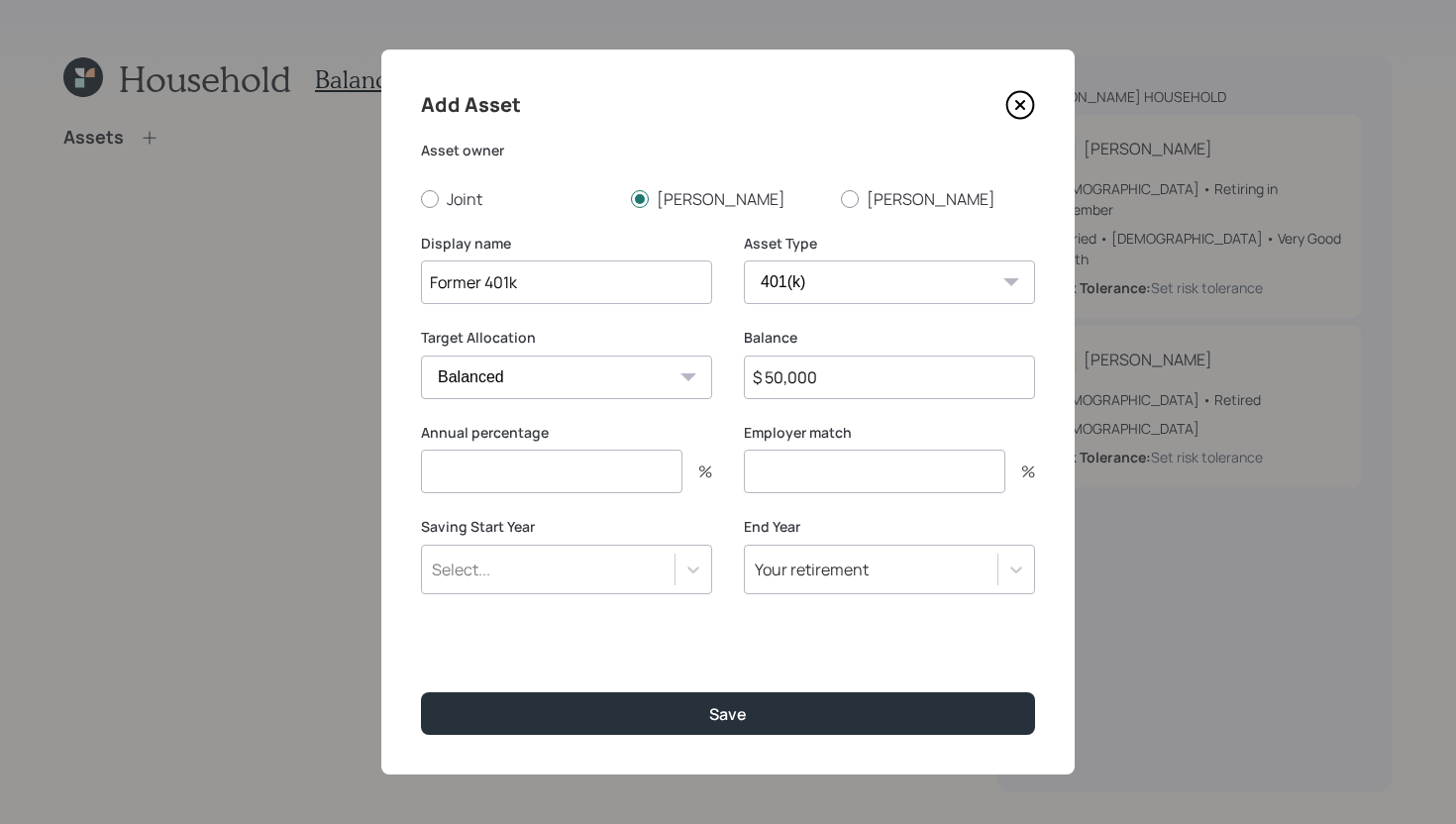 click at bounding box center [552, 471] 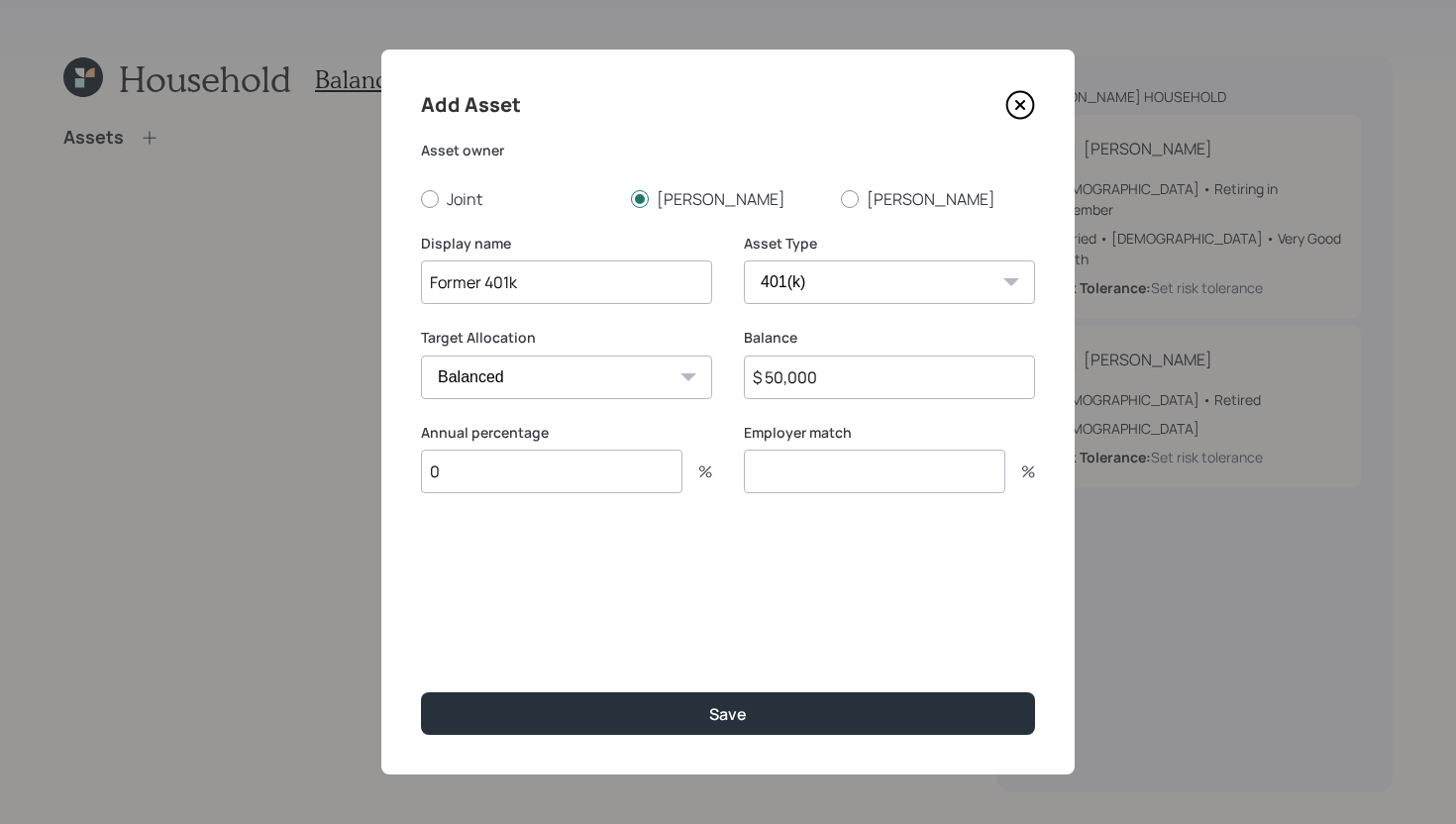 type on "0" 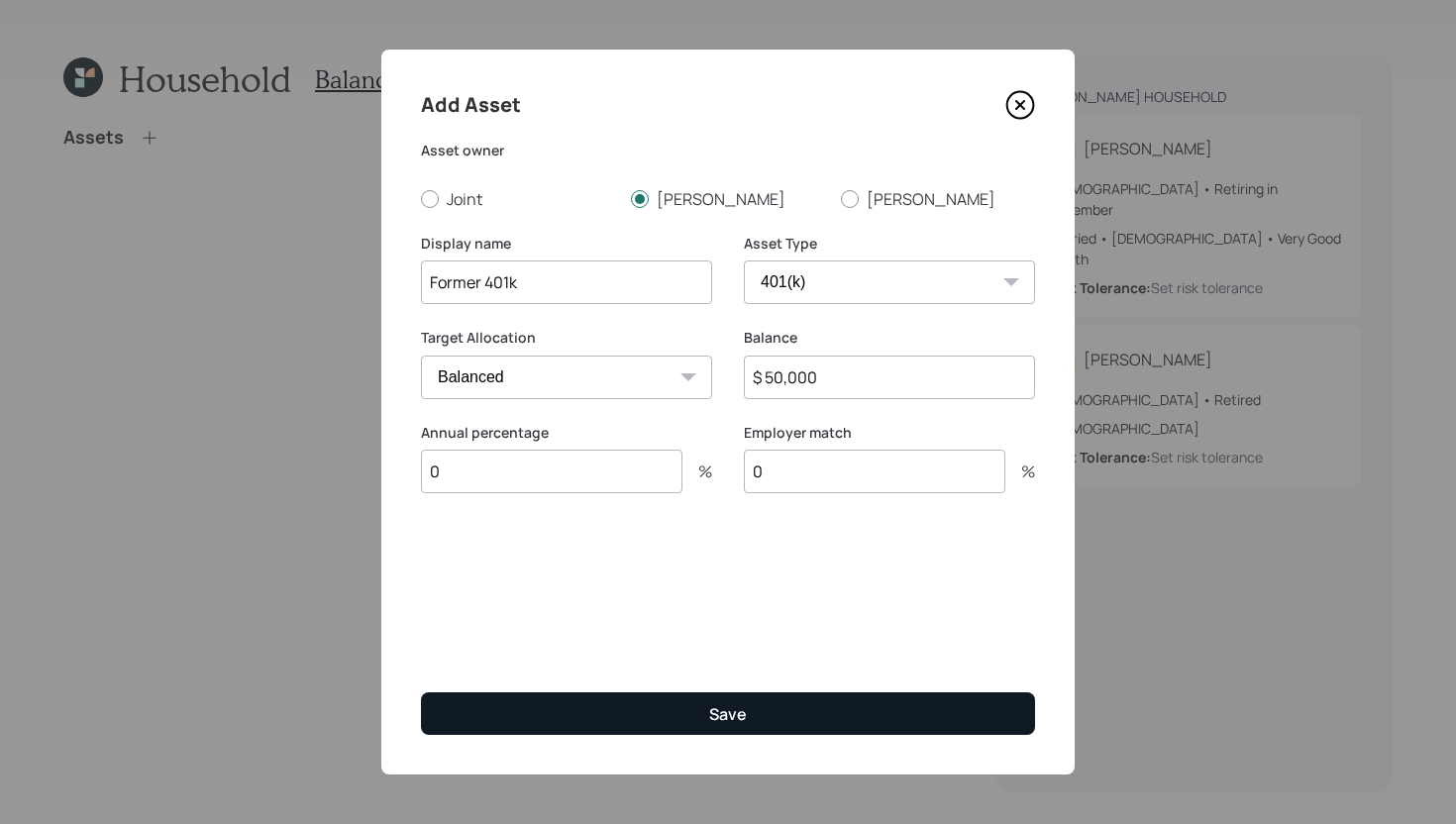 type on "0" 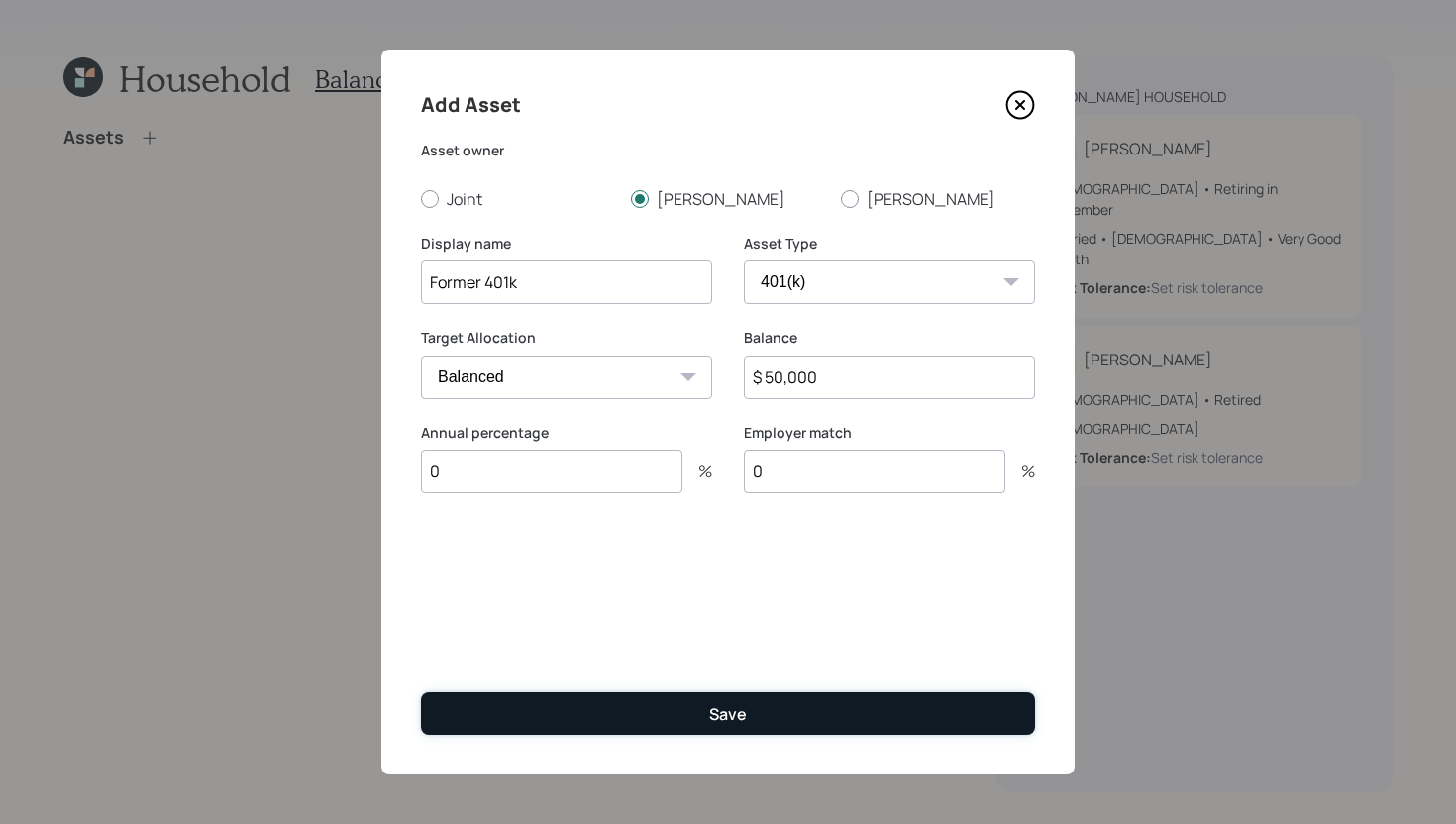 click on "Save" at bounding box center (728, 713) 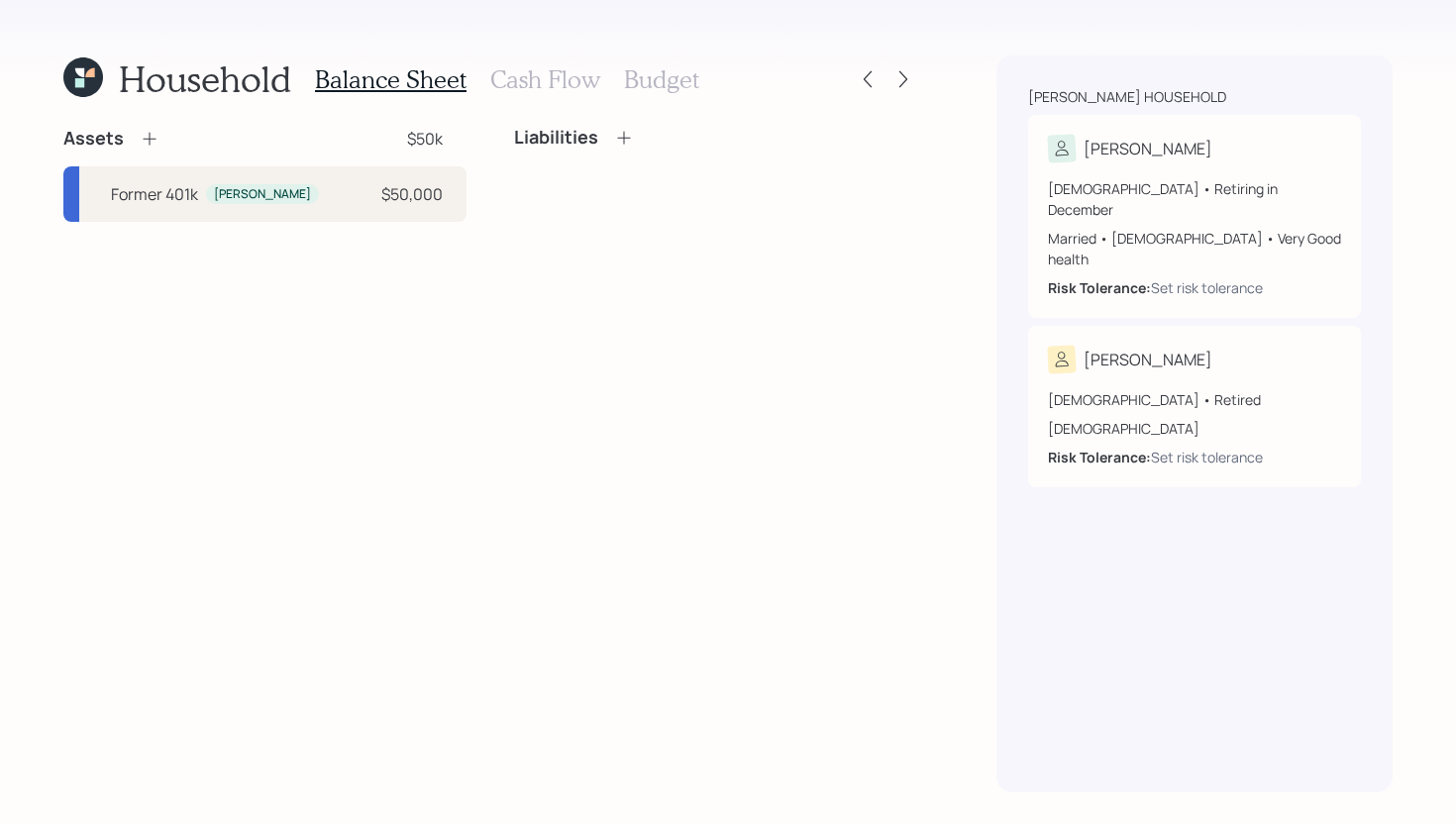 click 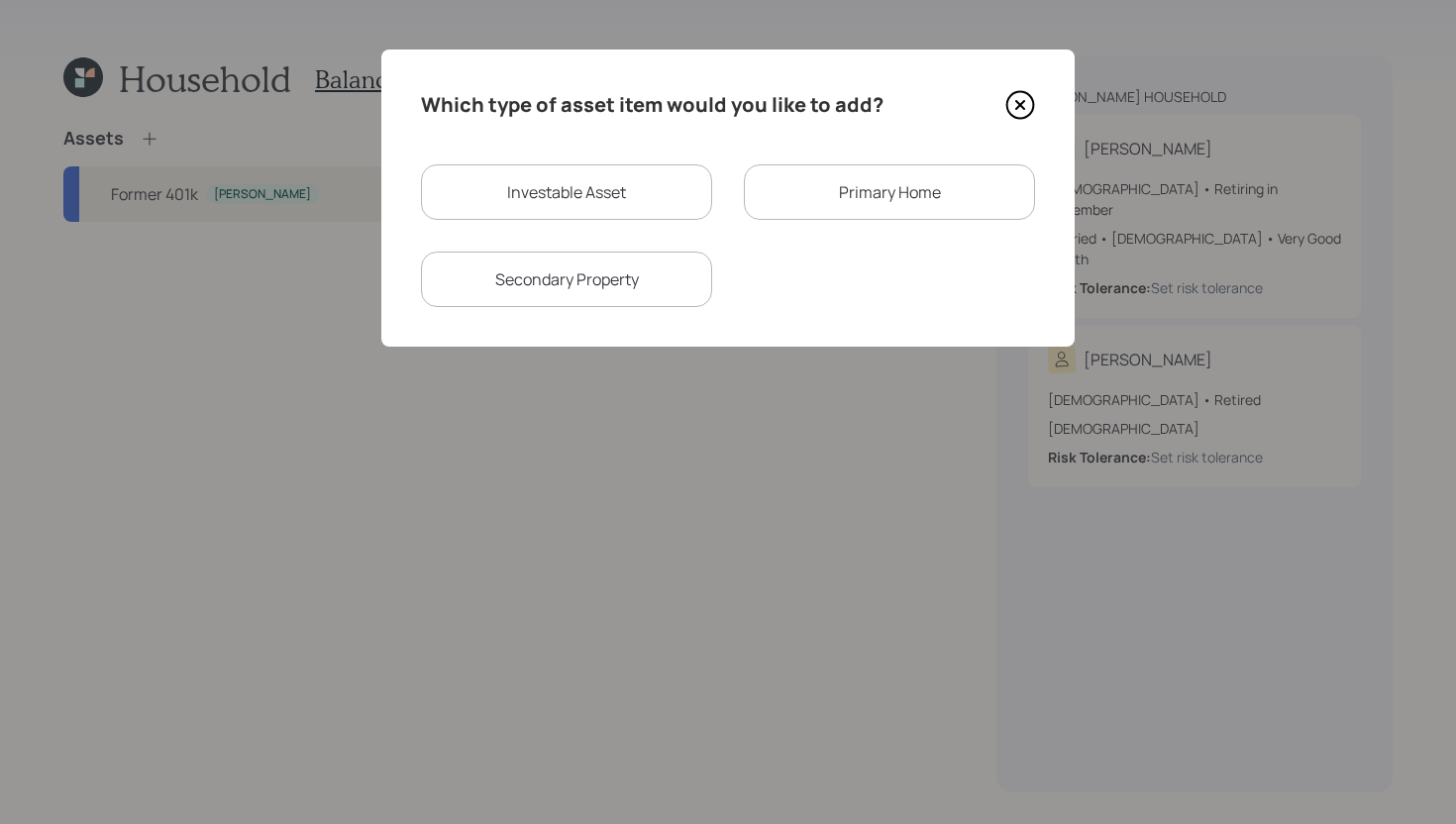 click on "Investable Asset" at bounding box center (567, 192) 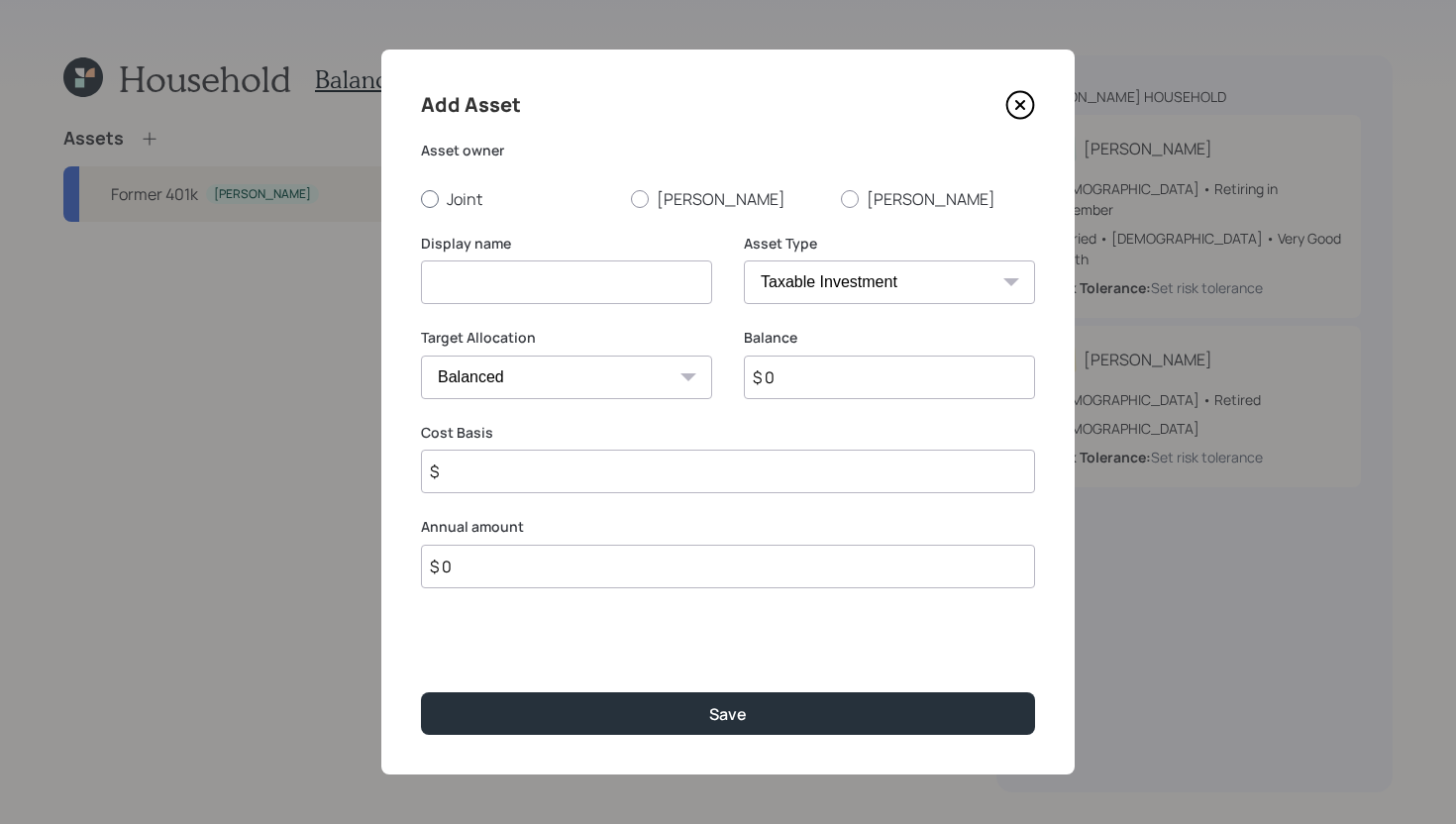 click on "Joint" at bounding box center (518, 199) 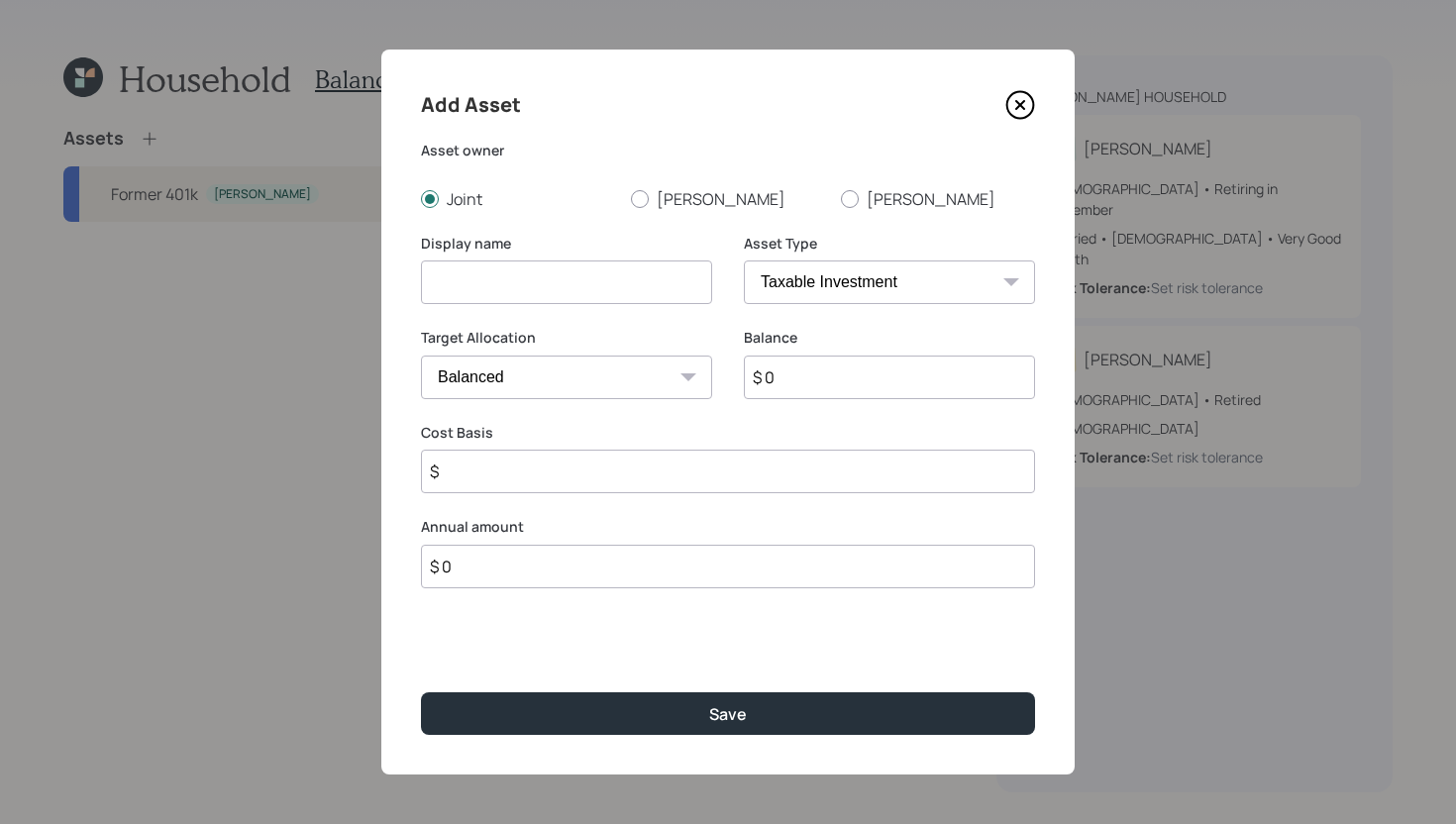 click at bounding box center [567, 282] 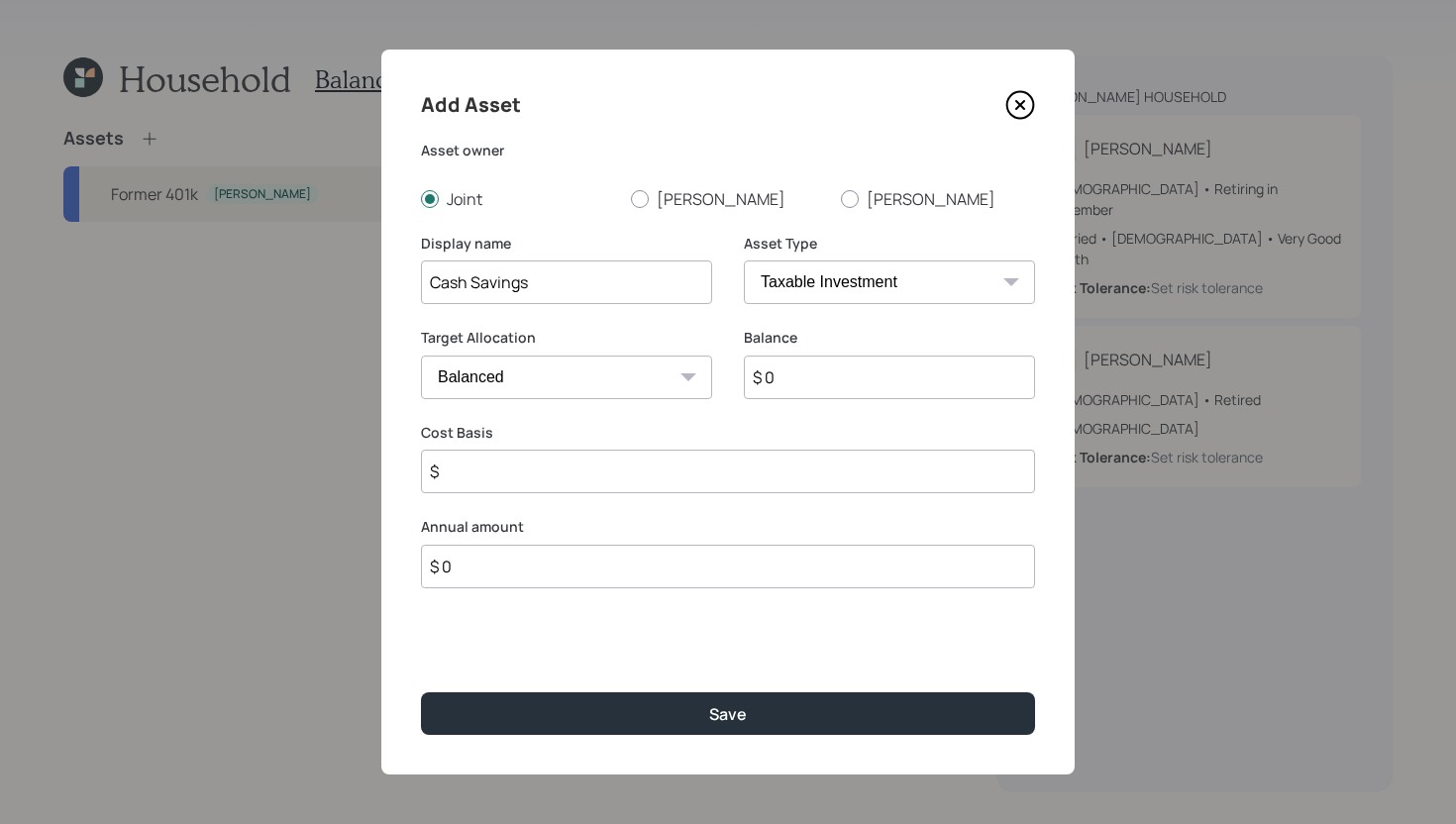 click on "$ 0" at bounding box center (889, 377) 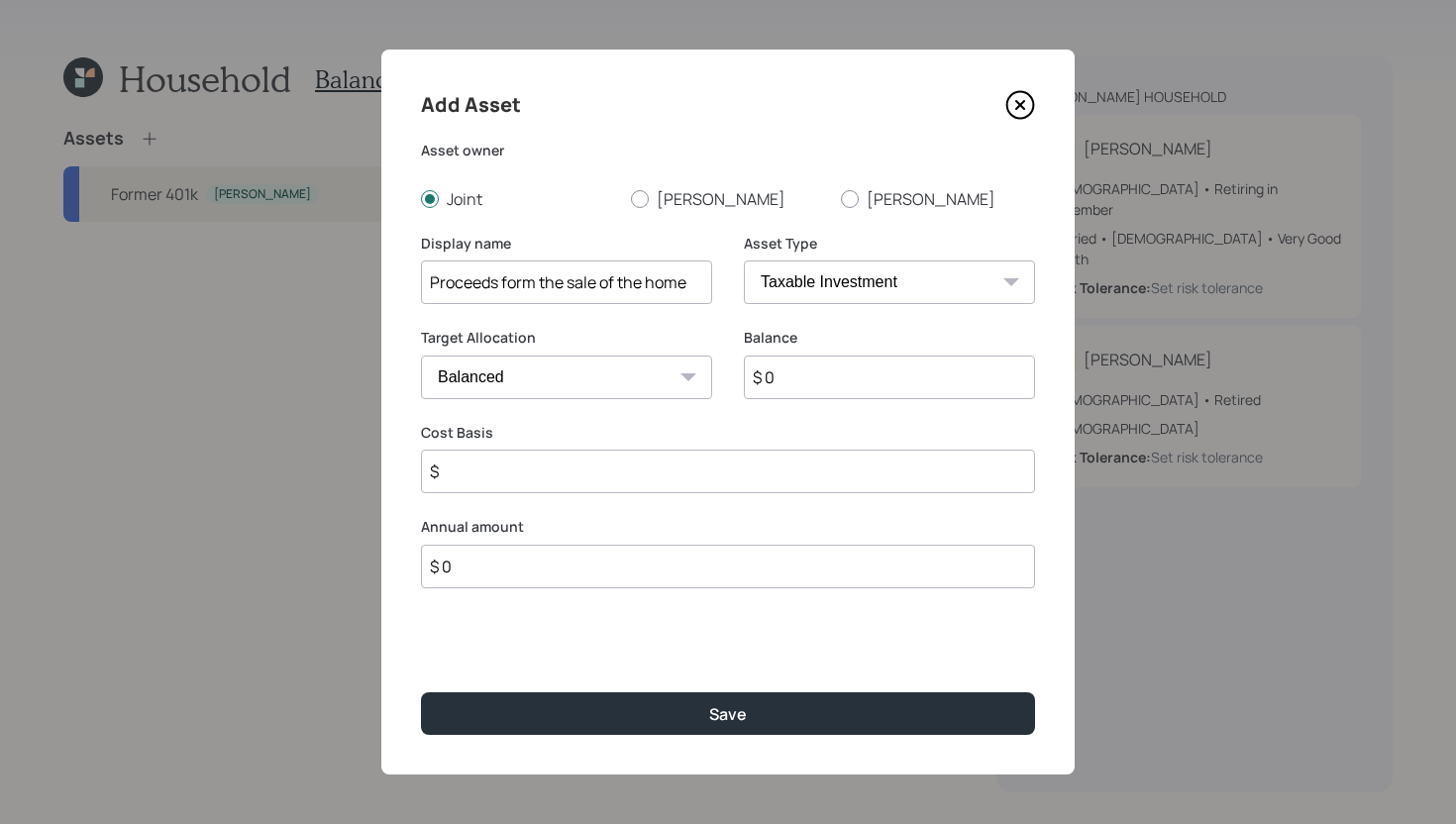 type on "Proceeds form the sale of the home" 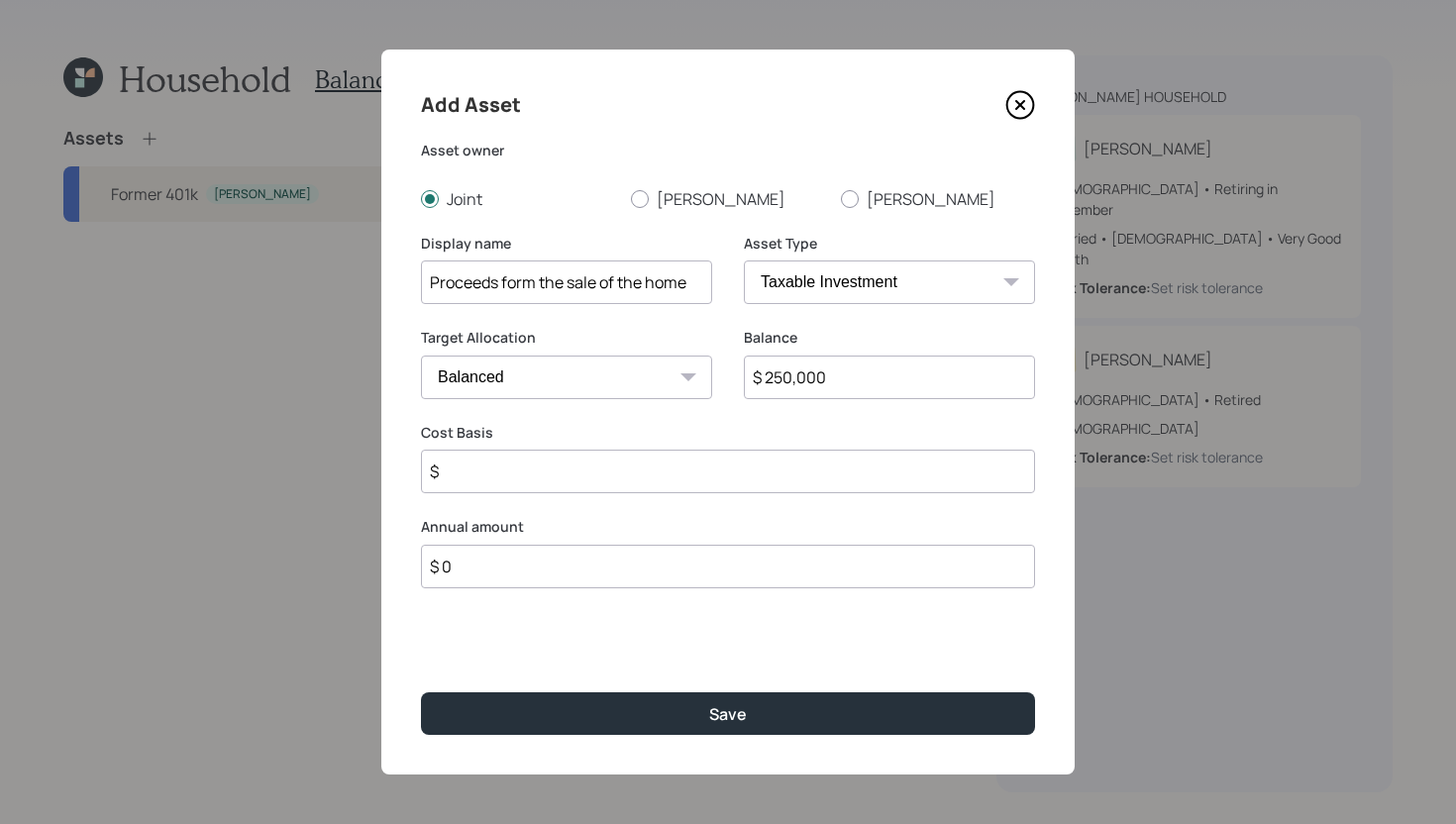 type on "$ 250,000" 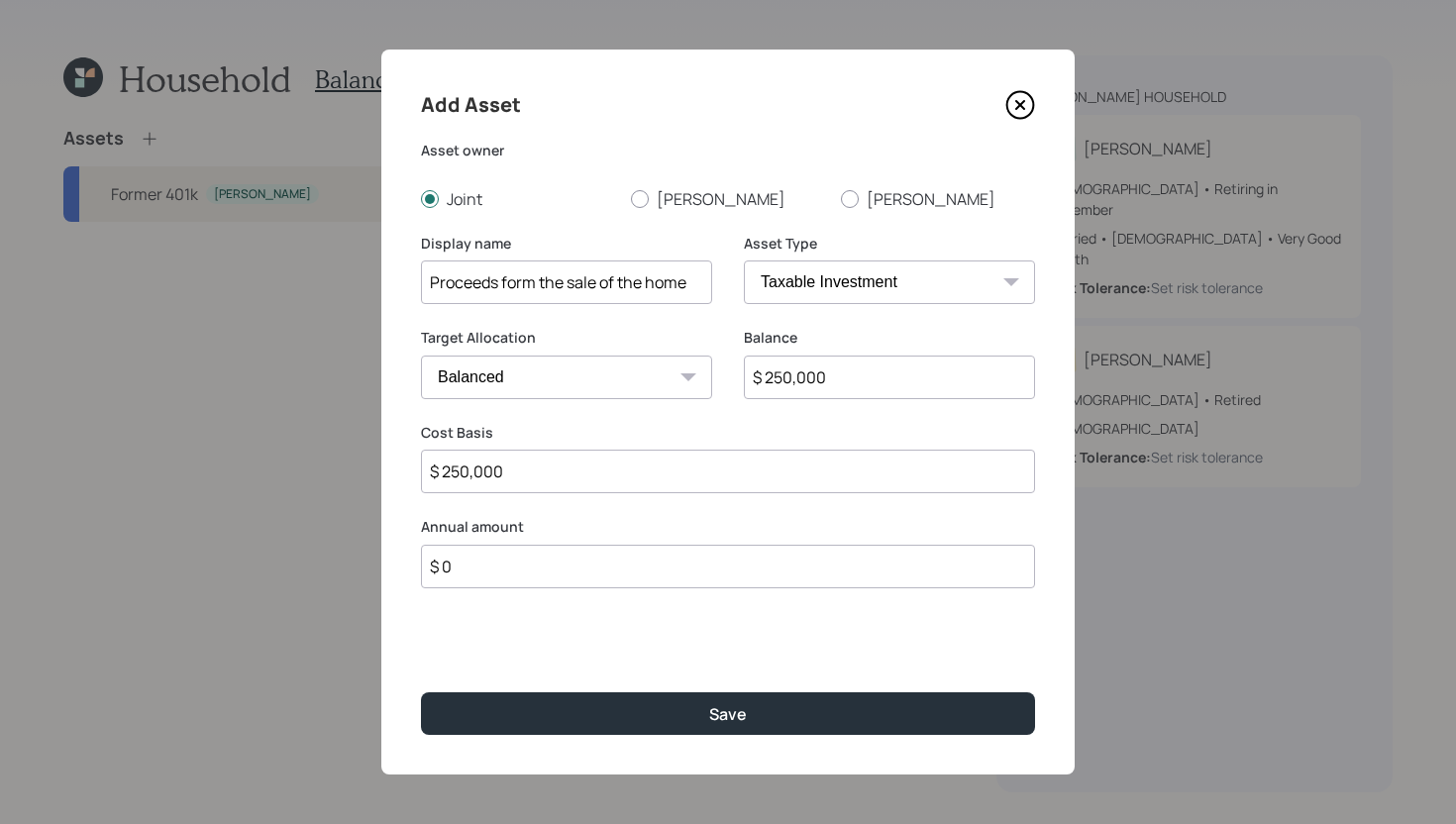 type on "$ 250,000" 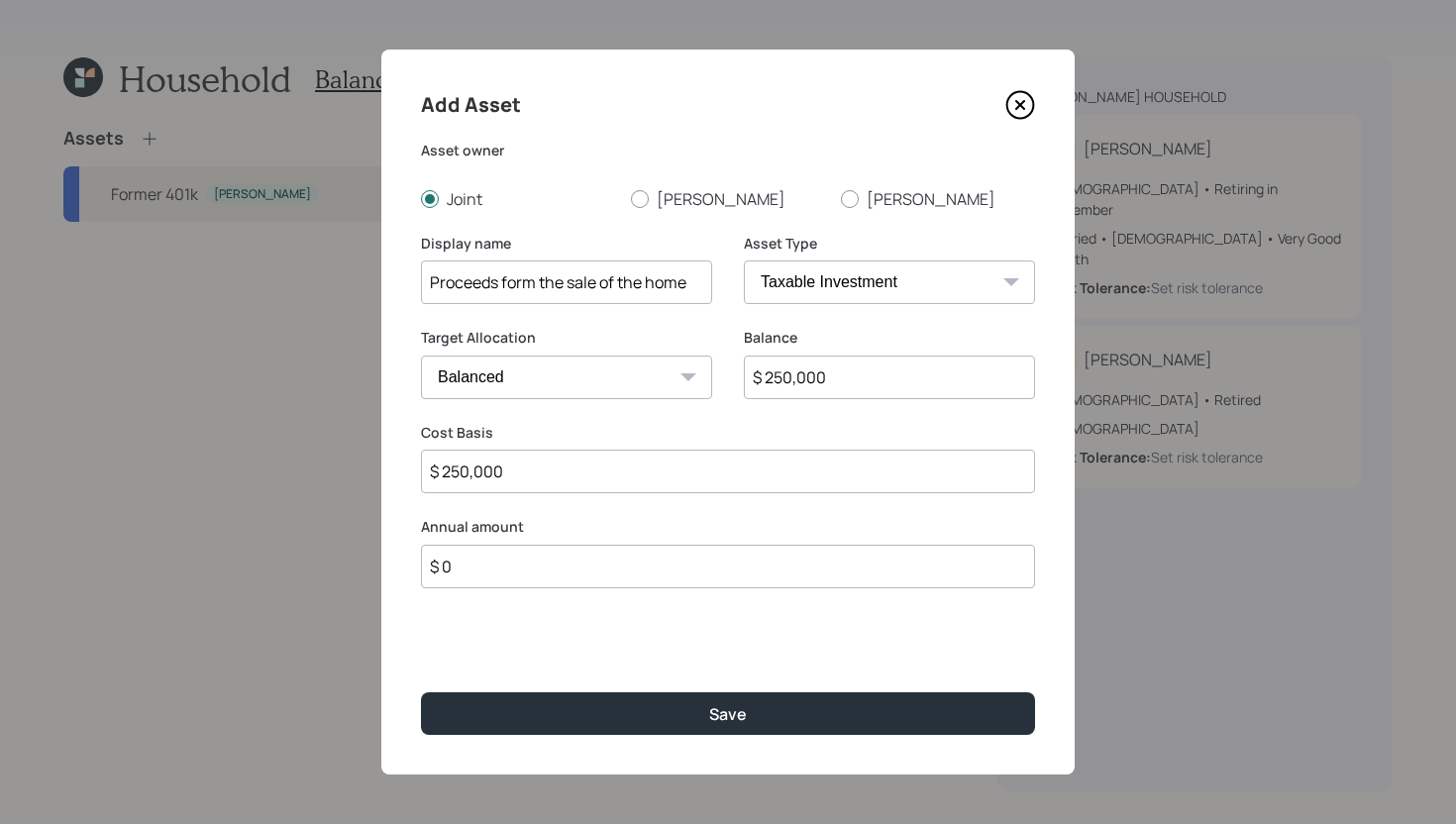 click on "Cash Conservative Balanced Aggressive" at bounding box center [567, 377] 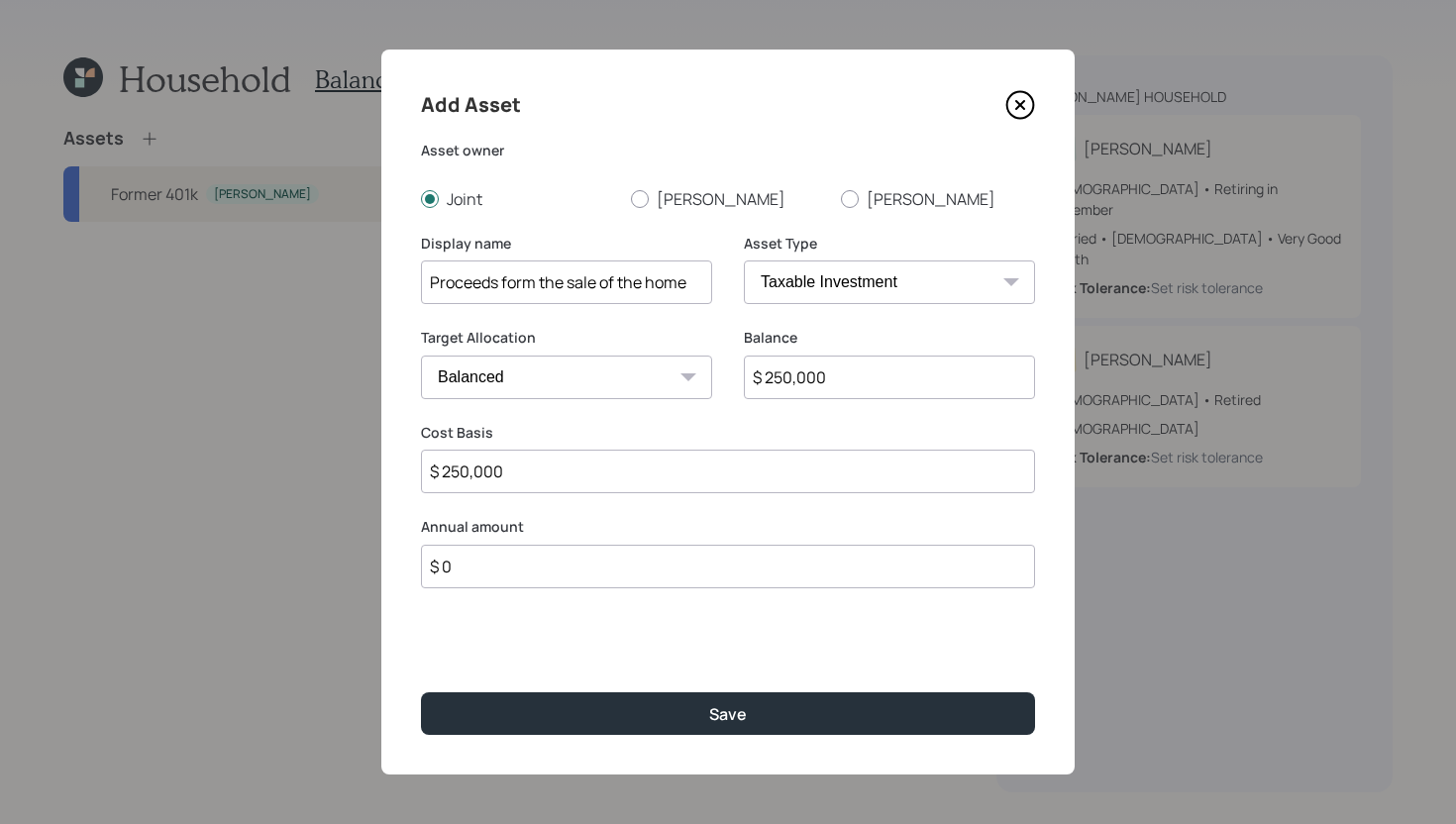 select on "uninvested" 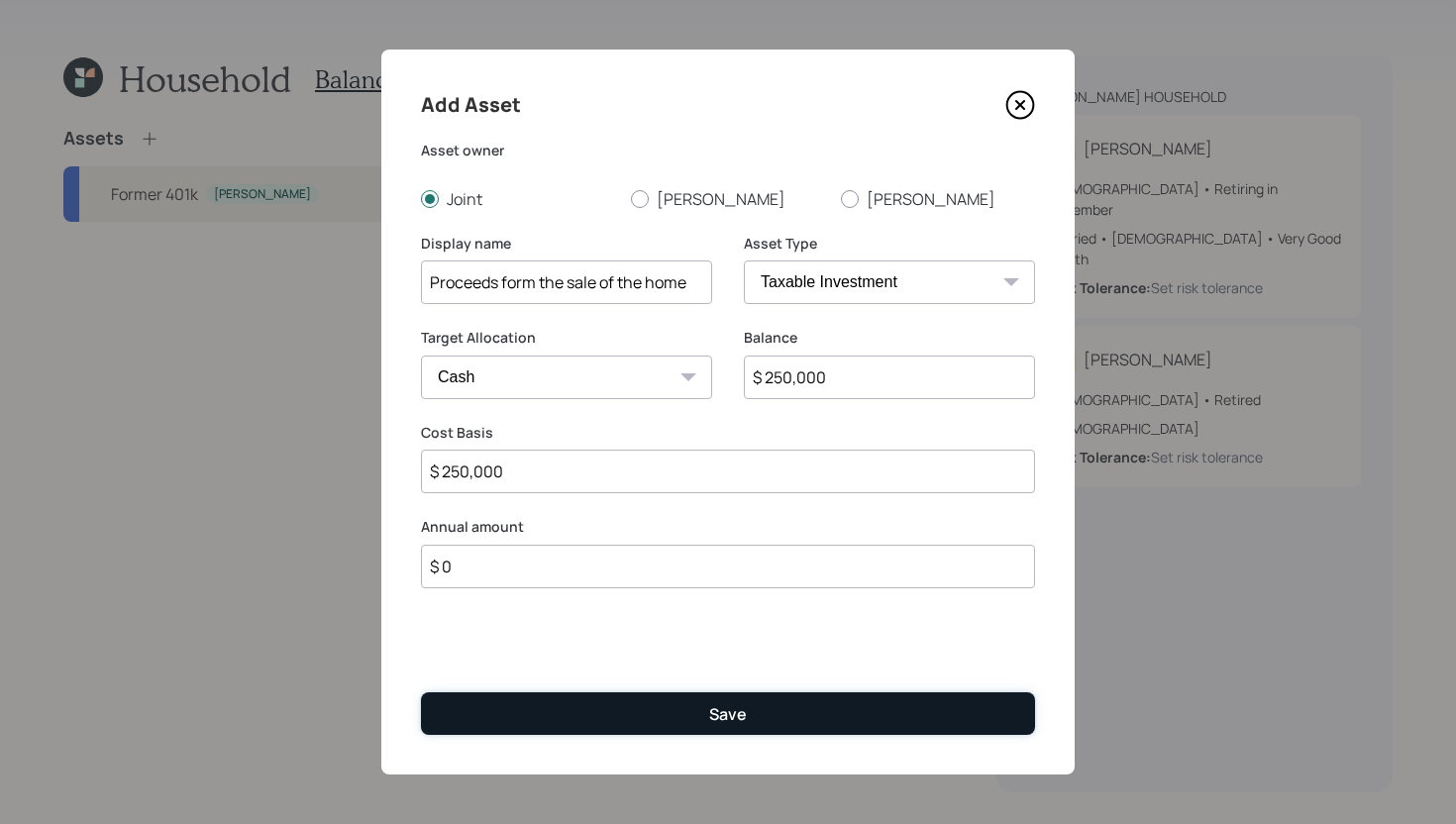 click on "Save" at bounding box center (728, 713) 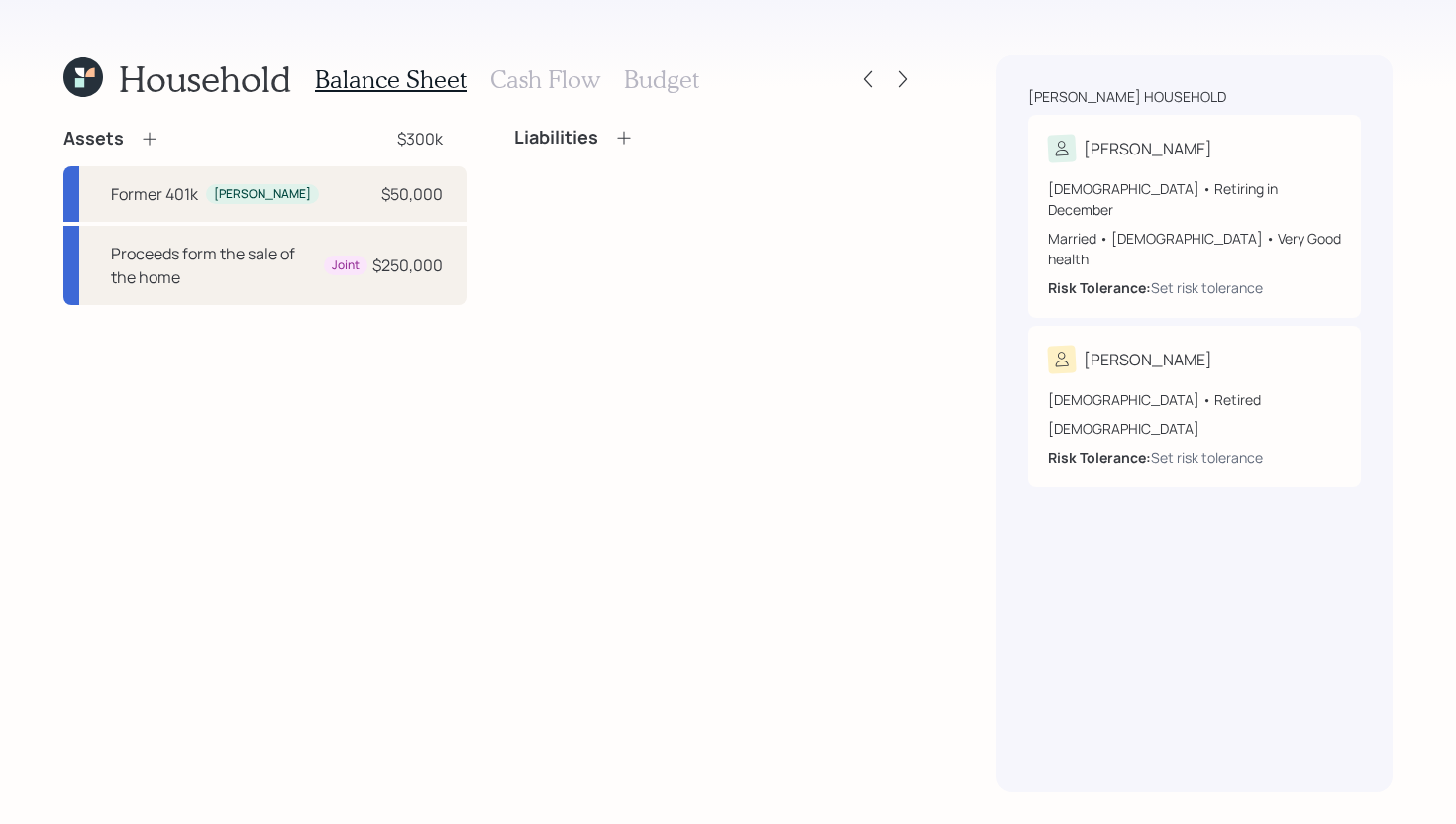 click 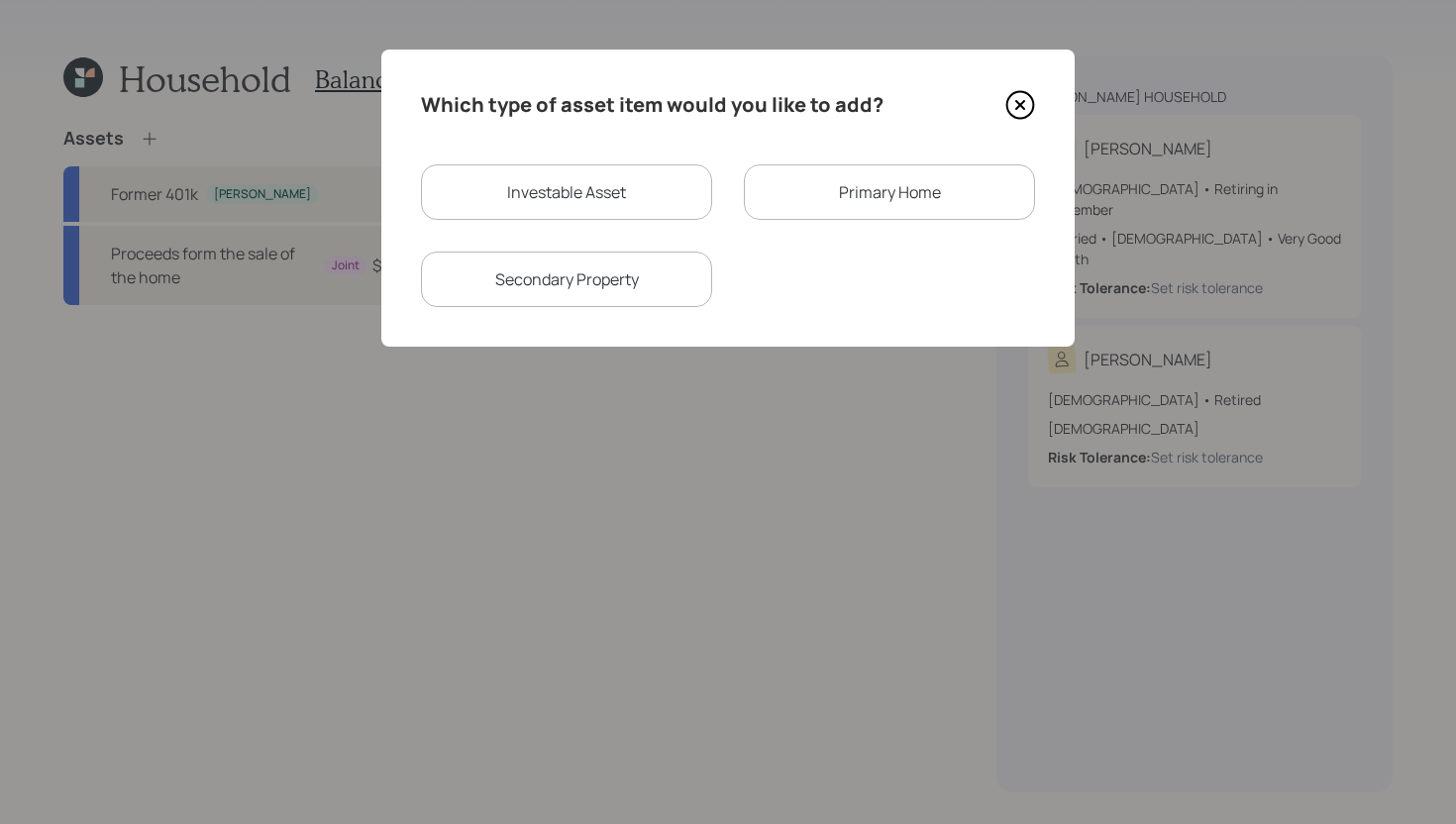 click on "Investable Asset" at bounding box center (567, 192) 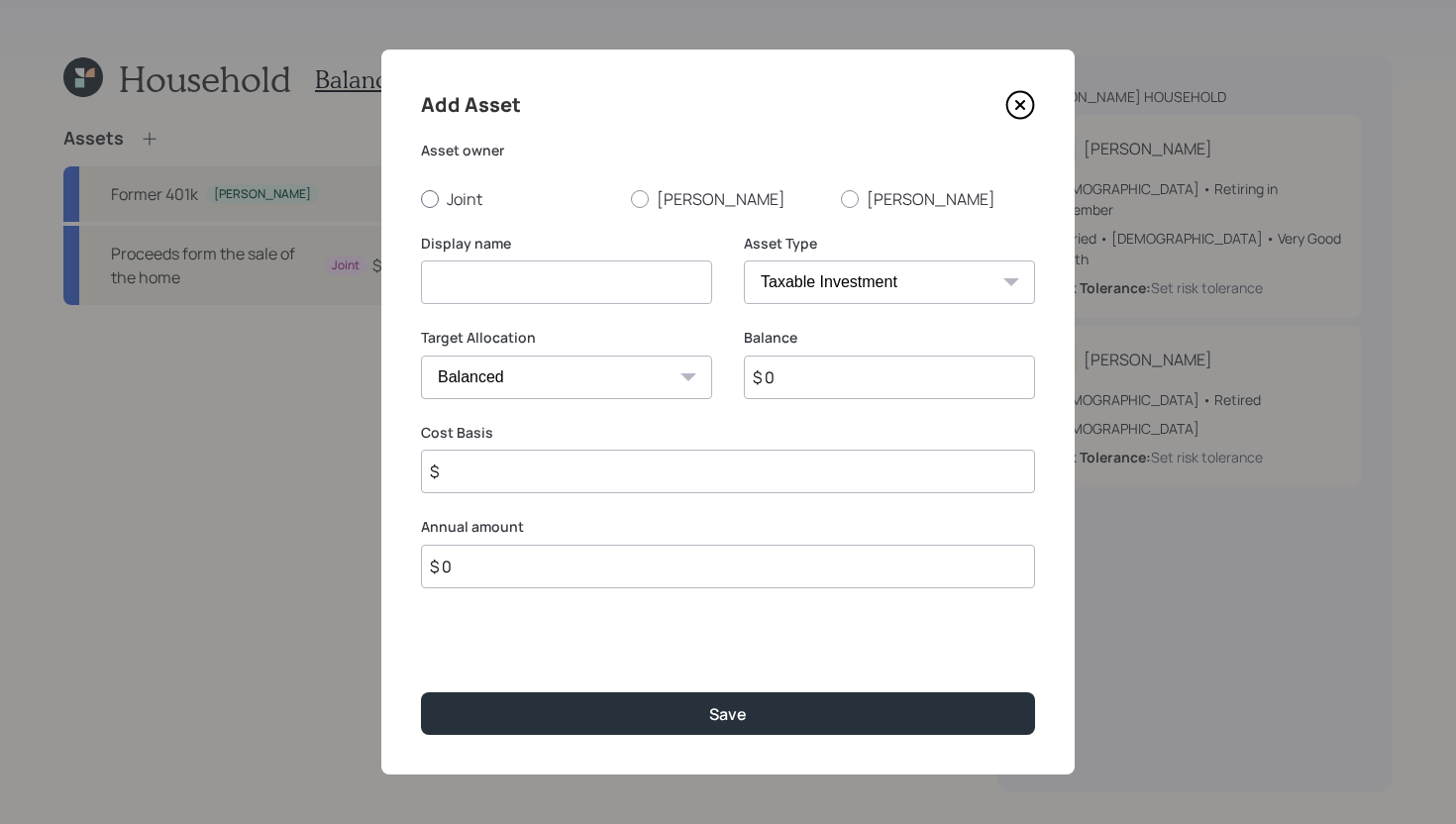 click on "Joint" at bounding box center (518, 199) 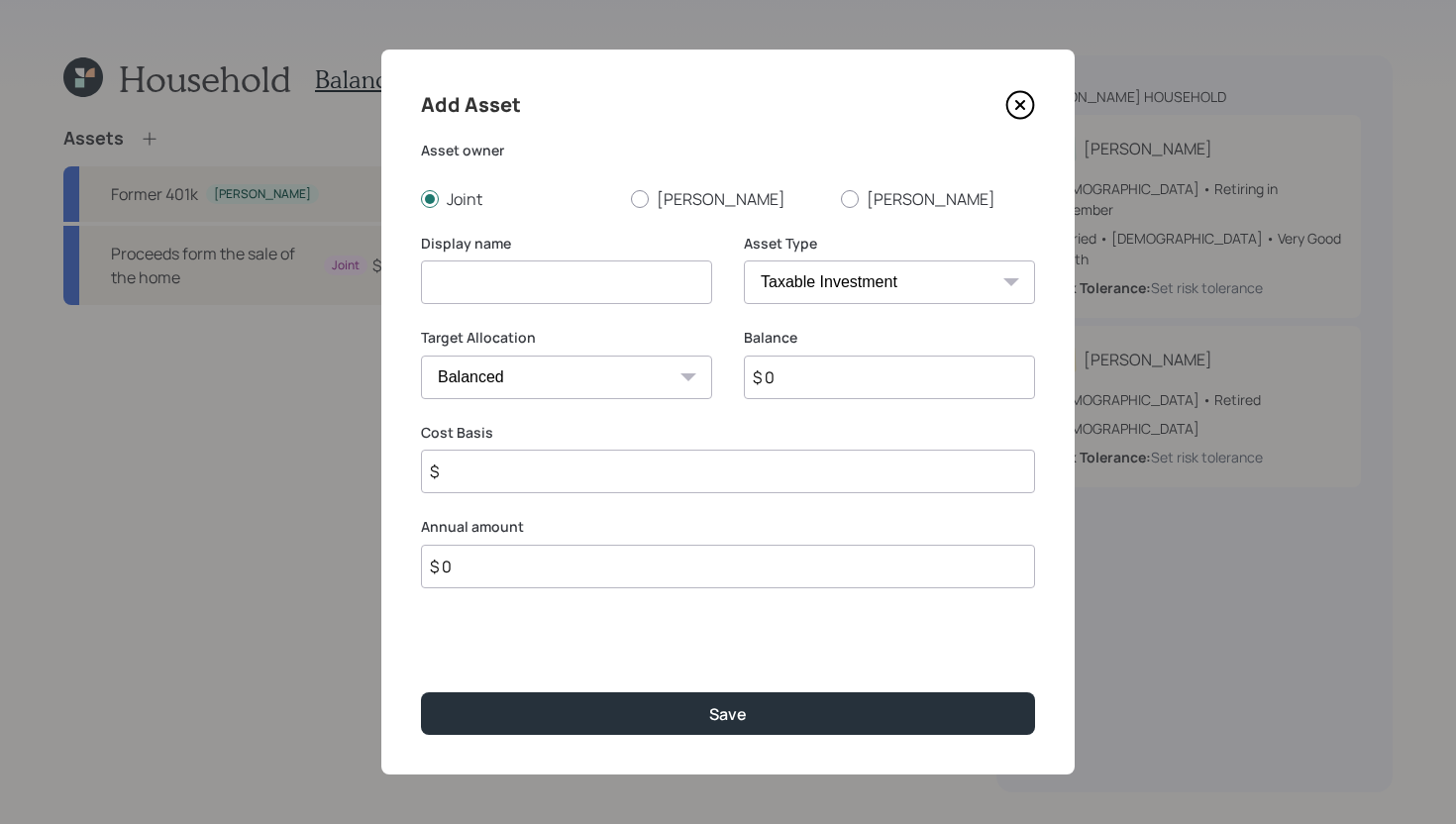 click on "SEP IRA IRA Roth IRA 401(k) Roth 401(k) 403(b) Roth 403(b) 457(b) Roth 457(b) Health Savings Account 529 Taxable Investment Checking / Savings Emergency Fund" at bounding box center (889, 282) 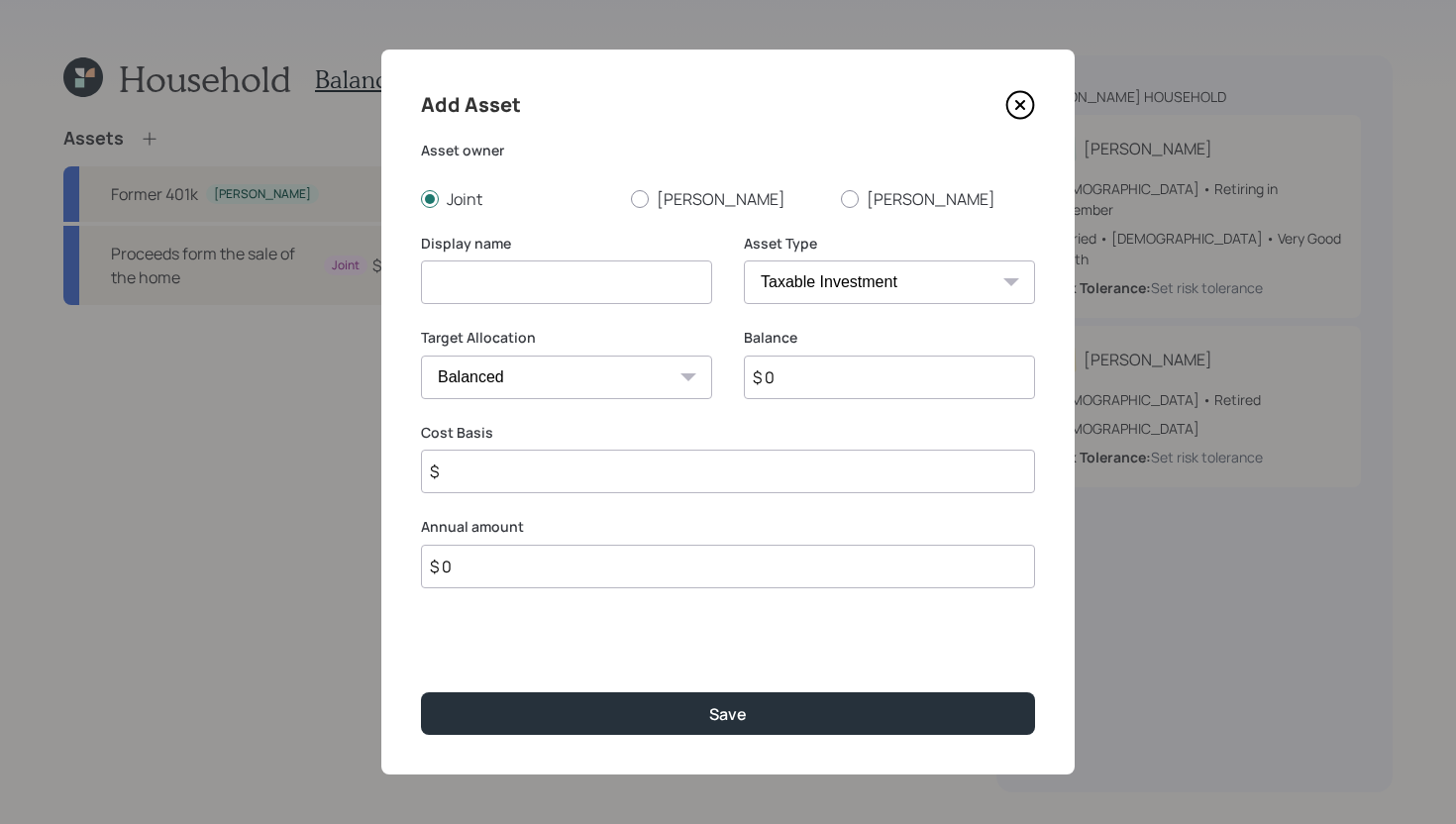 select on "emergency_fund" 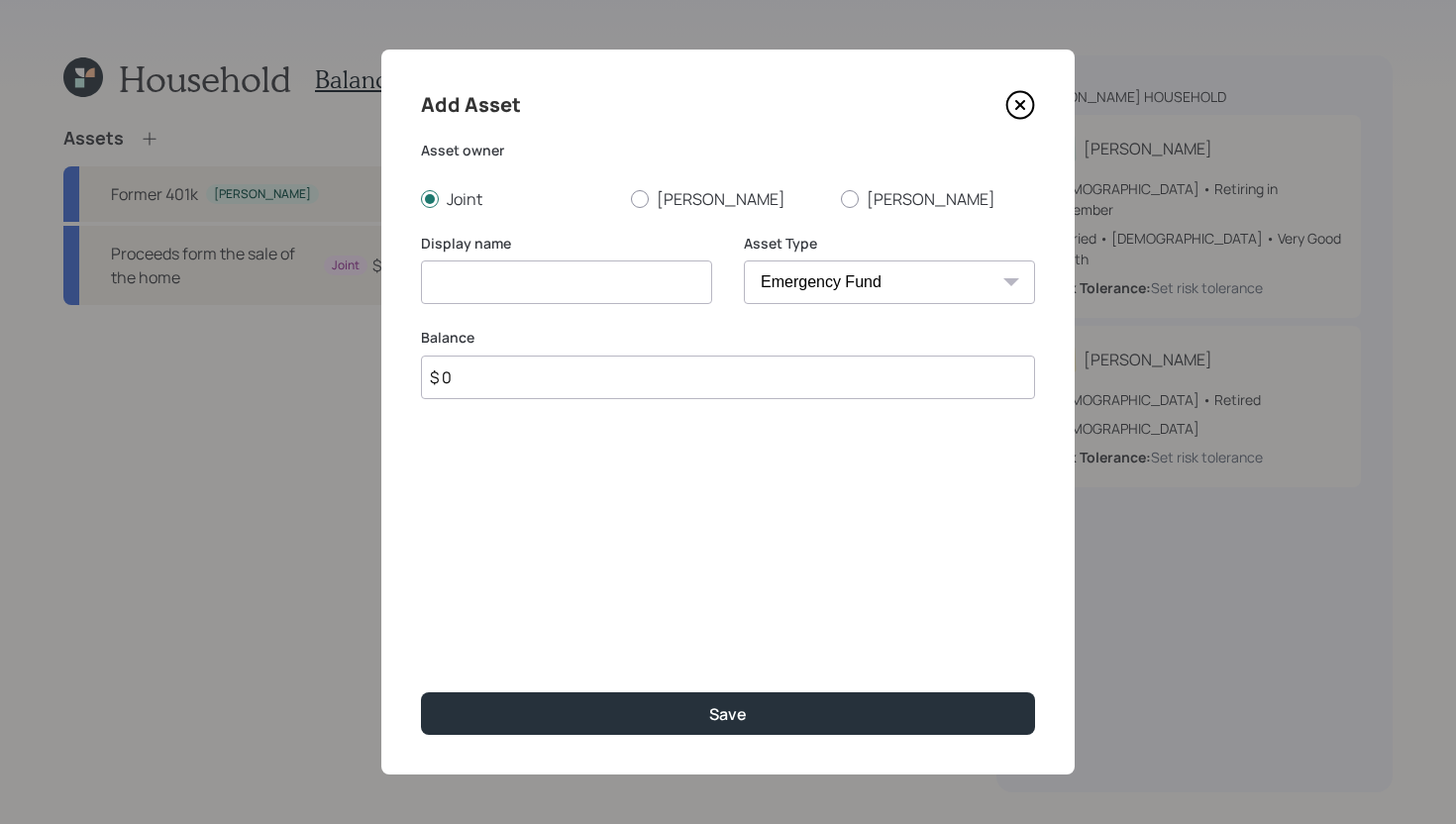 click at bounding box center [567, 282] 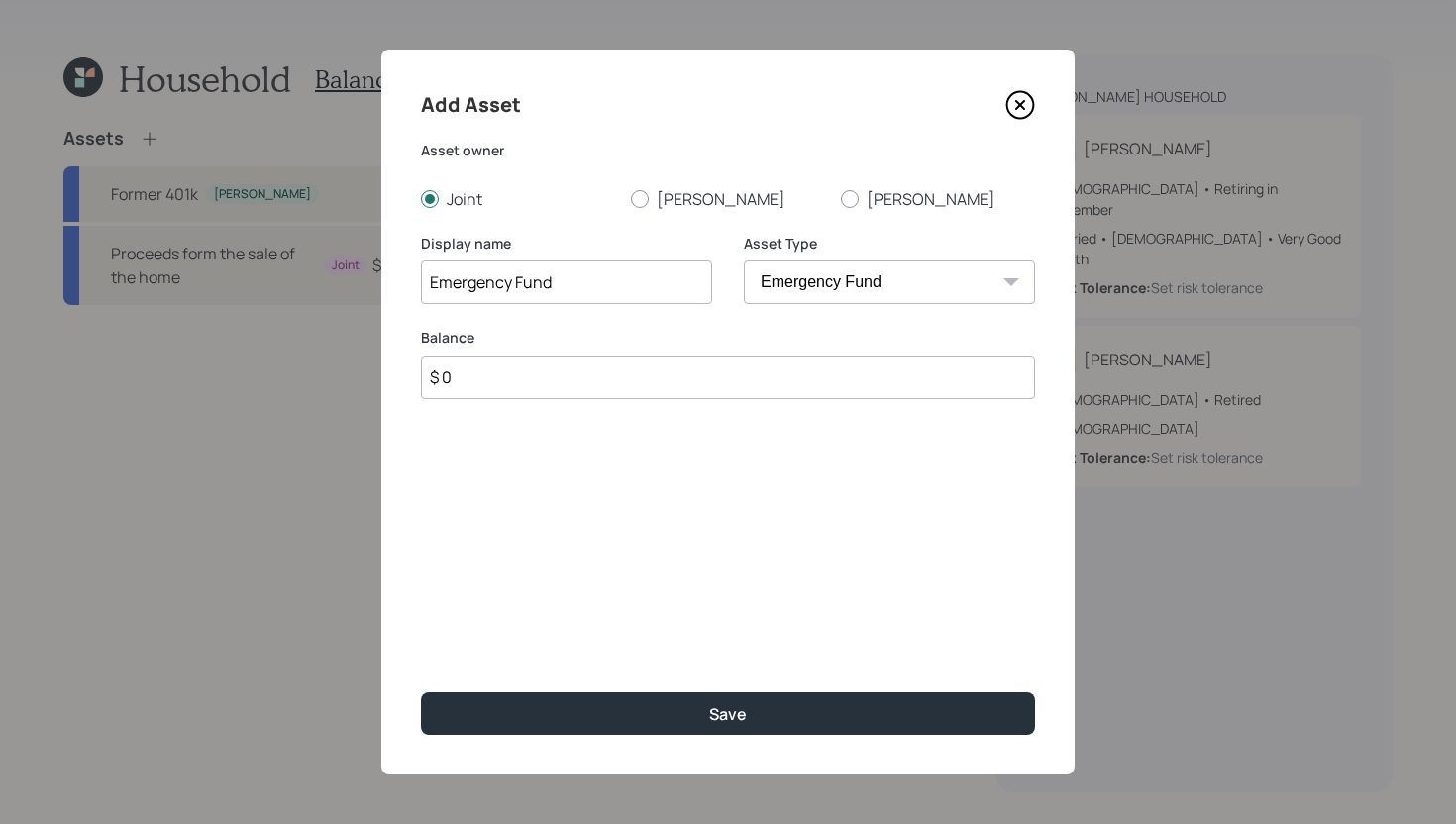 type on "Emergency Fund" 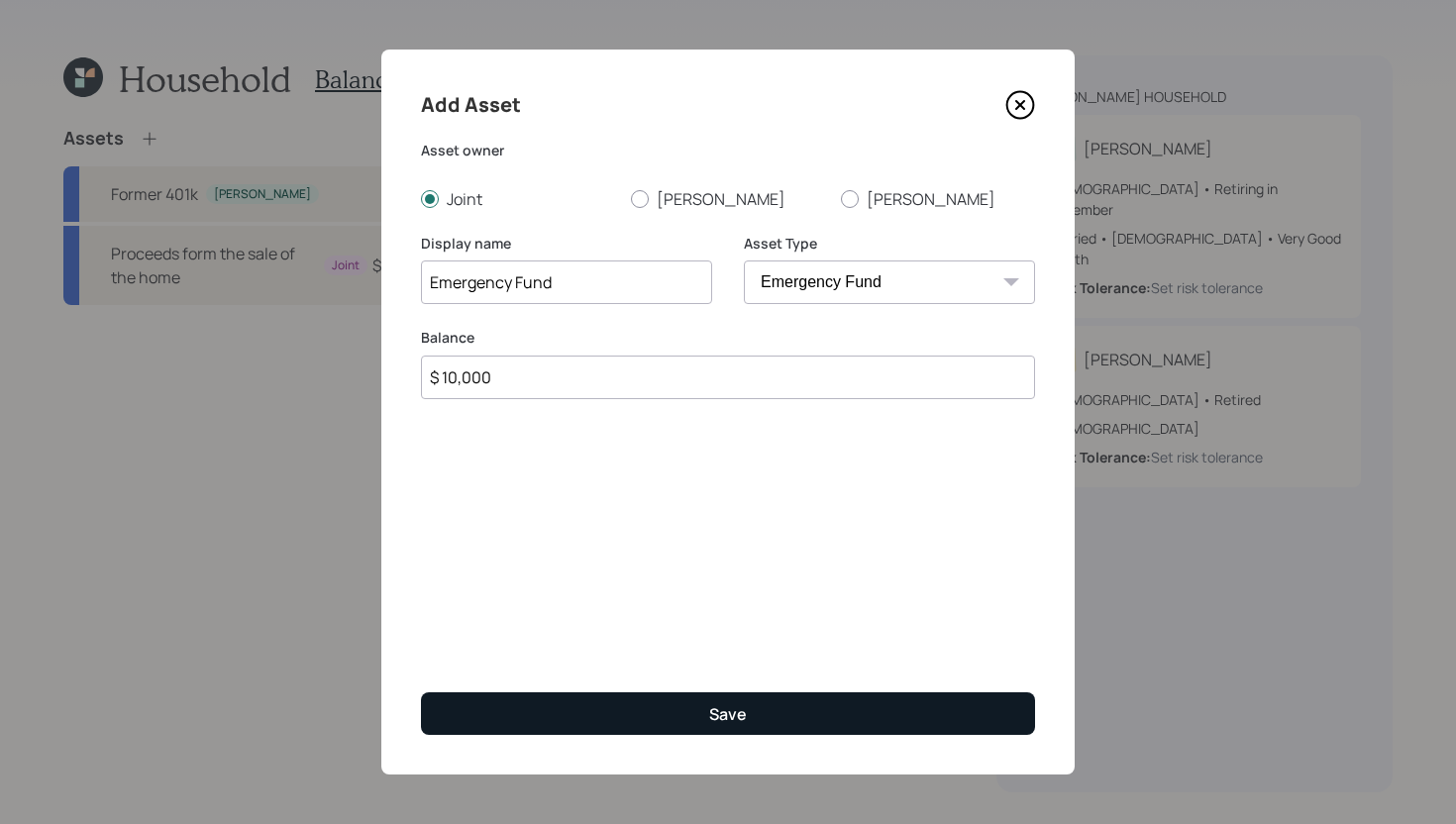type on "$ 10,000" 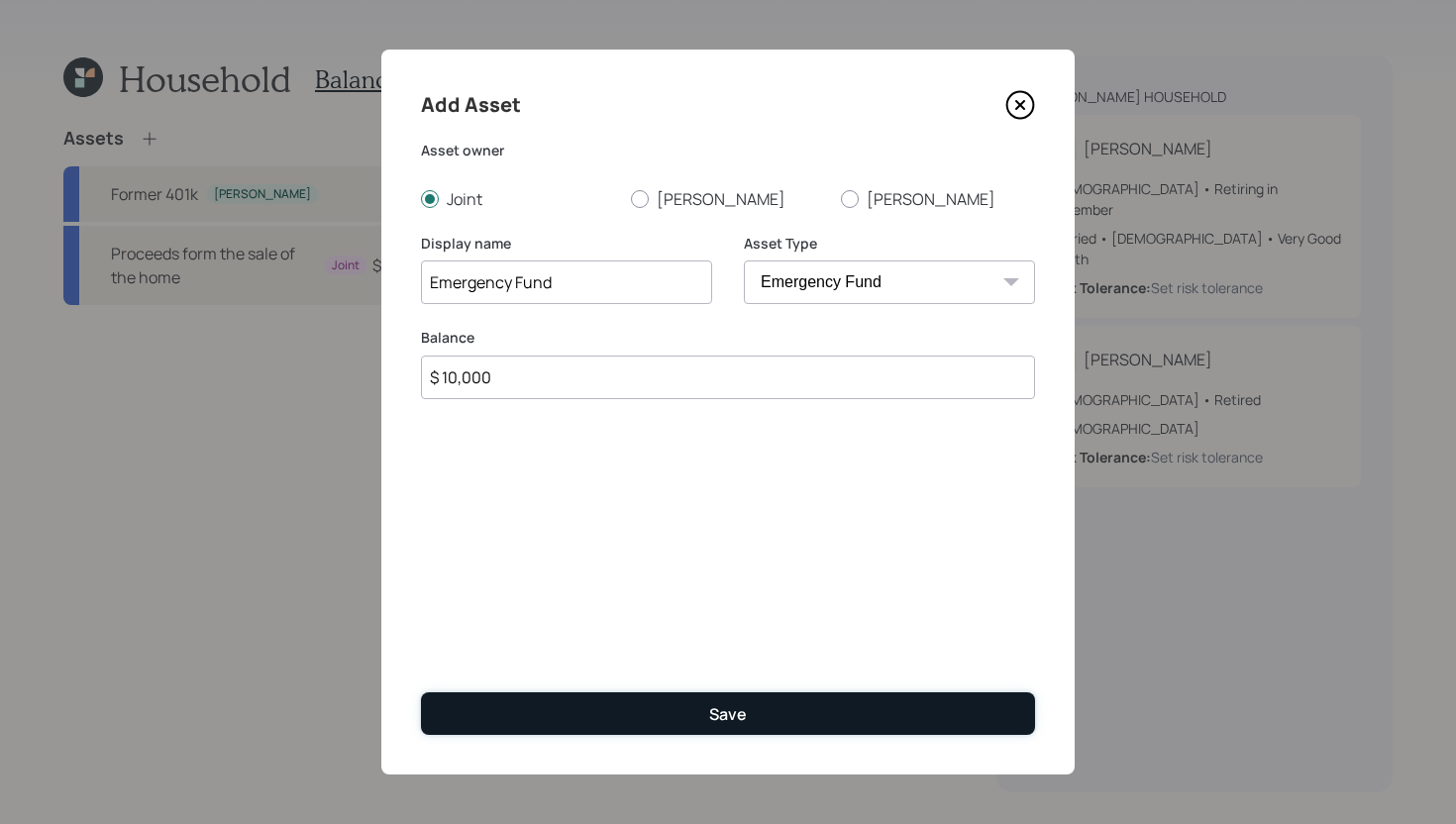 click on "Save" at bounding box center [728, 713] 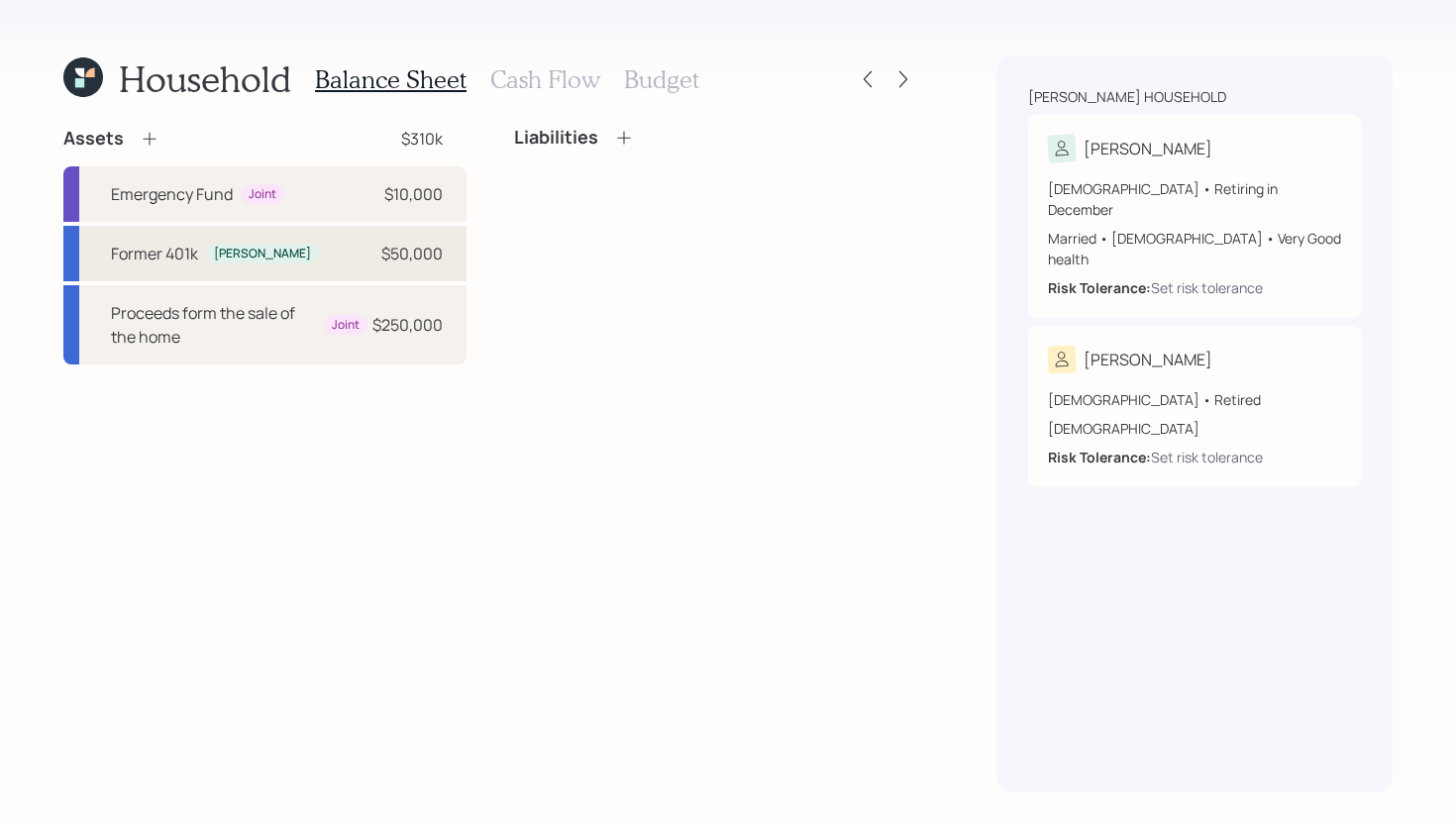 click on "Former 401k" at bounding box center [155, 254] 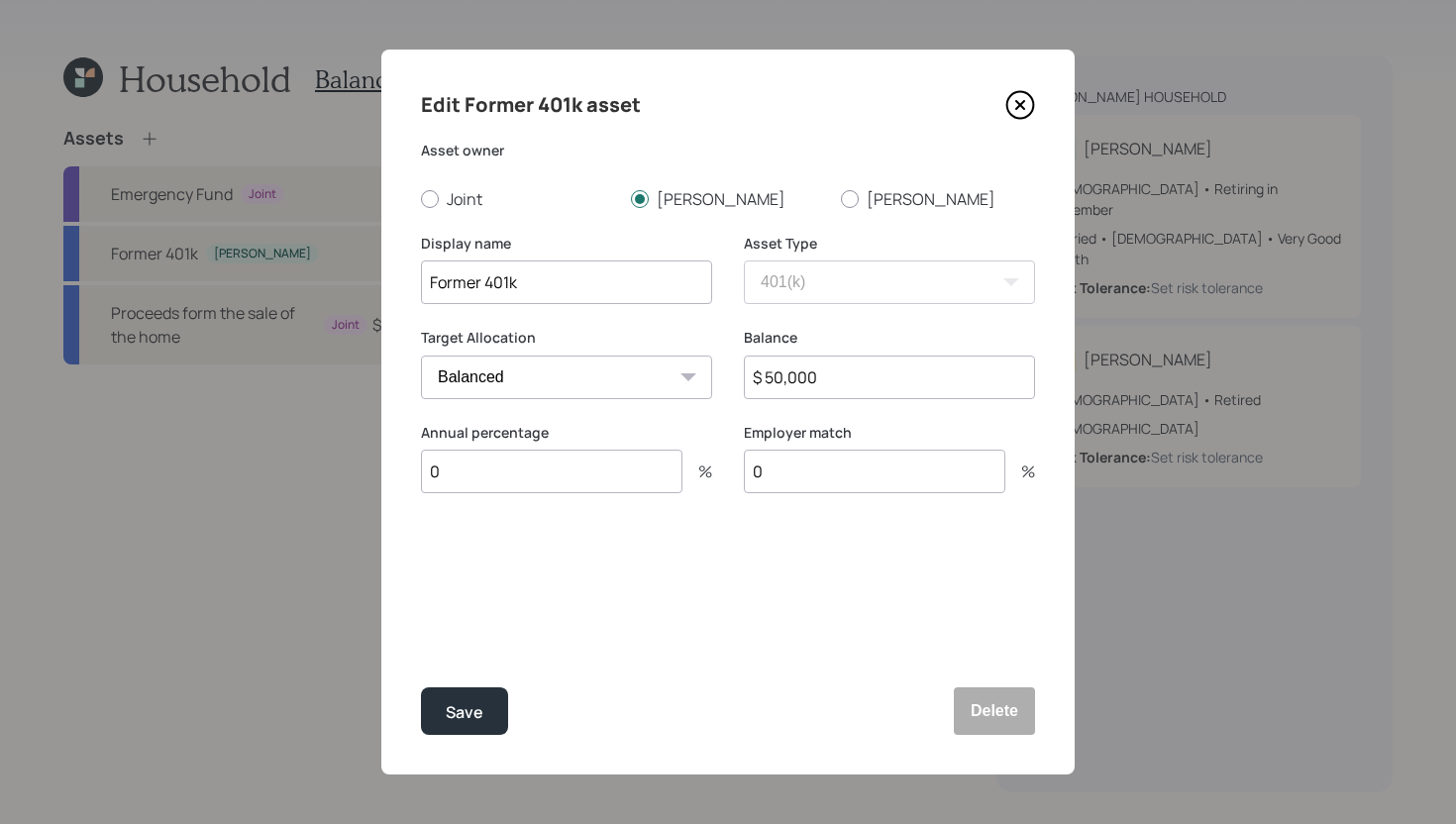 click 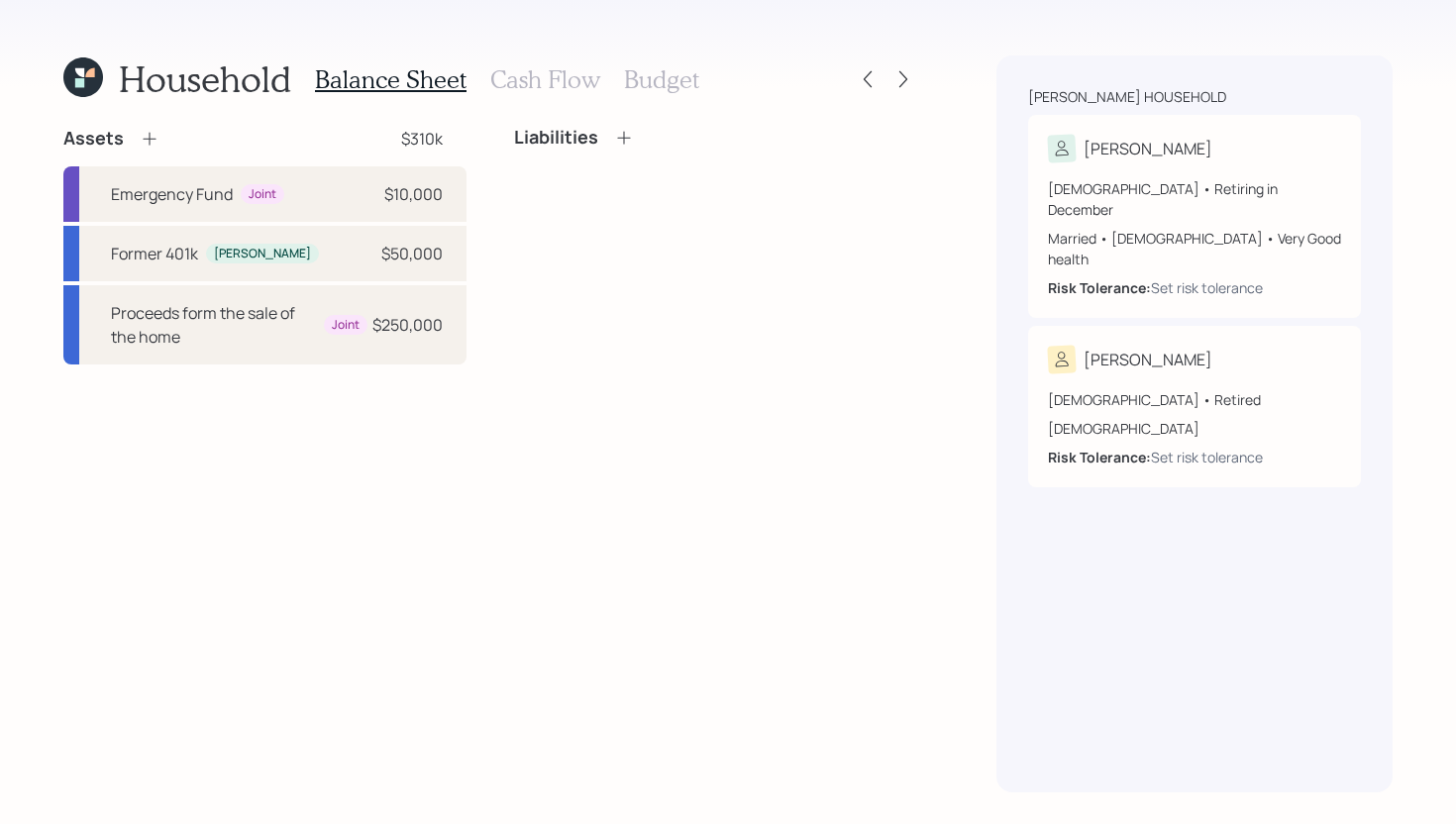 click 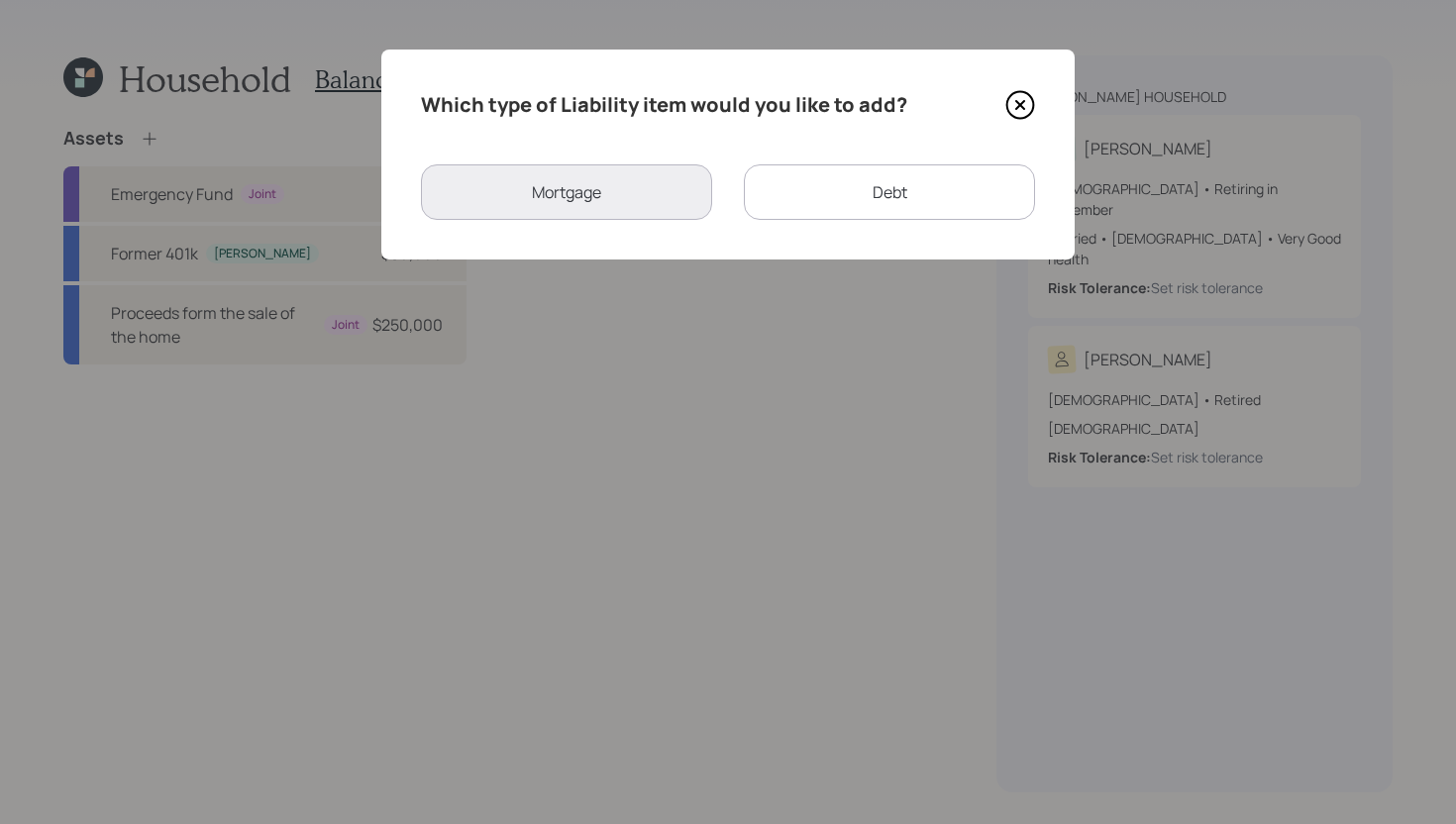 click on "Debt" at bounding box center [889, 192] 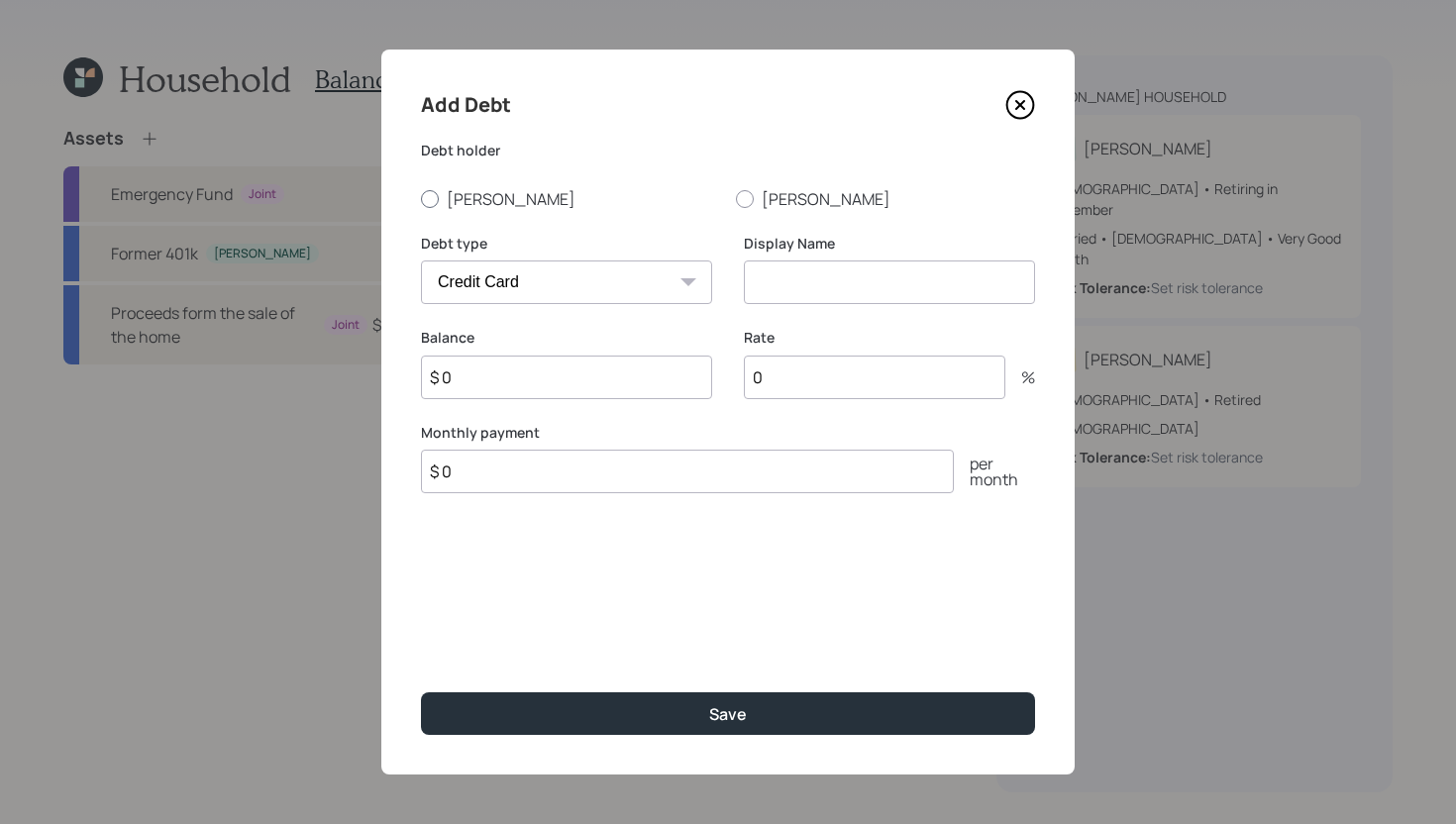 click on "[PERSON_NAME]" at bounding box center [571, 199] 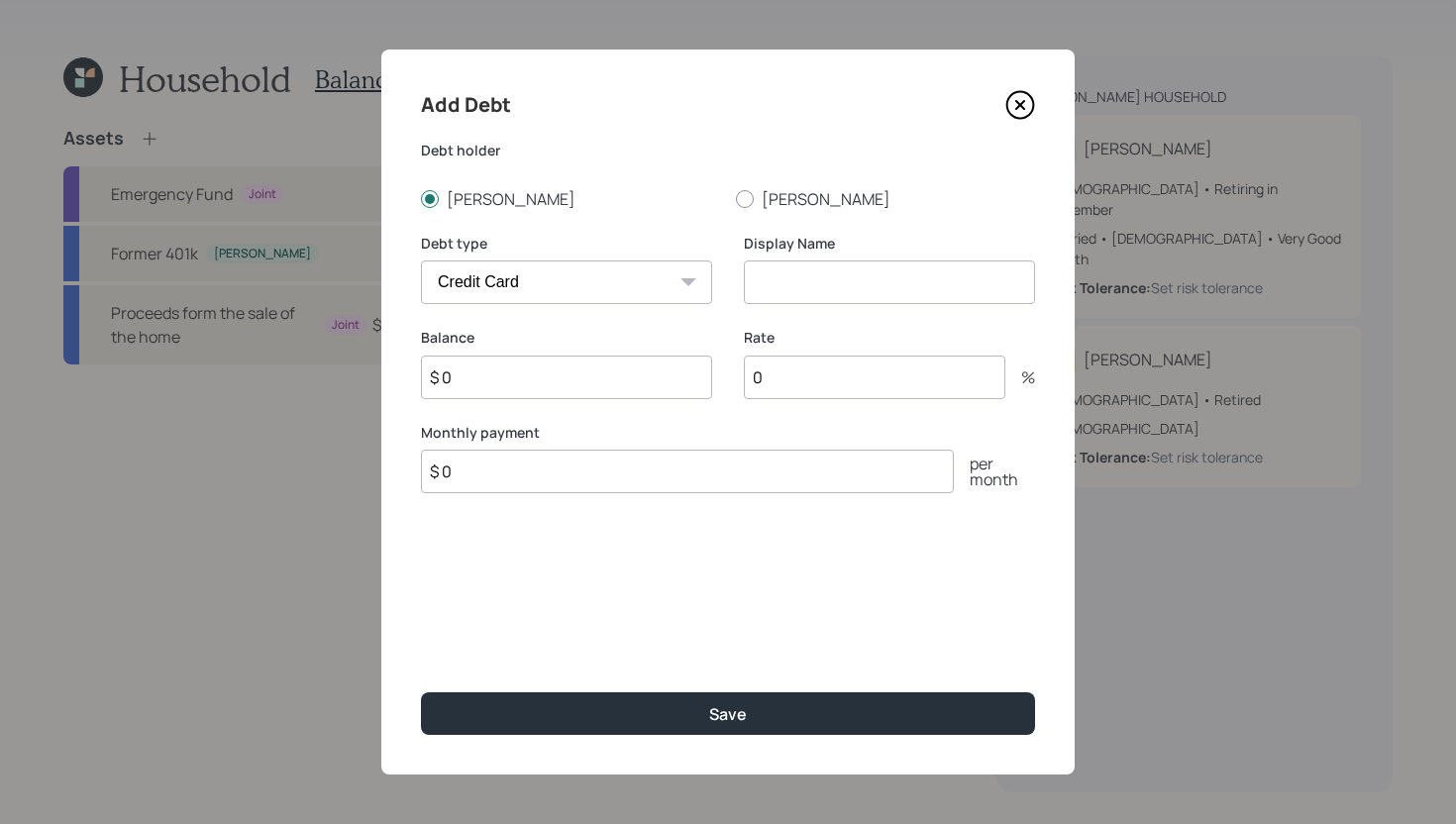 click at bounding box center (889, 282) 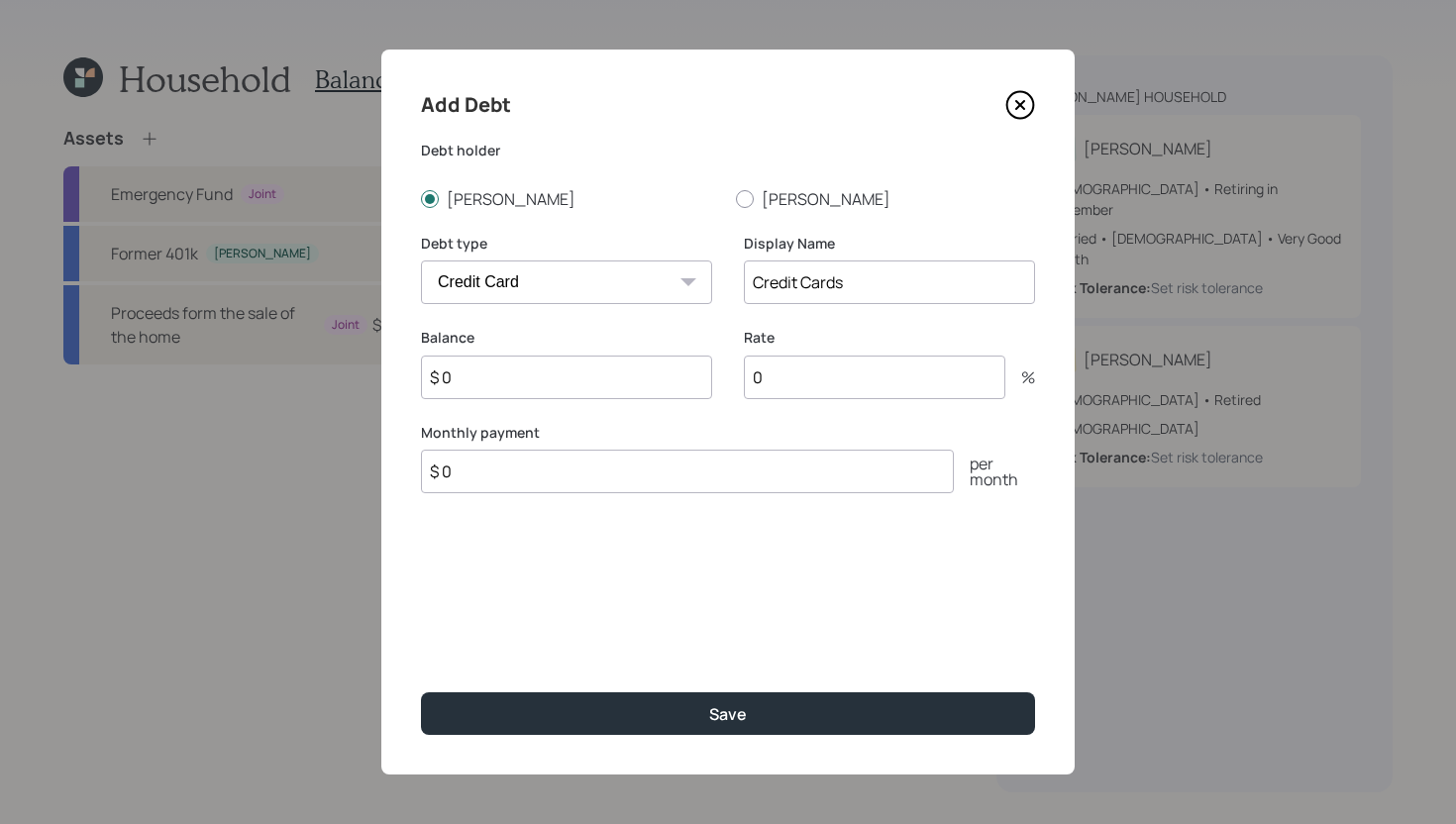 type on "Credit Cards" 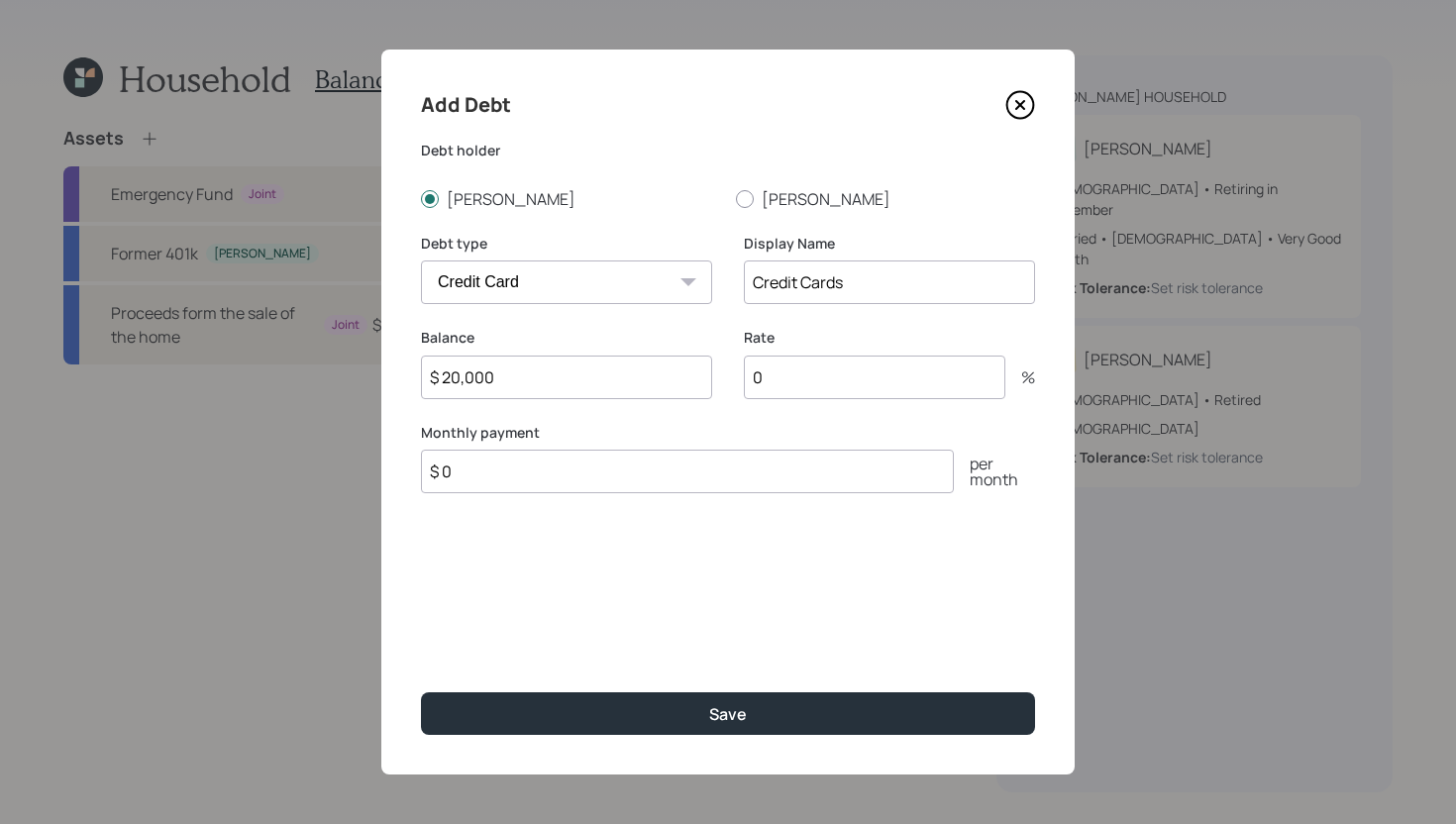 type on "$ 20,000" 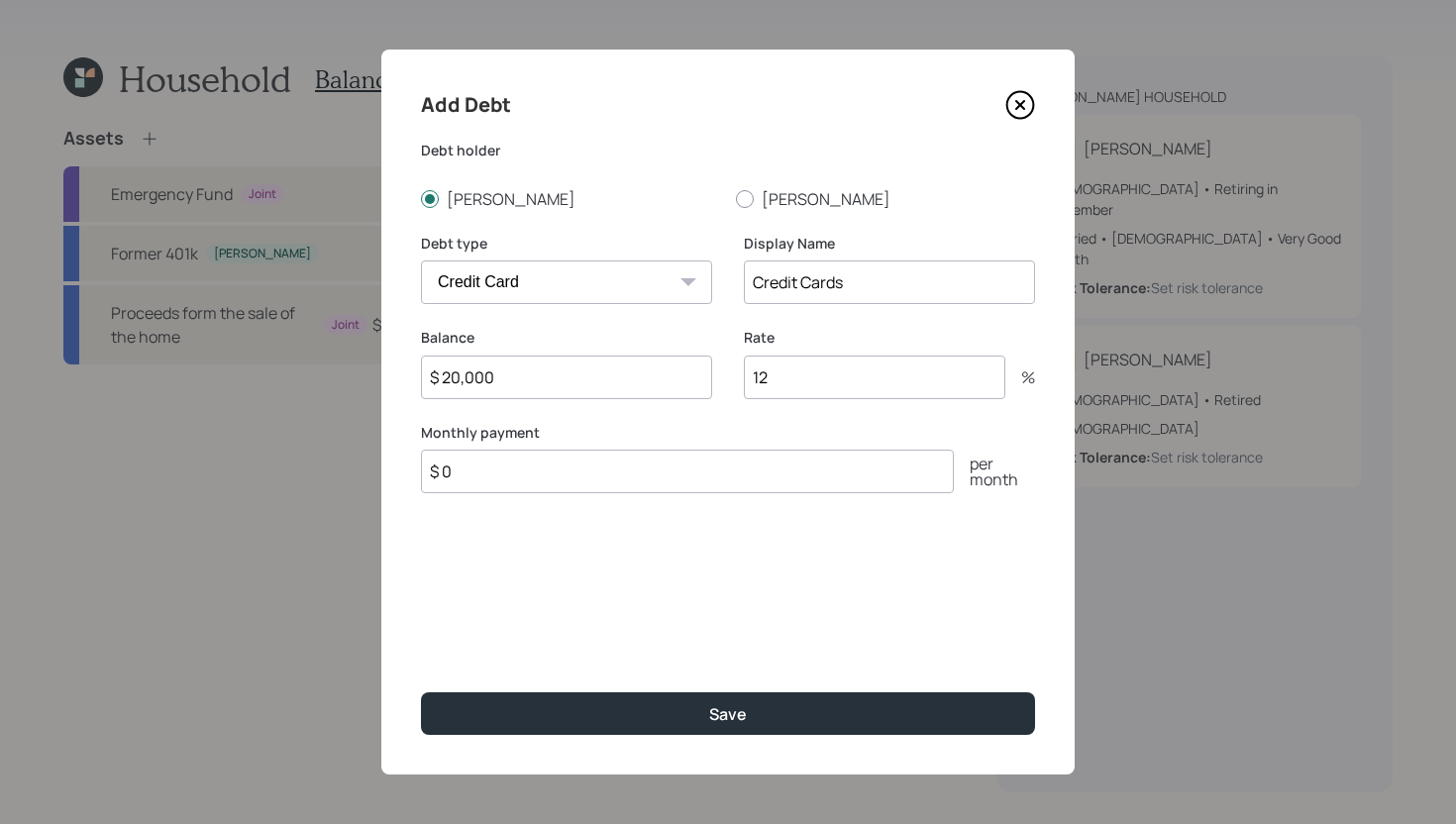 type on "12" 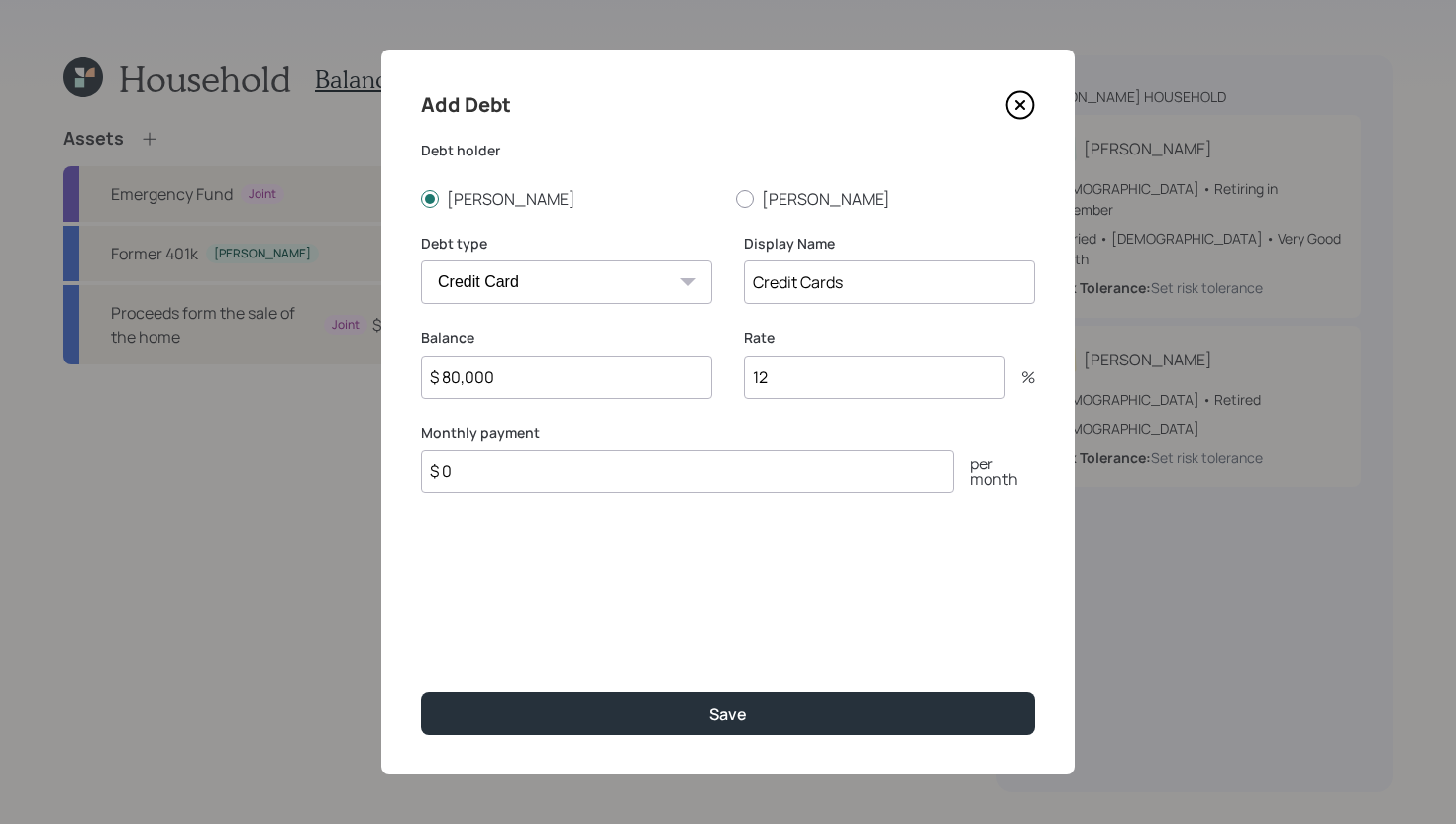 type on "$ 80,000" 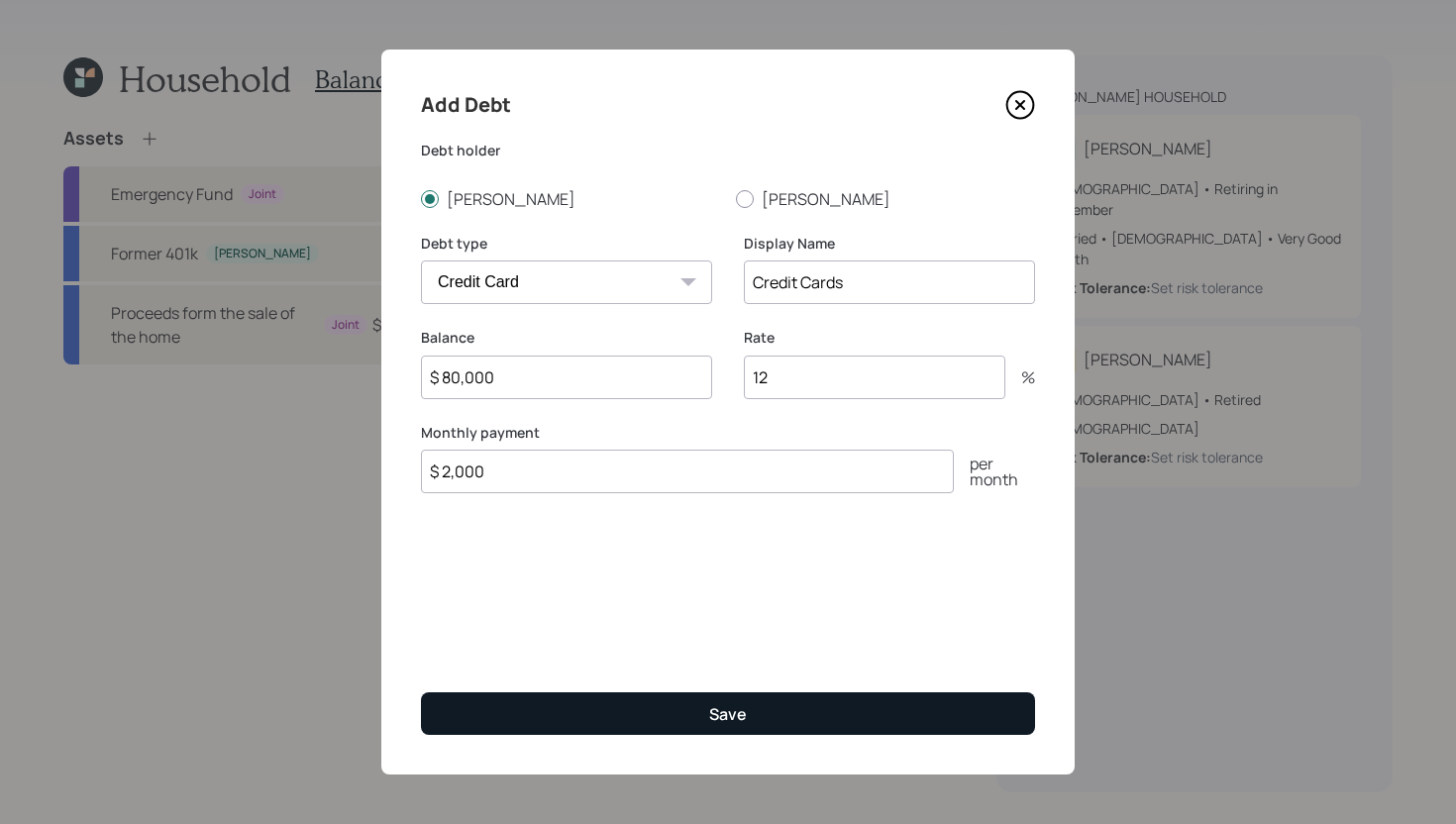 type on "$ 2,000" 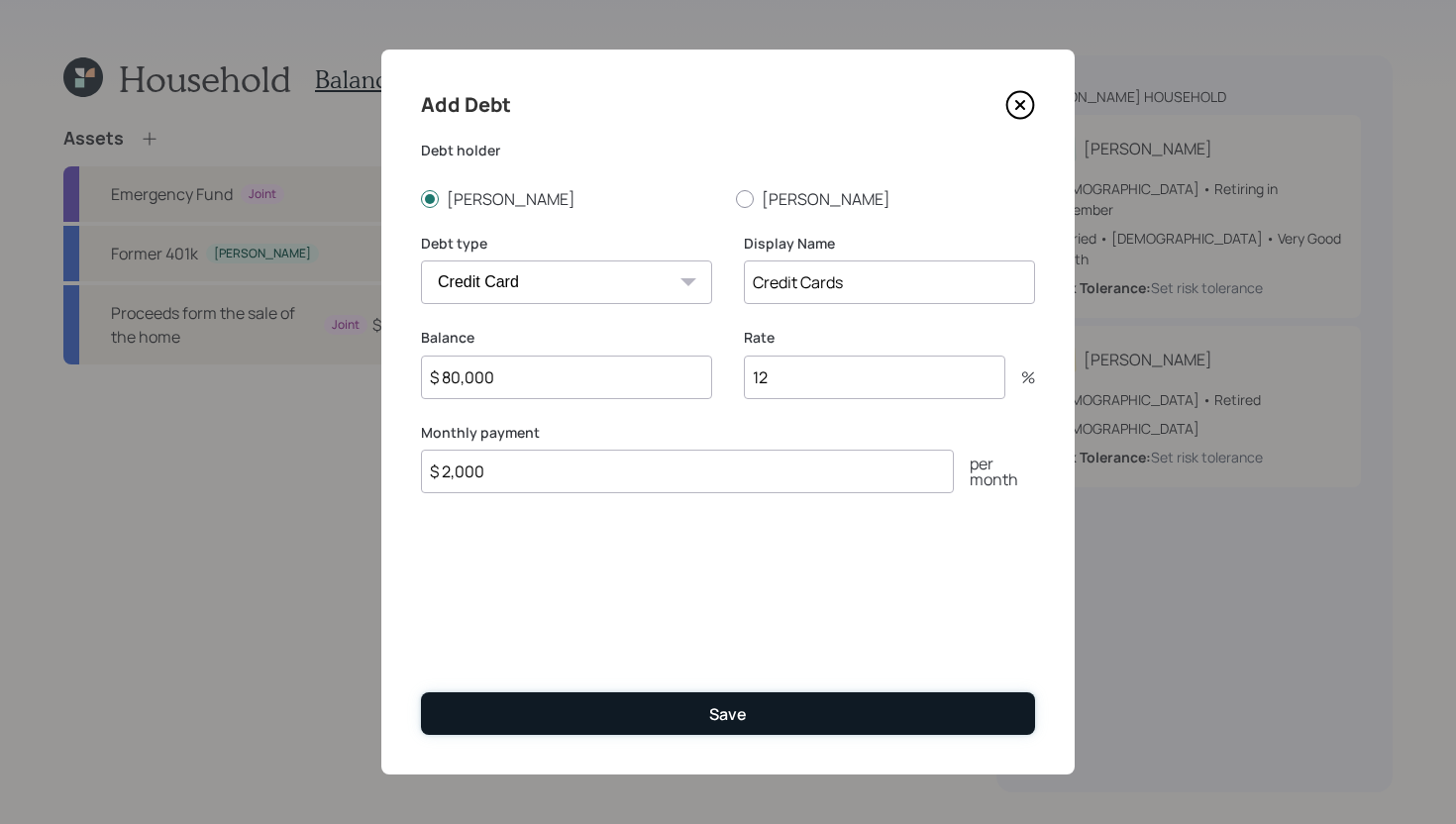 click on "Save" at bounding box center (728, 713) 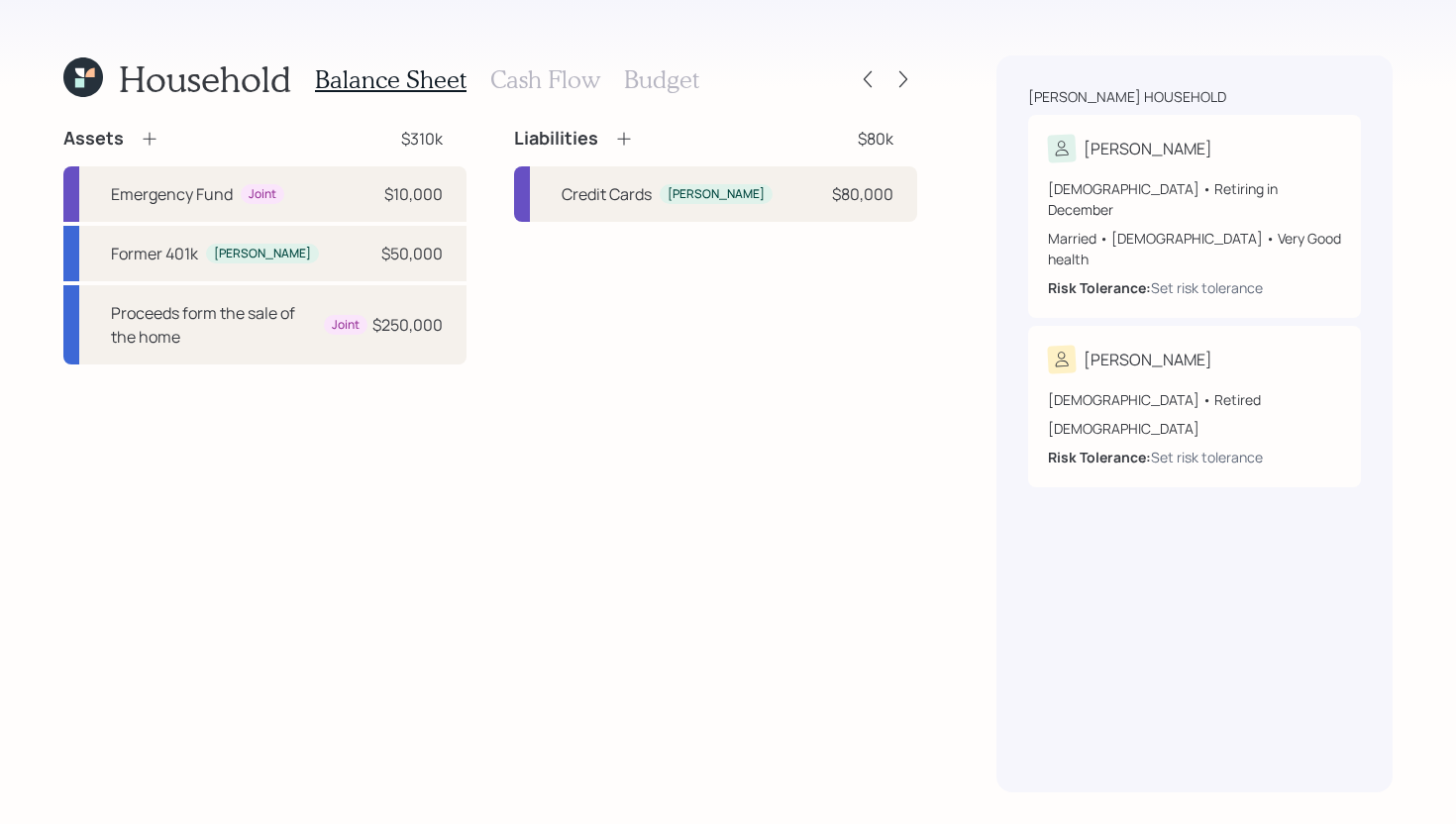click on "Cash Flow" at bounding box center (545, 79) 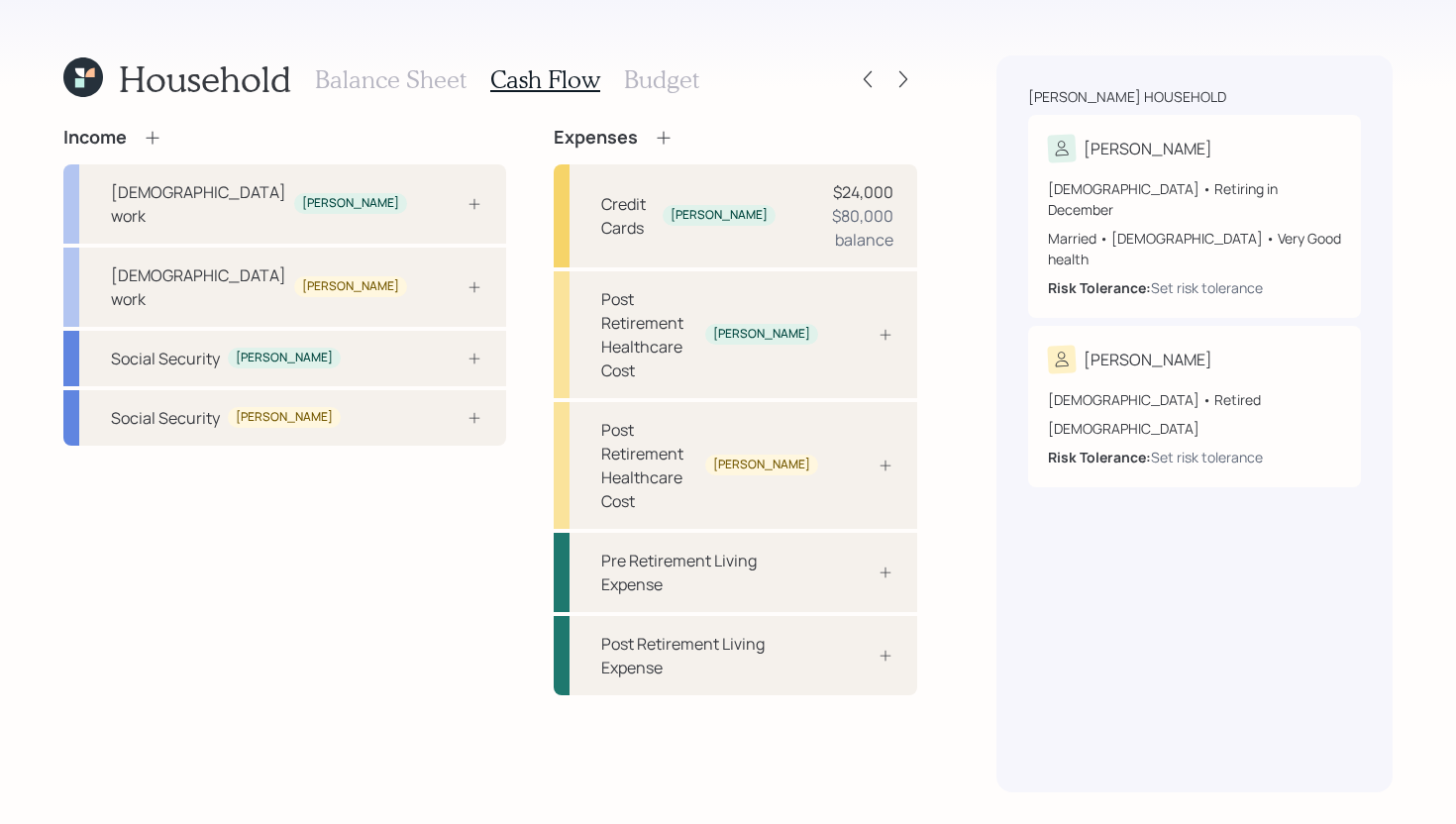 click 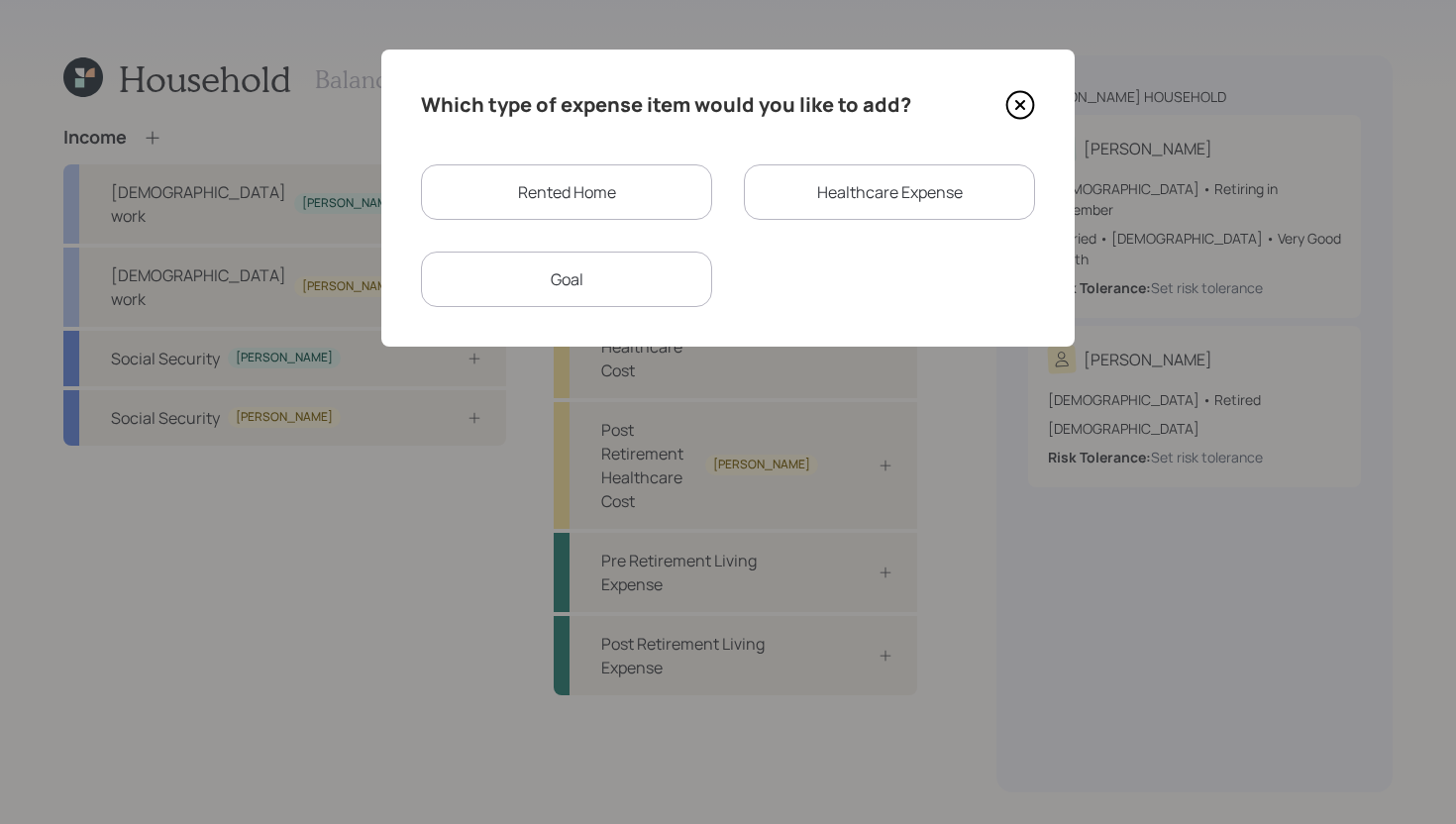 click on "Rented Home" at bounding box center [567, 192] 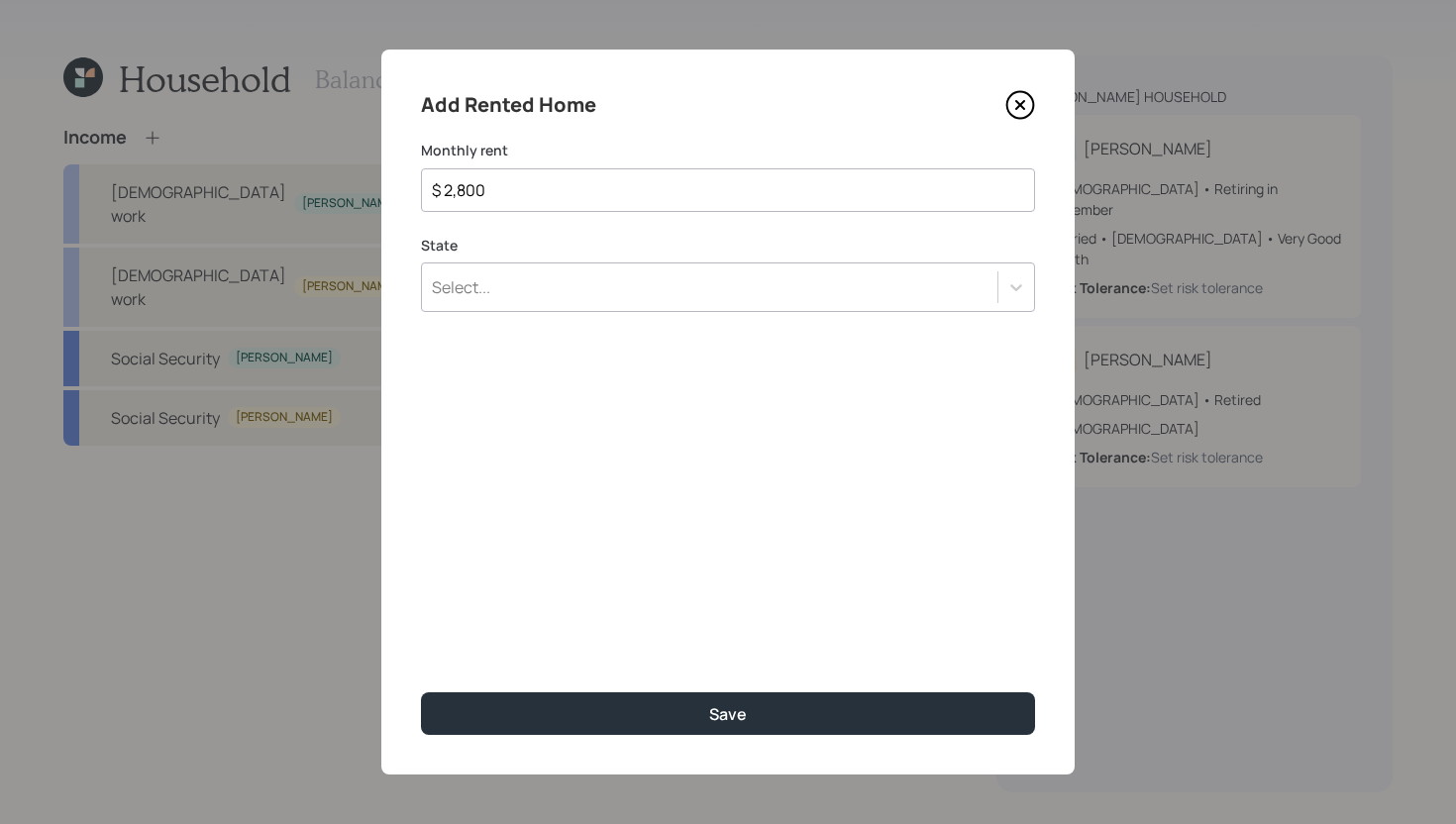 type on "$ 2,800" 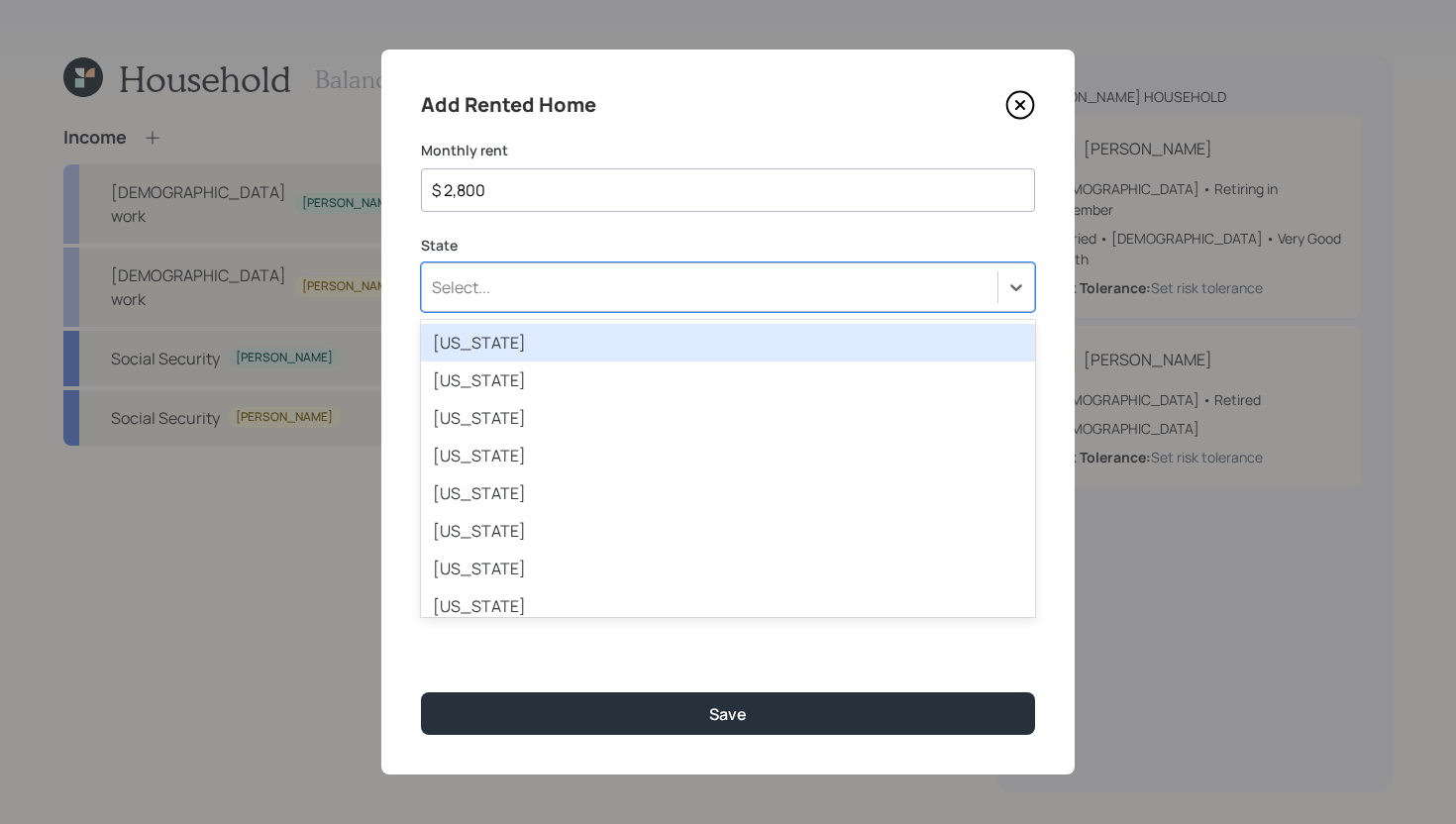 click on "Select..." at bounding box center [709, 287] 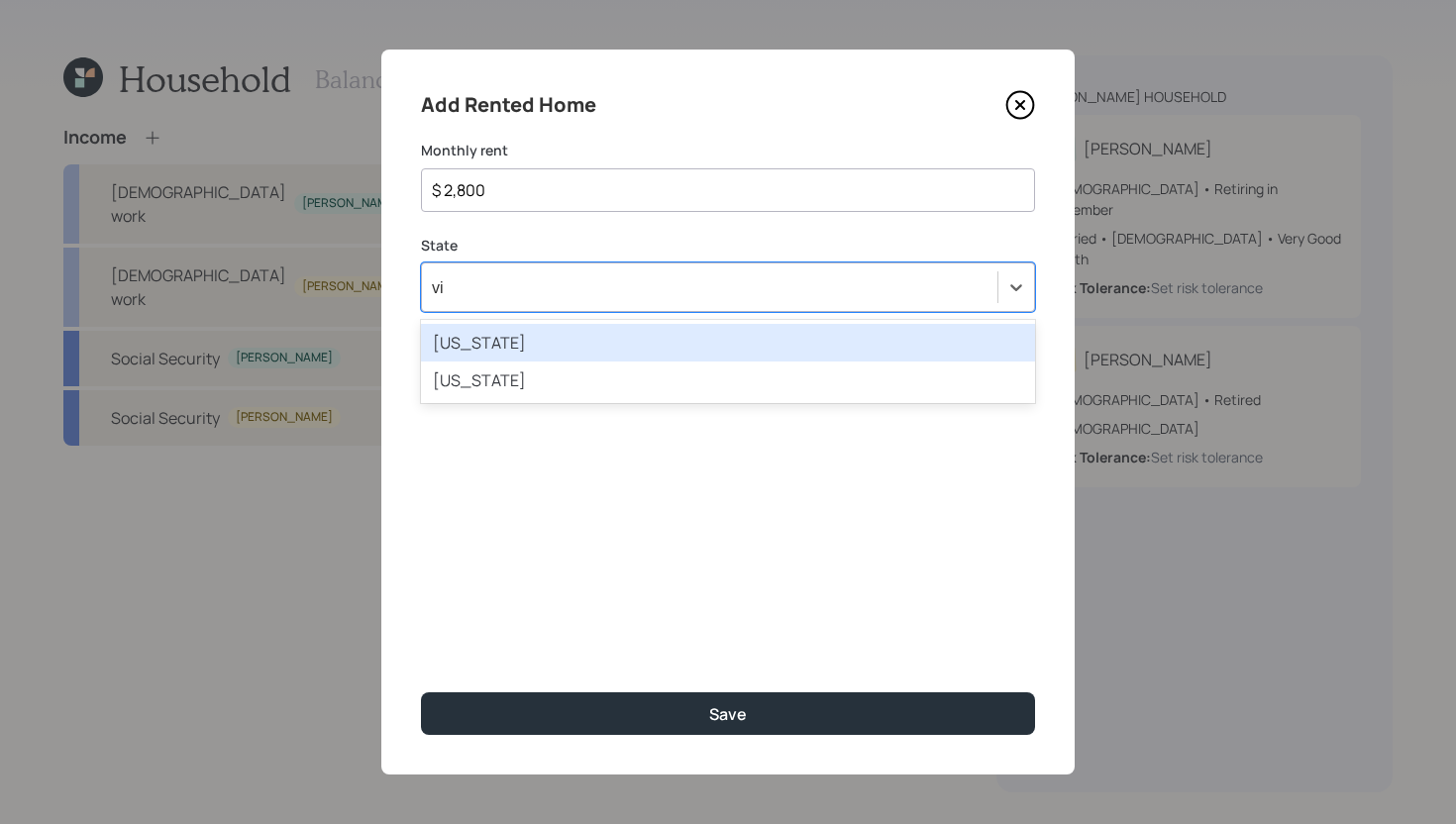 type on "vir" 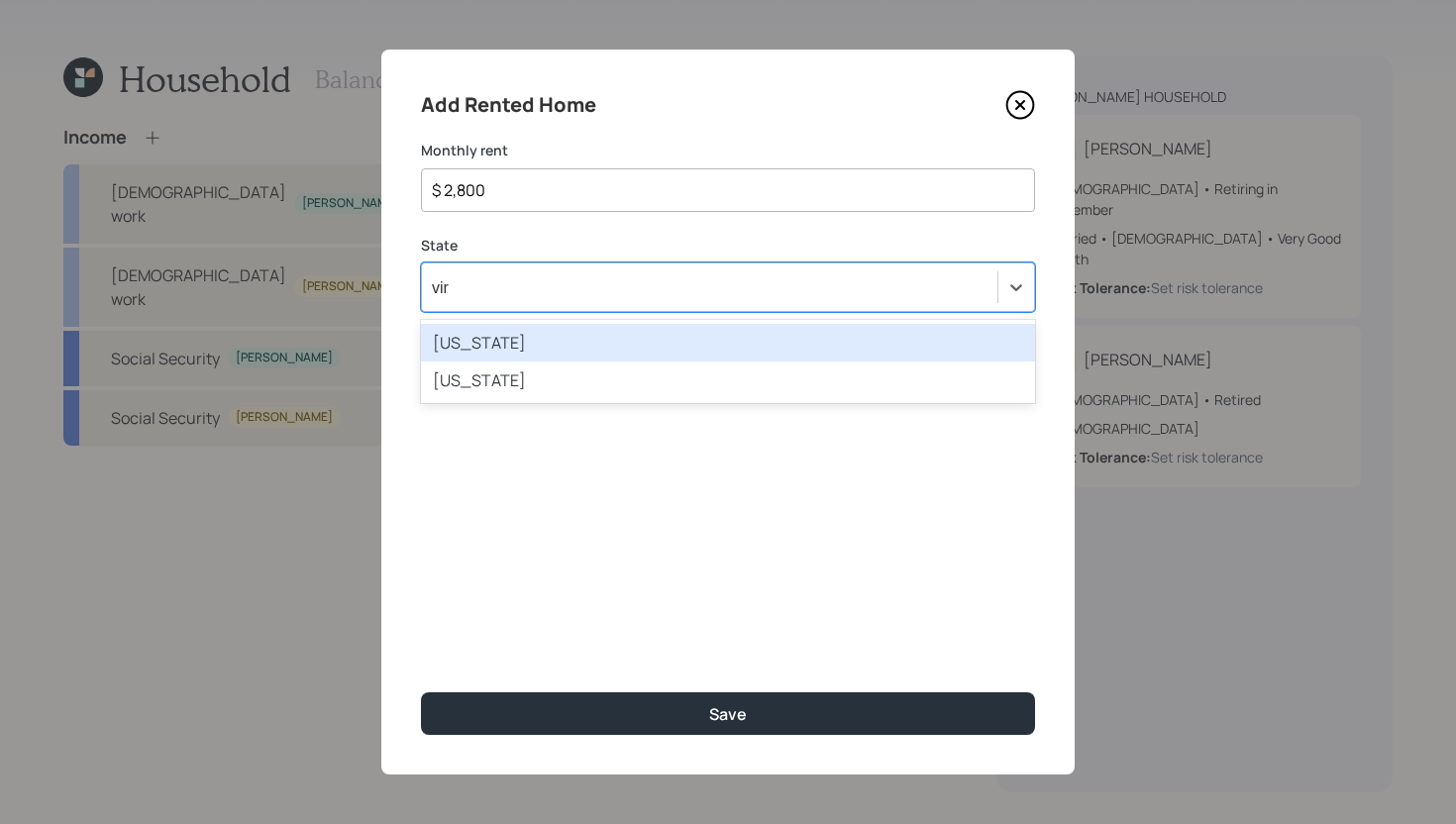 click on "Virginia" at bounding box center (728, 343) 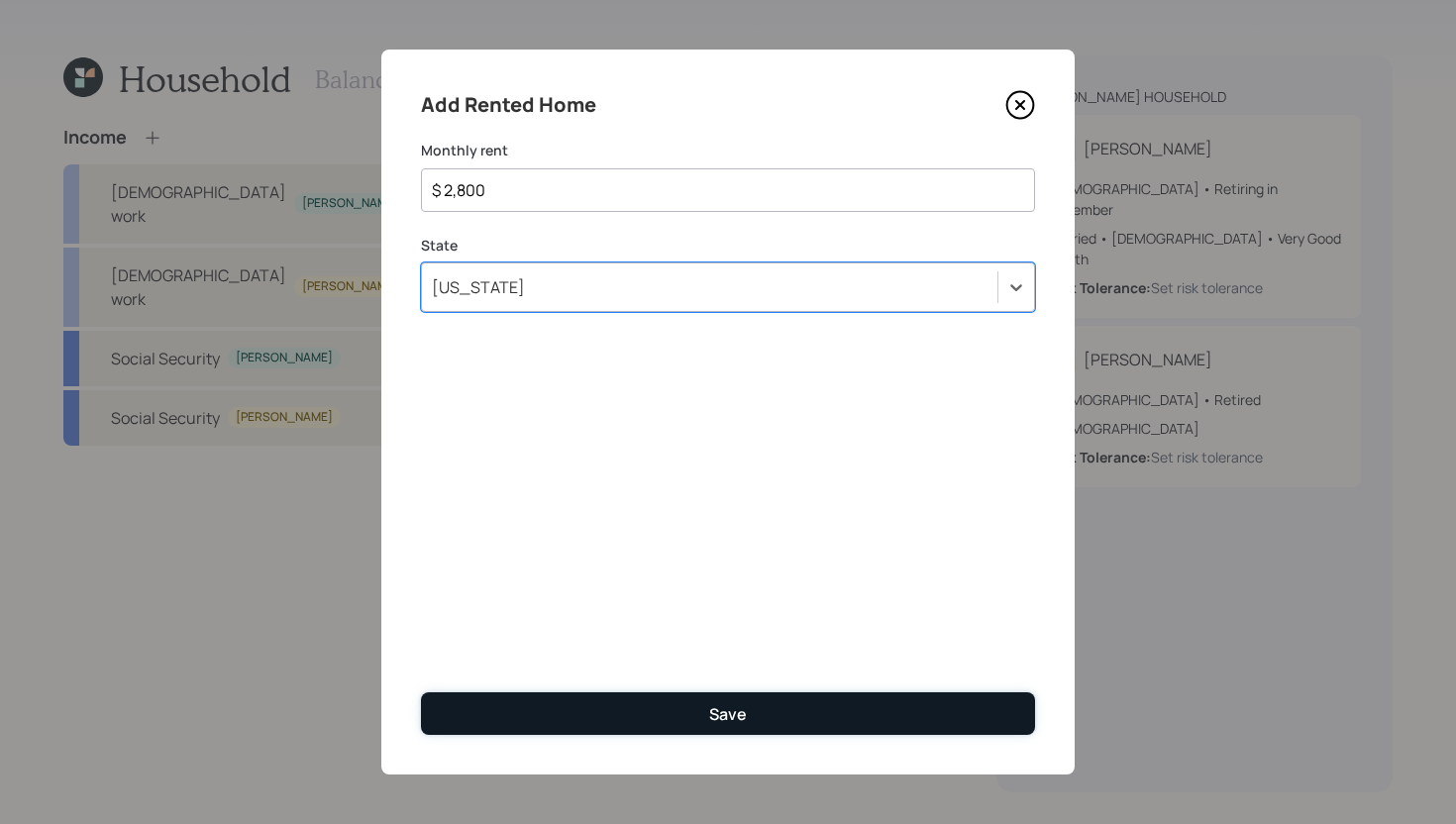 click on "Save" at bounding box center (728, 713) 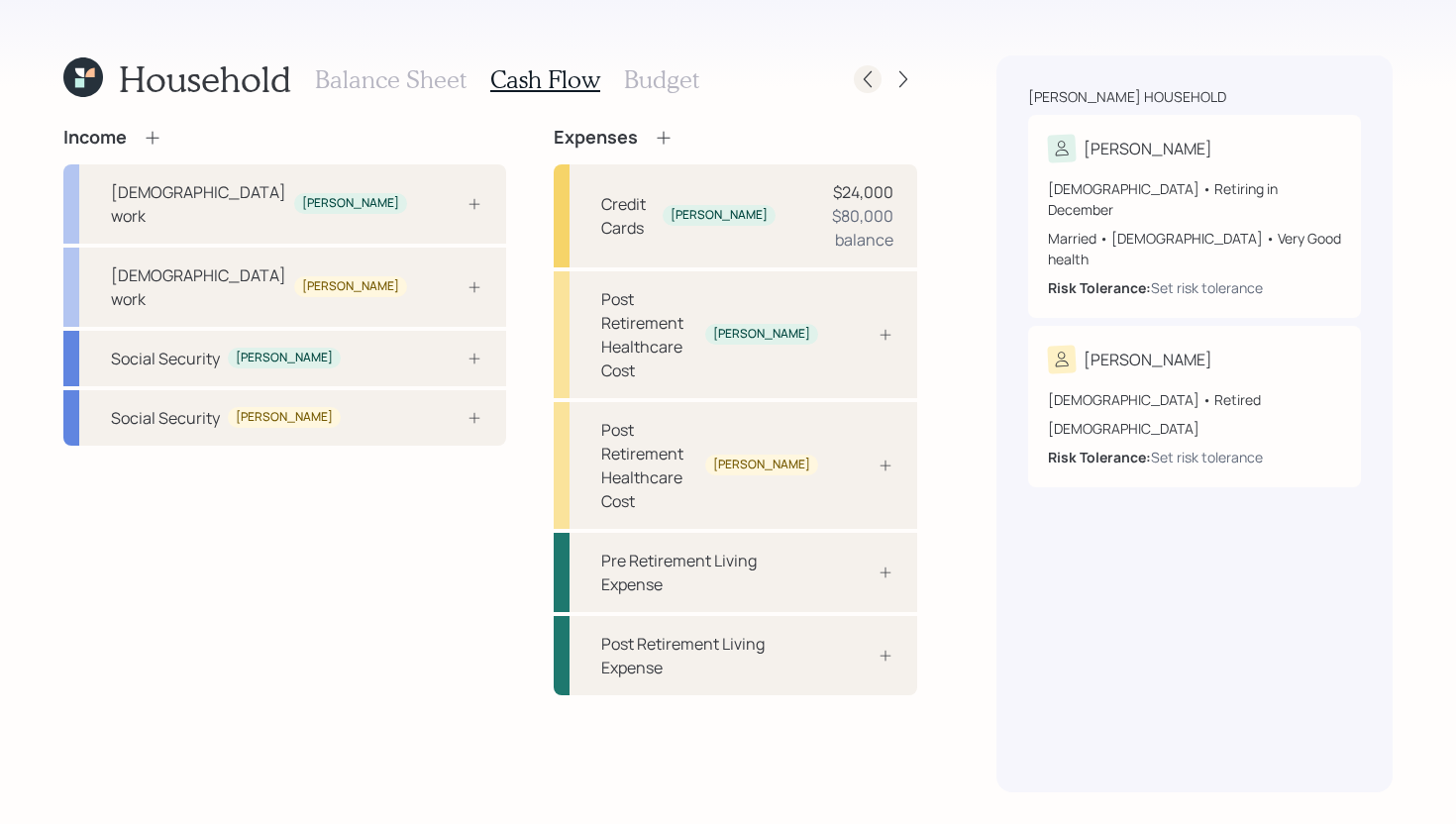 click 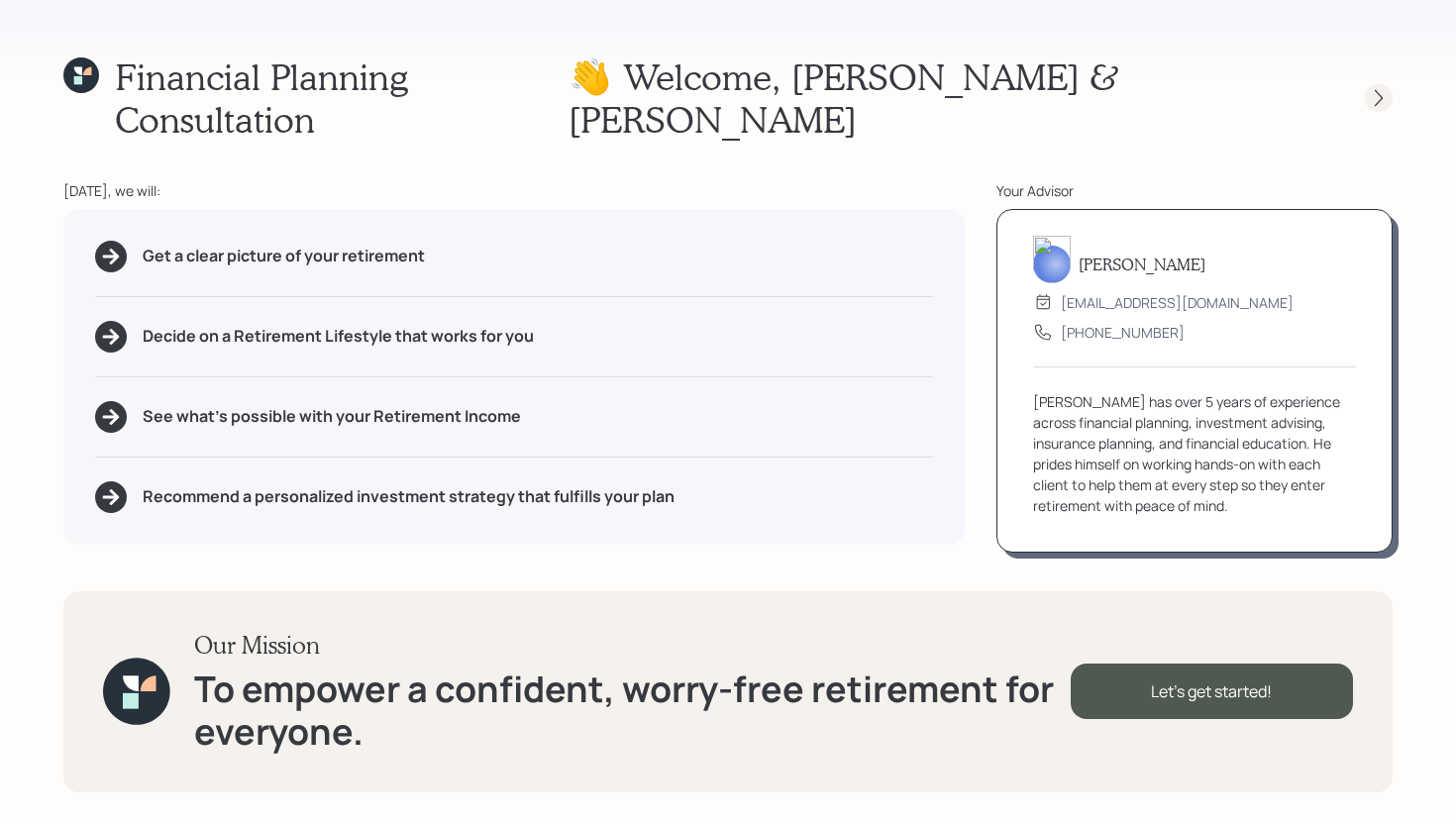 click 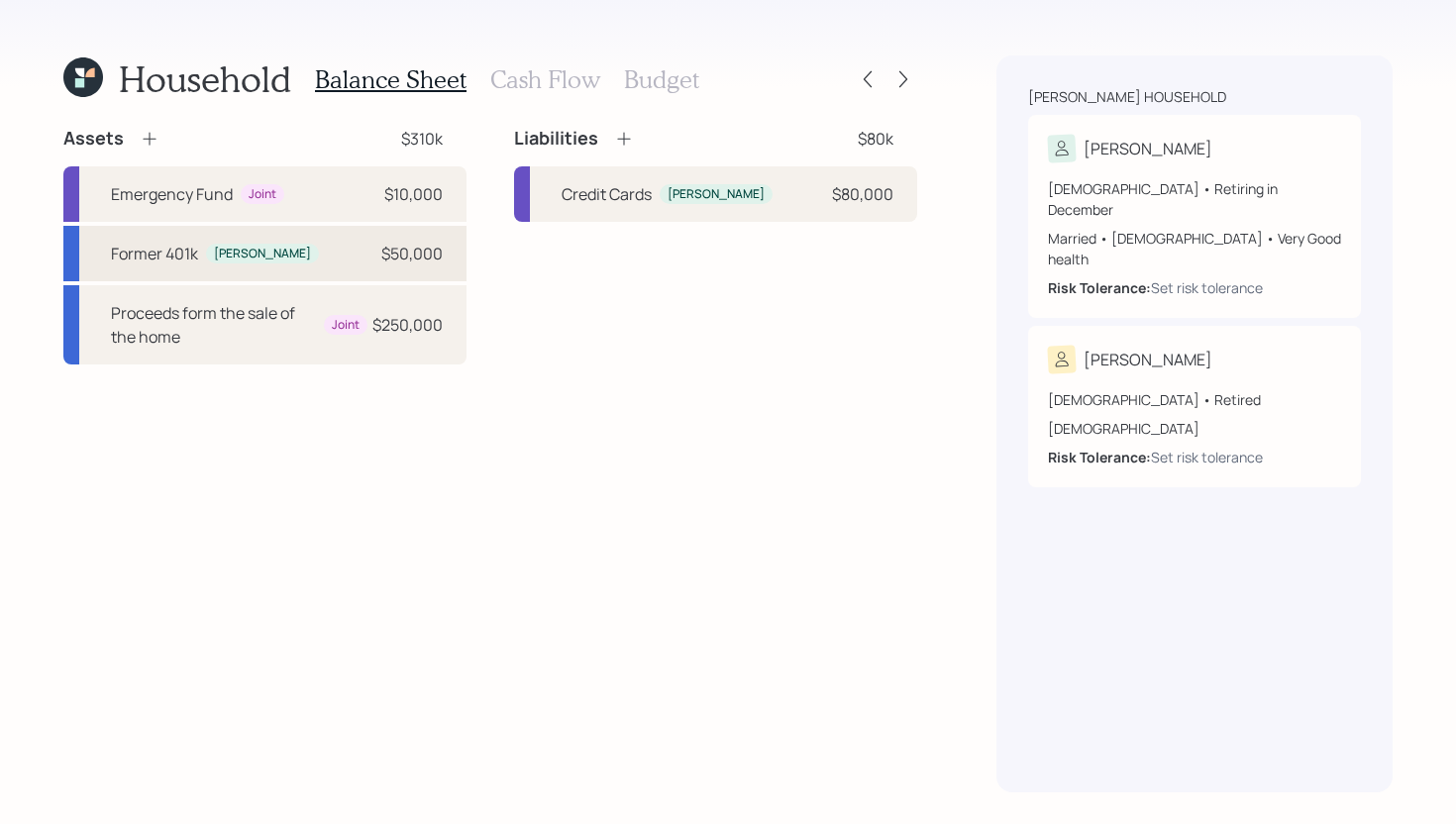 click on "Former 401k" at bounding box center [155, 254] 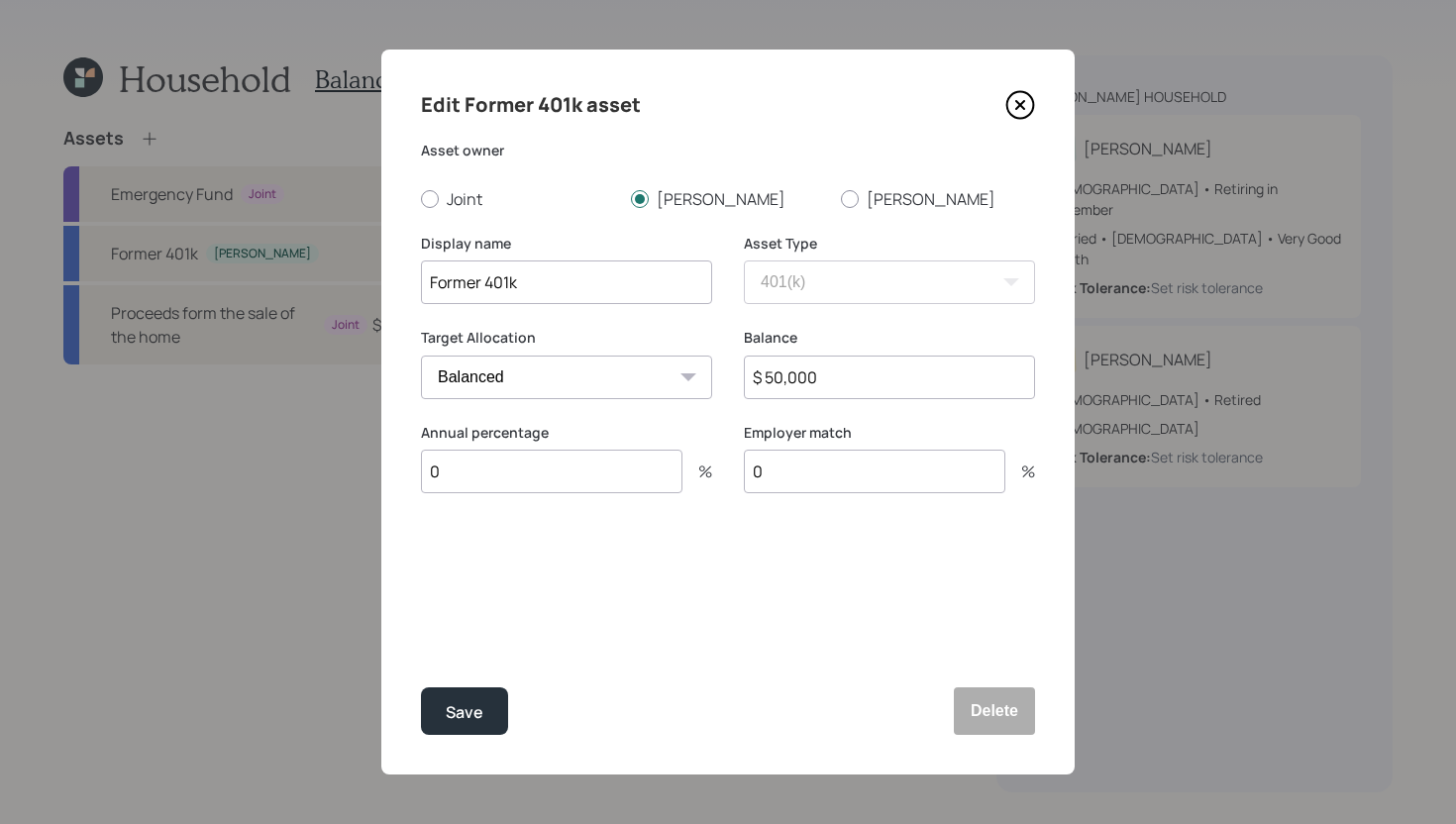drag, startPoint x: 479, startPoint y: 282, endPoint x: 397, endPoint y: 282, distance: 82 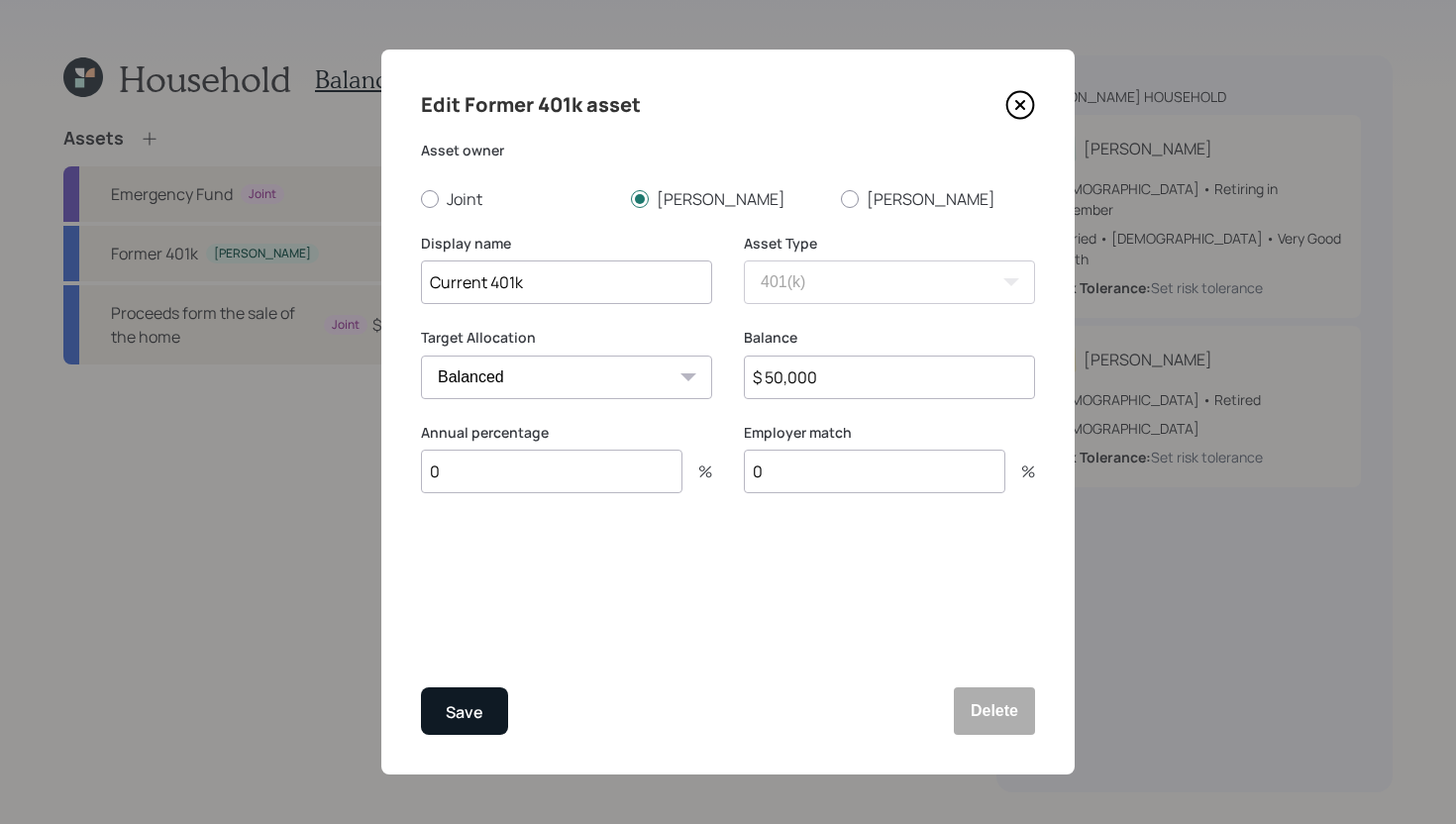 type on "Current 401k" 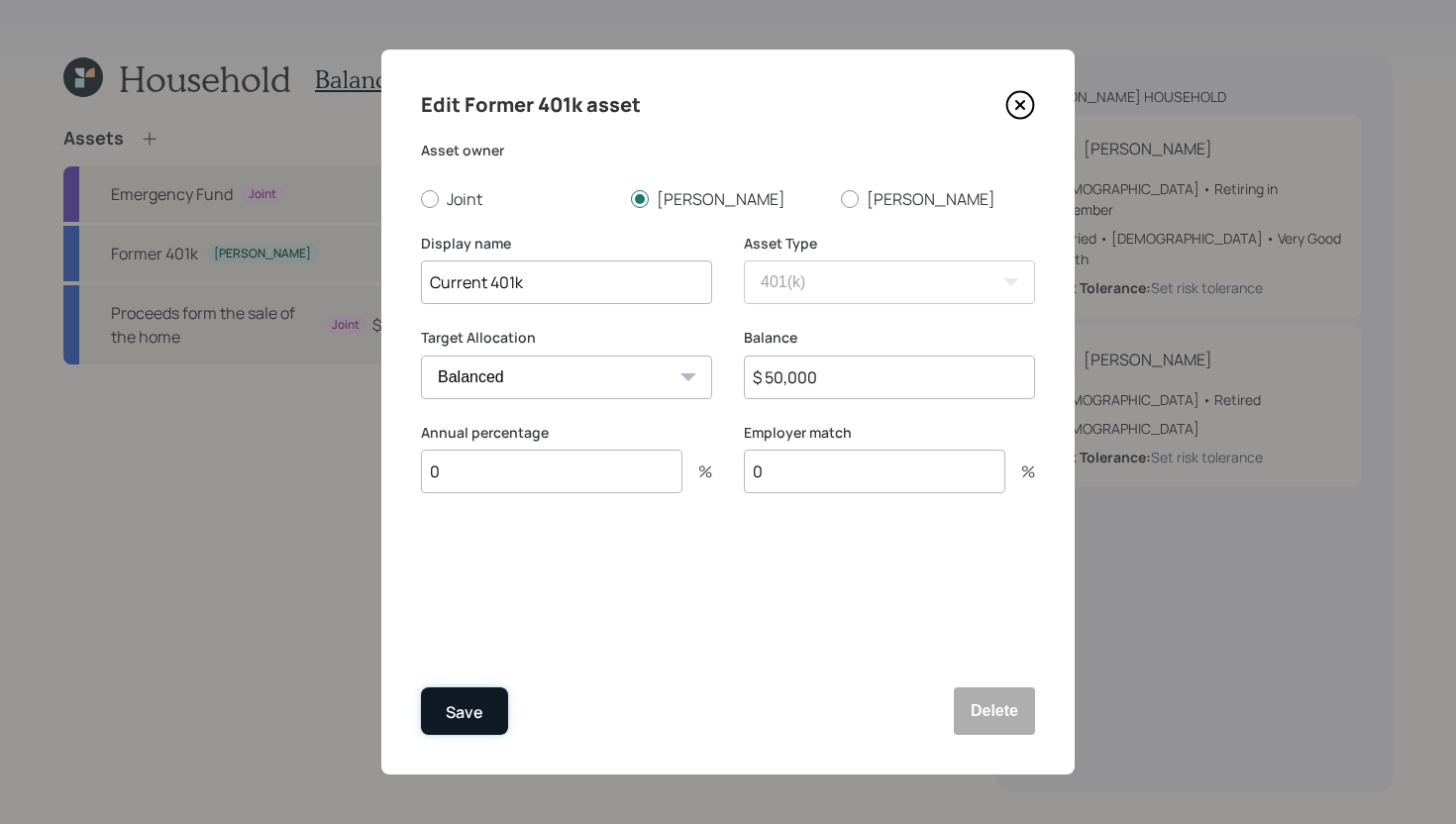 click on "Save" at bounding box center [465, 711] 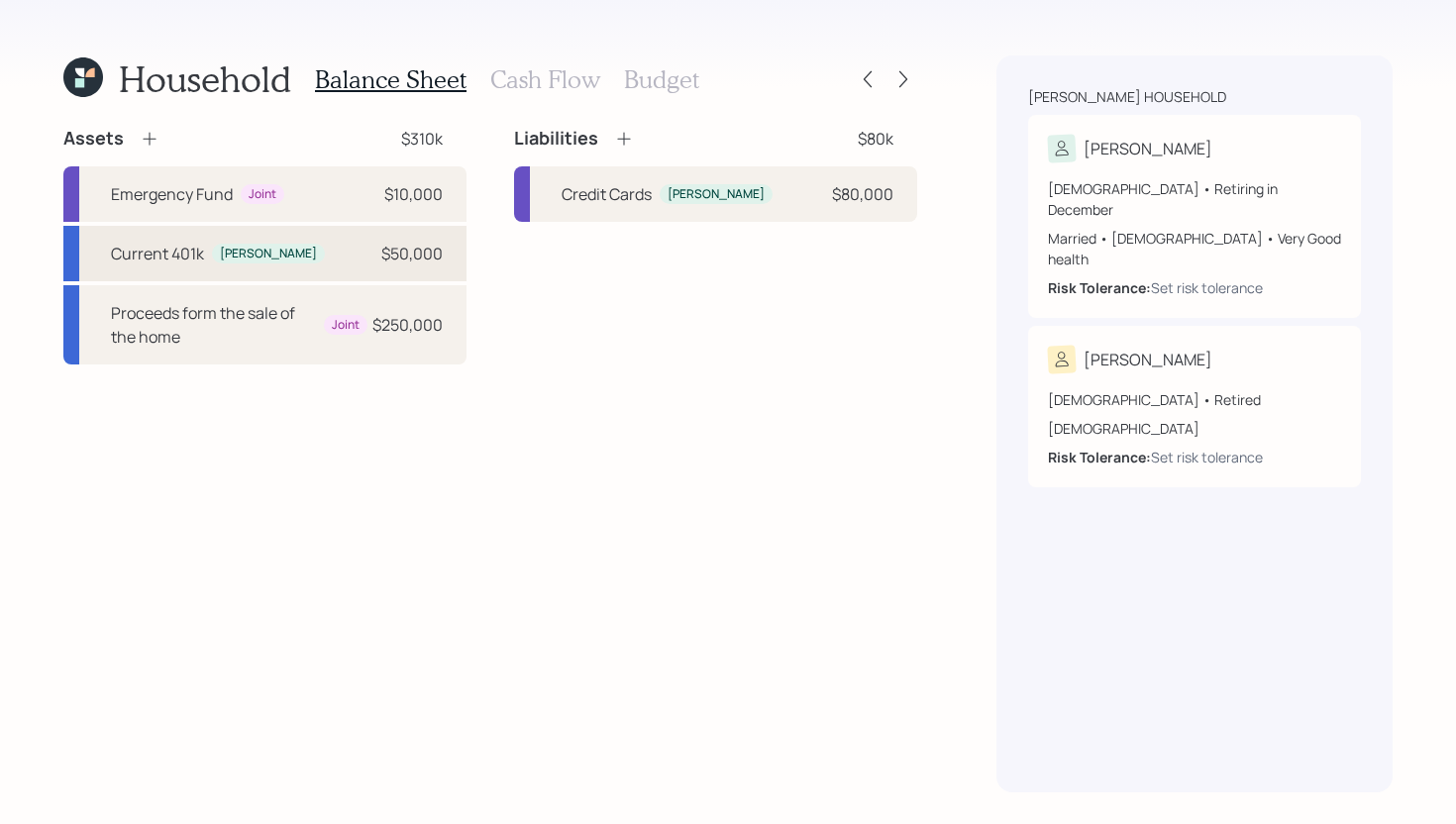 click on "Current 401k Marion $50,000" at bounding box center (264, 254) 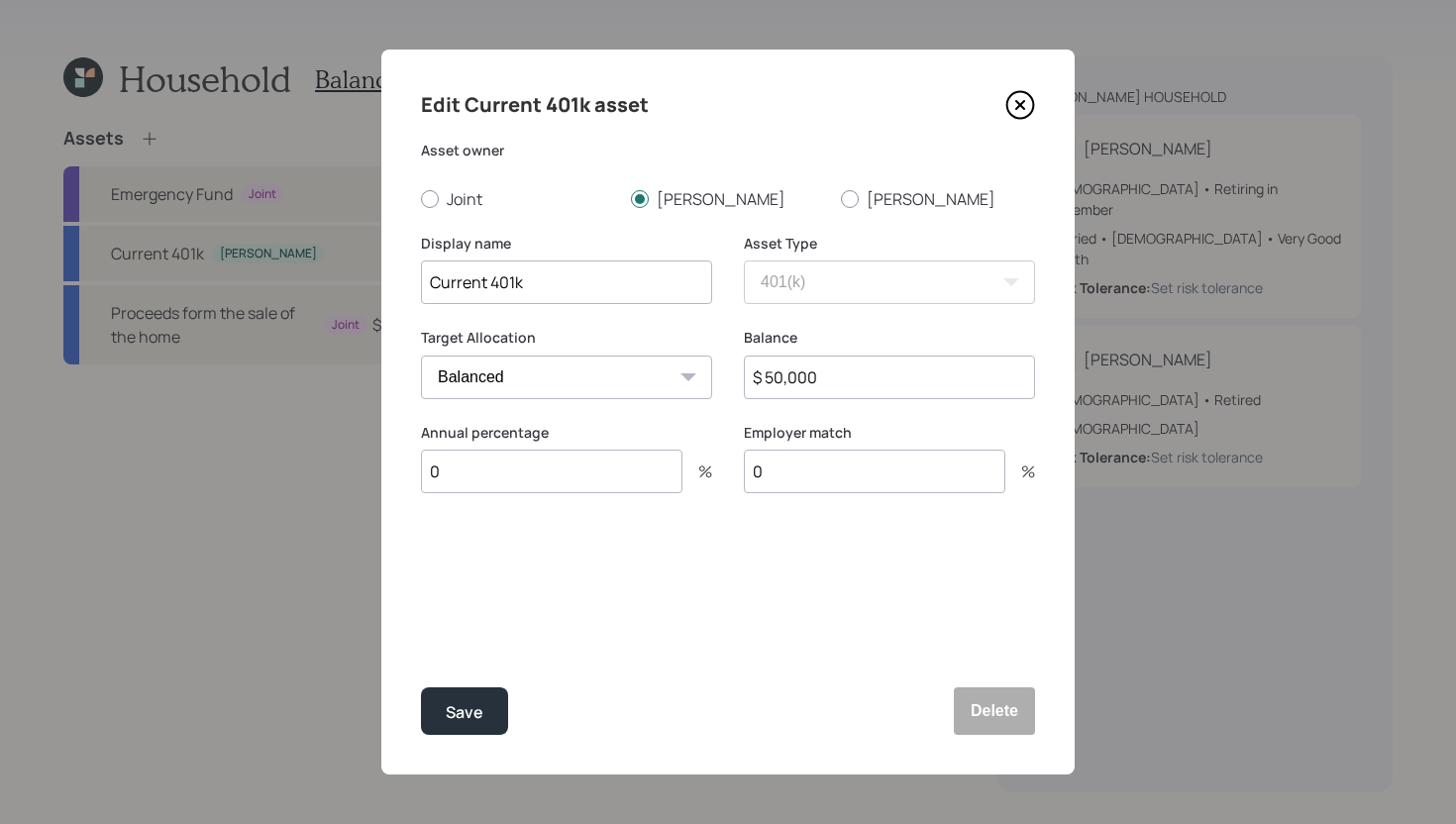 drag, startPoint x: 484, startPoint y: 287, endPoint x: 347, endPoint y: 282, distance: 137.0912 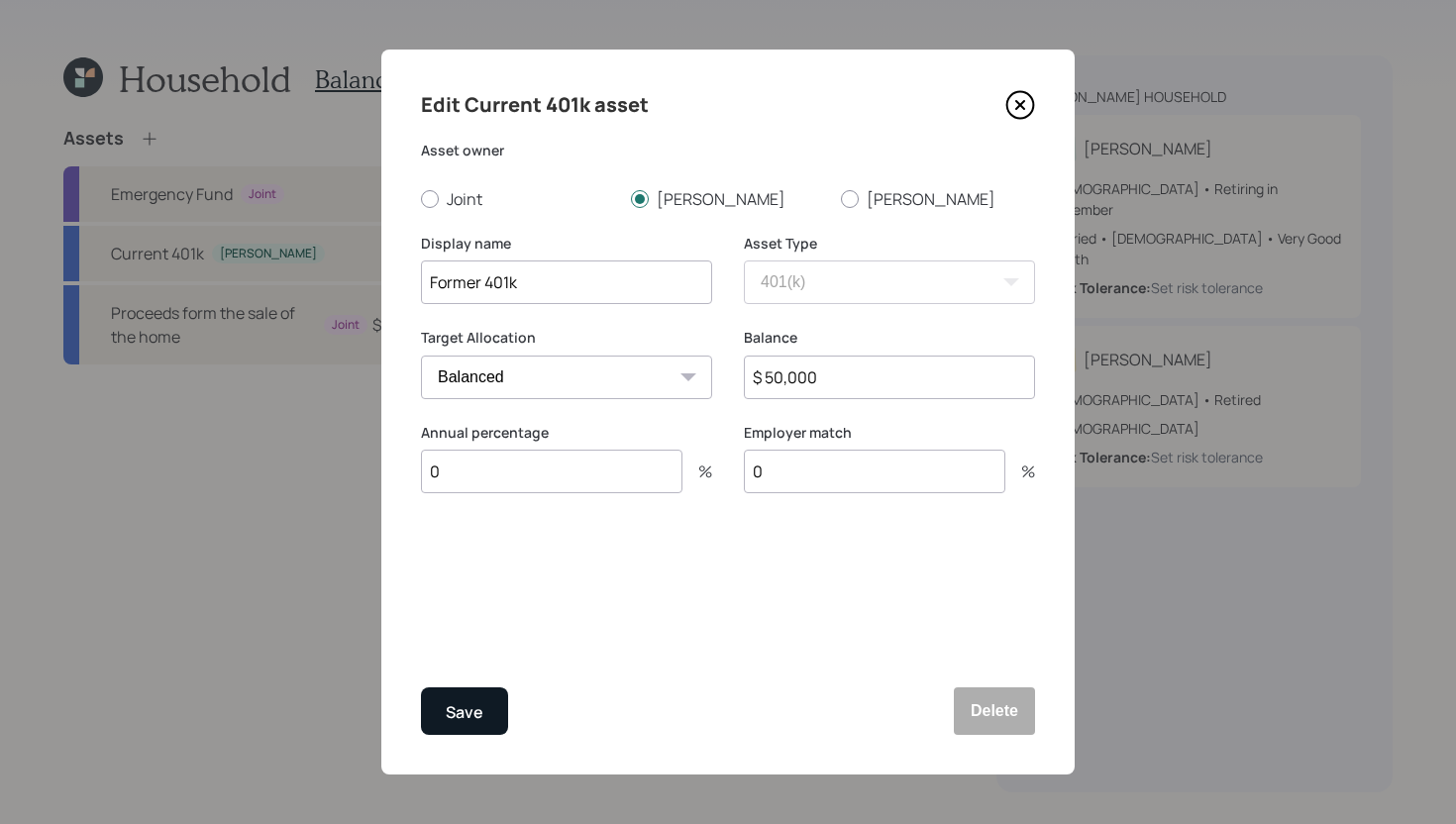 type on "Former 401k" 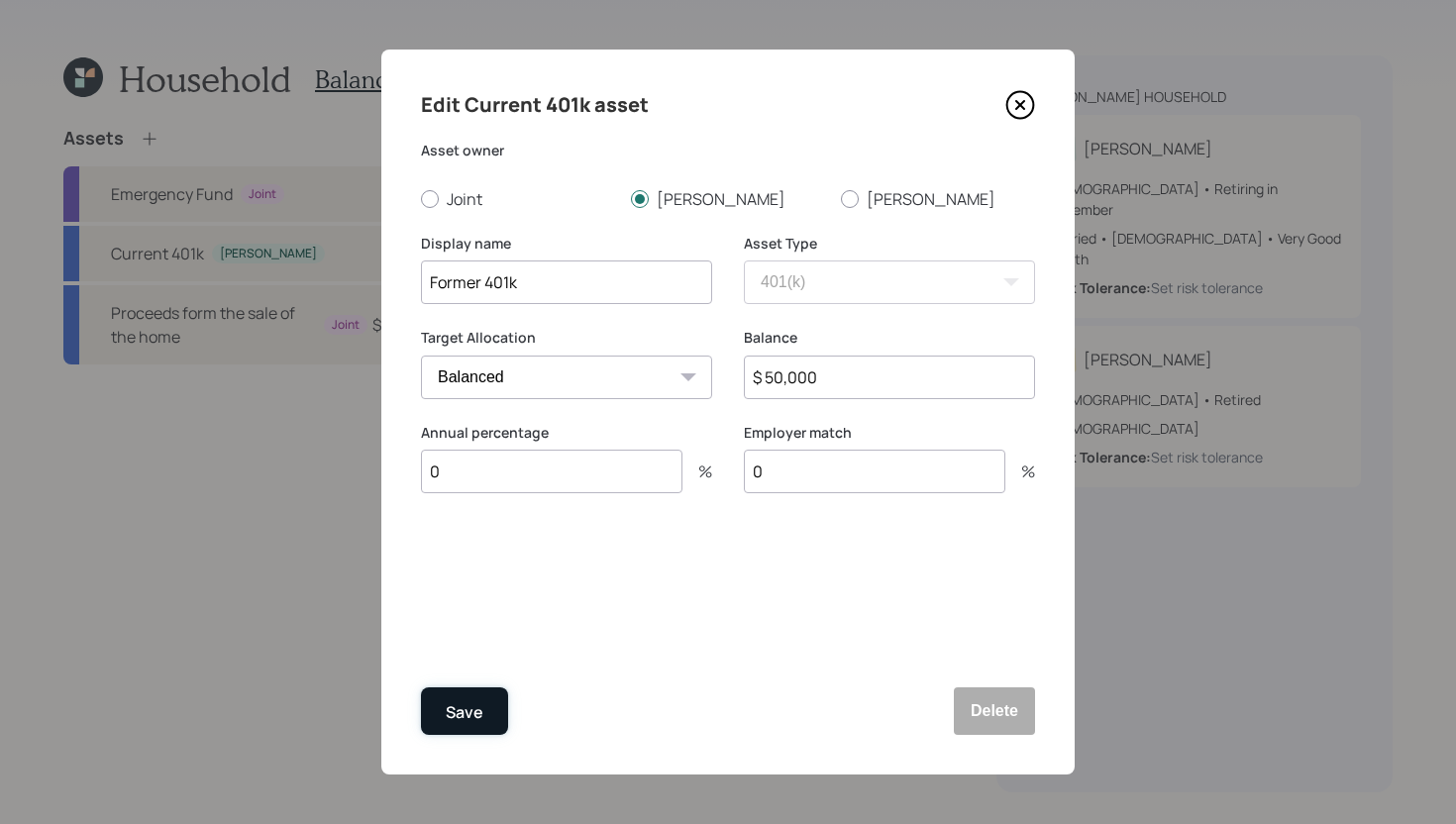 click on "Save" at bounding box center [465, 712] 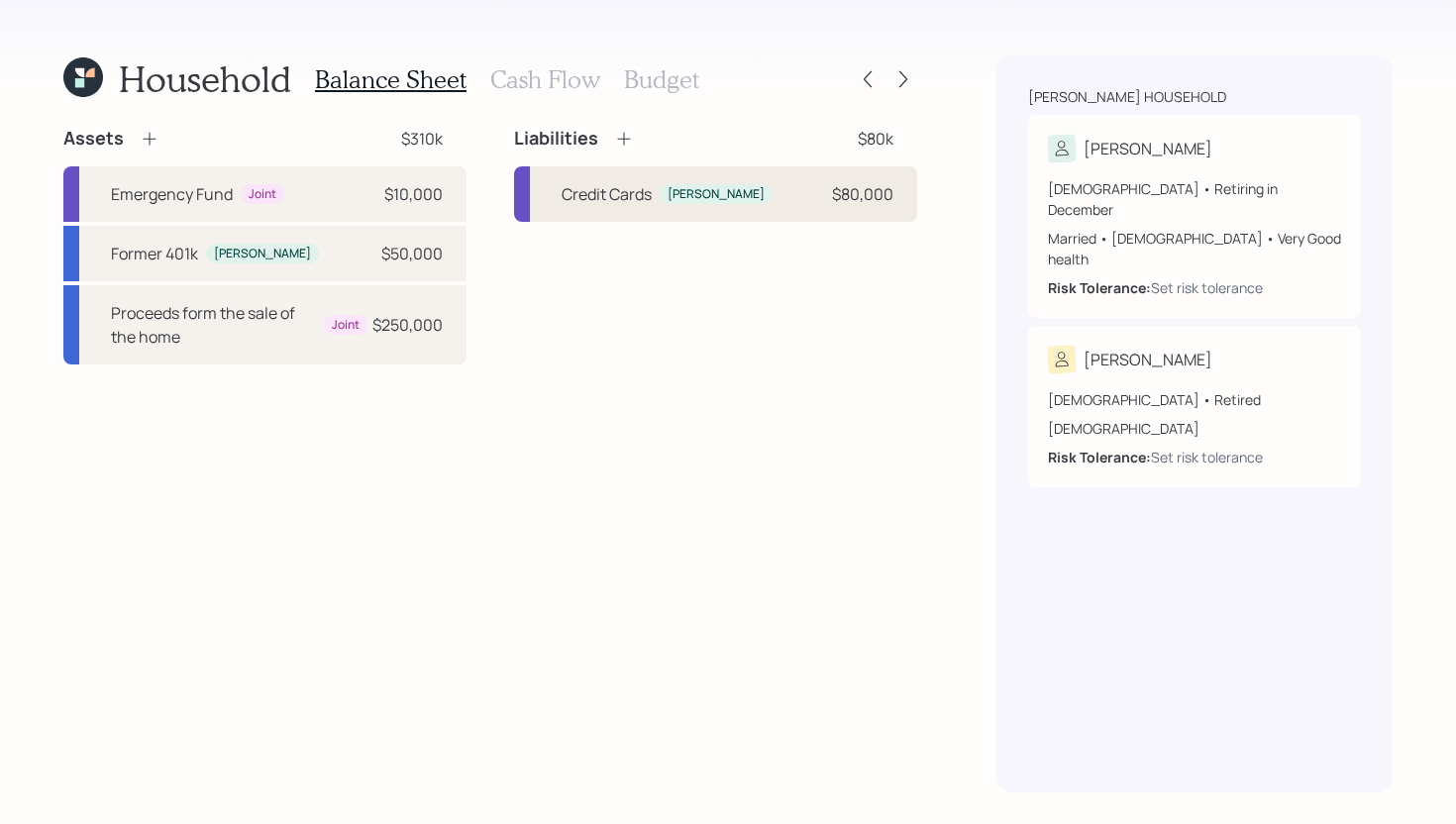 click on "Credit Cards" at bounding box center (606, 194) 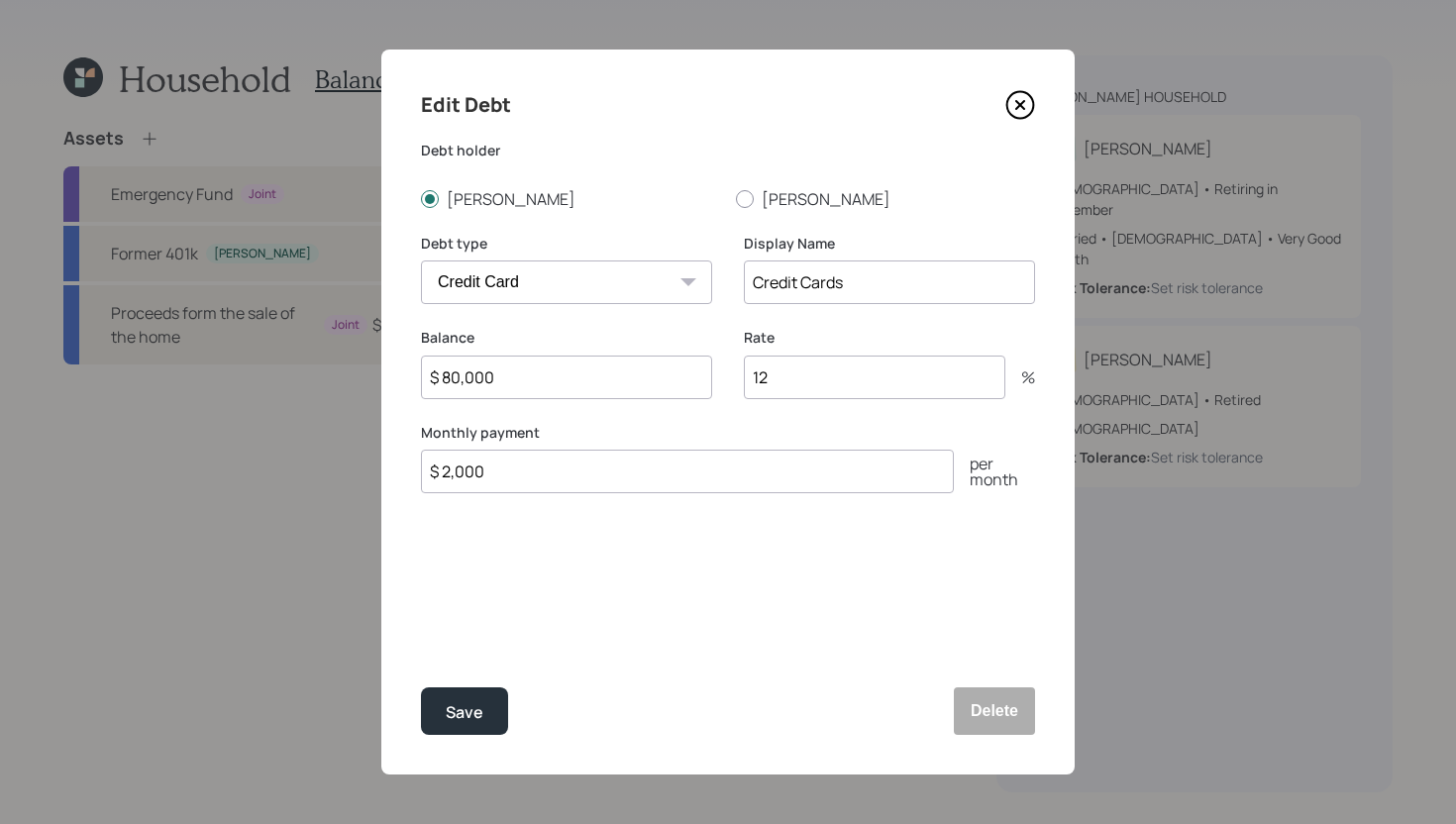 click 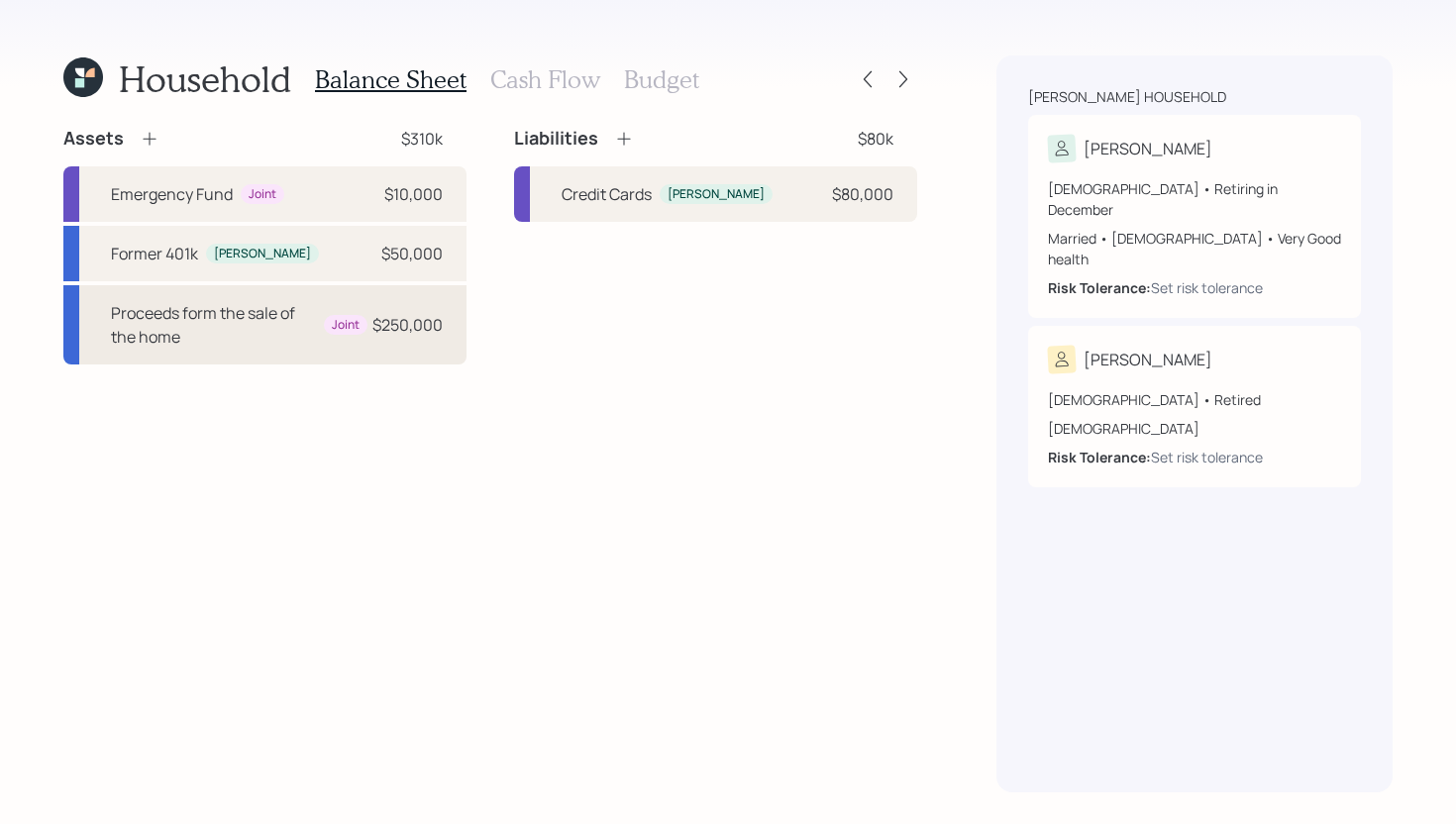 click on "Proceeds form the sale of the home Joint $250,000" at bounding box center (264, 325) 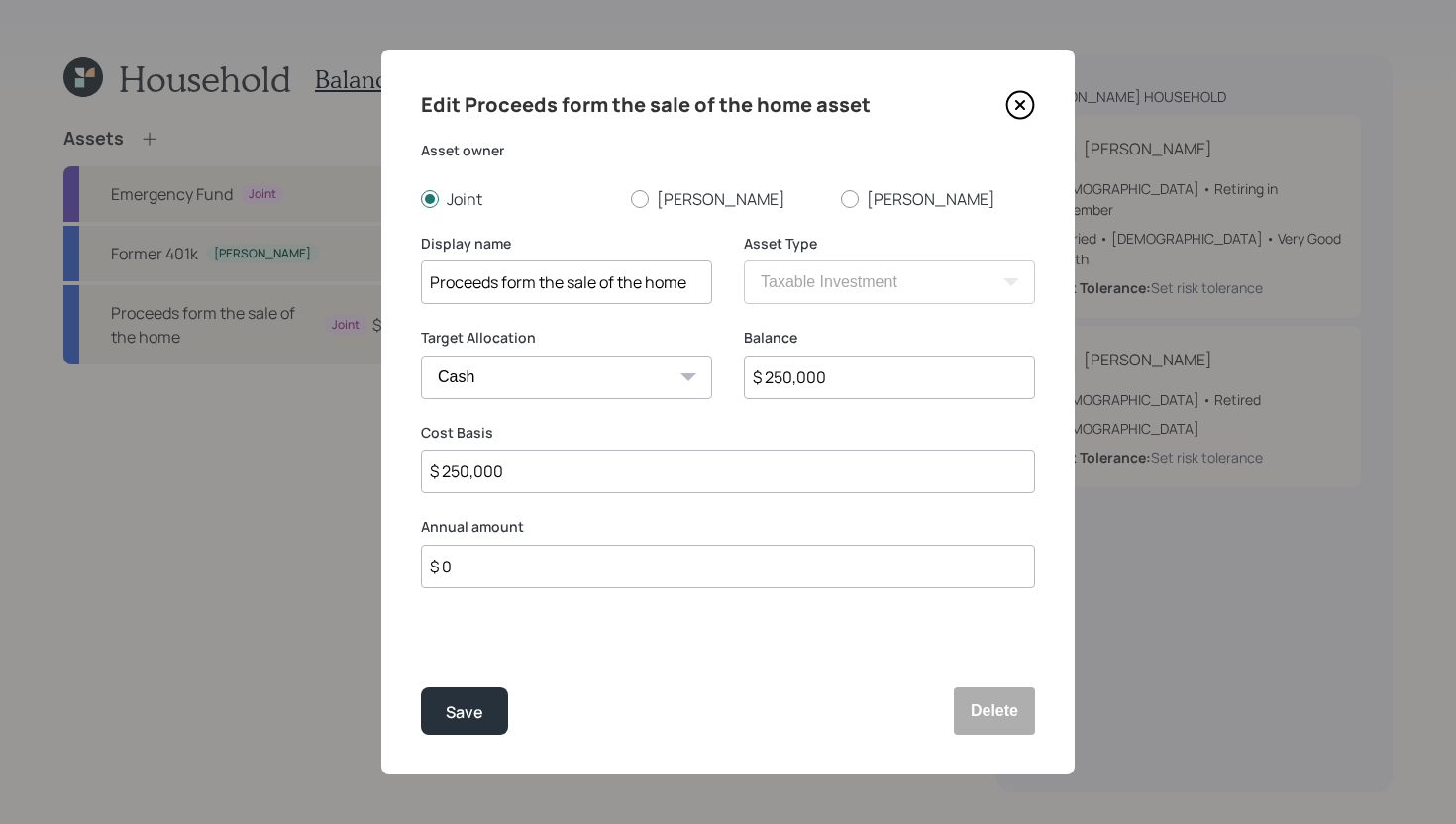 click on "$ 250,000" at bounding box center [889, 377] 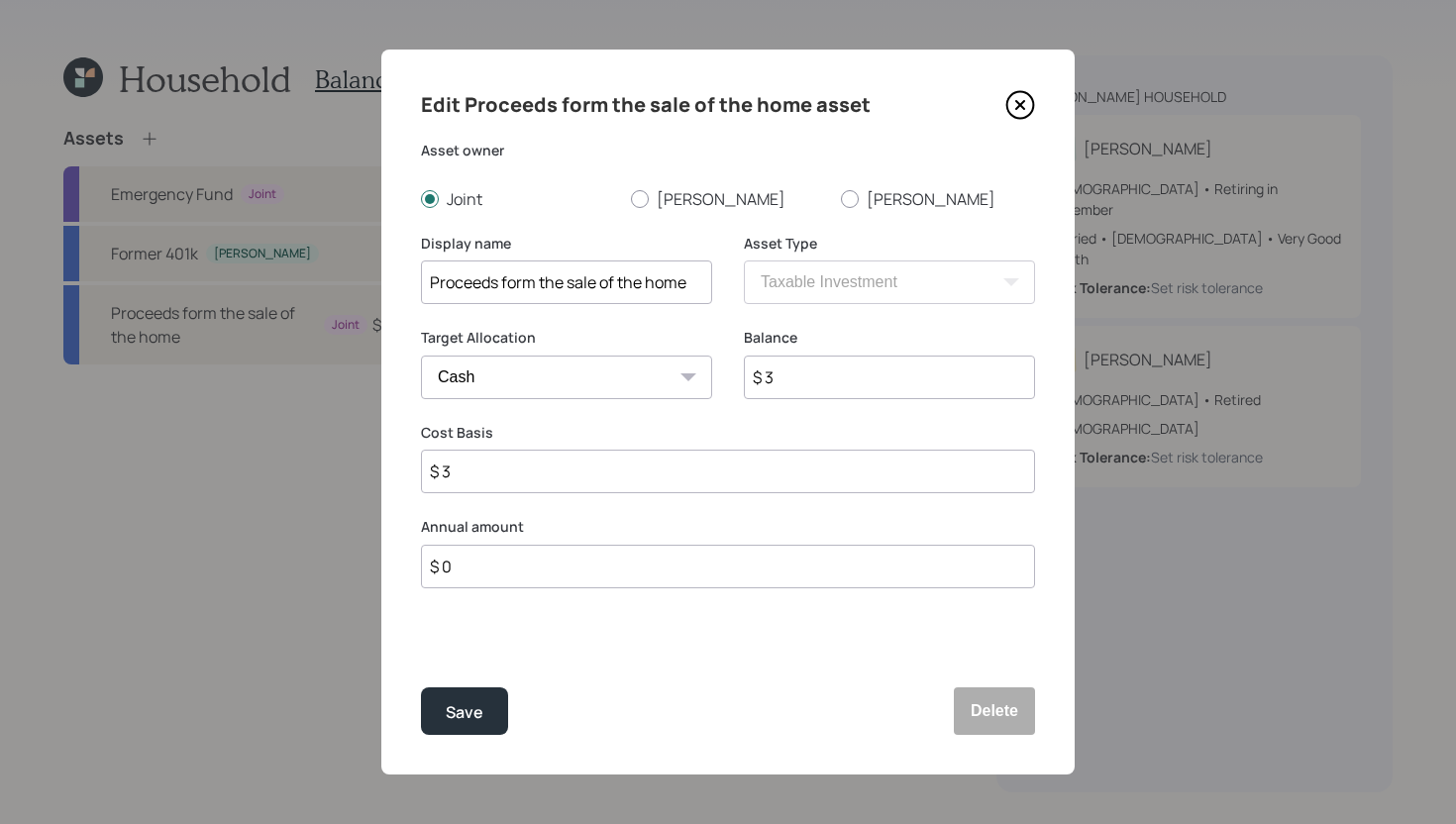 type on "$ 33" 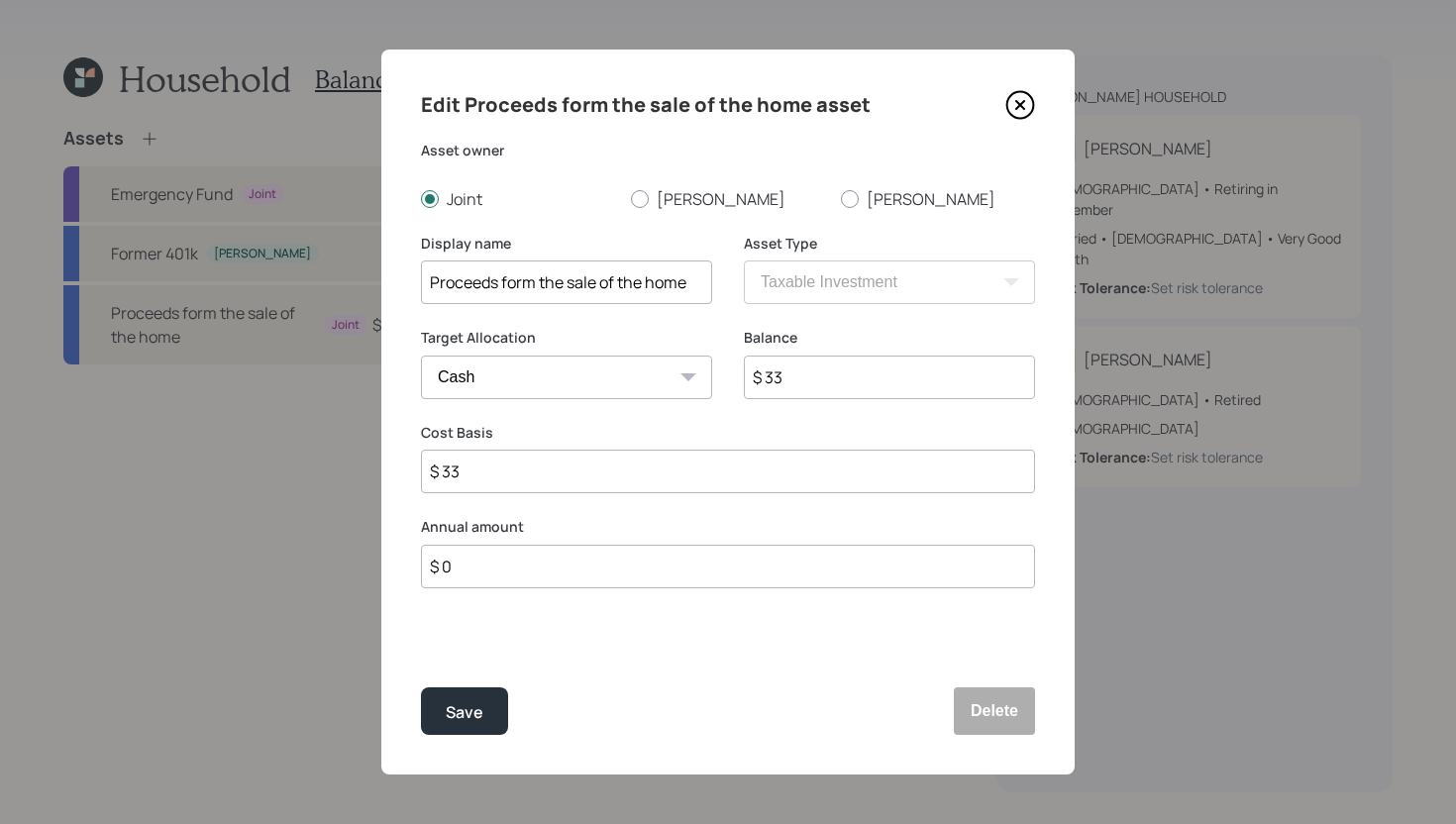 type on "$ 330" 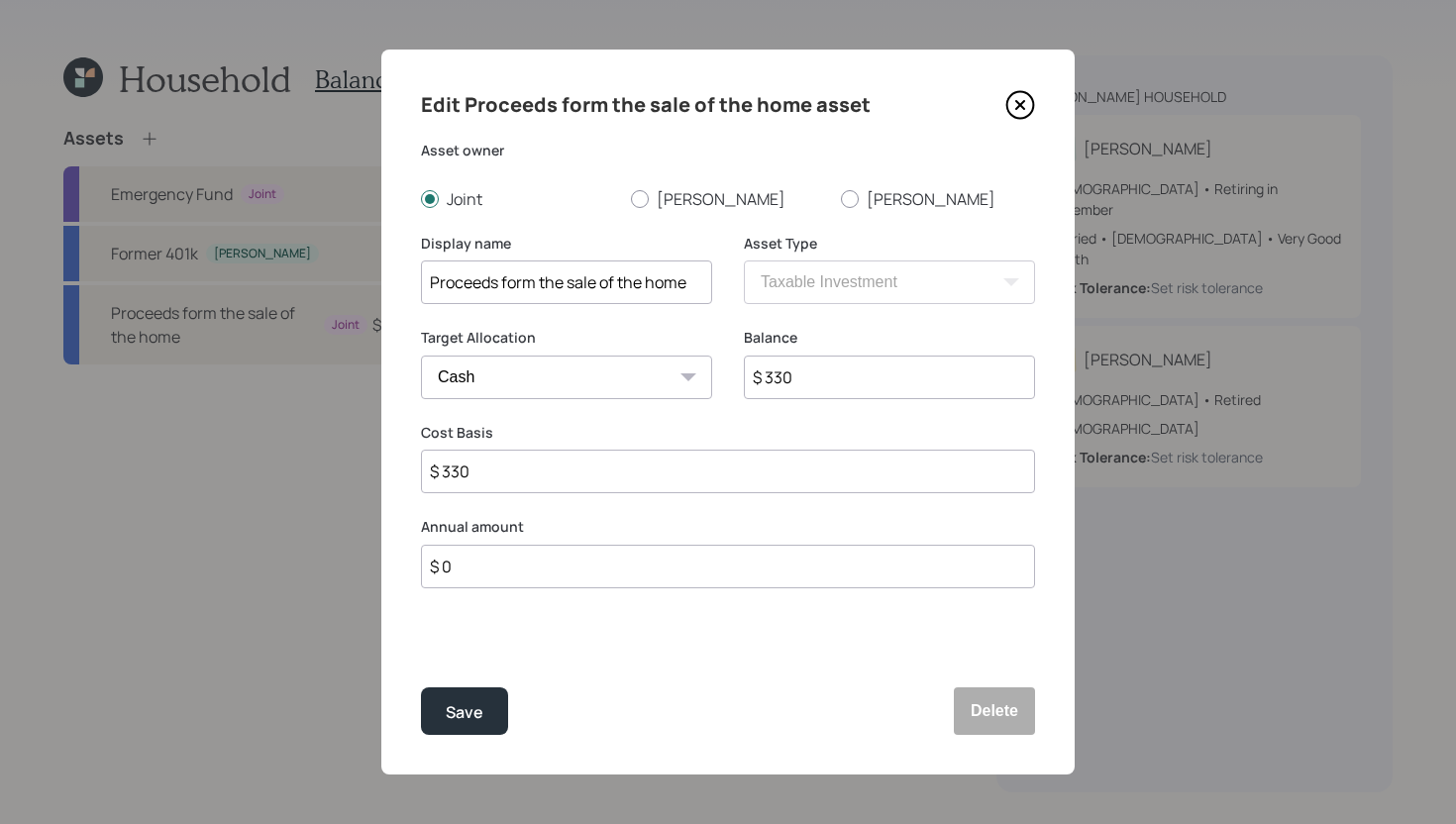 type on "$ 3,300" 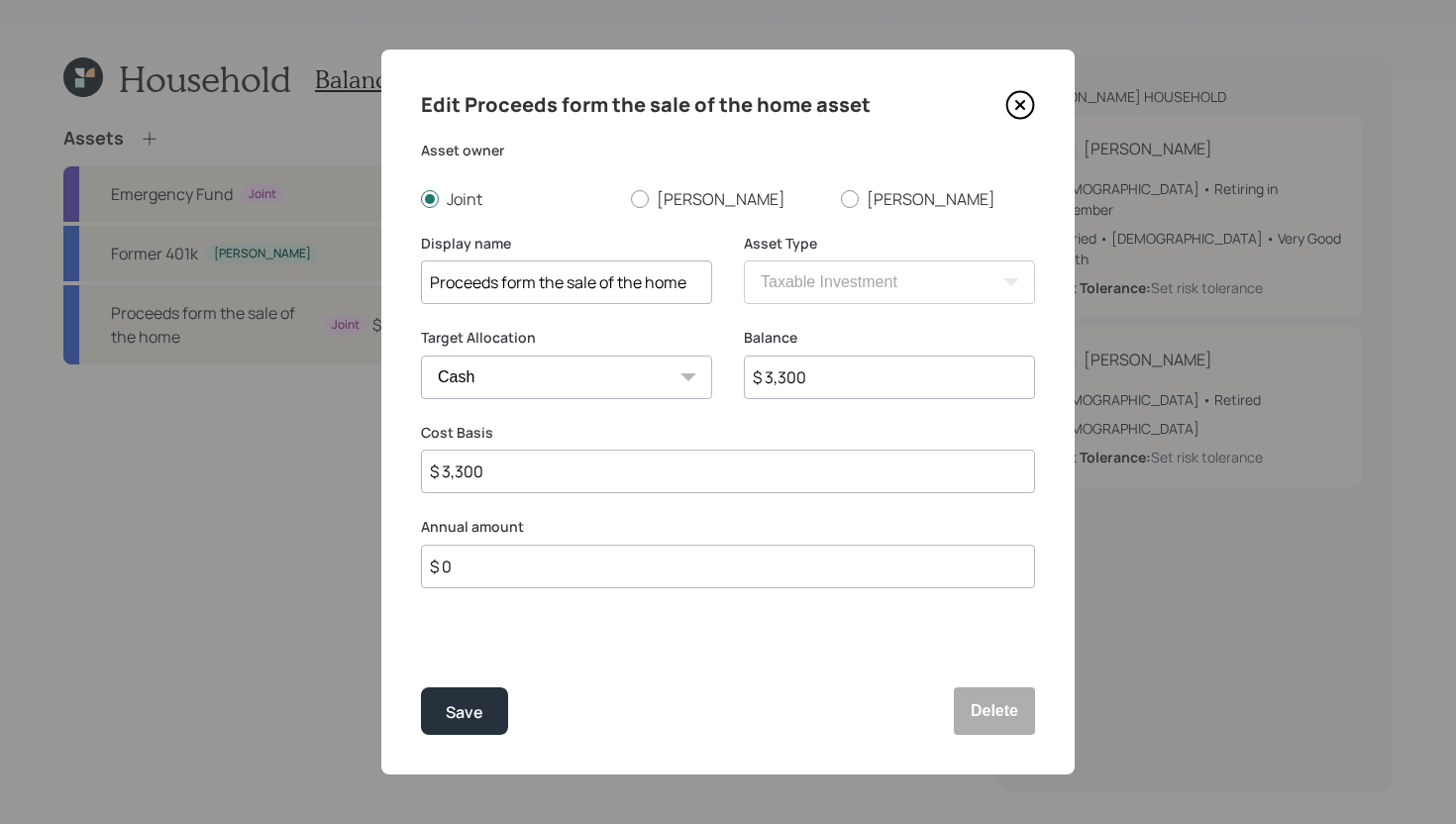type on "$ 33,000" 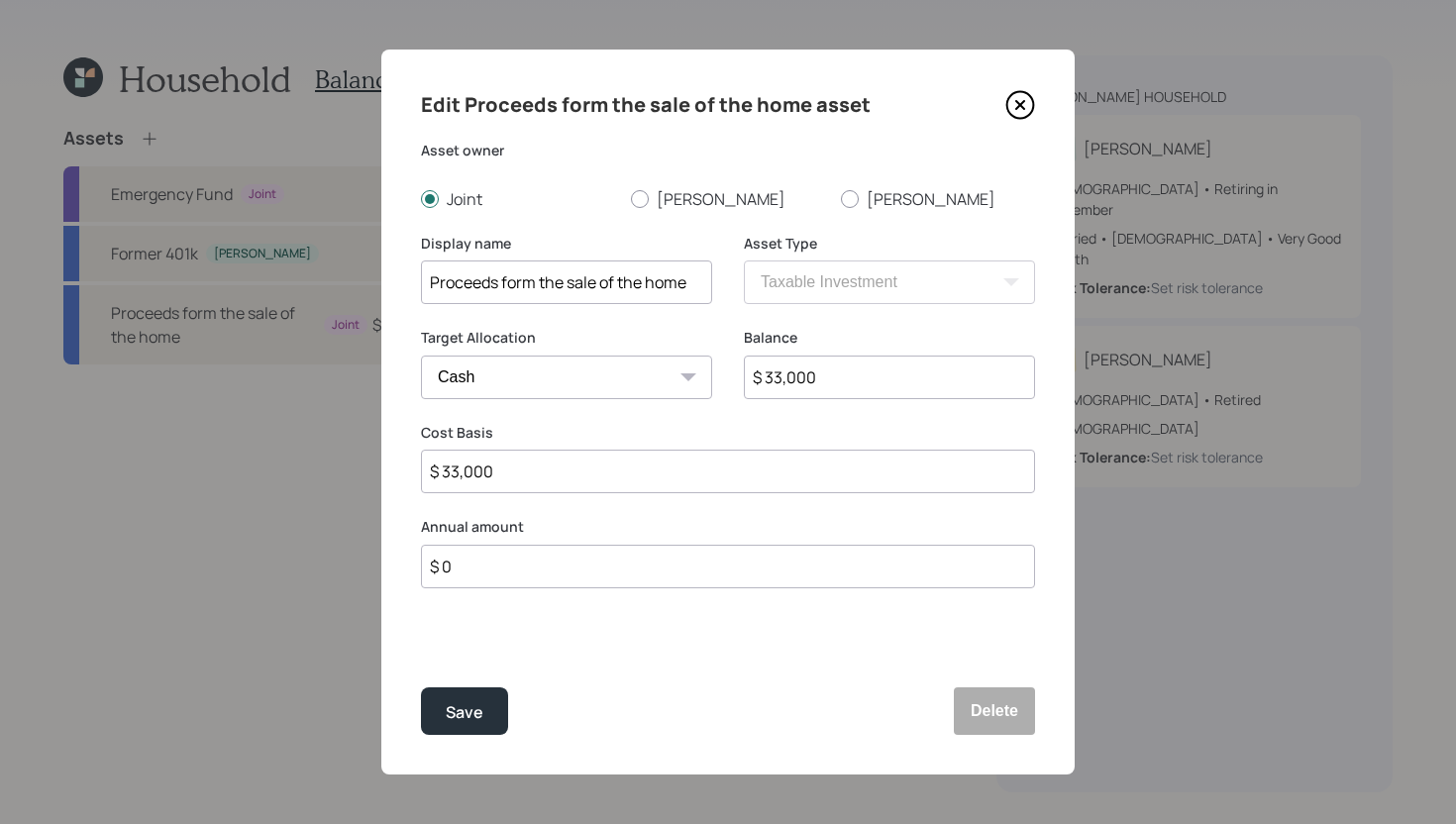 type on "$ 330,000" 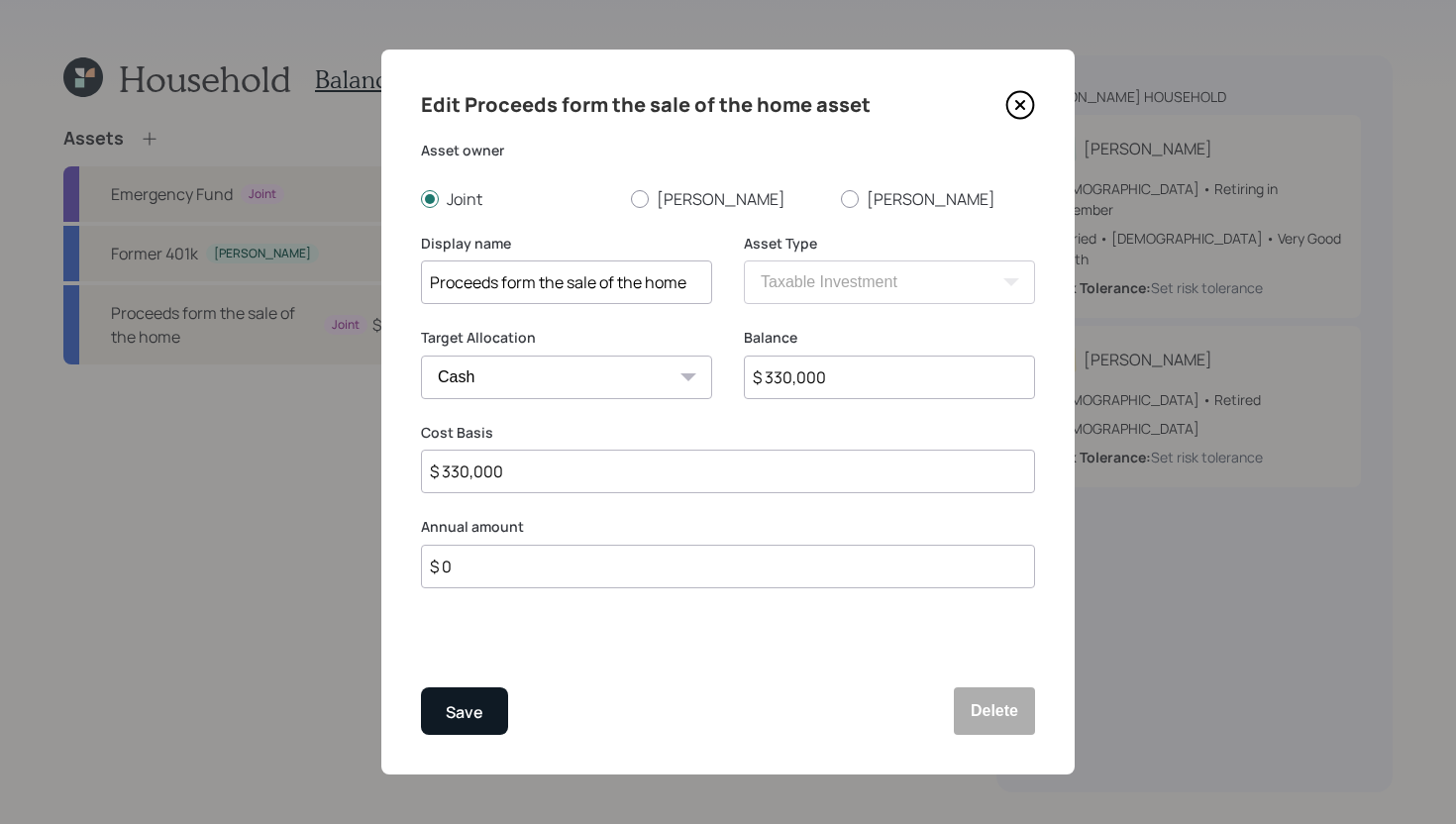 type on "$ 330,000" 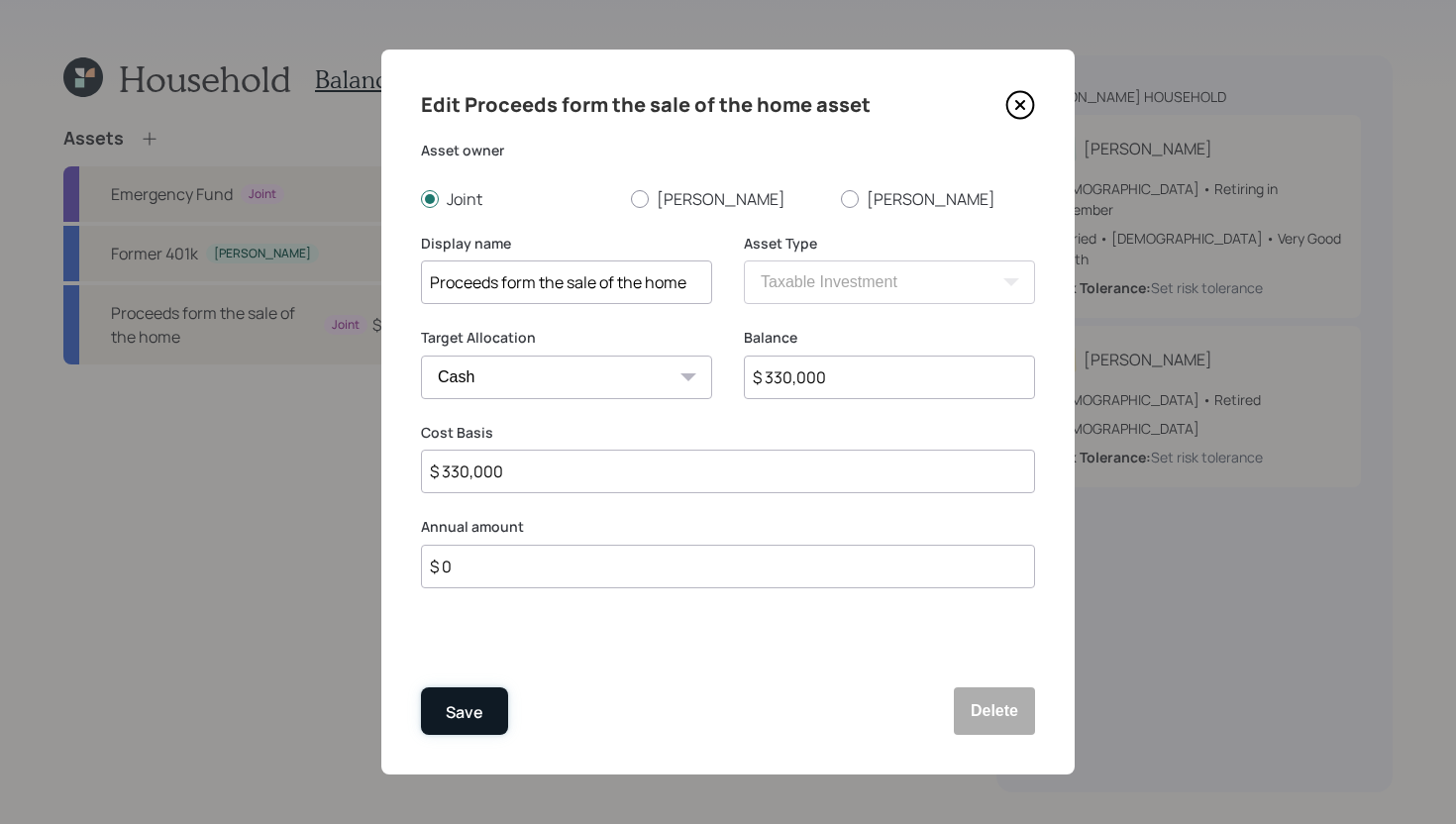 click on "Save" at bounding box center (465, 712) 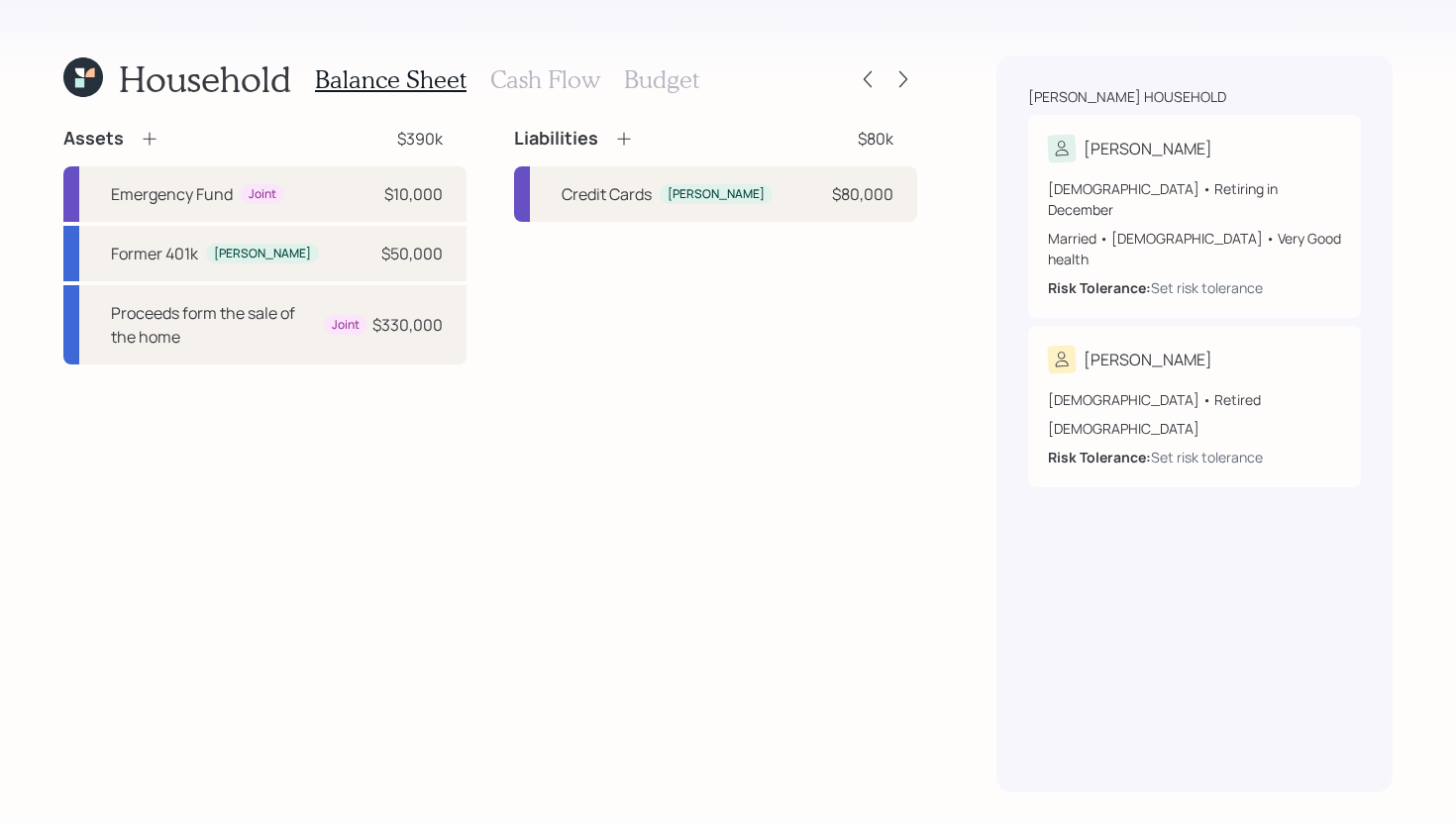 click on "Cash Flow" at bounding box center [545, 79] 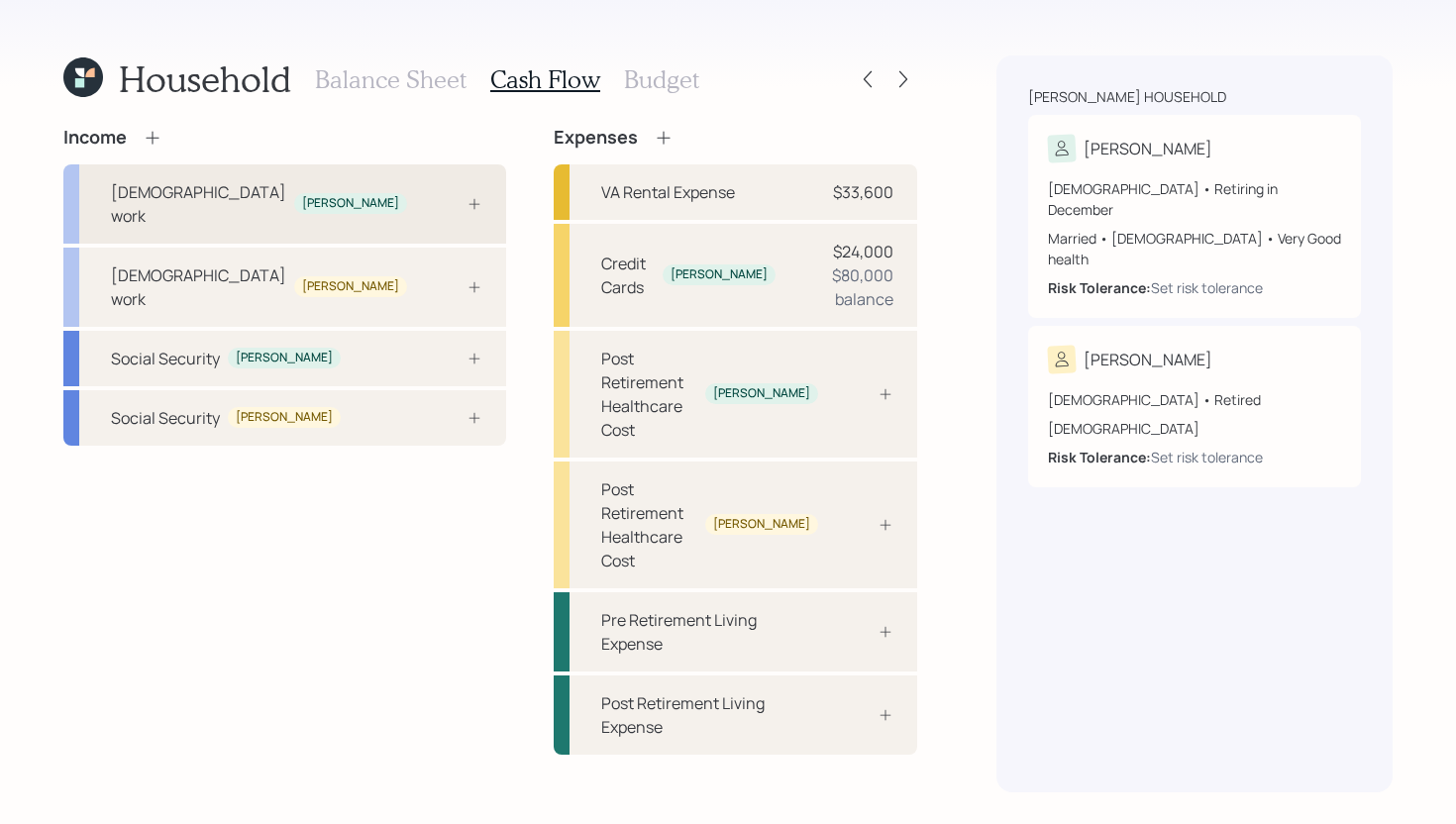 click on "Full-time work Marion" at bounding box center (284, 204) 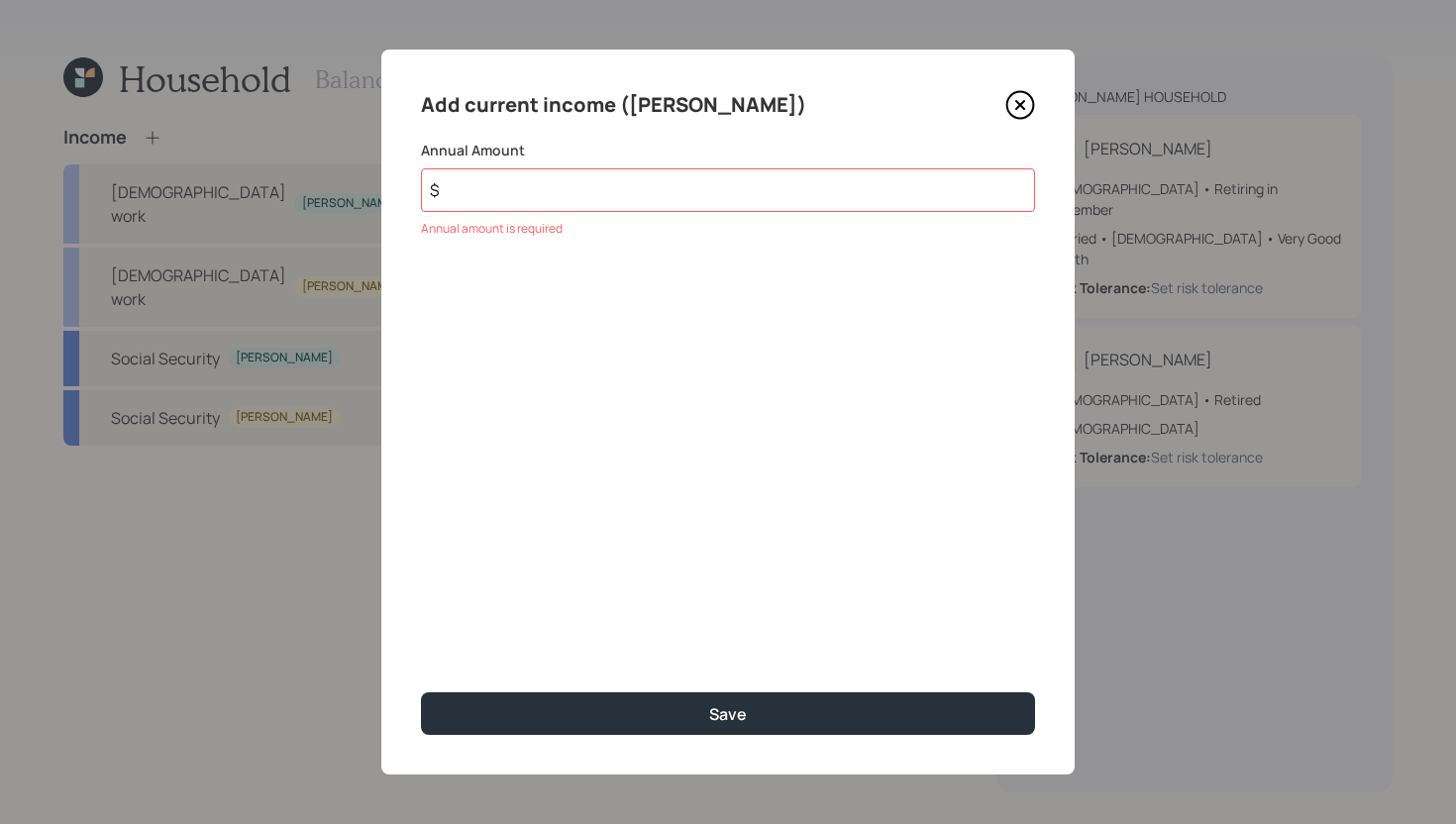 click 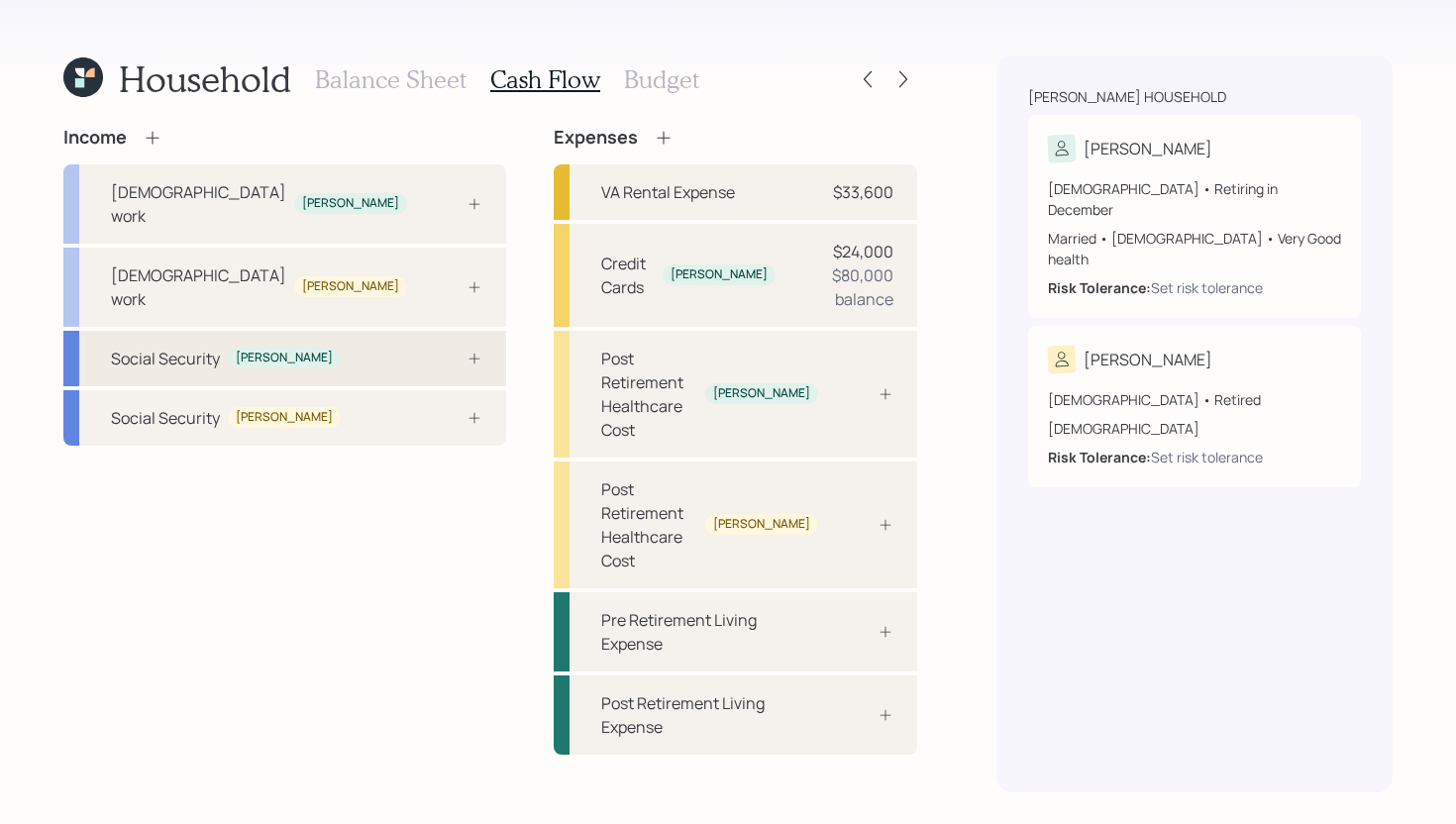 click on "Social Security Marion" at bounding box center (284, 359) 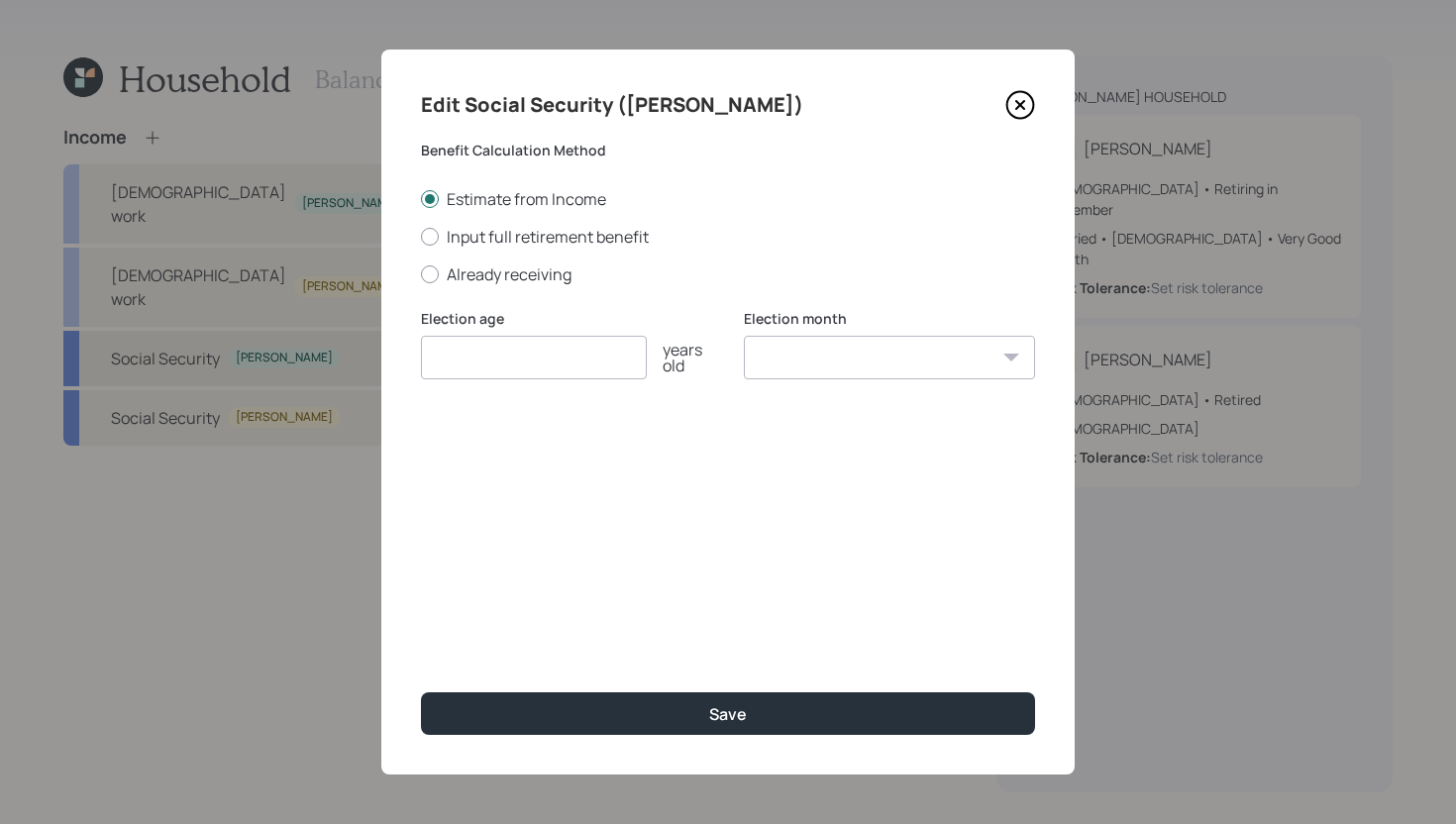 type on "3" 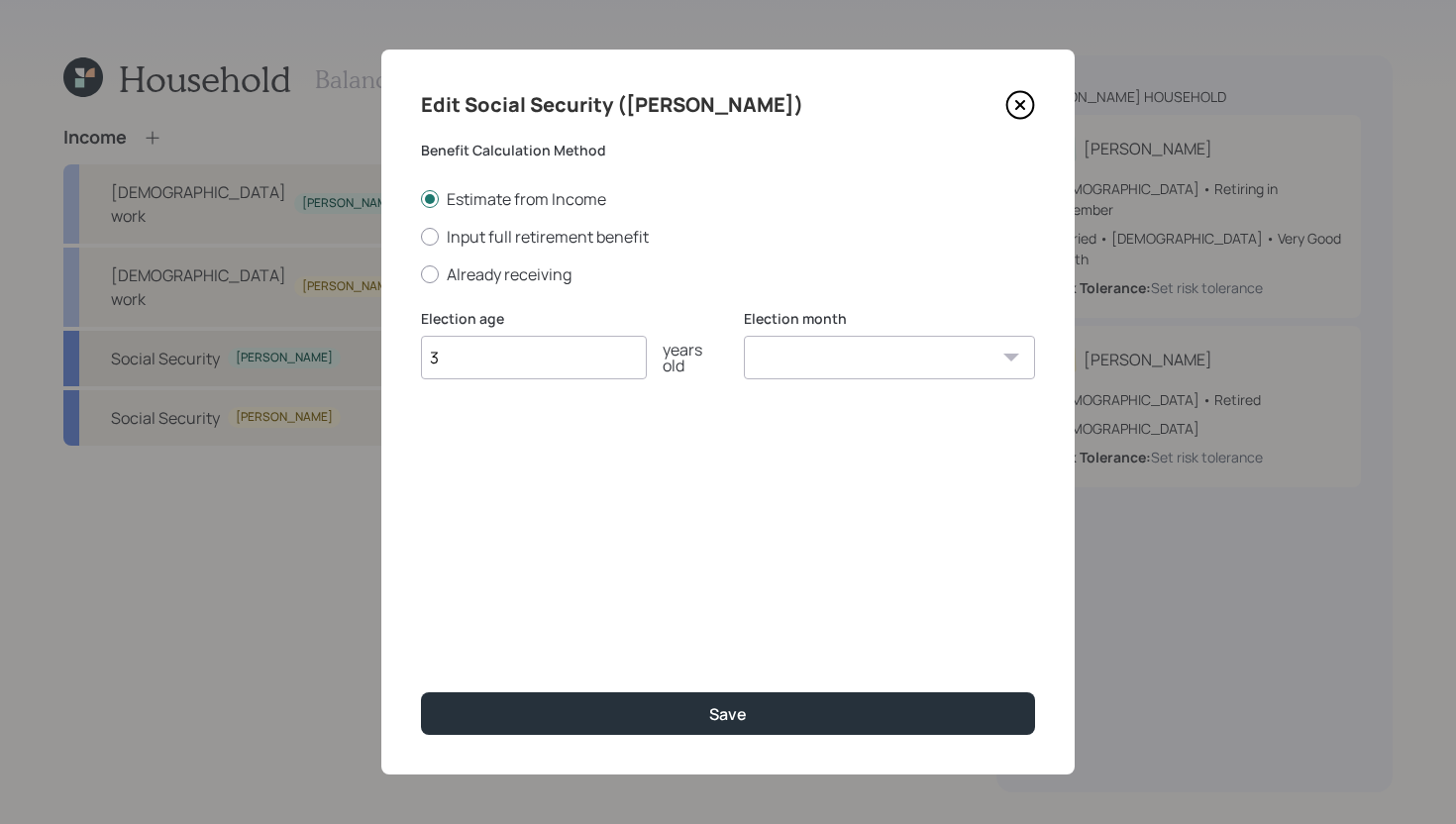 type 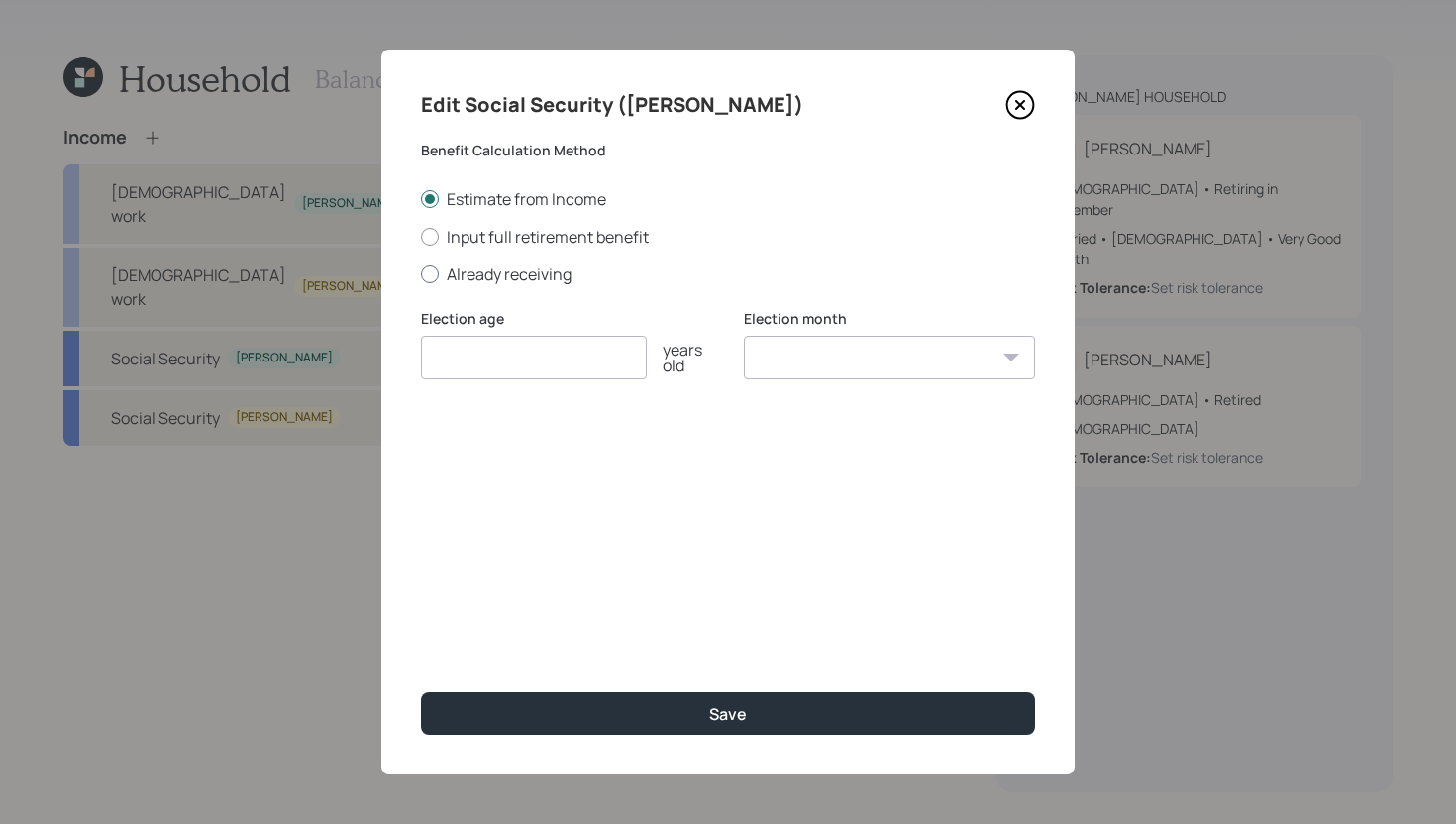 click on "Already receiving" at bounding box center [728, 274] 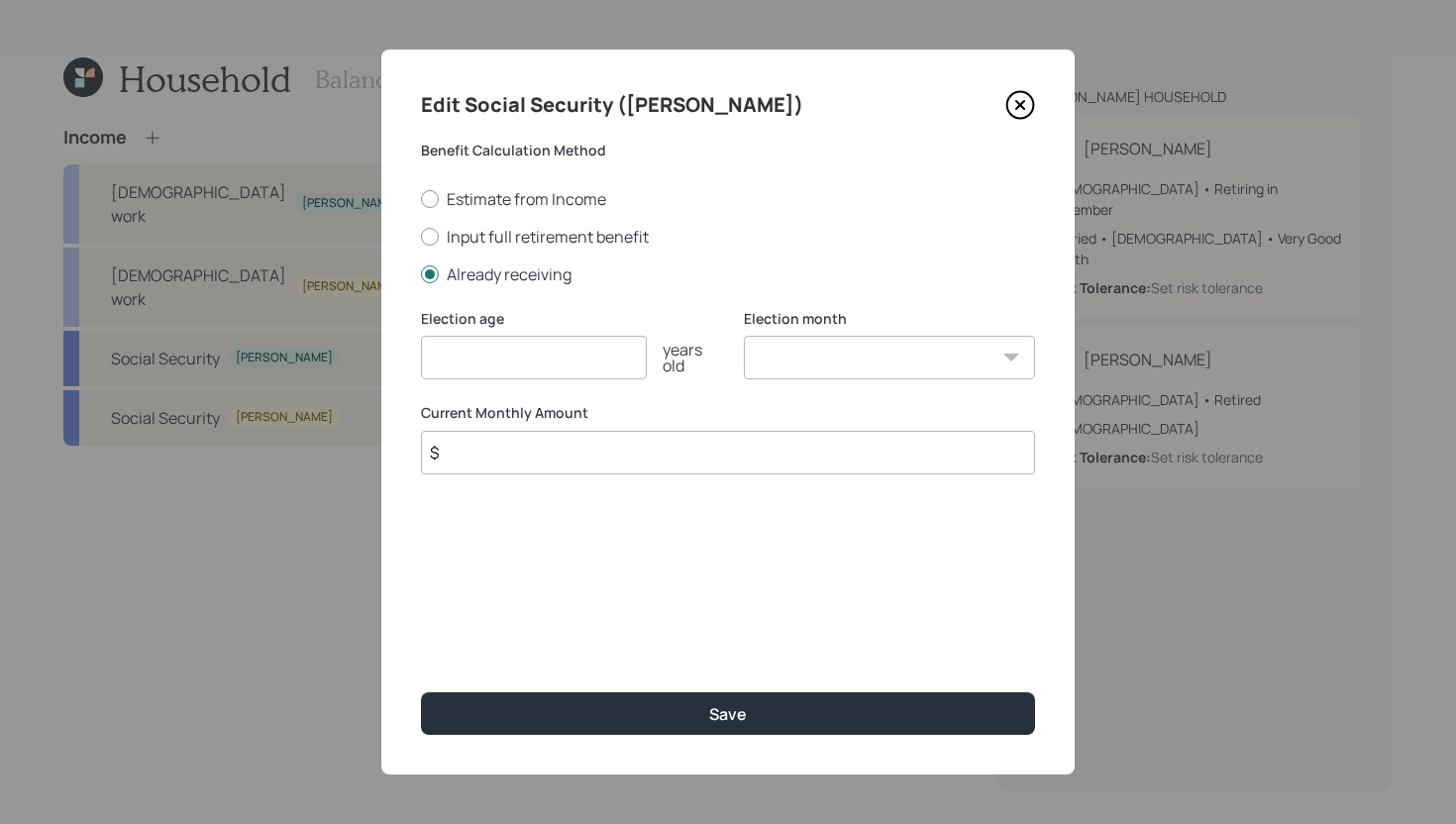 click at bounding box center (534, 358) 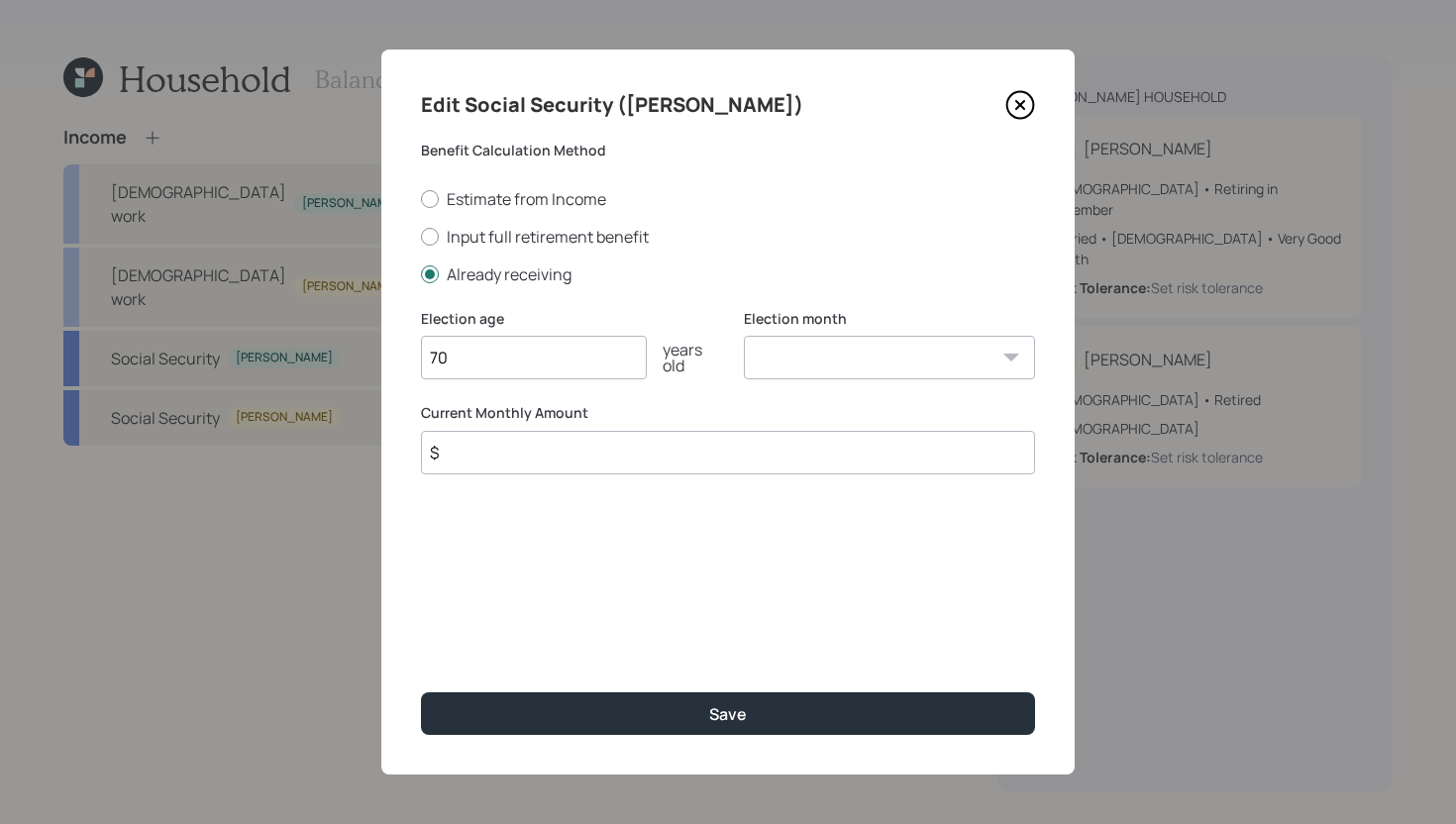 type on "70" 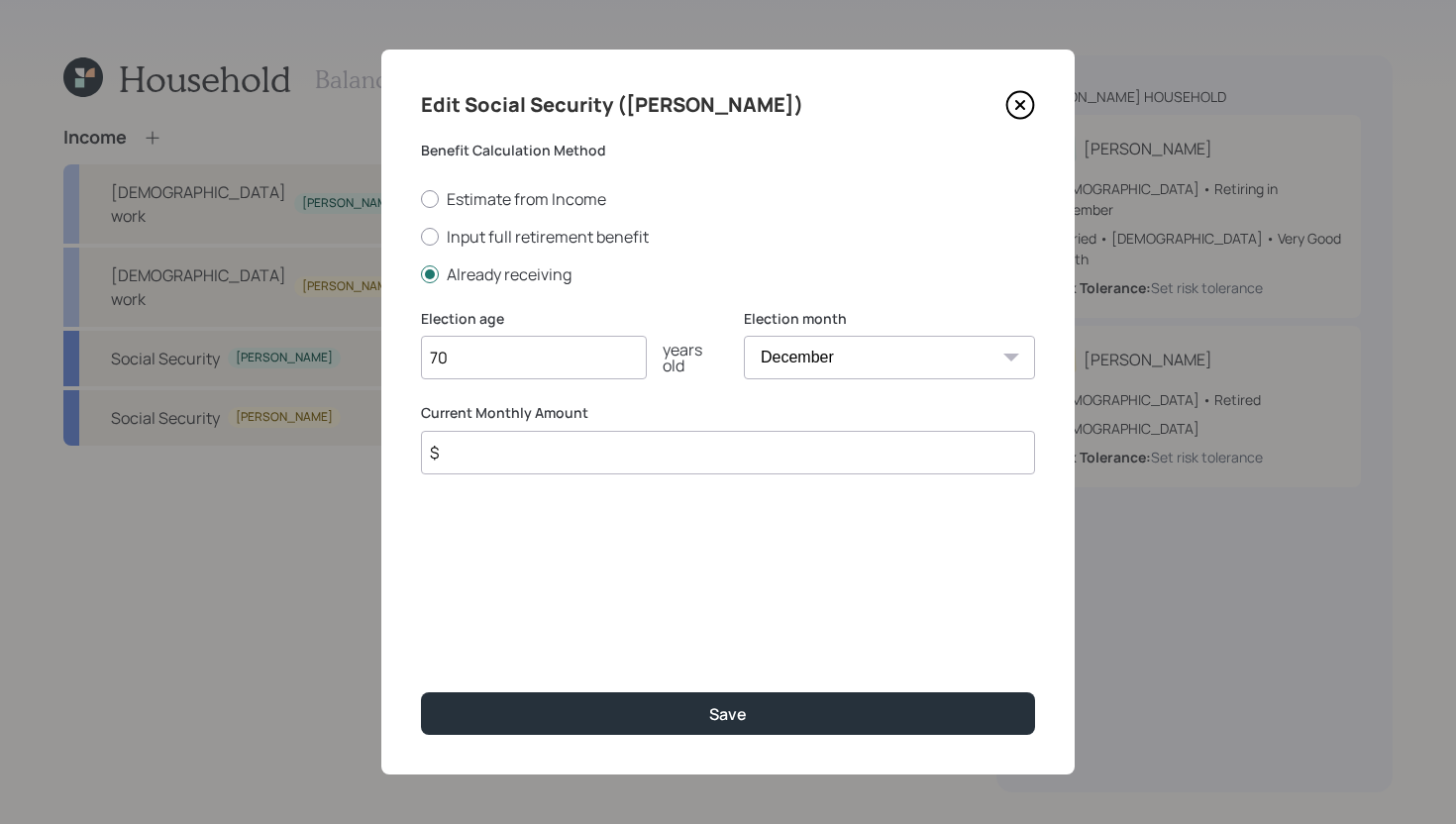 click on "$" at bounding box center (728, 453) 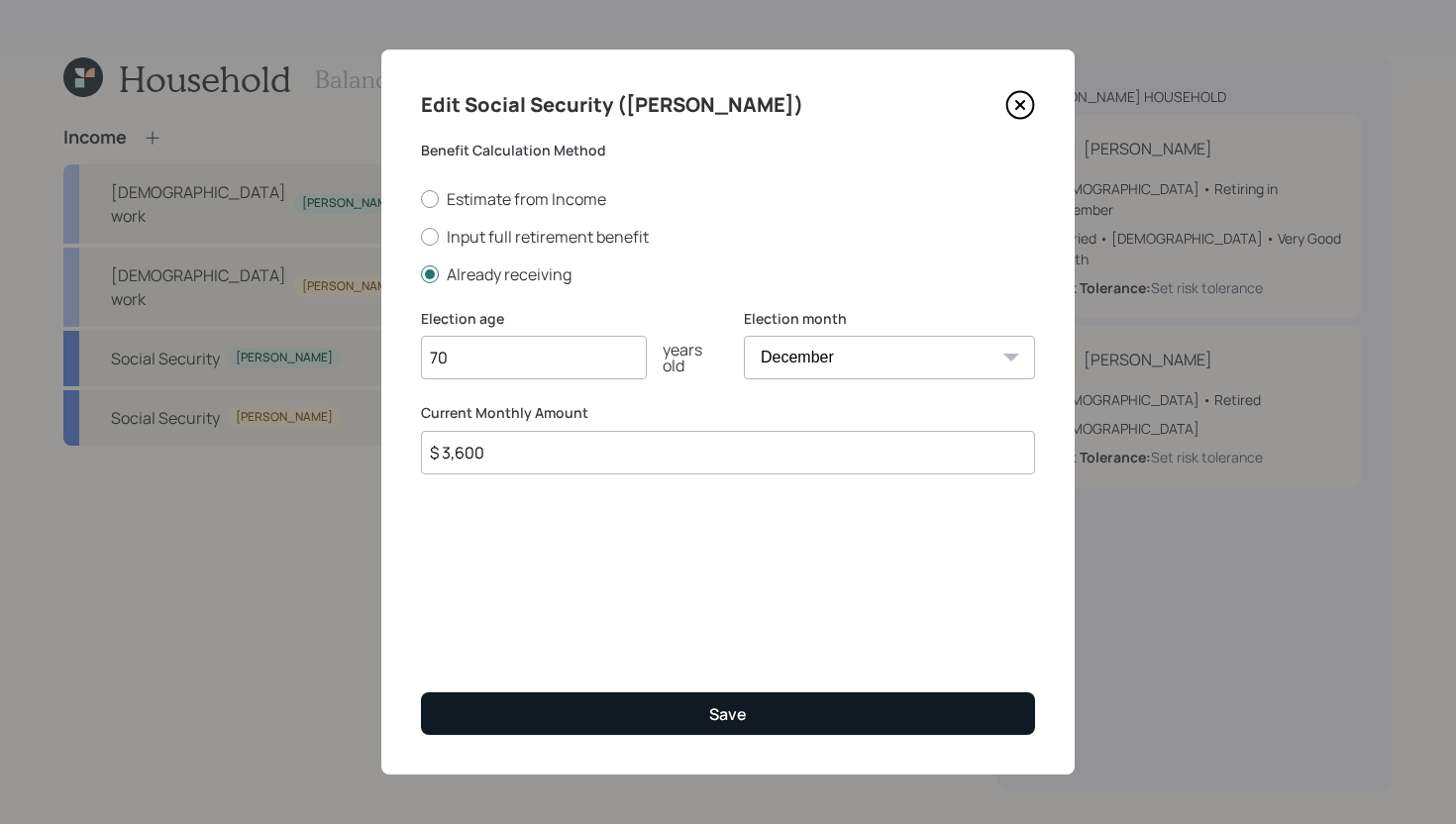 type on "$ 3,600" 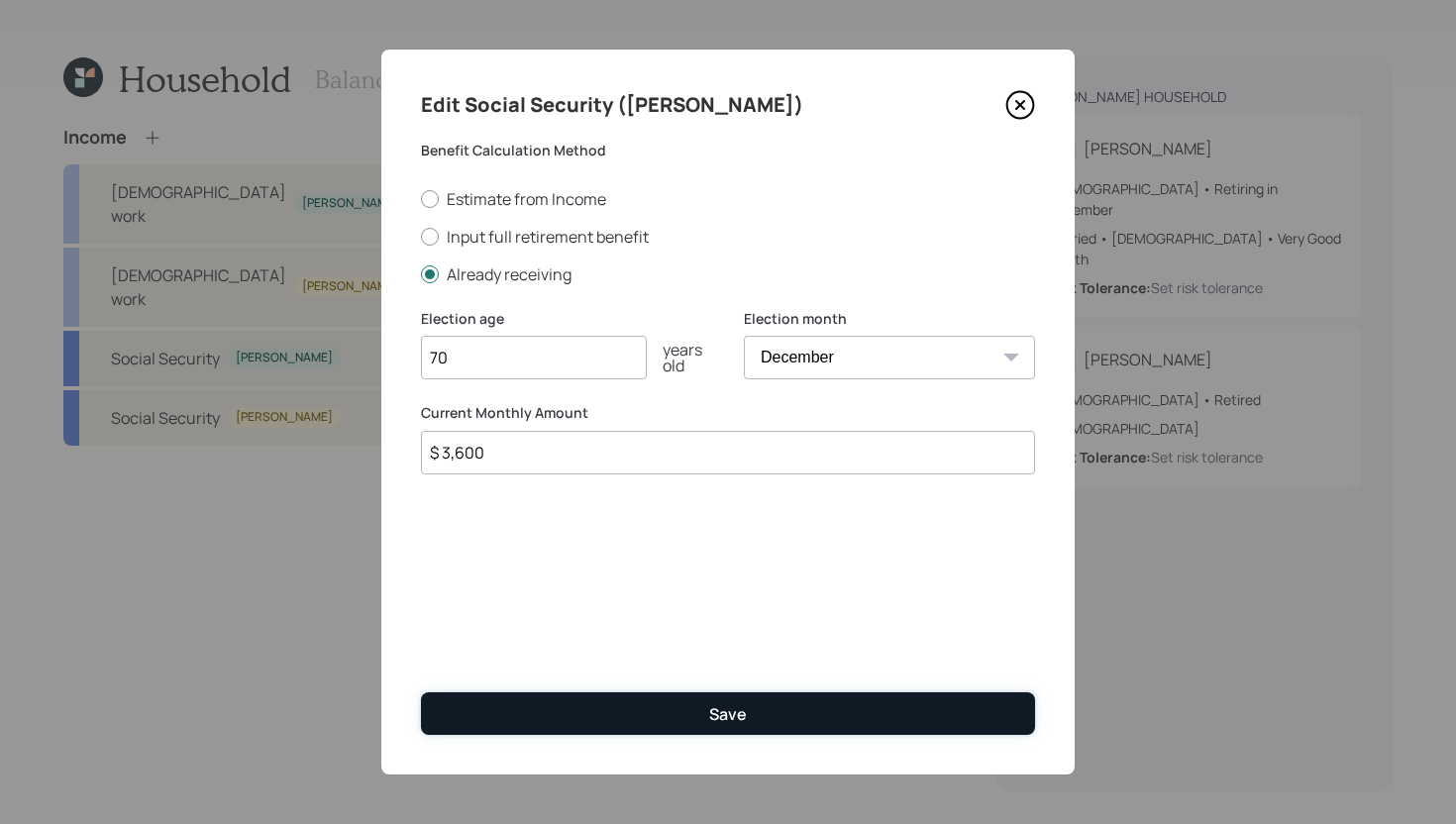 click on "Save" at bounding box center (728, 713) 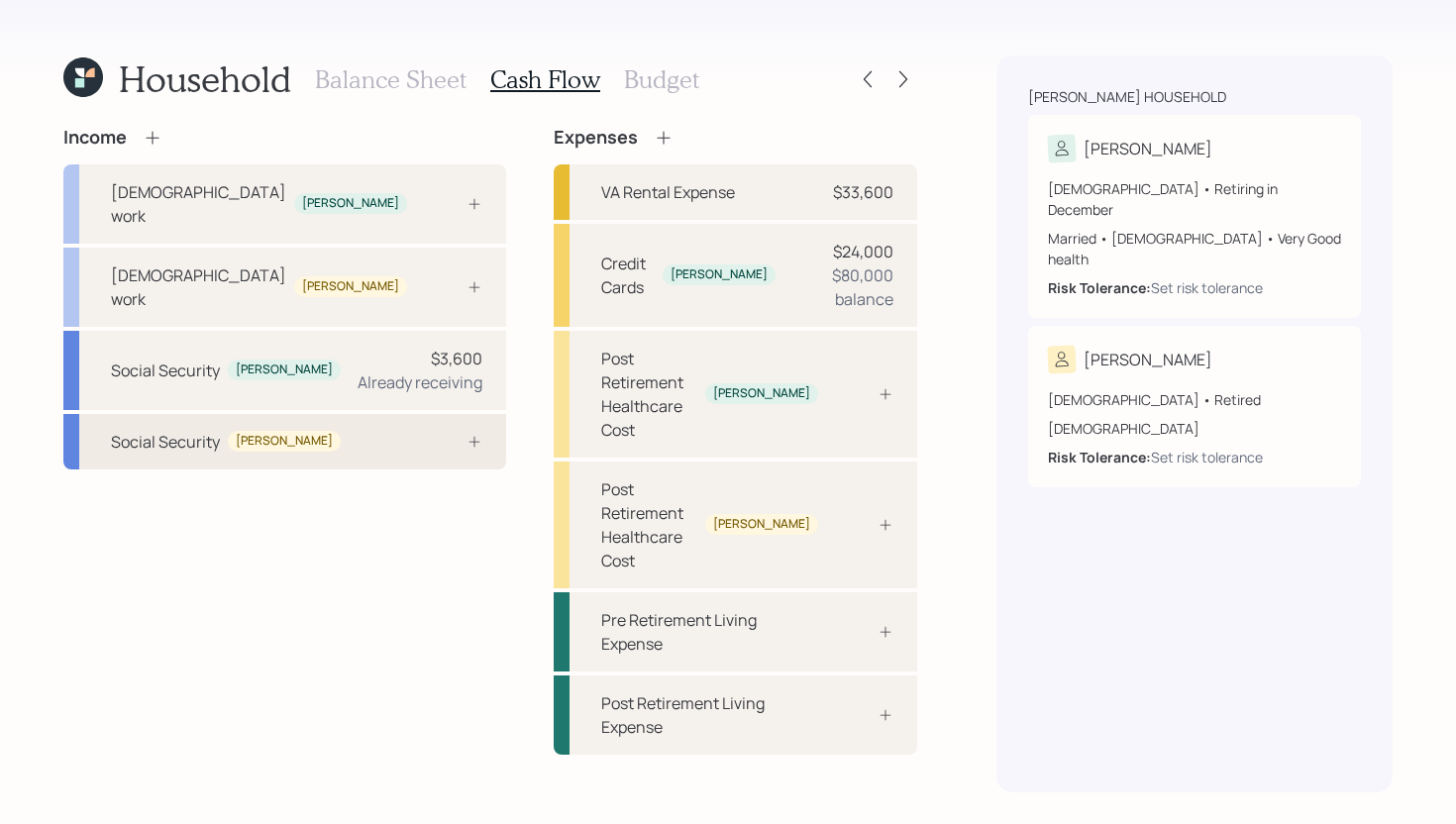 click on "Social Security Marva" at bounding box center (284, 442) 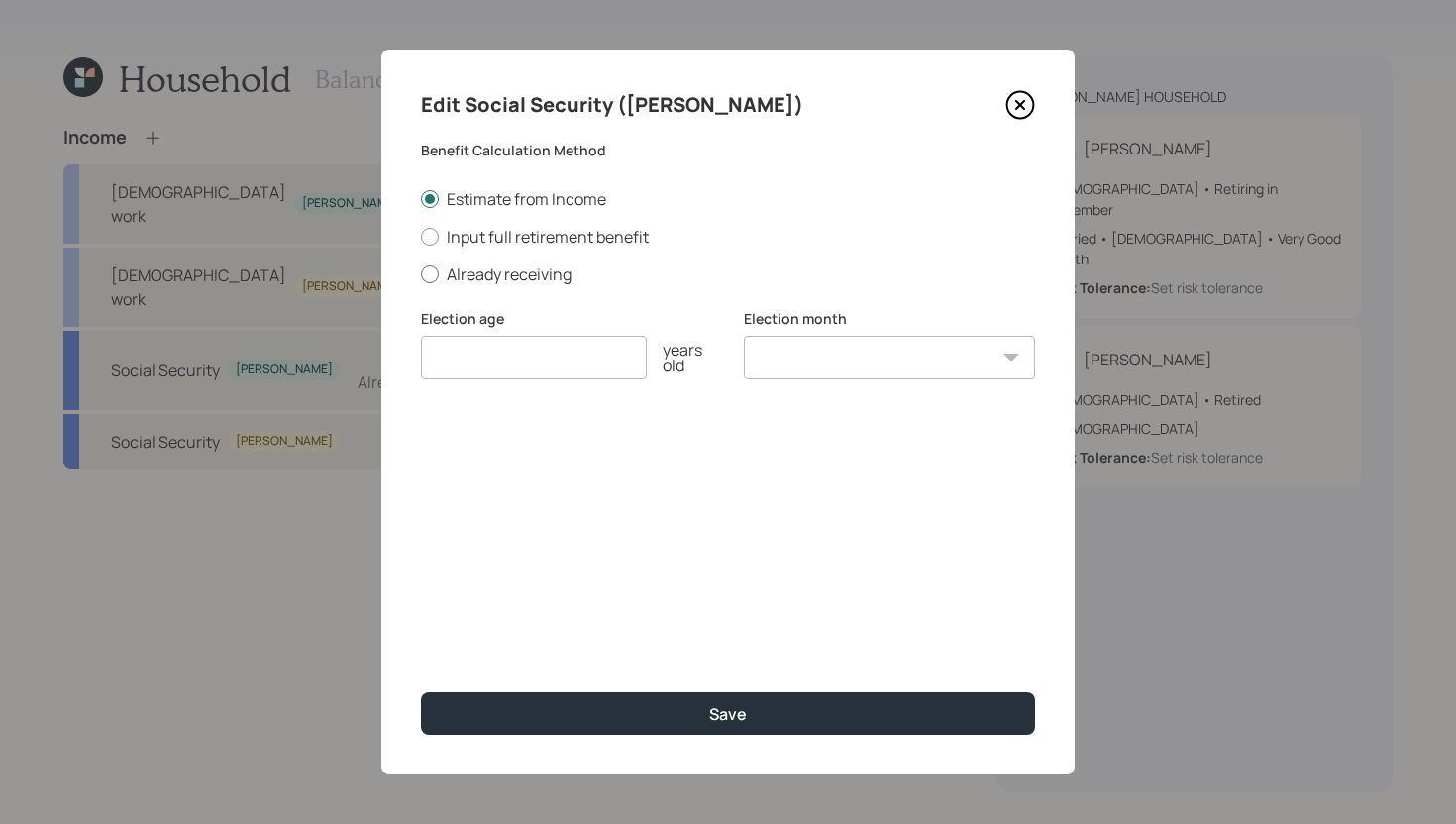 click on "Already receiving" at bounding box center [728, 274] 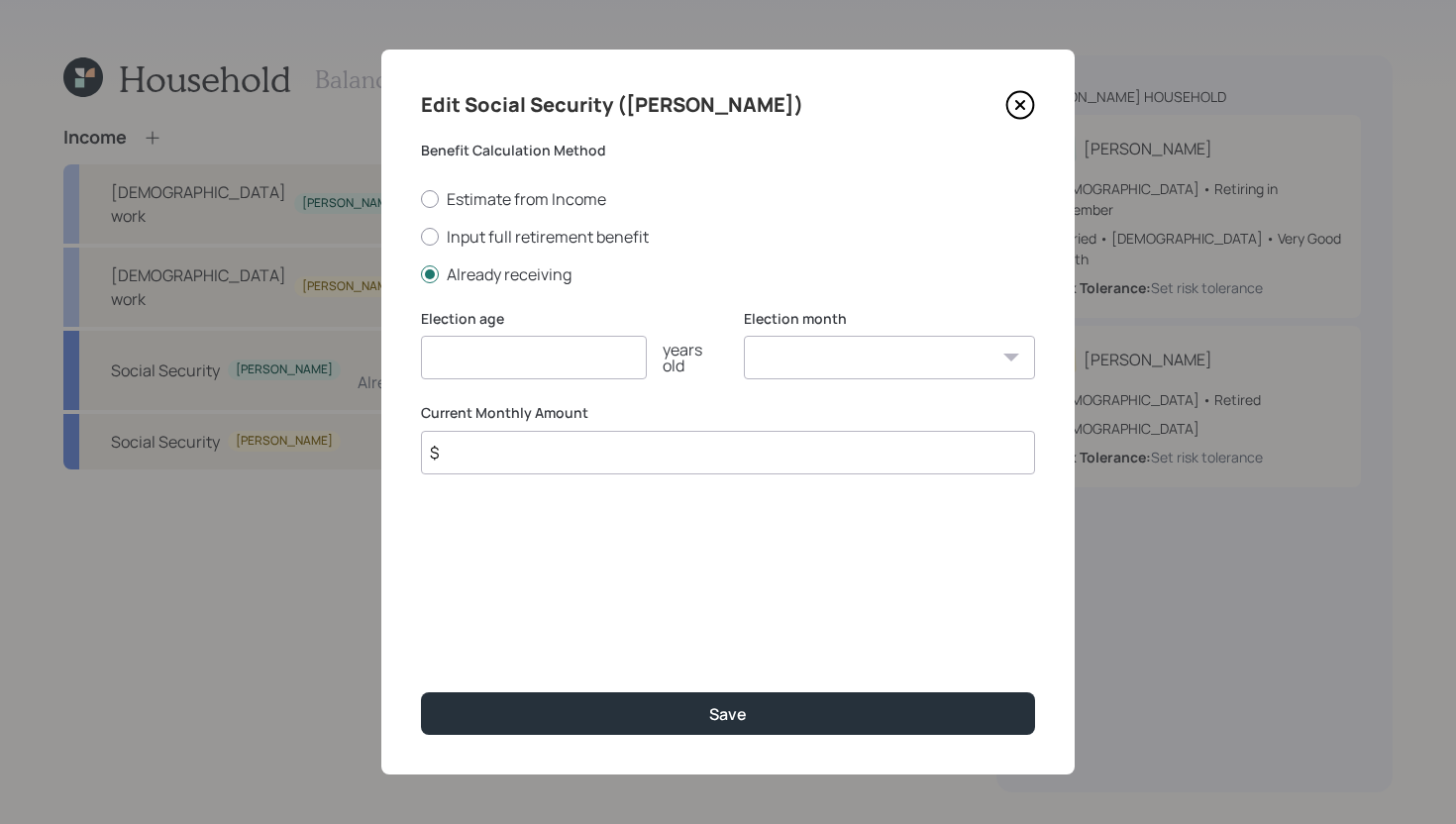 click at bounding box center [534, 358] 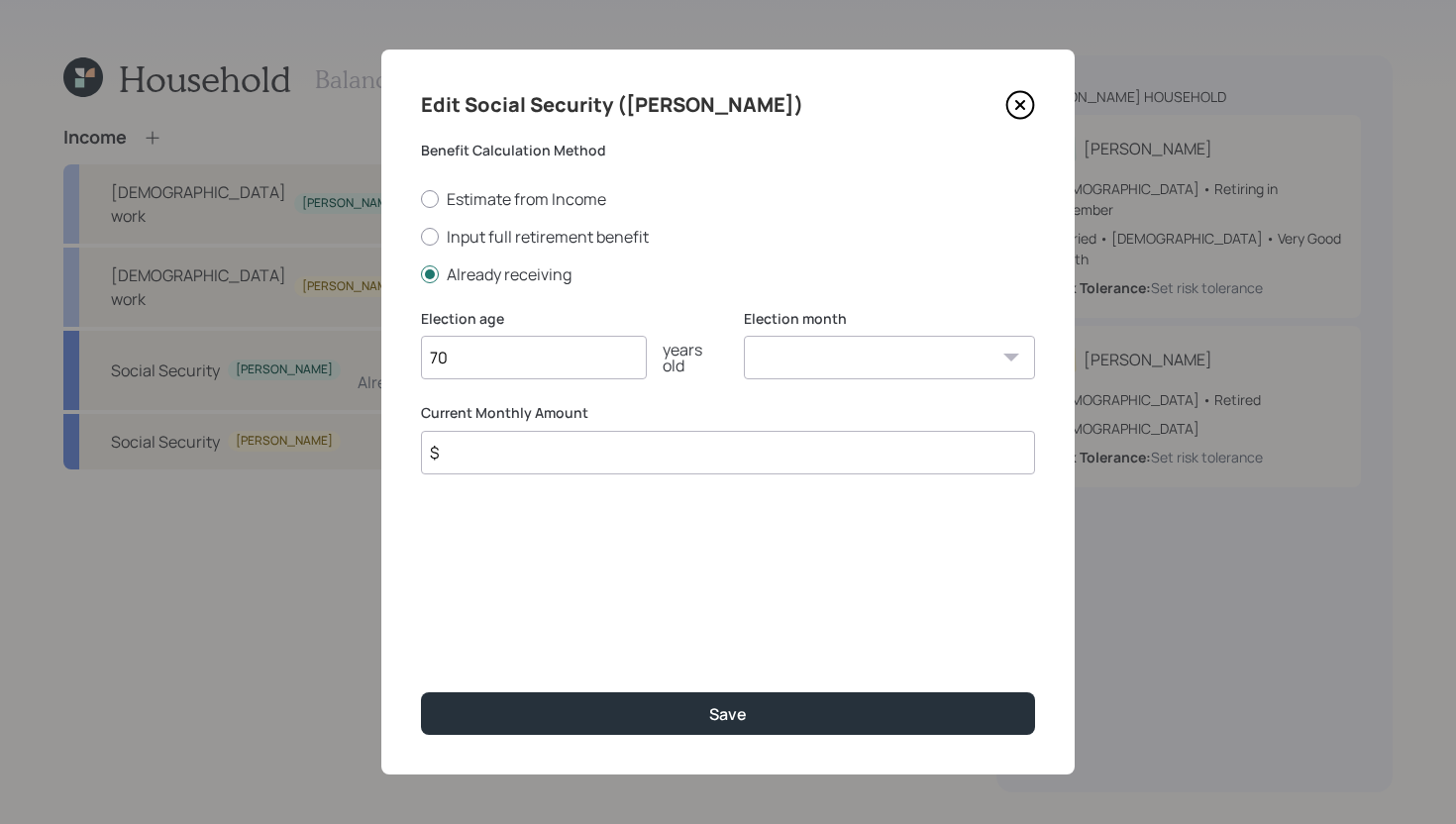 type on "70" 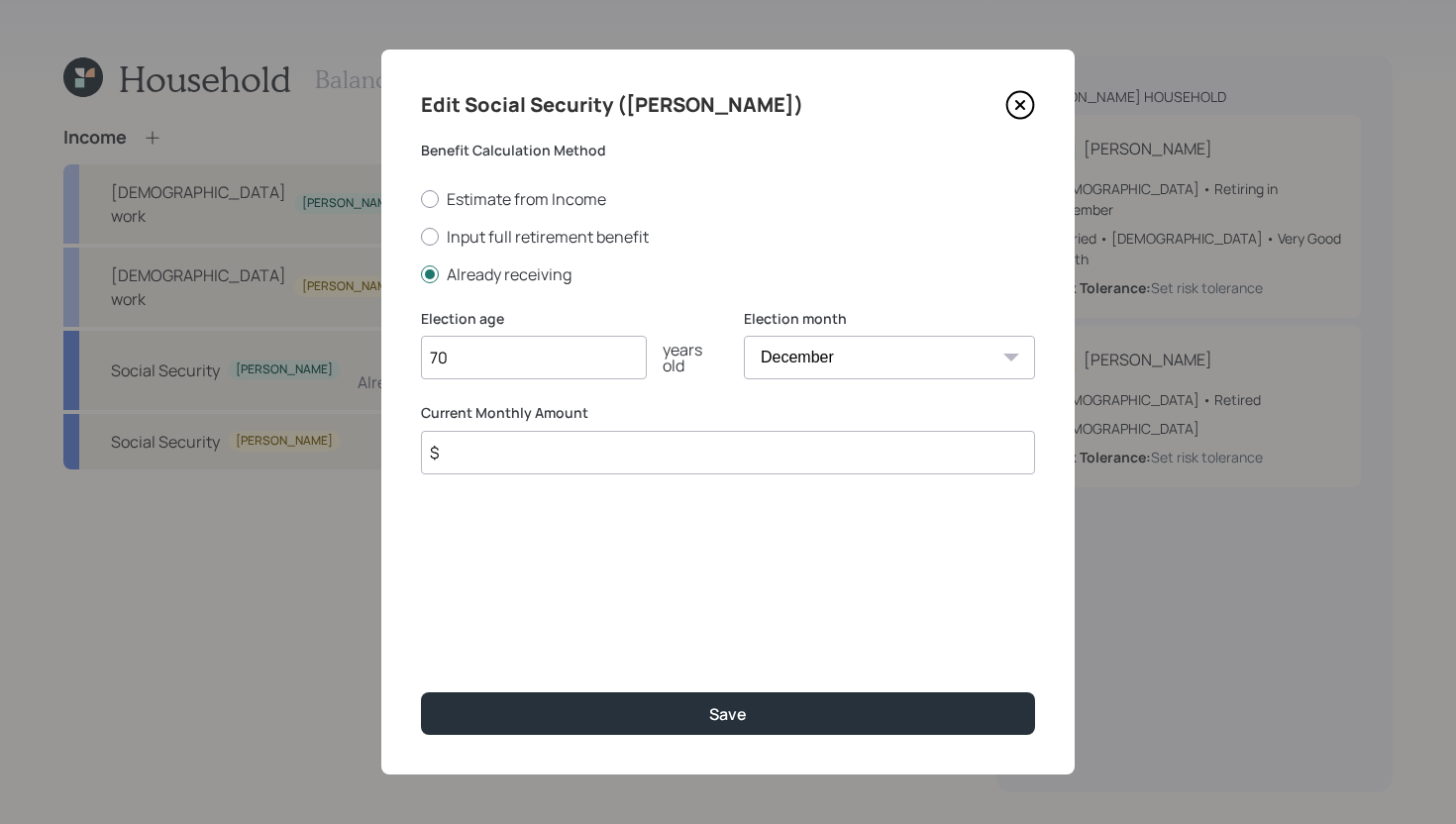 click on "$" at bounding box center (728, 453) 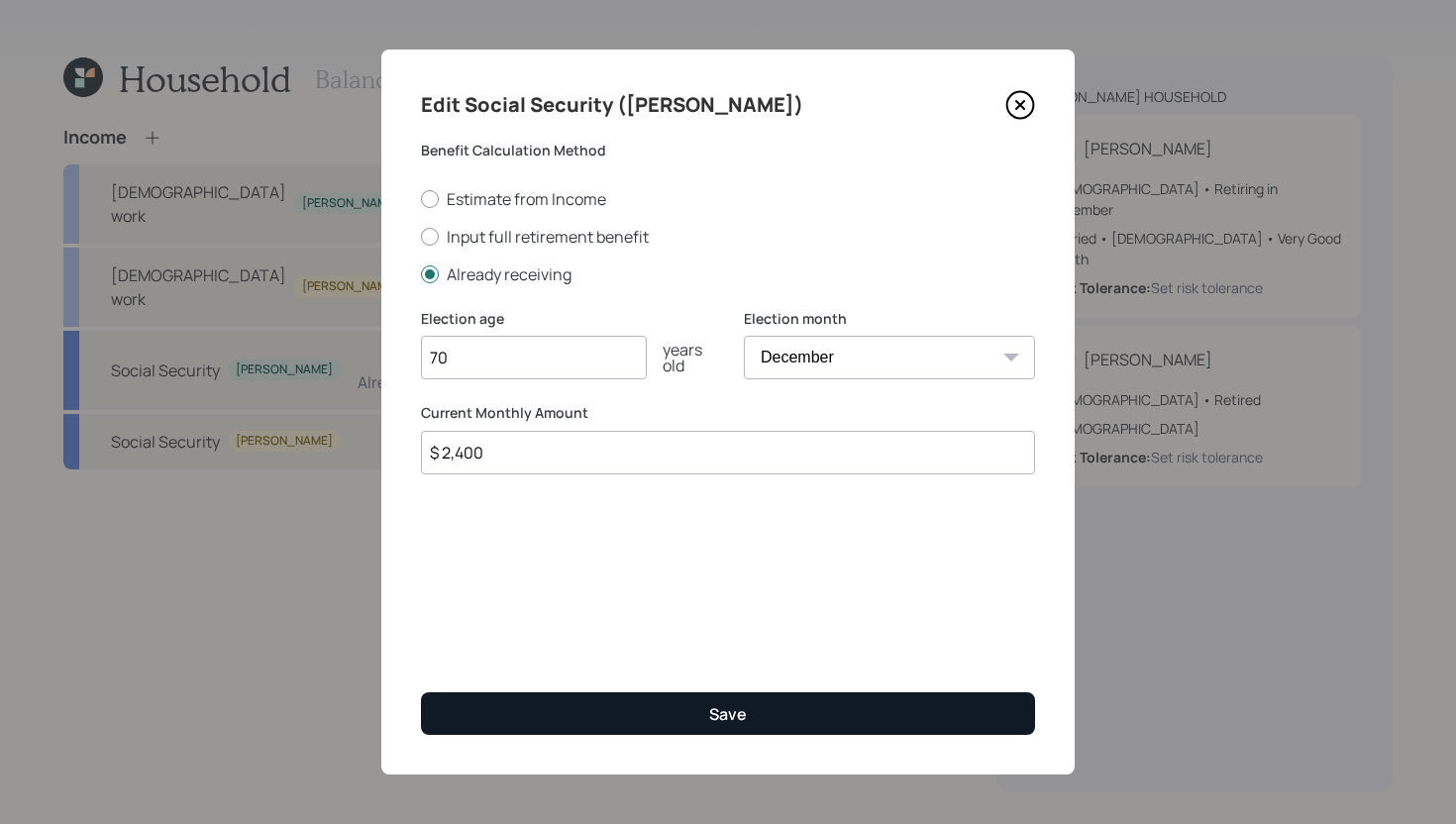 type on "$ 2,400" 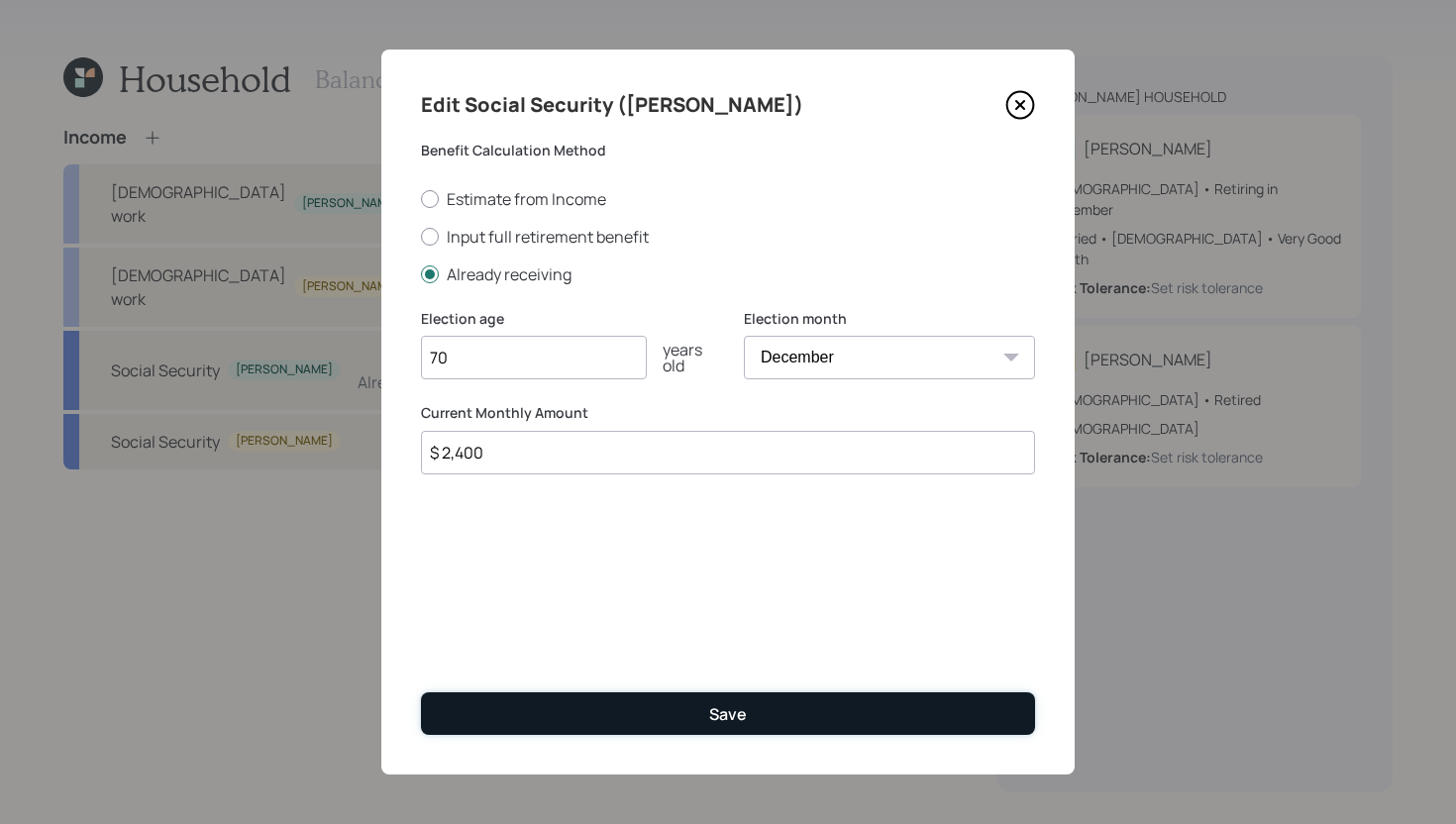 click on "Save" at bounding box center [728, 713] 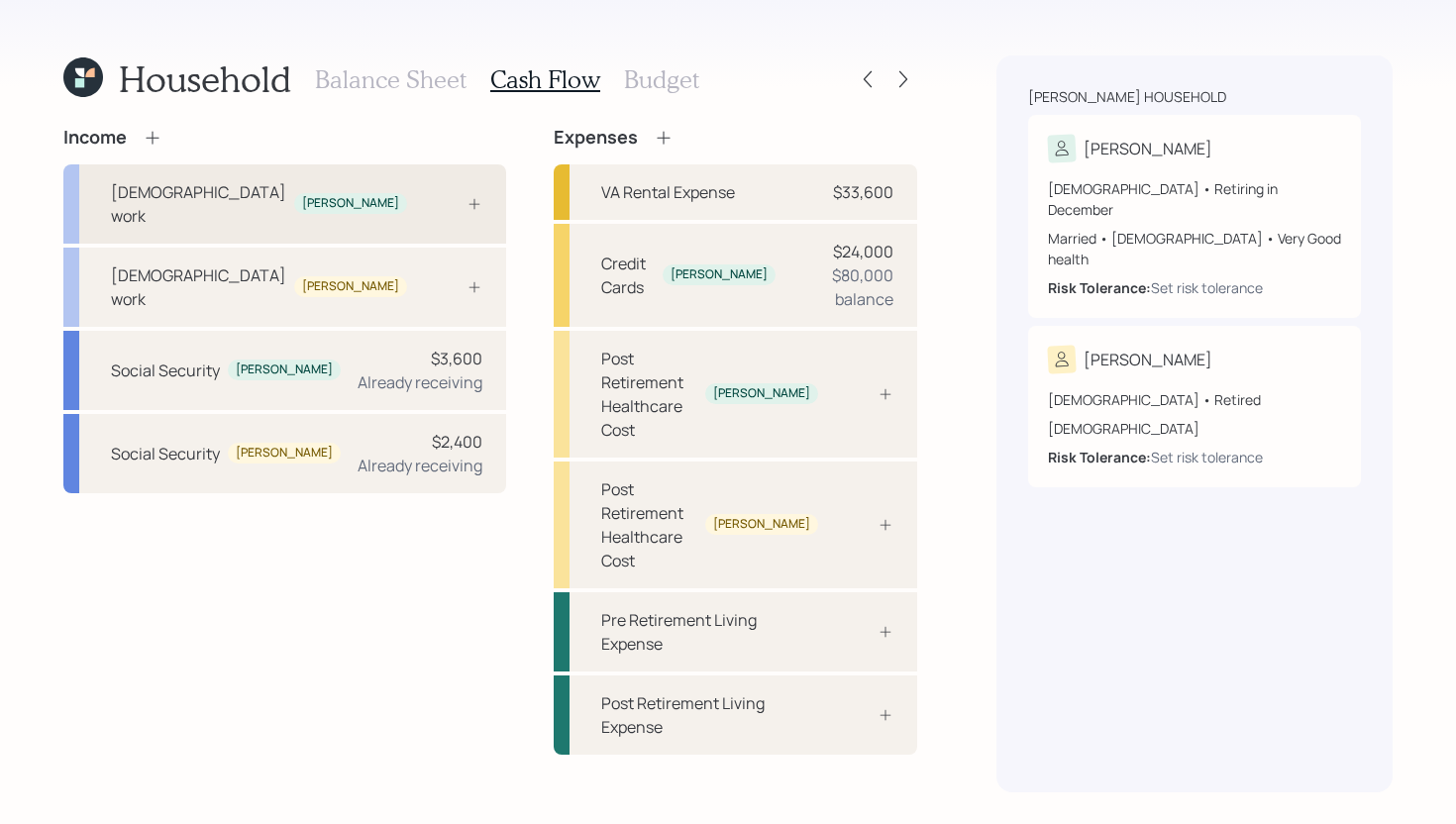 click on "Full-time work Marion" at bounding box center (284, 204) 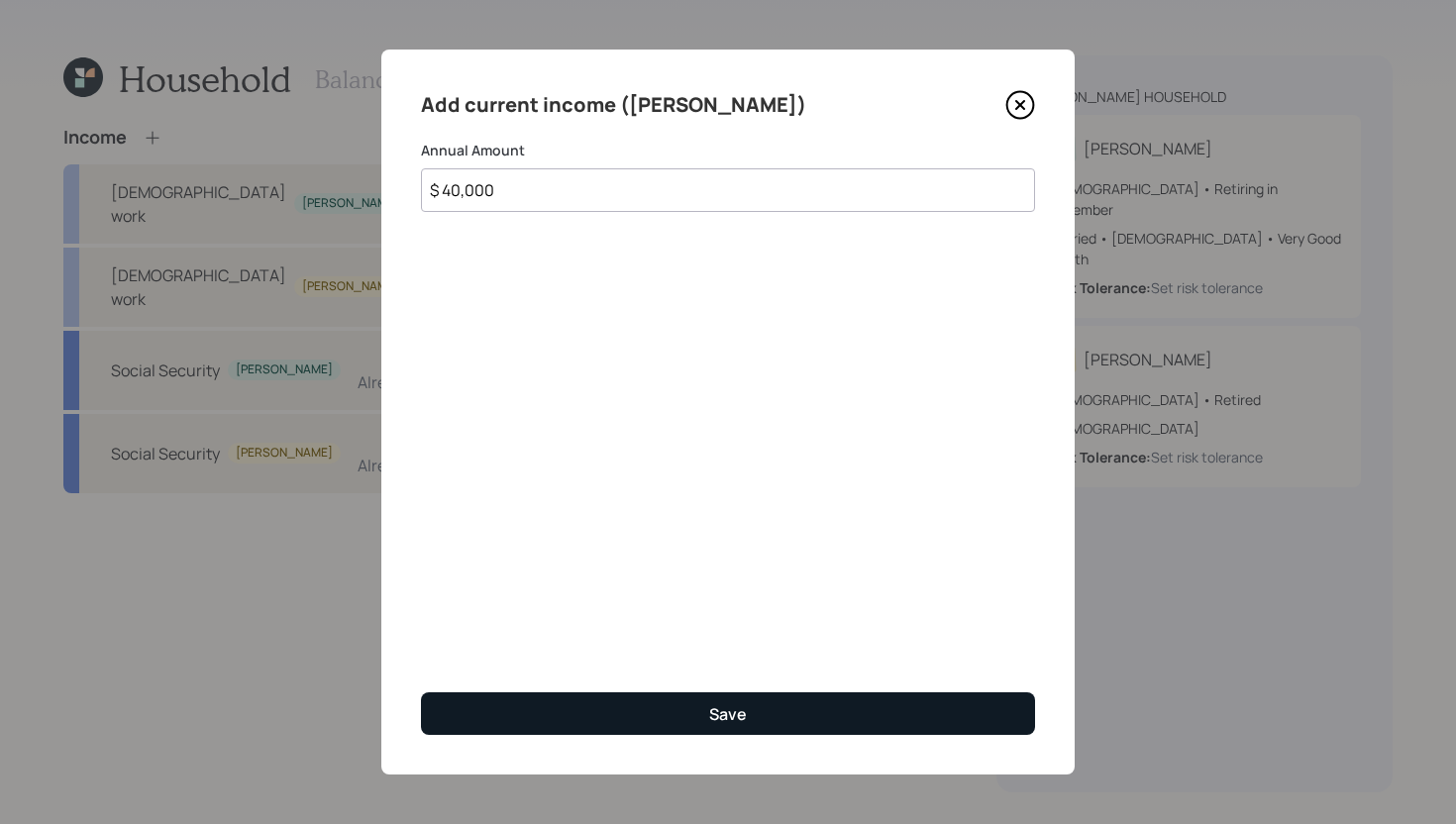 type on "$ 40,000" 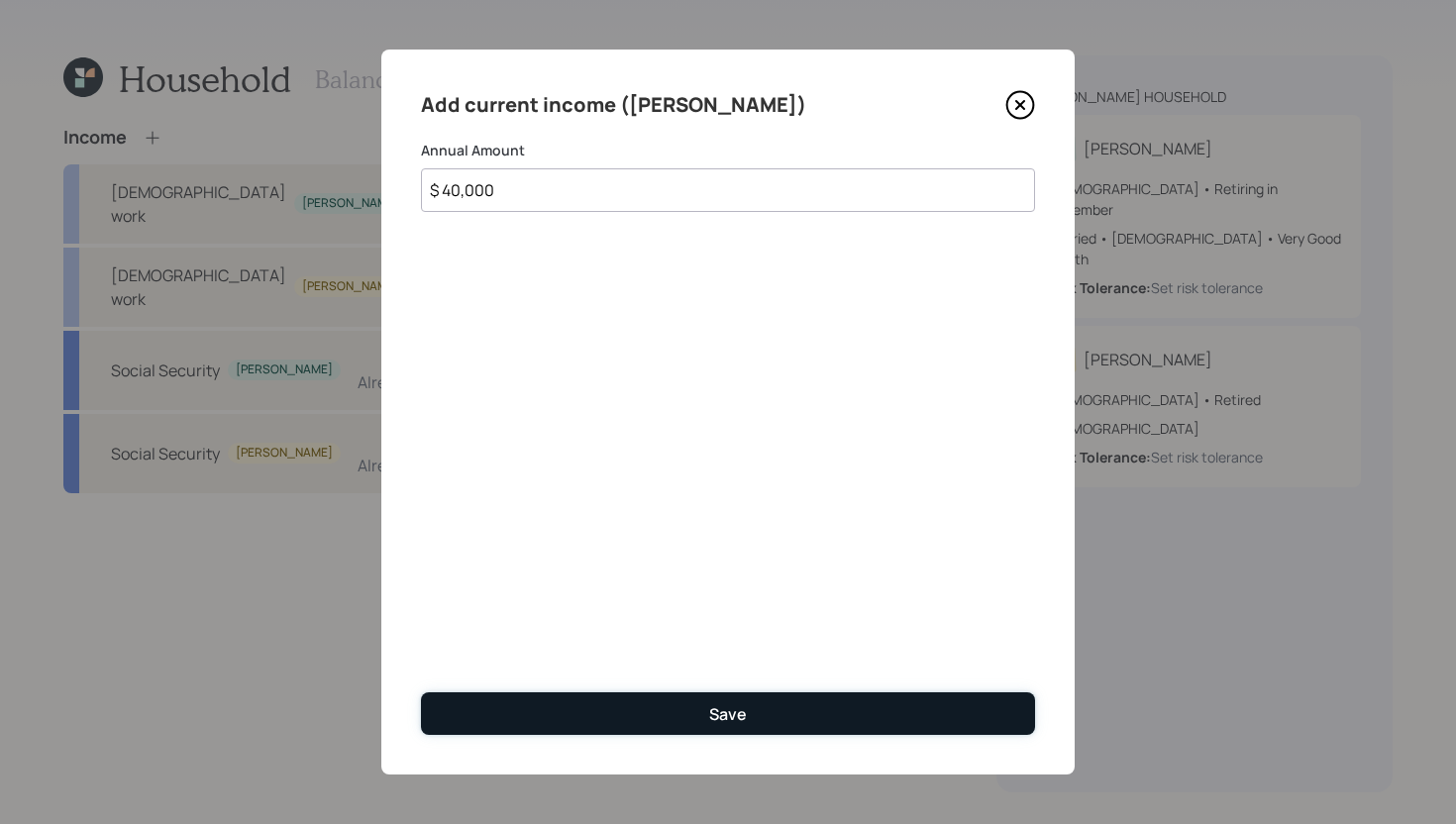click on "Save" at bounding box center (728, 713) 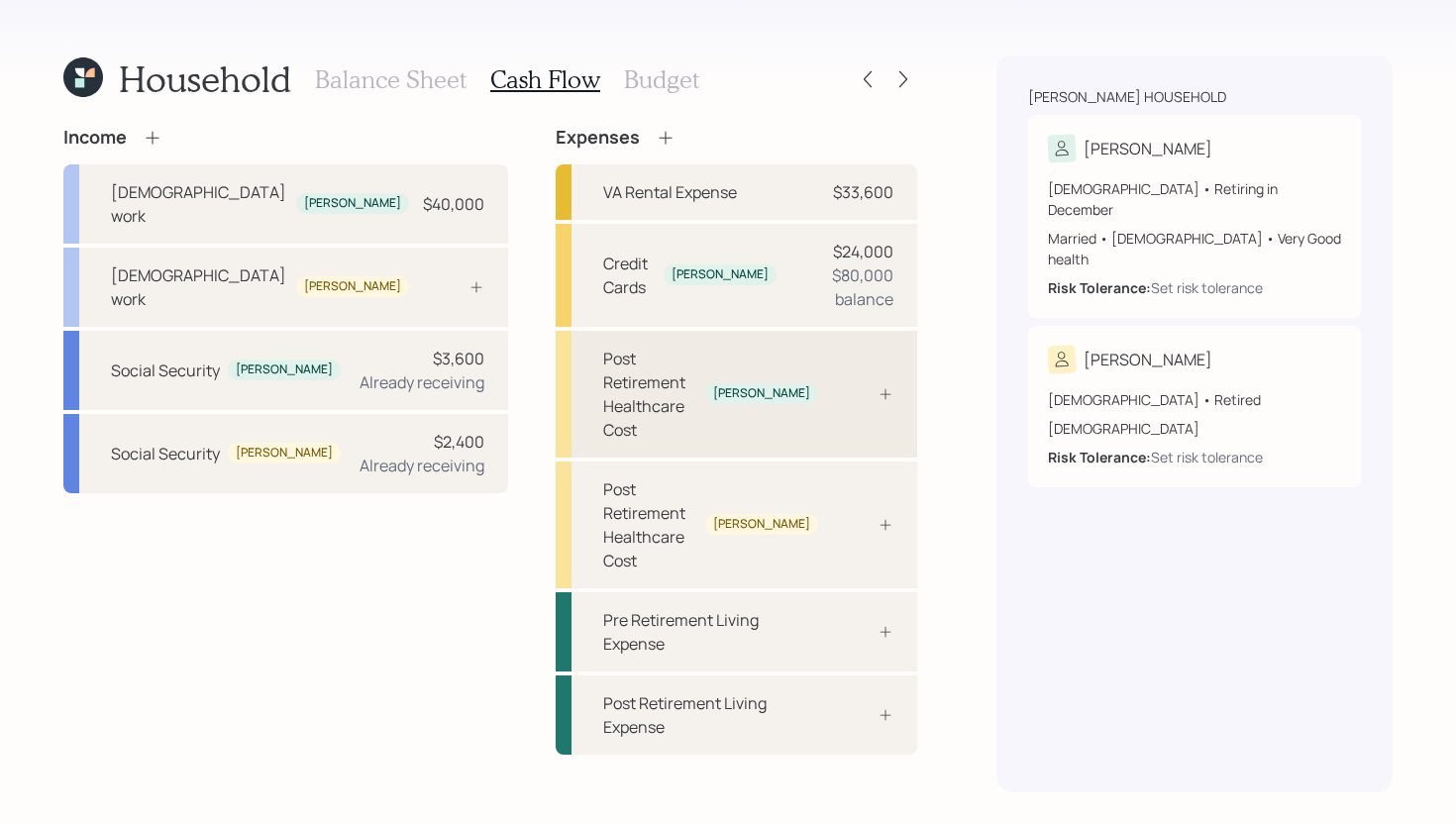 click on "Post Retirement Healthcare Cost Marion" at bounding box center [736, 394] 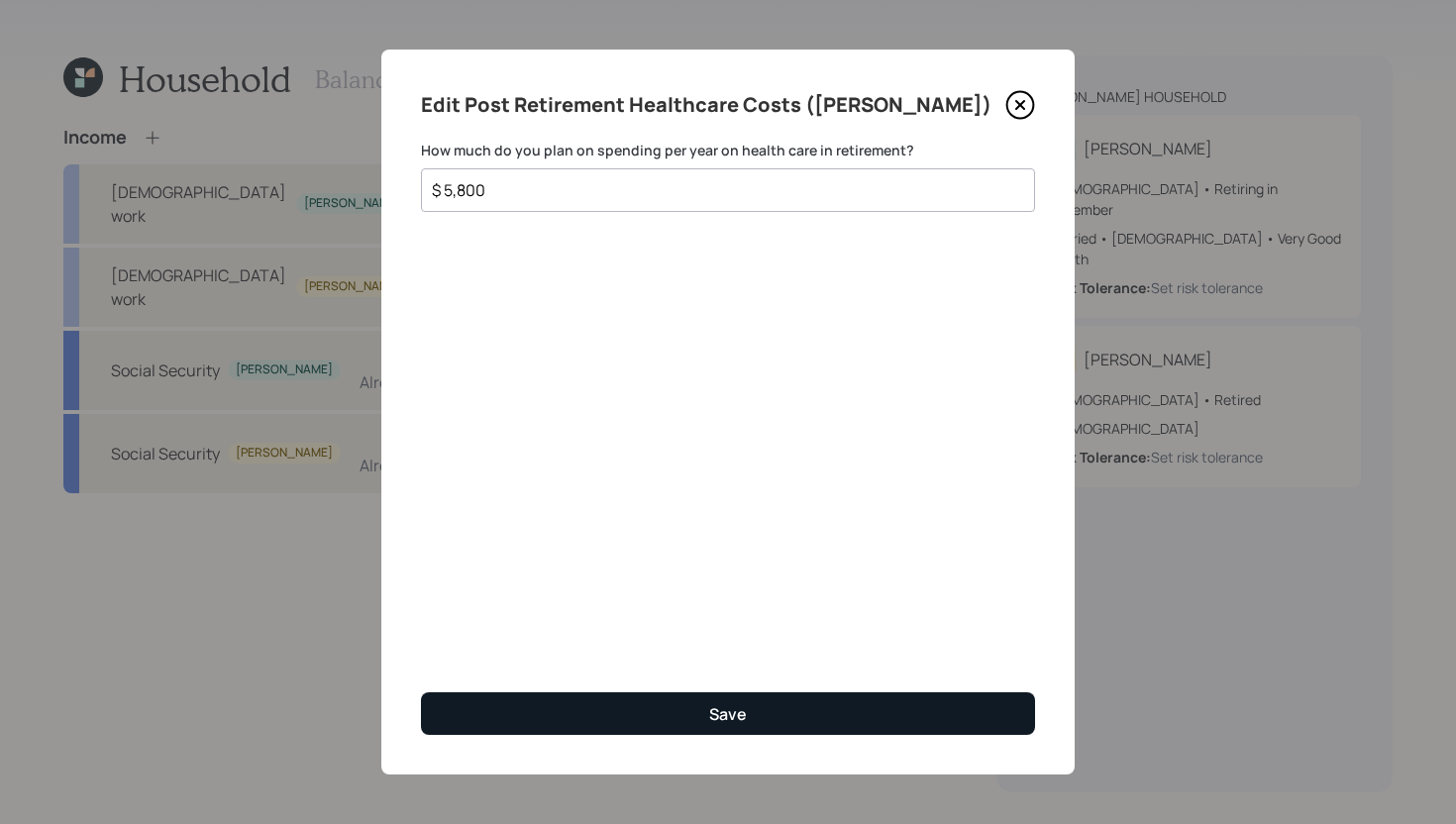 type on "$ 5,800" 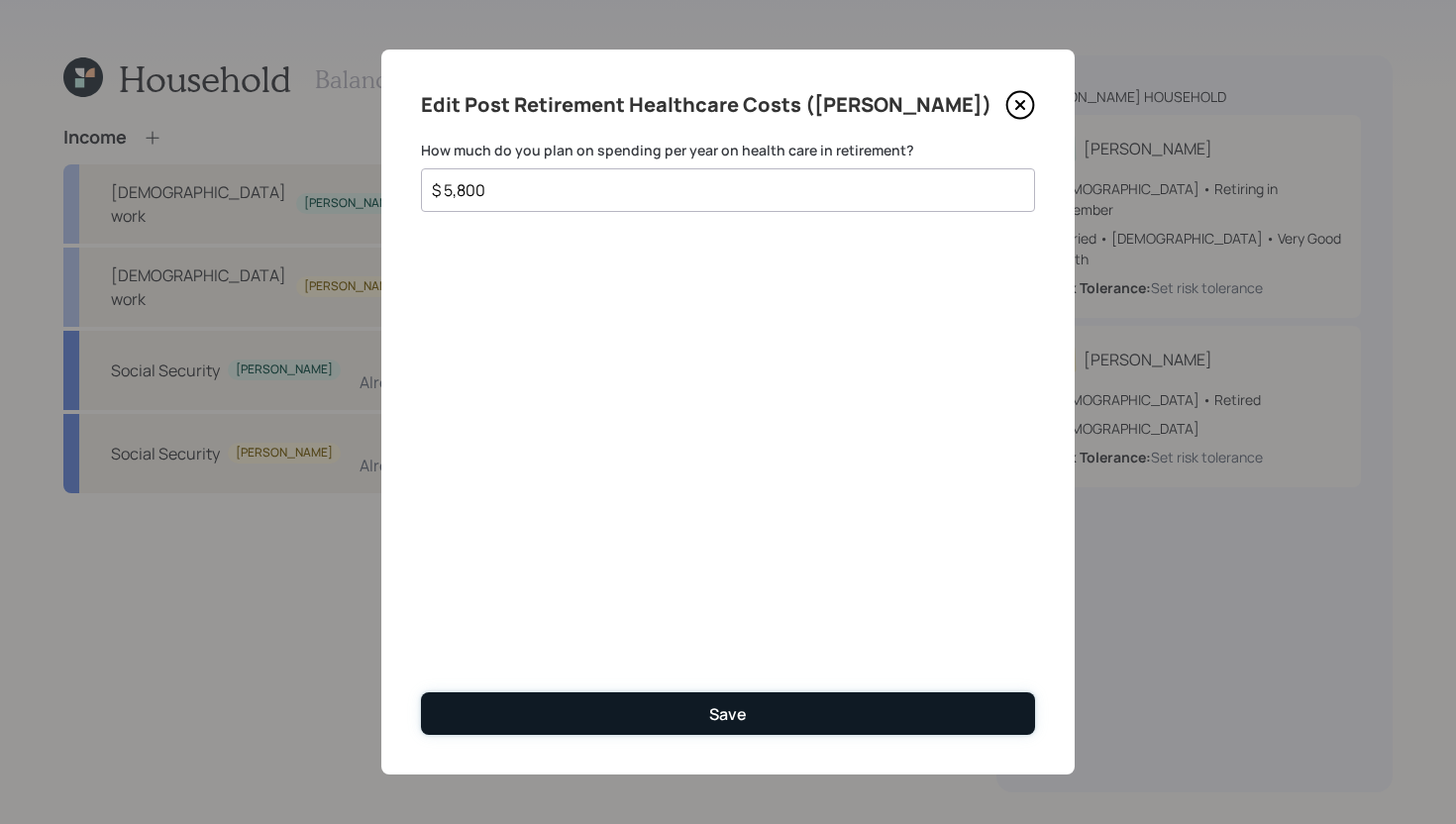 click on "Save" at bounding box center (728, 713) 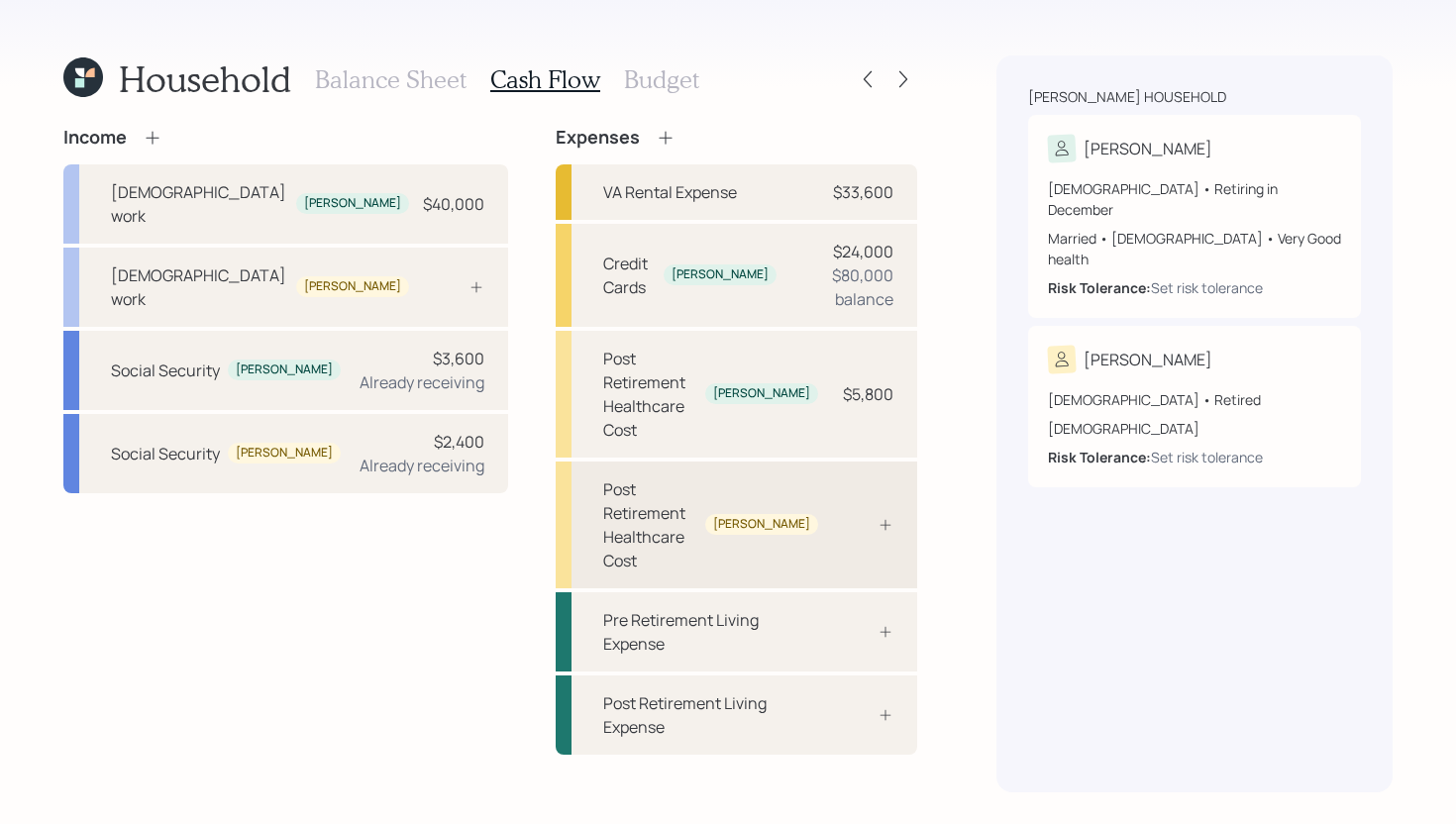 click on "Post Retirement Healthcare Cost Marva" at bounding box center [736, 525] 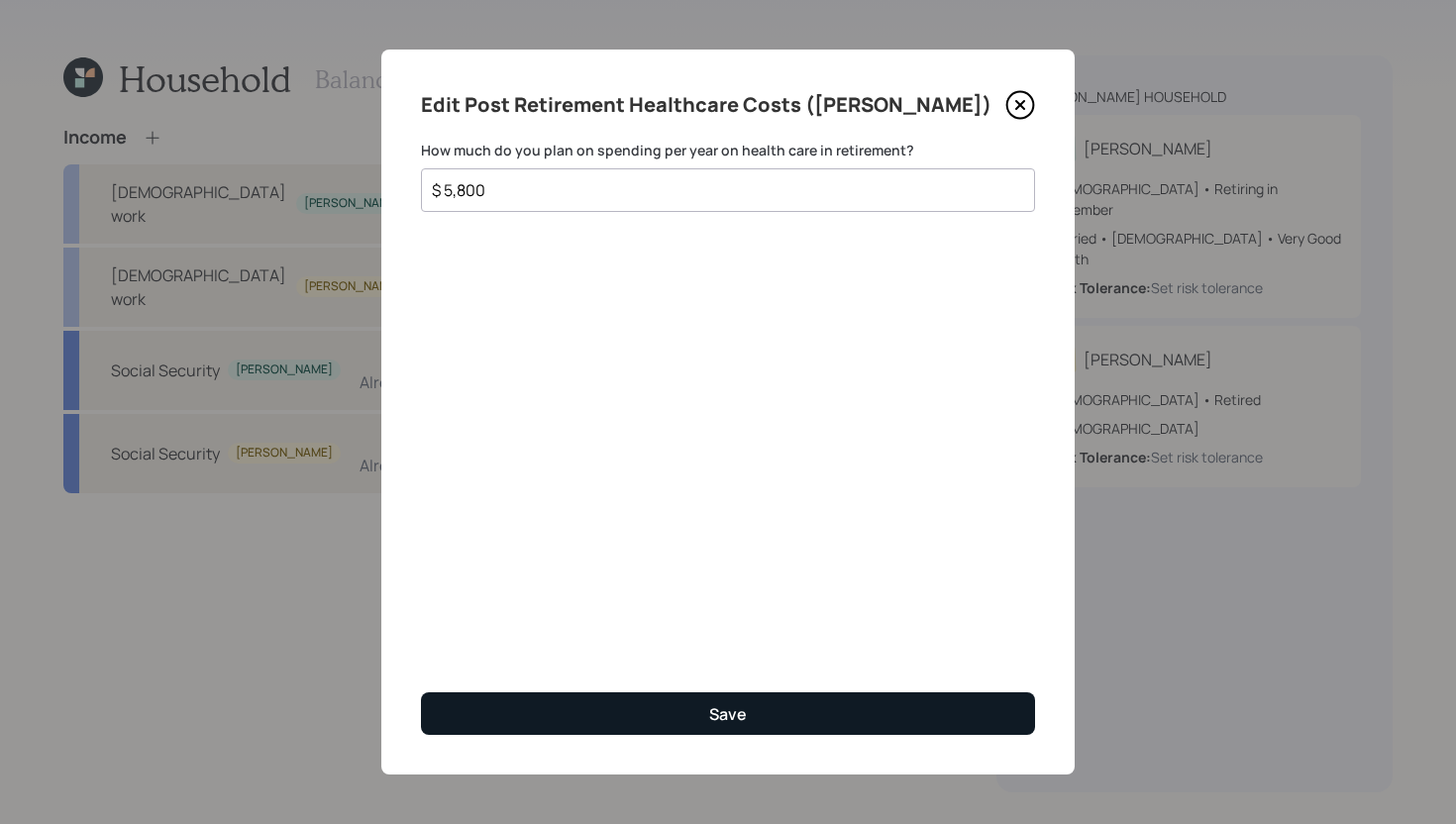 type on "$ 5,800" 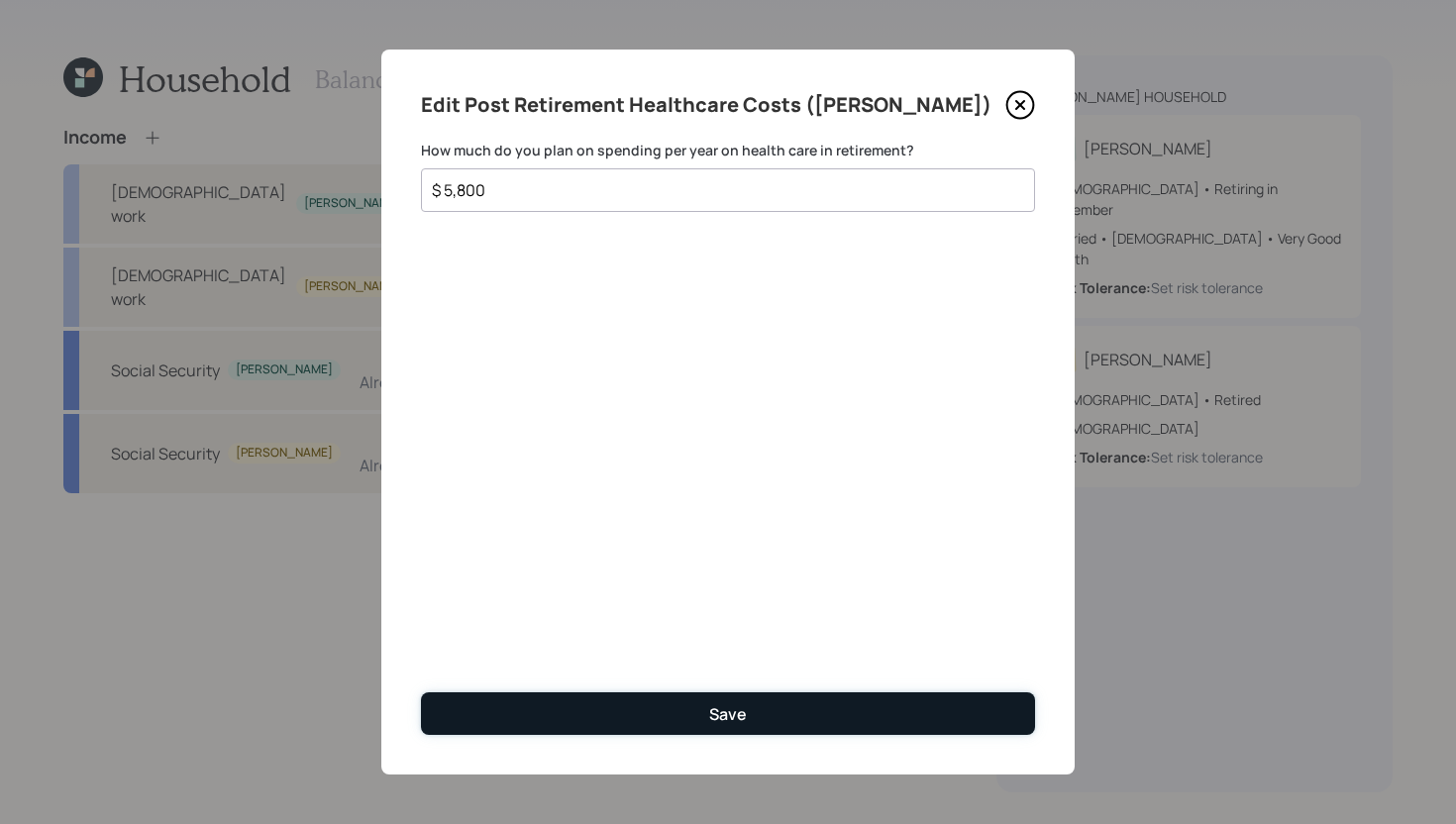 click on "Save" at bounding box center [728, 713] 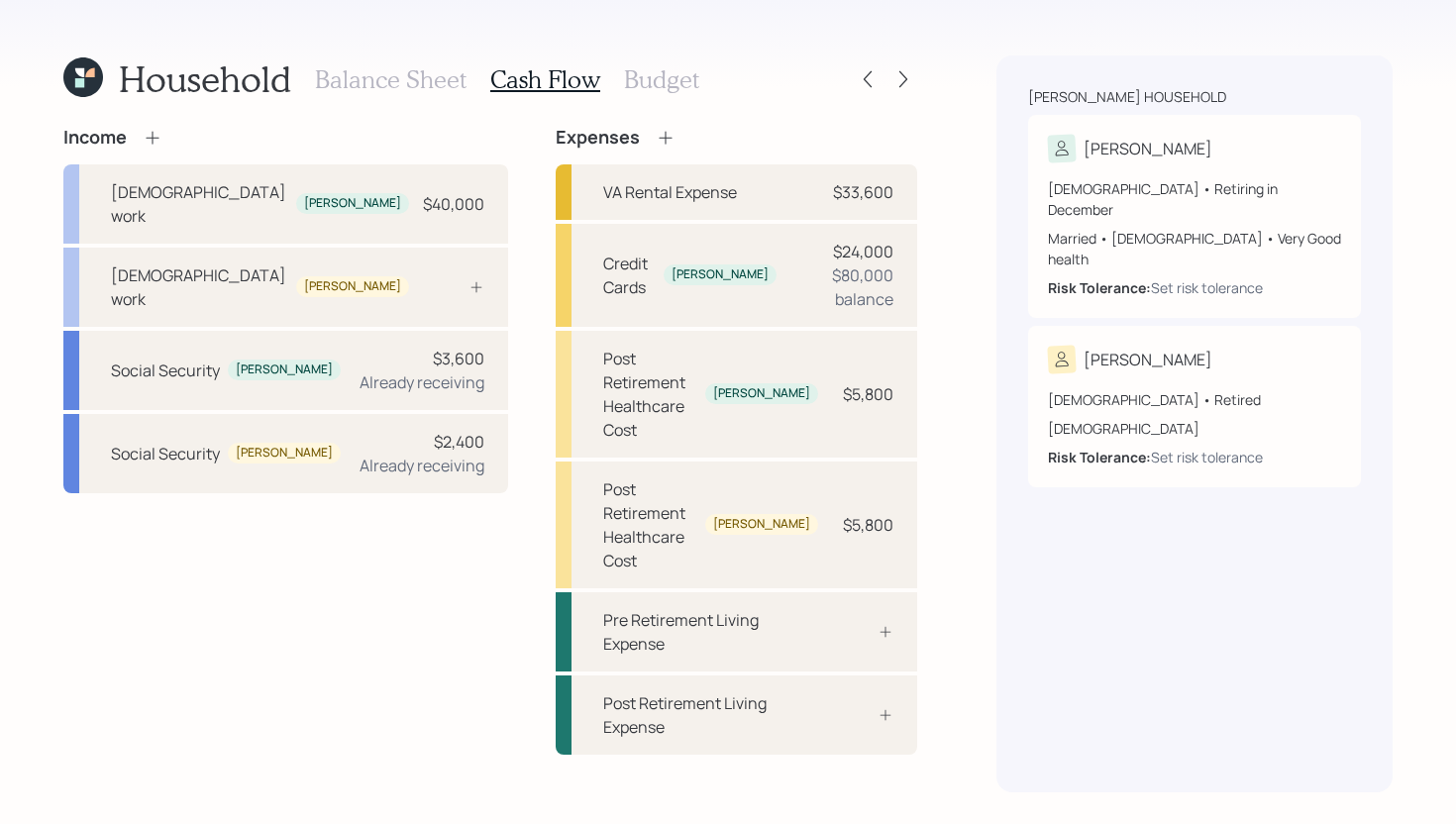 click on "Budget" at bounding box center [662, 79] 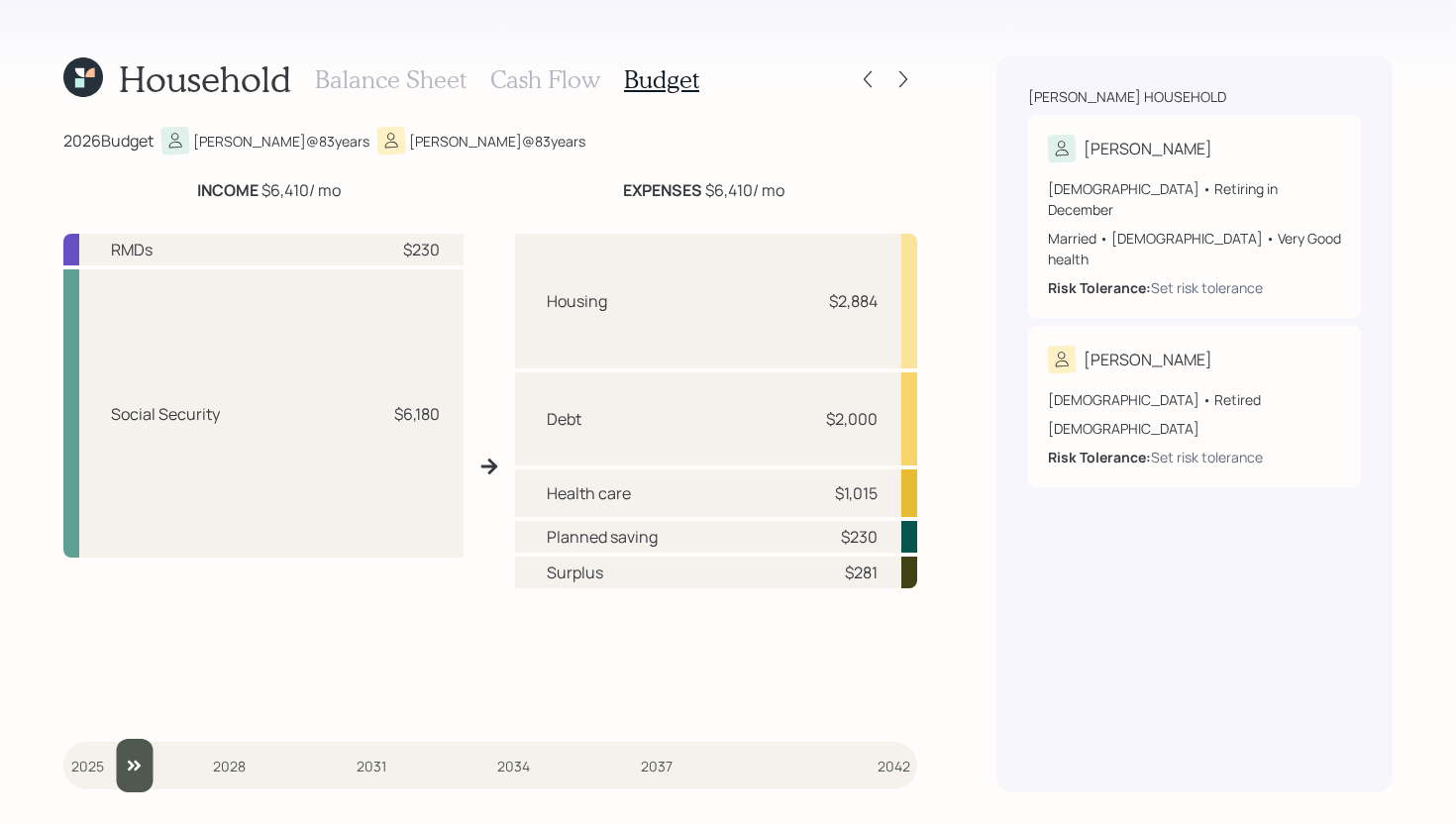 click at bounding box center [490, 766] 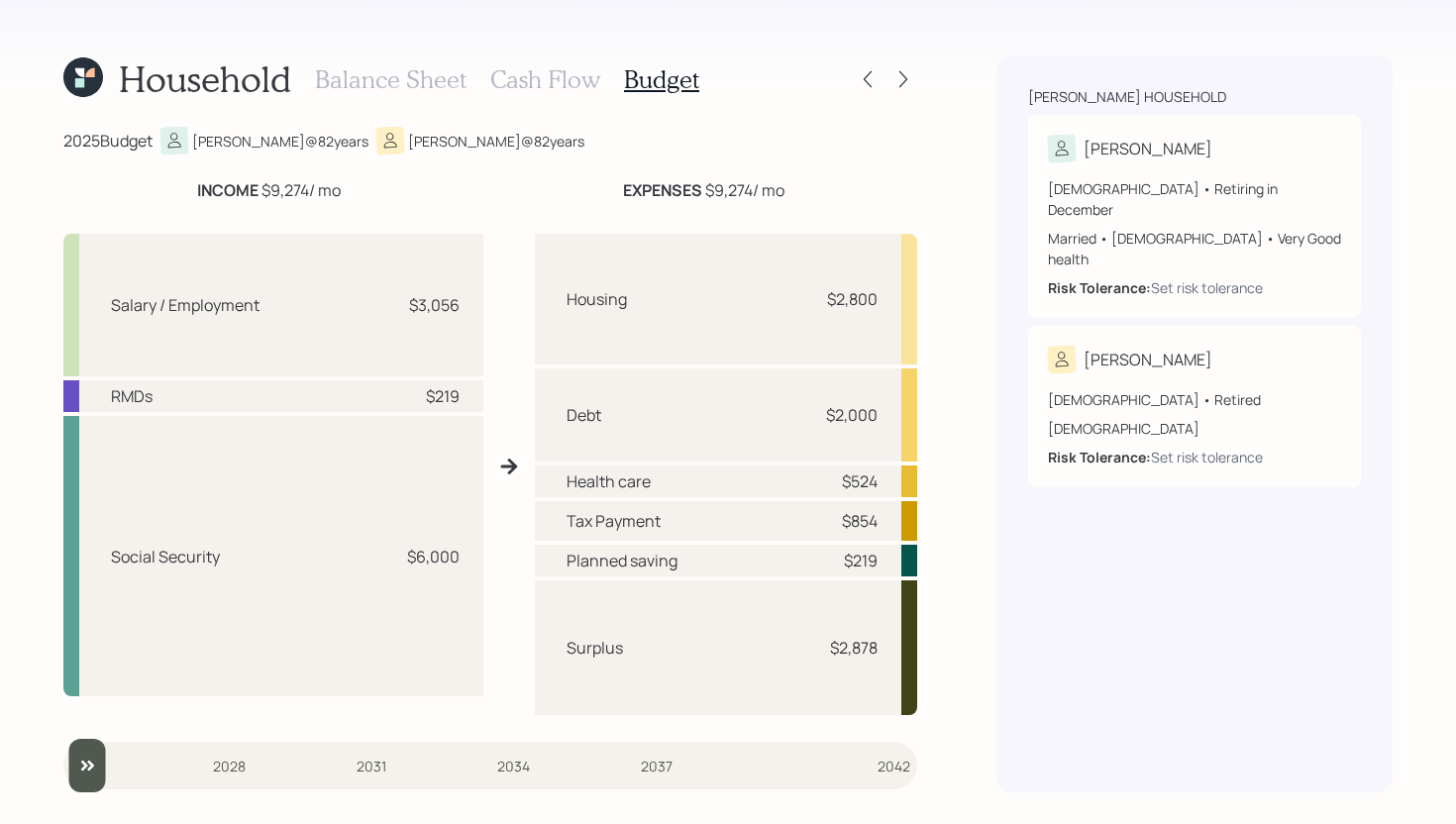 drag, startPoint x: 136, startPoint y: 777, endPoint x: 94, endPoint y: 777, distance: 42 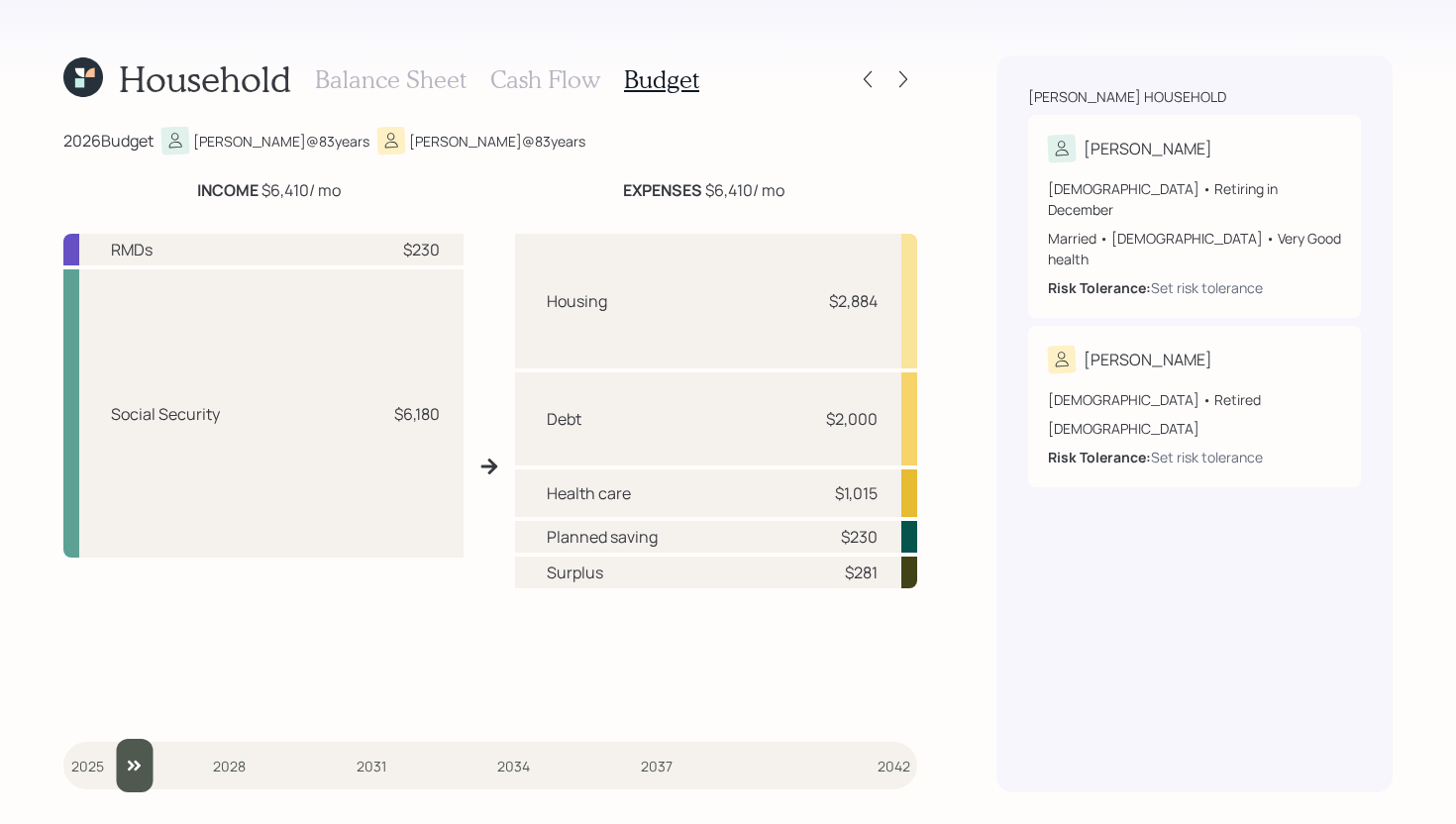 drag, startPoint x: 93, startPoint y: 777, endPoint x: 112, endPoint y: 777, distance: 19 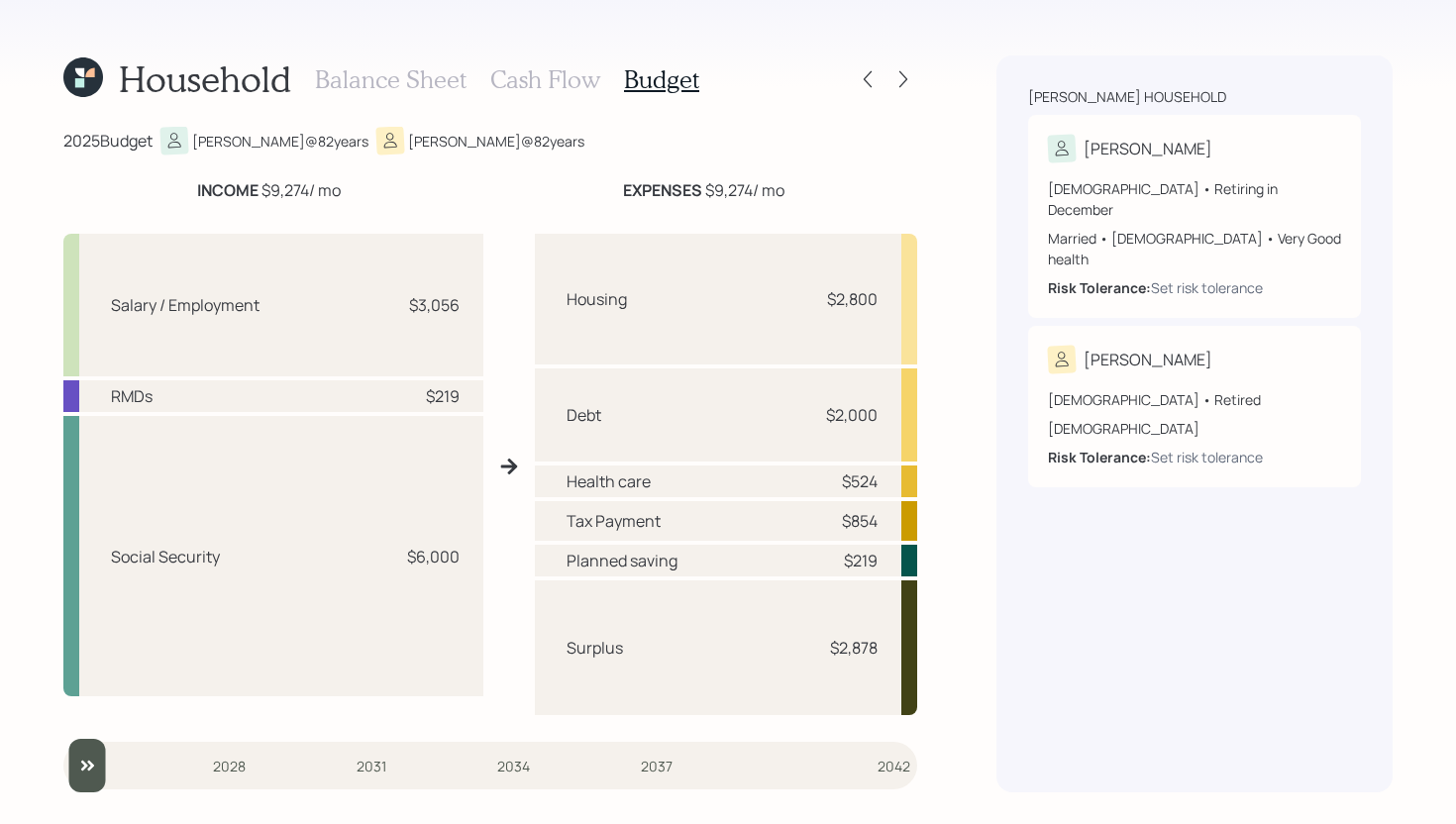drag, startPoint x: 127, startPoint y: 777, endPoint x: 73, endPoint y: 773, distance: 54.147945 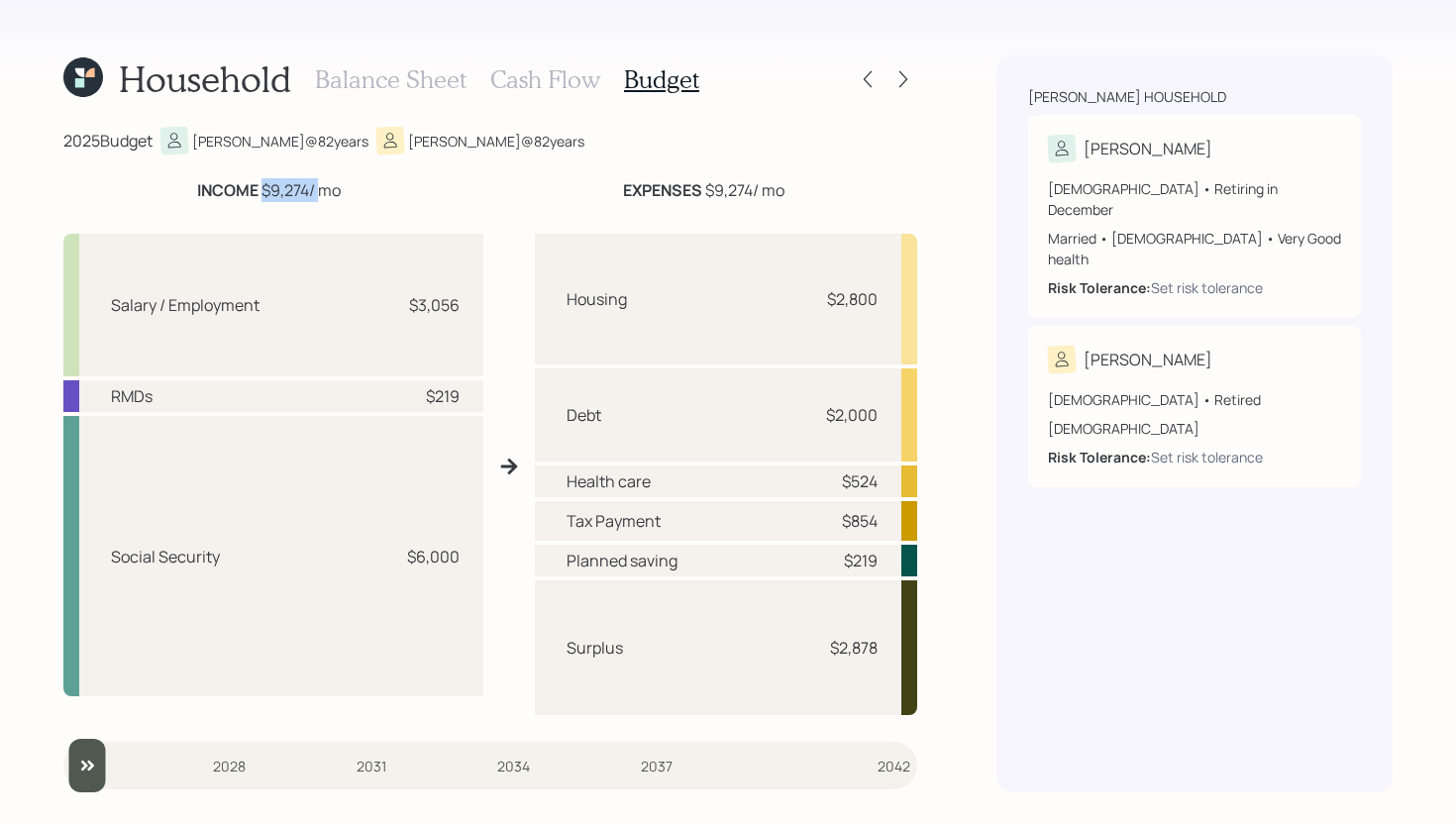 drag, startPoint x: 260, startPoint y: 190, endPoint x: 317, endPoint y: 192, distance: 57.035077 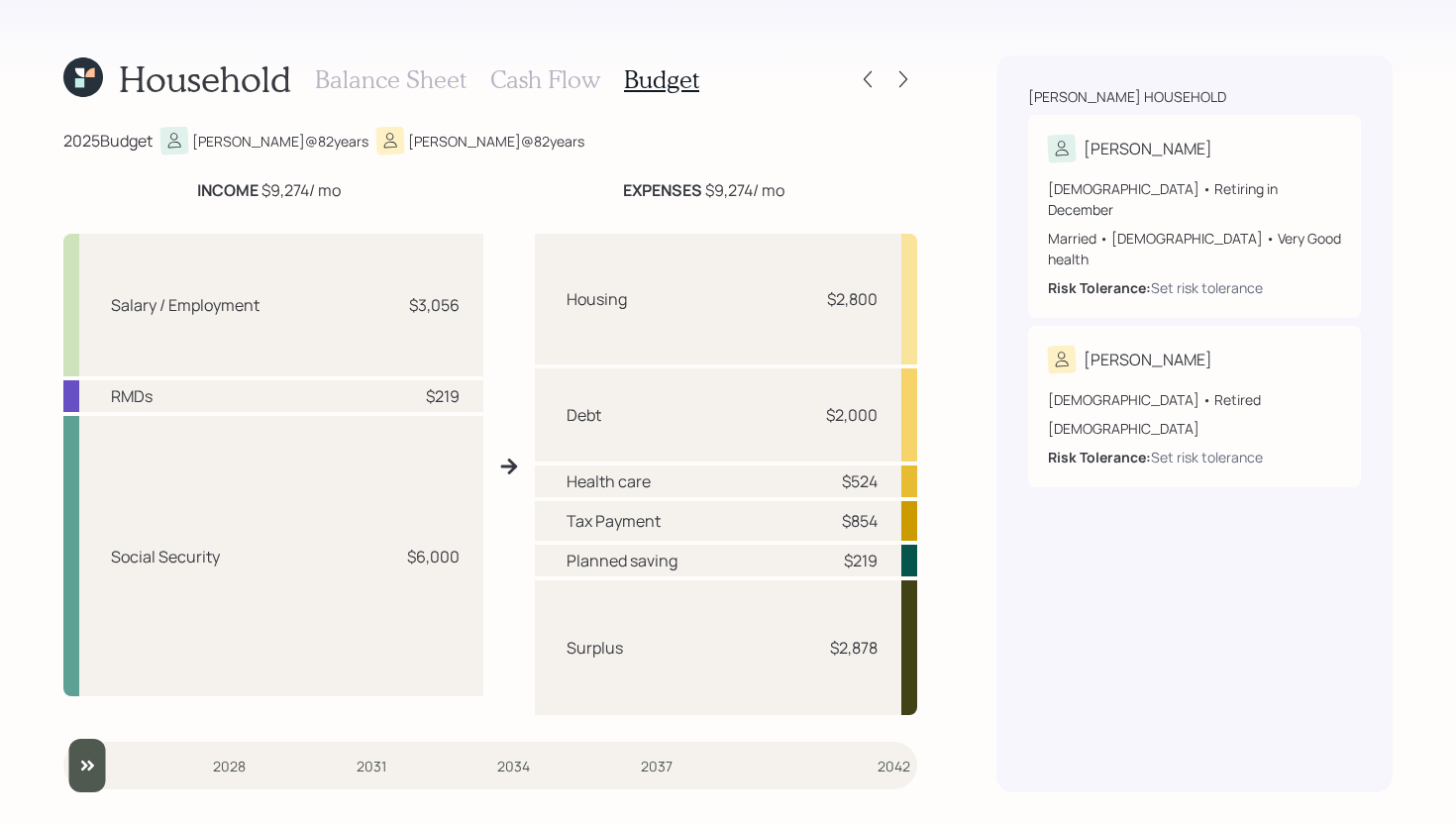 click on "INCOME   $9,274  / mo" at bounding box center (268, 190) 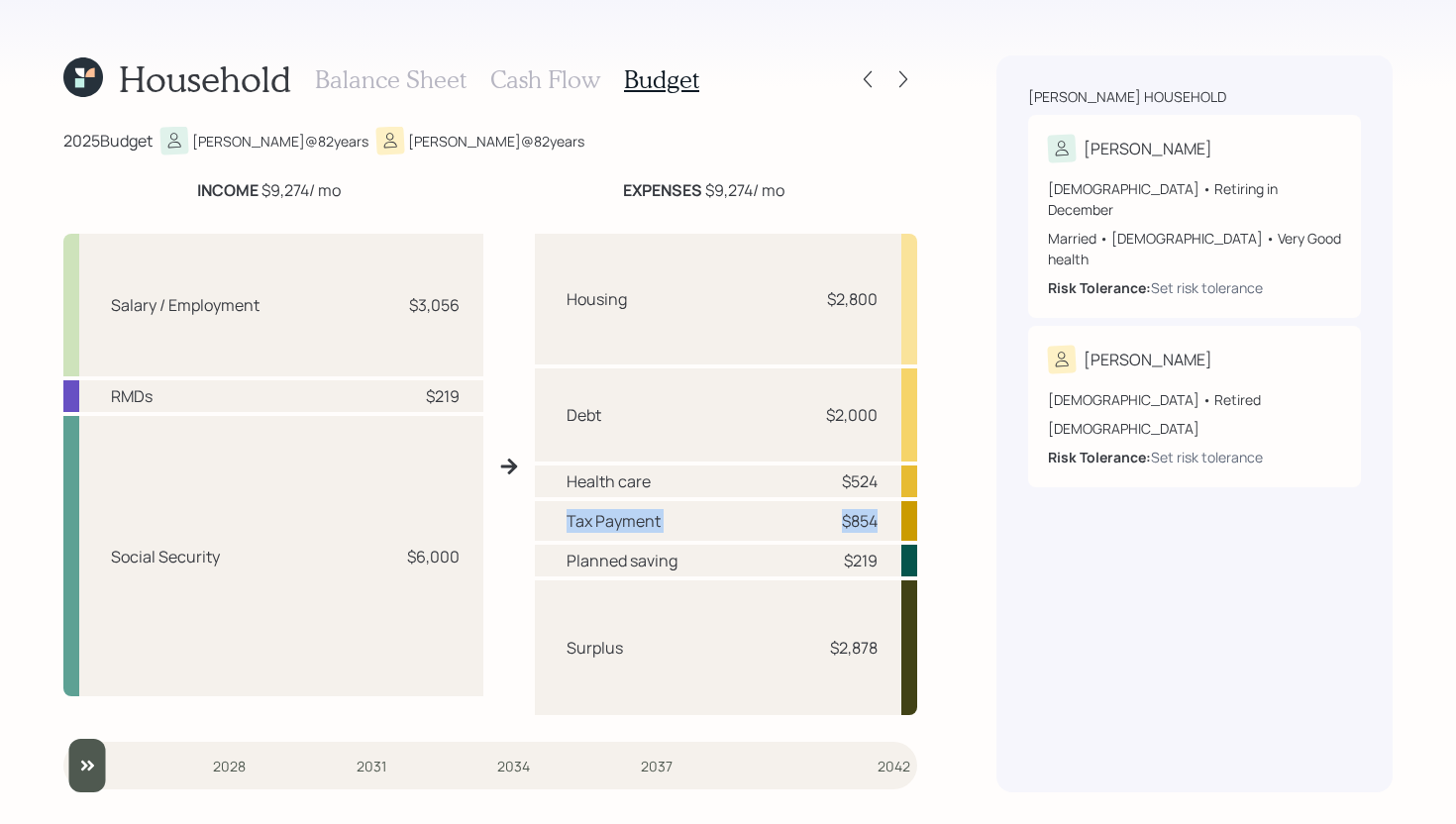 drag, startPoint x: 878, startPoint y: 524, endPoint x: 553, endPoint y: 525, distance: 325.00154 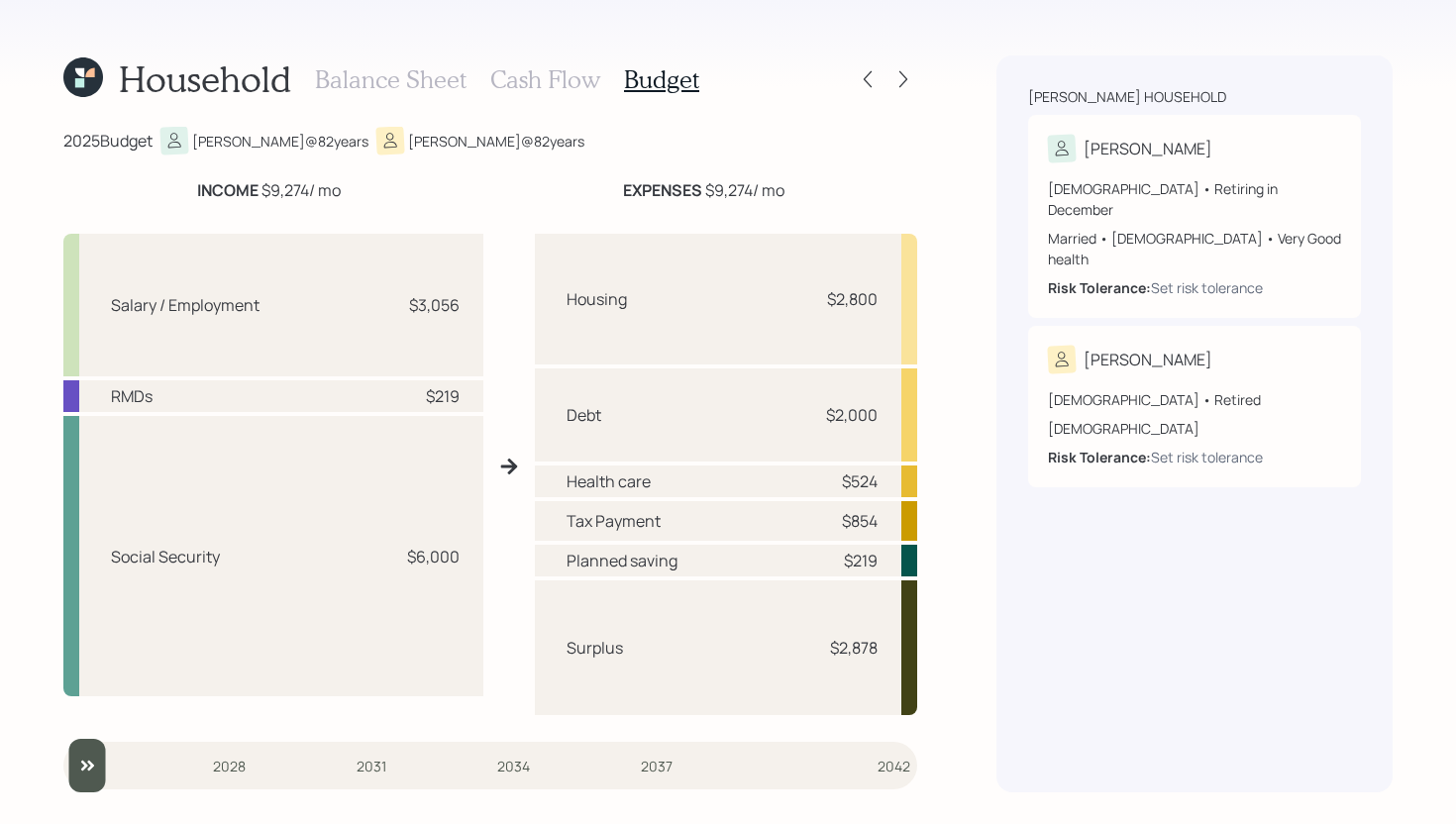 click on "Health care" at bounding box center (608, 481) 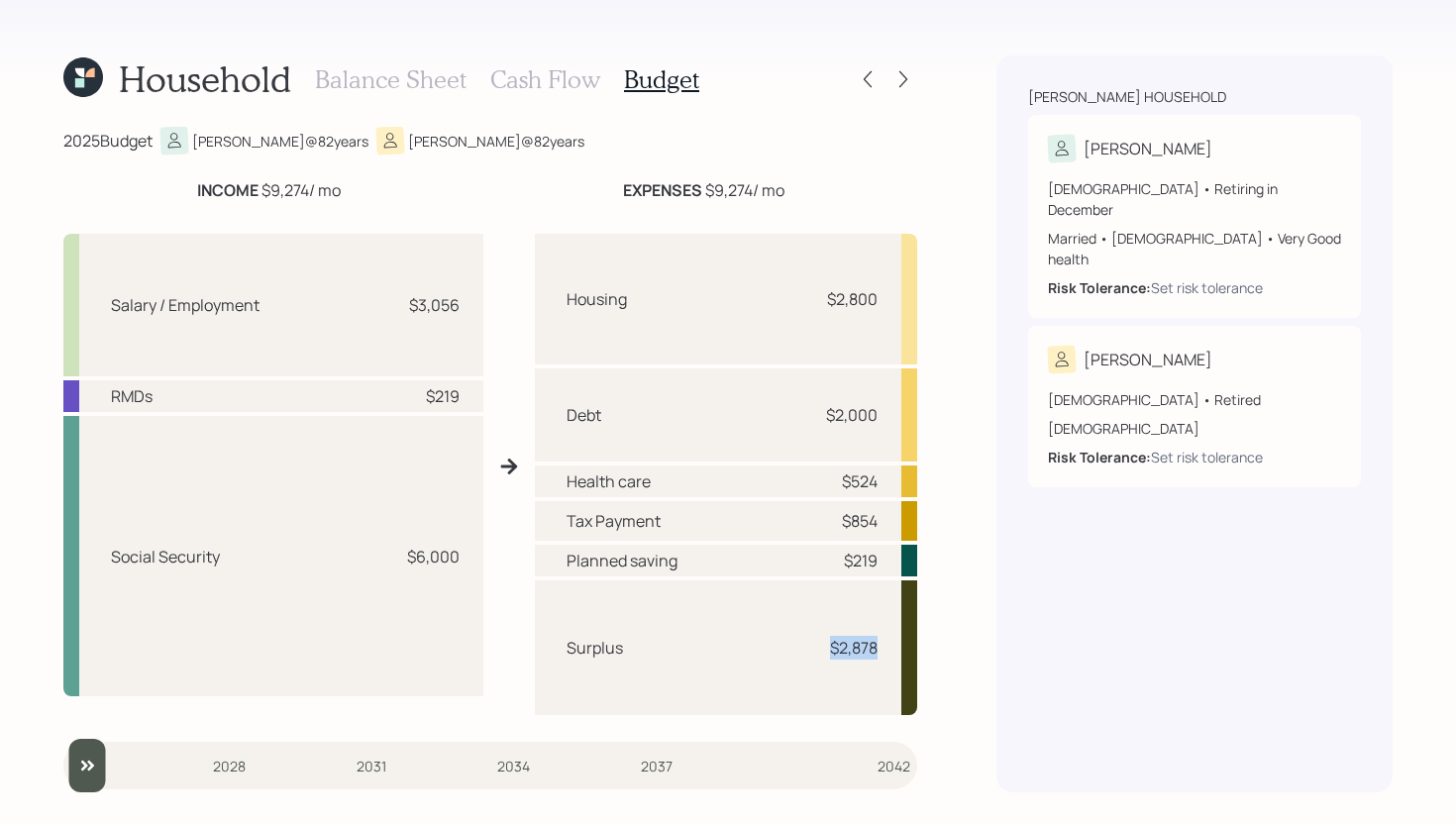drag, startPoint x: 823, startPoint y: 652, endPoint x: 894, endPoint y: 649, distance: 71.06335 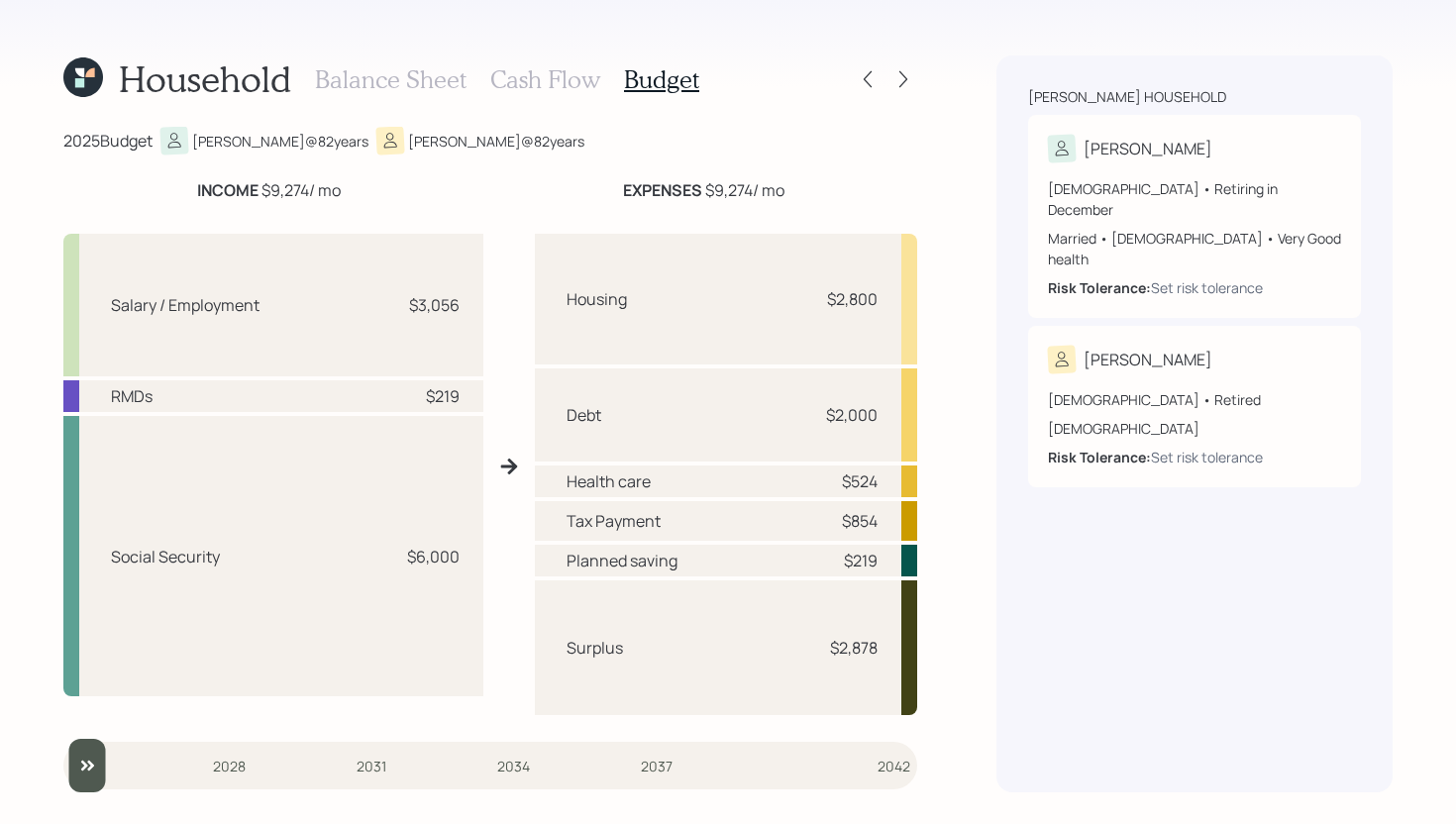 click on "Cash Flow" at bounding box center (545, 79) 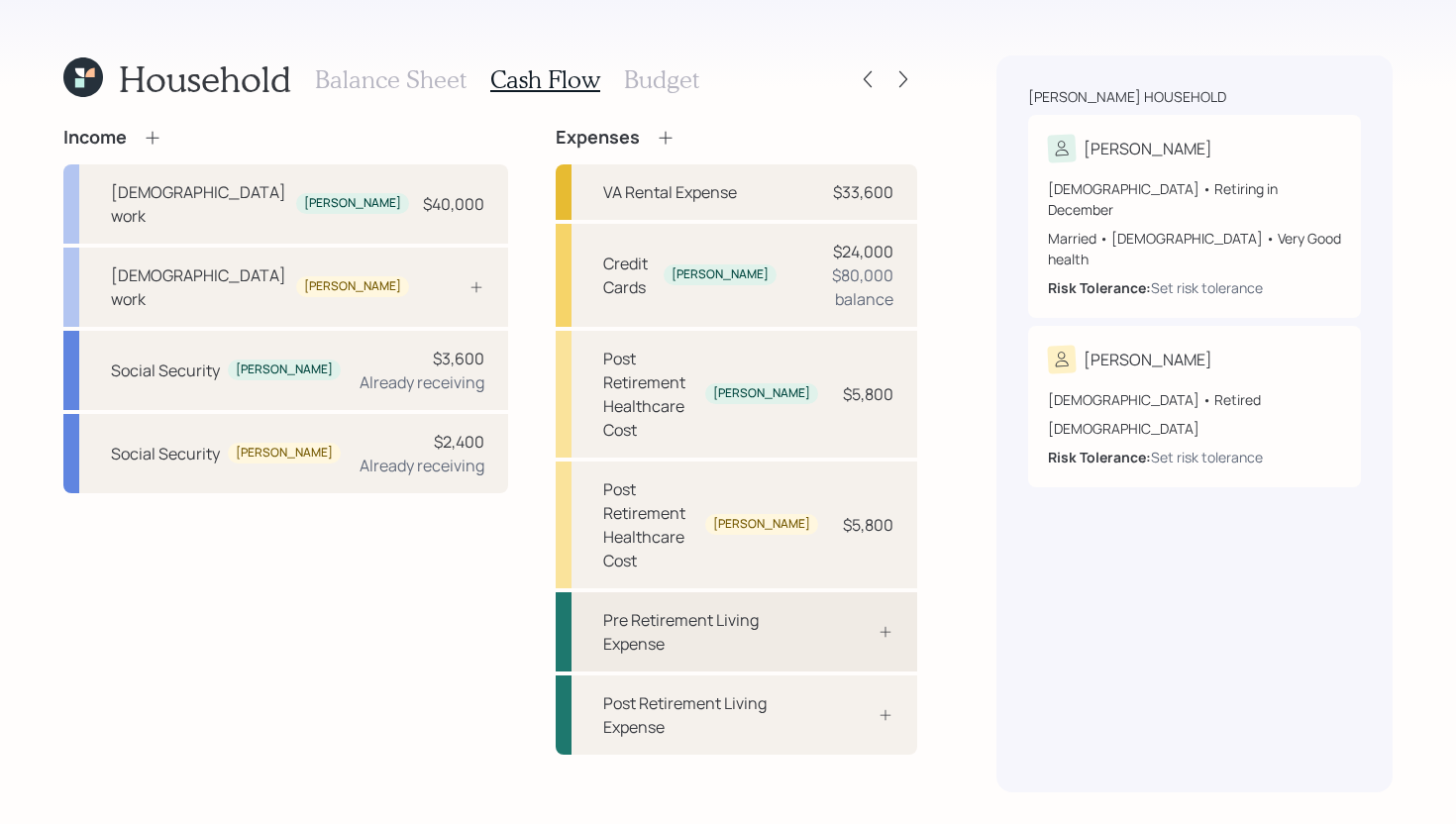 click on "Pre Retirement Living Expense" at bounding box center (736, 632) 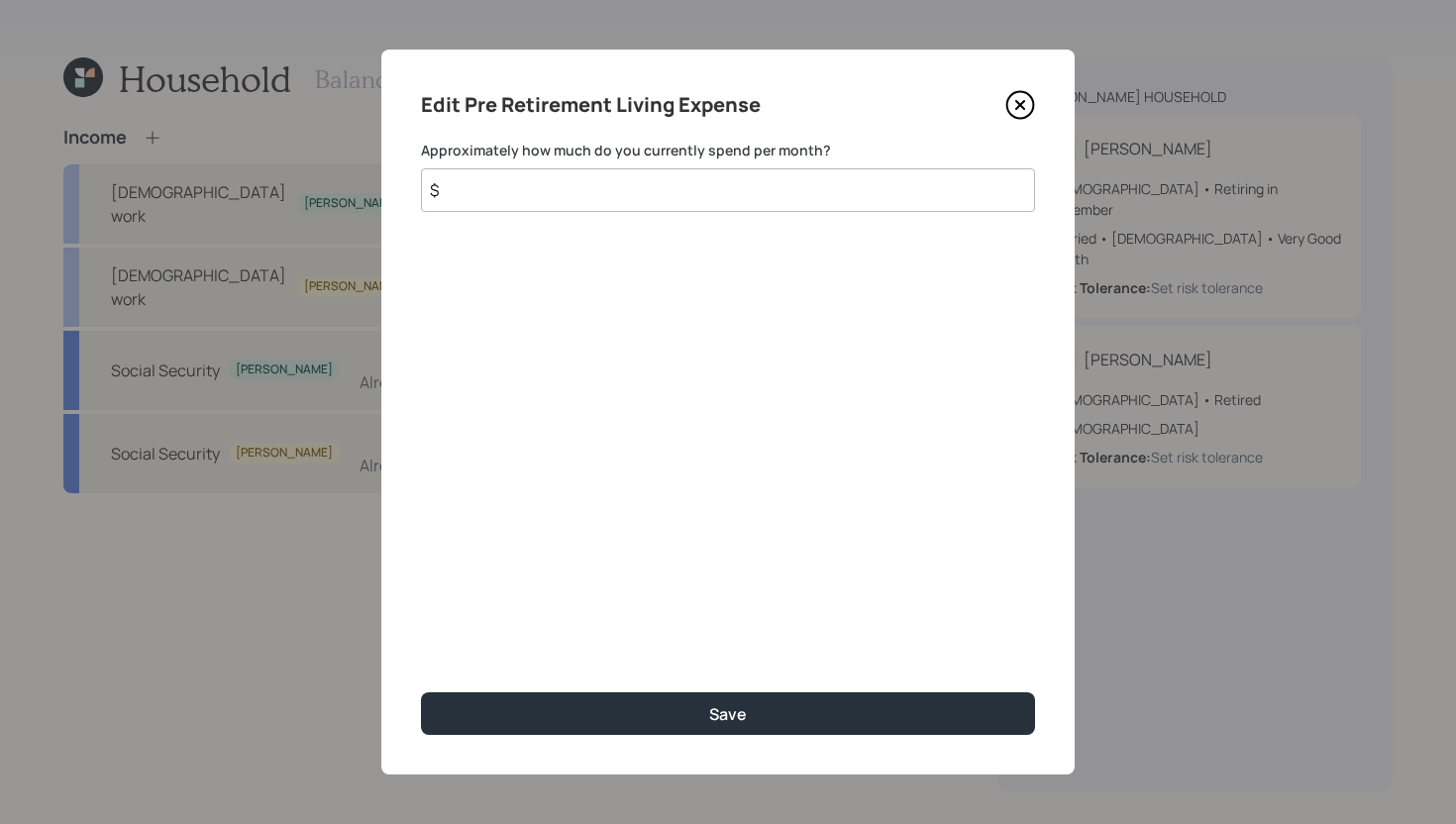 click on "$" at bounding box center [728, 190] 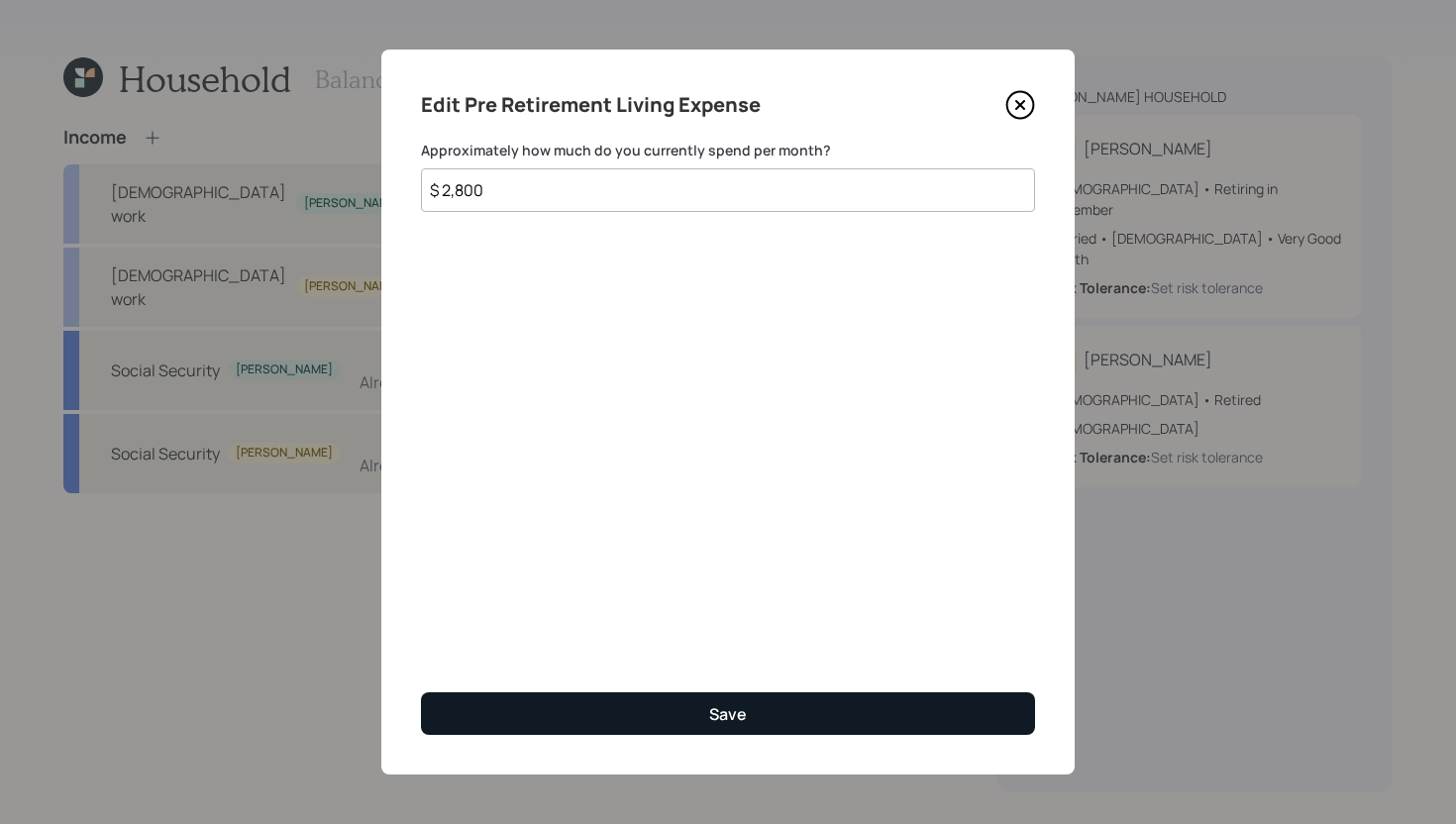 type on "$ 2,800" 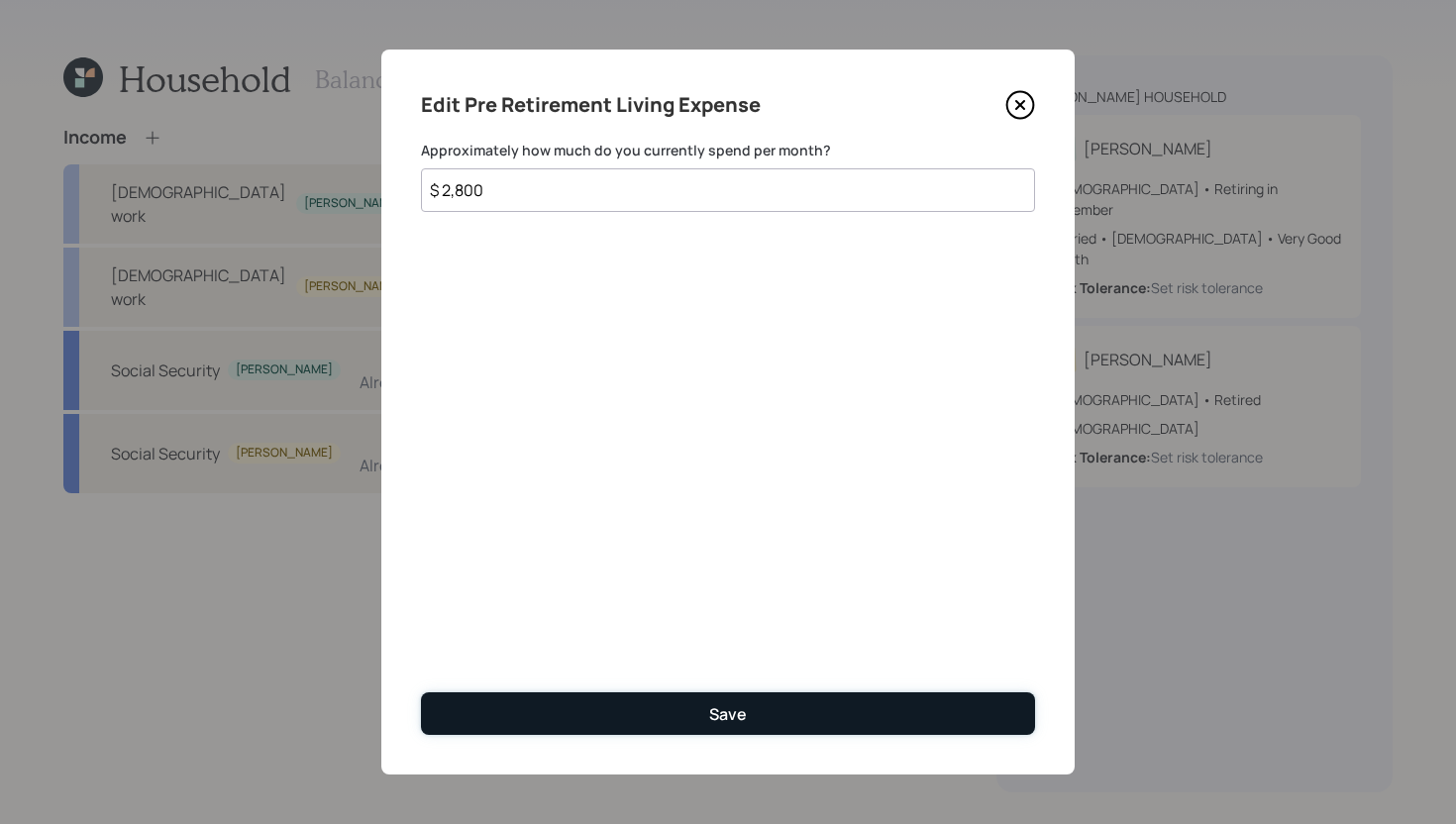 click on "Save" at bounding box center (728, 713) 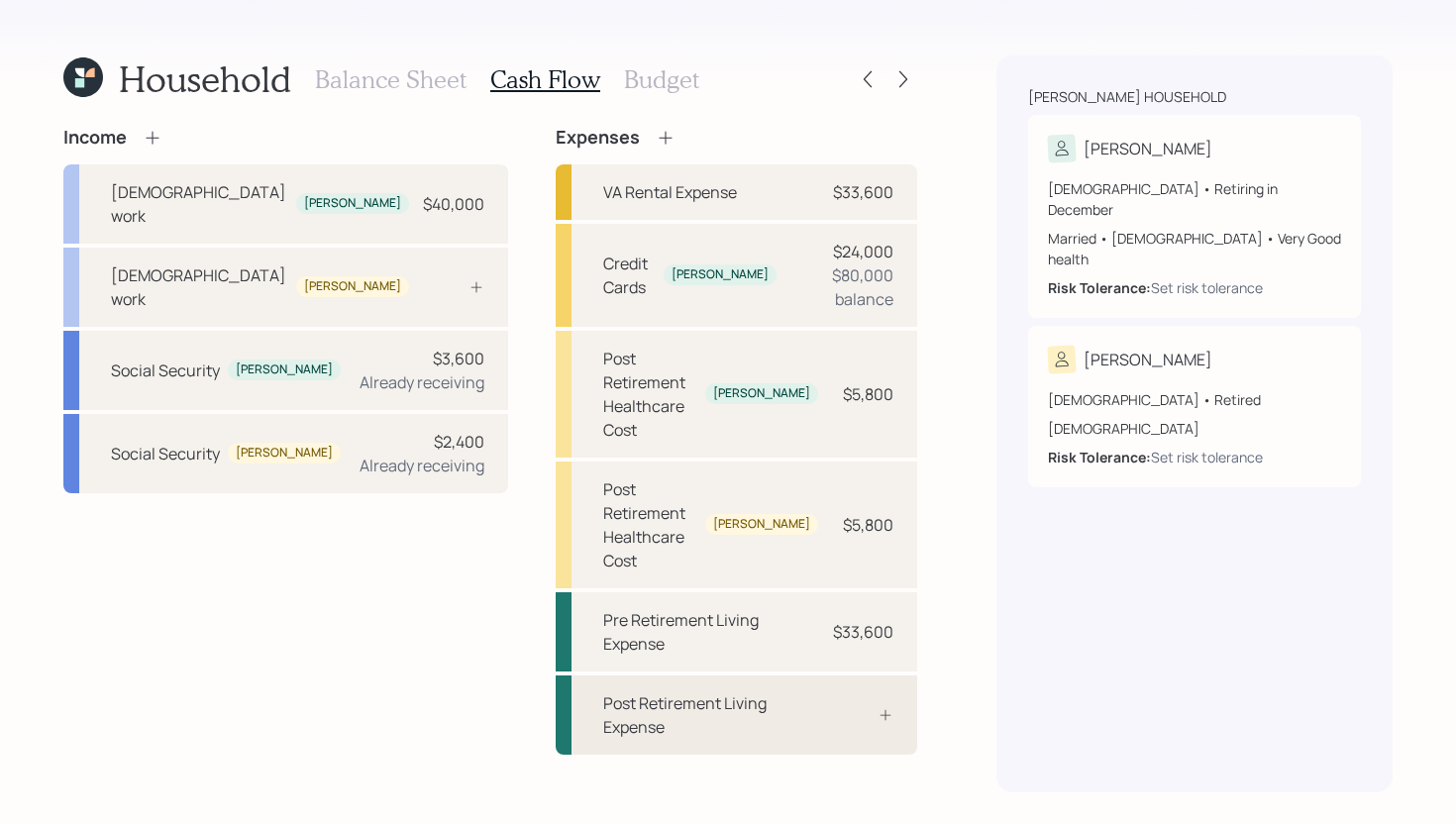 click at bounding box center (864, 715) 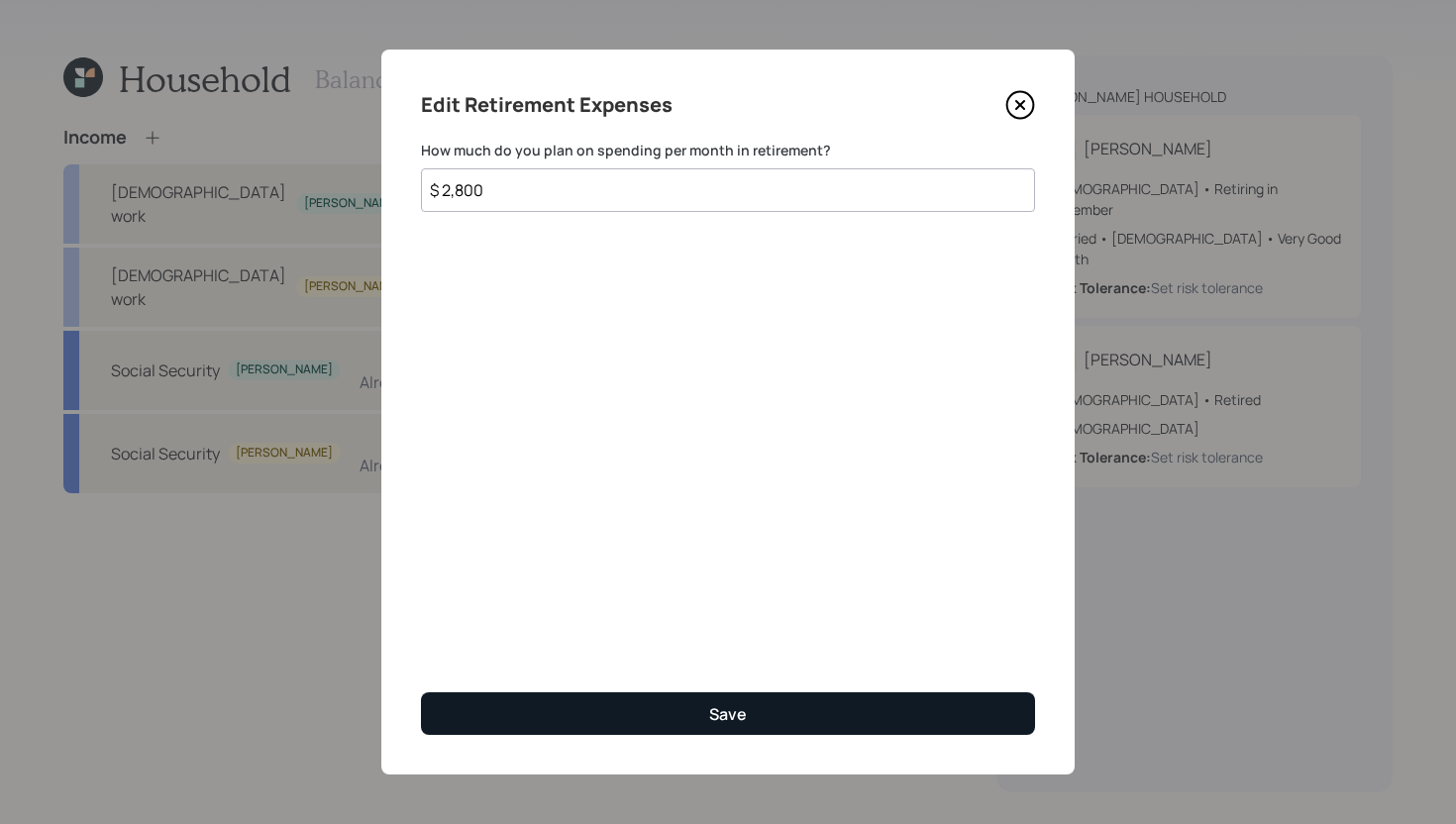 type on "$ 2,800" 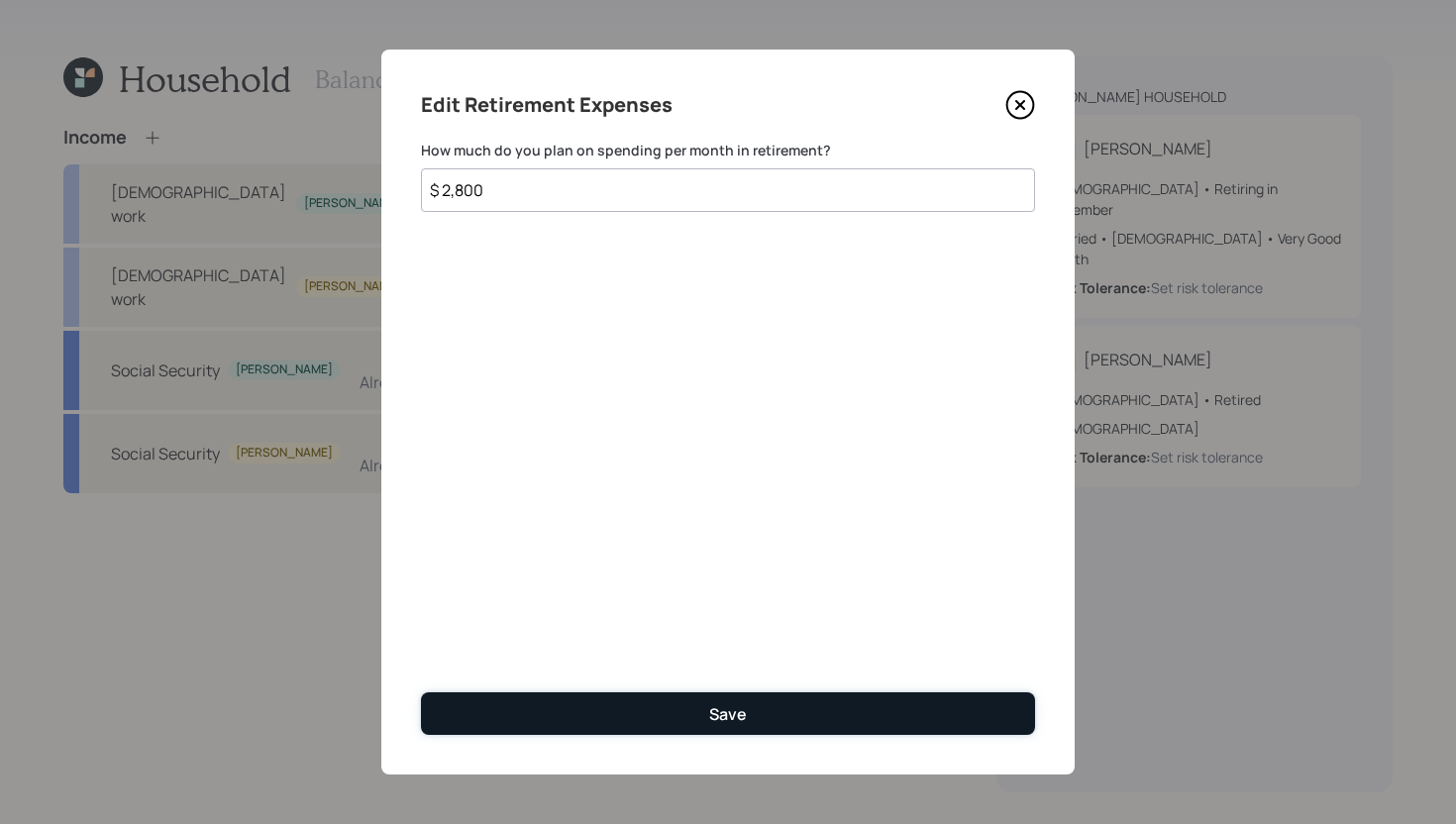 click on "Save" at bounding box center (728, 713) 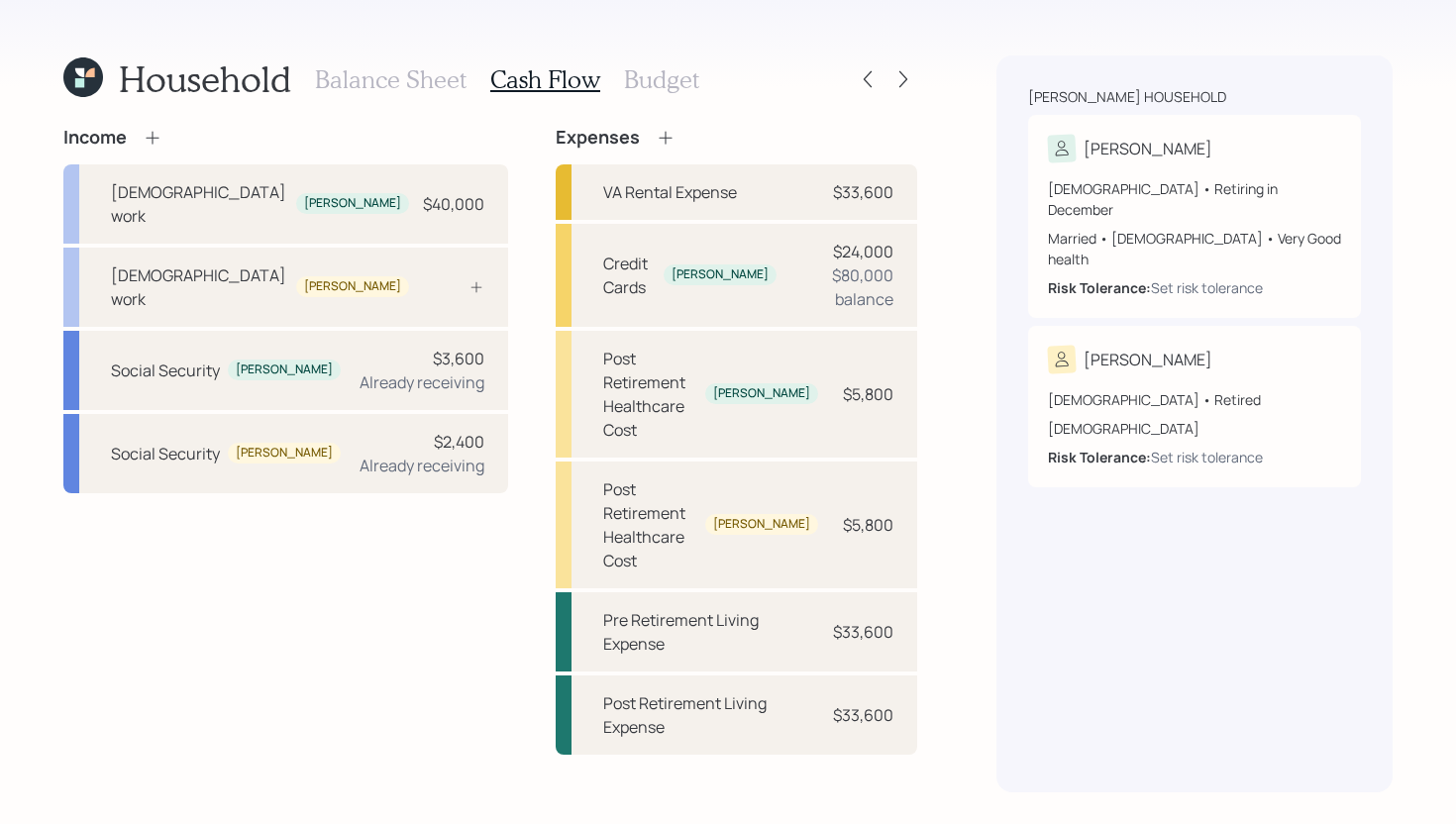 click on "Budget" at bounding box center (662, 79) 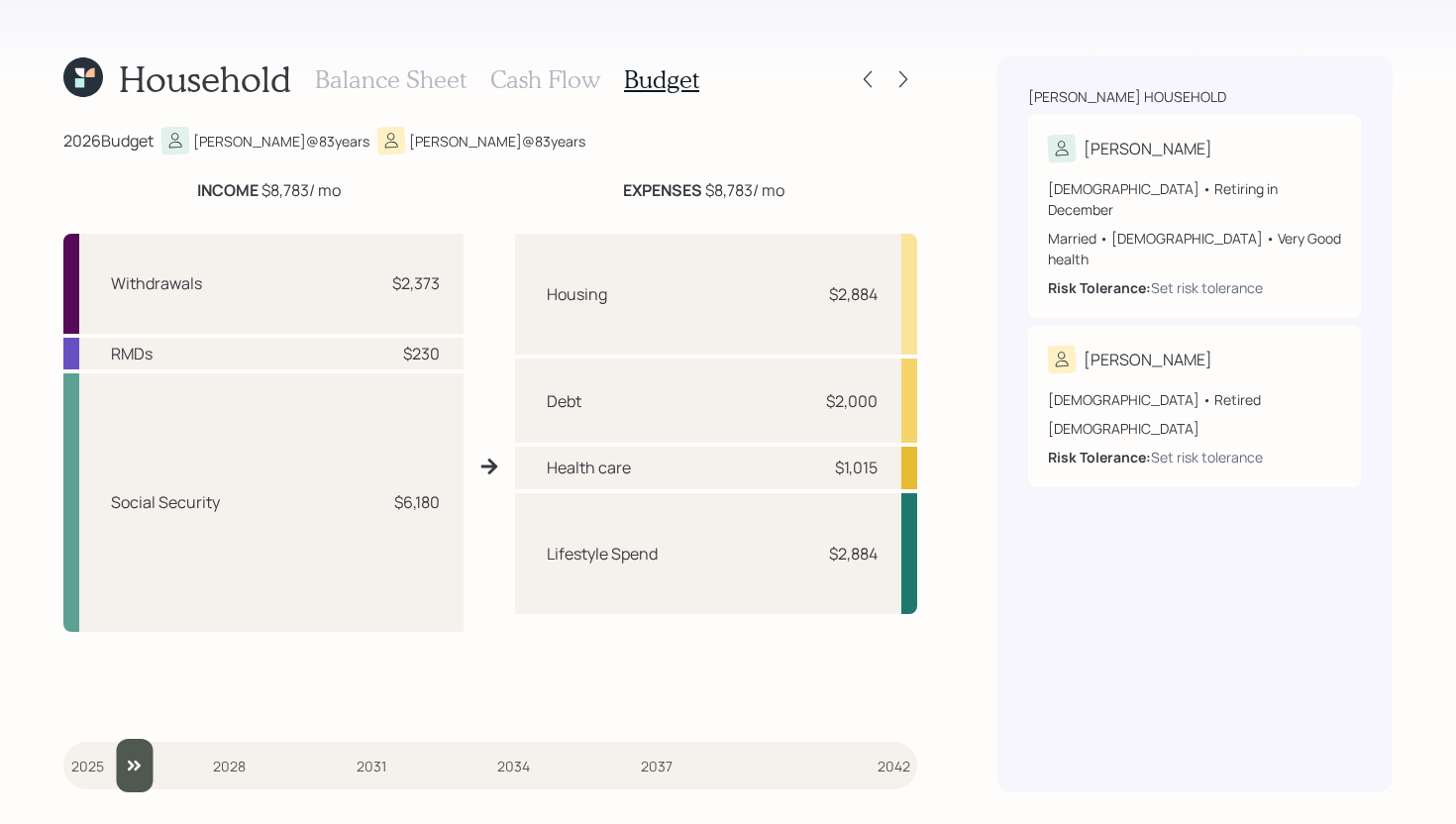 type on "2026" 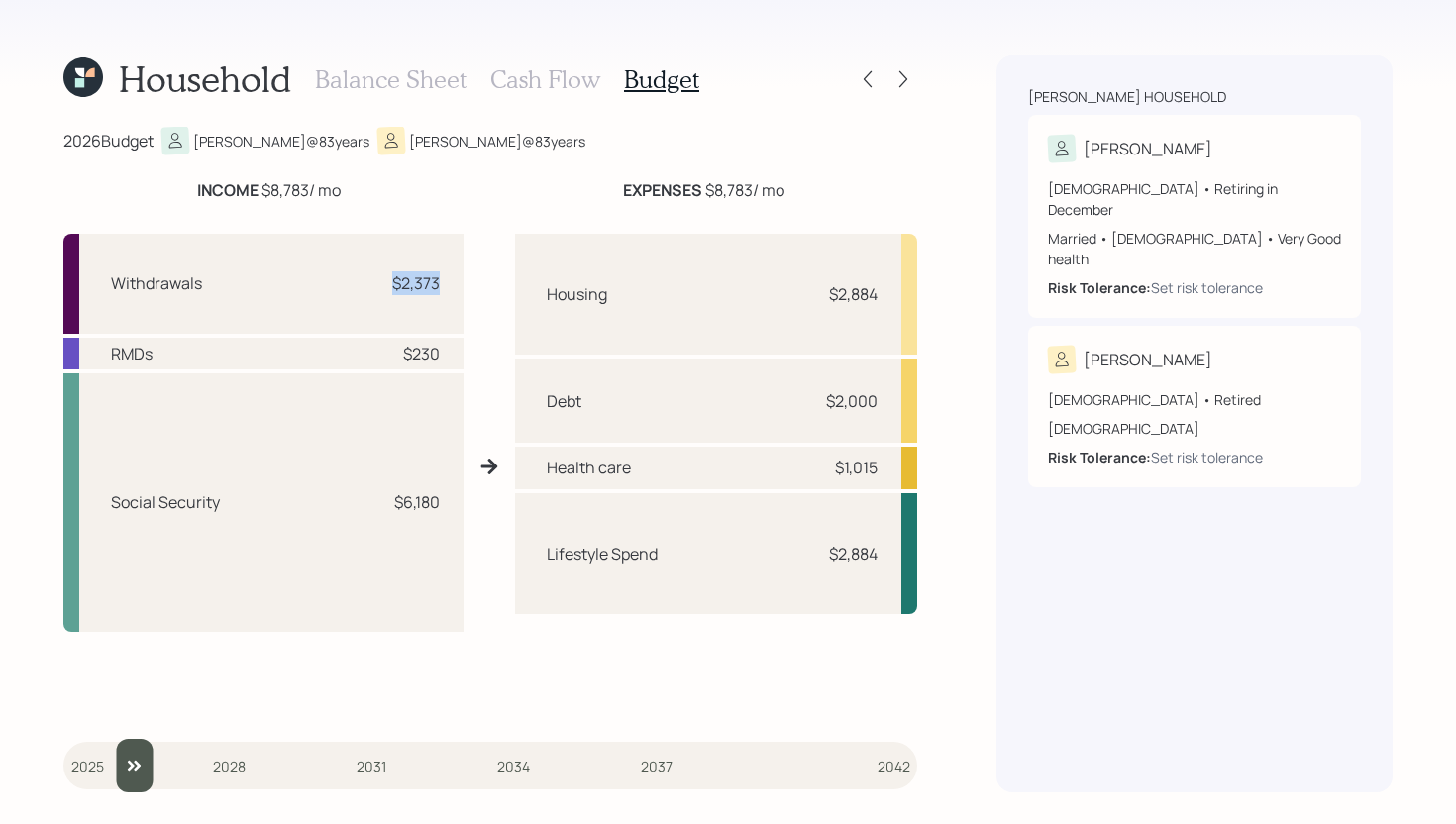 drag, startPoint x: 391, startPoint y: 284, endPoint x: 451, endPoint y: 281, distance: 60.074953 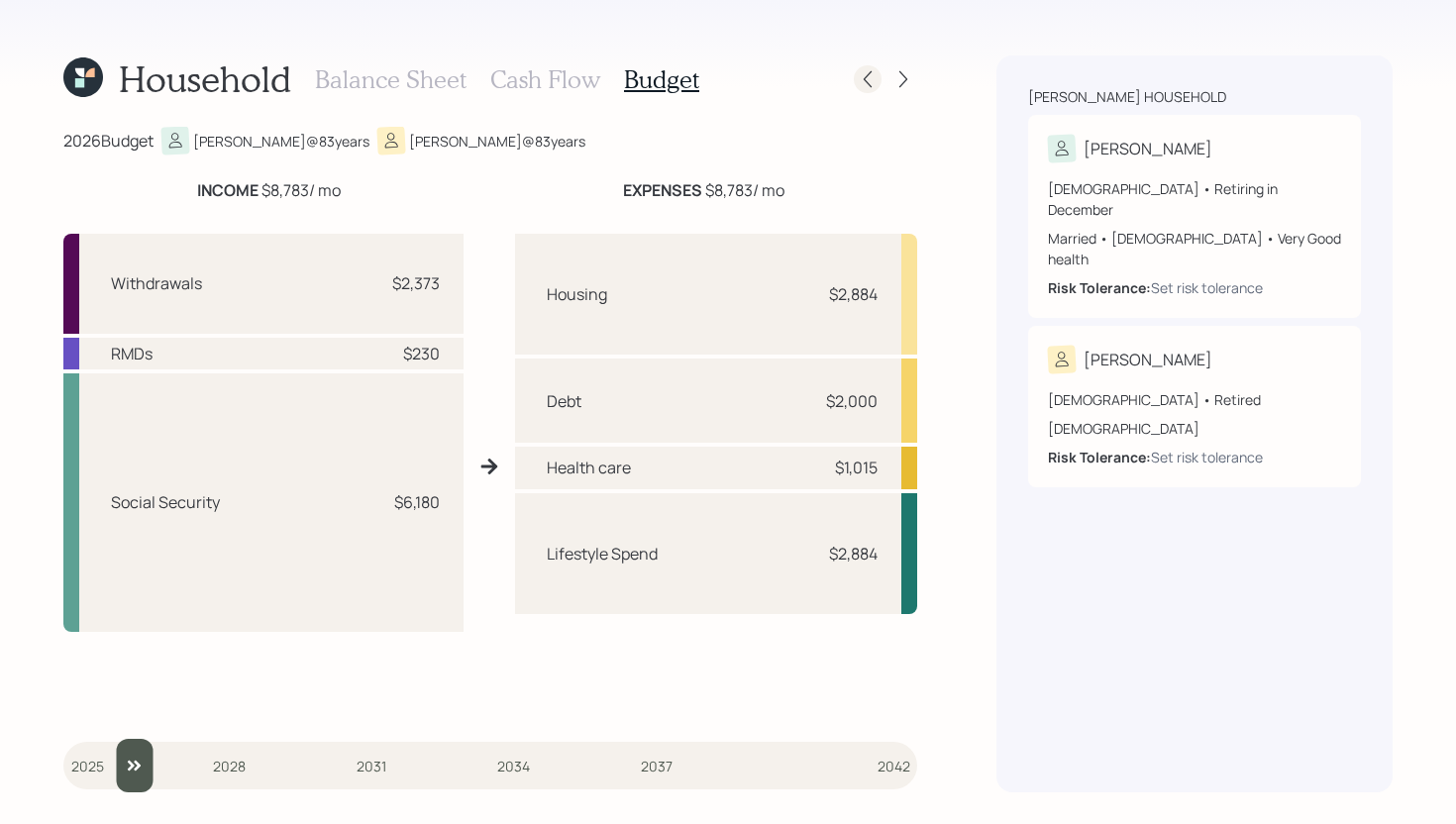 click 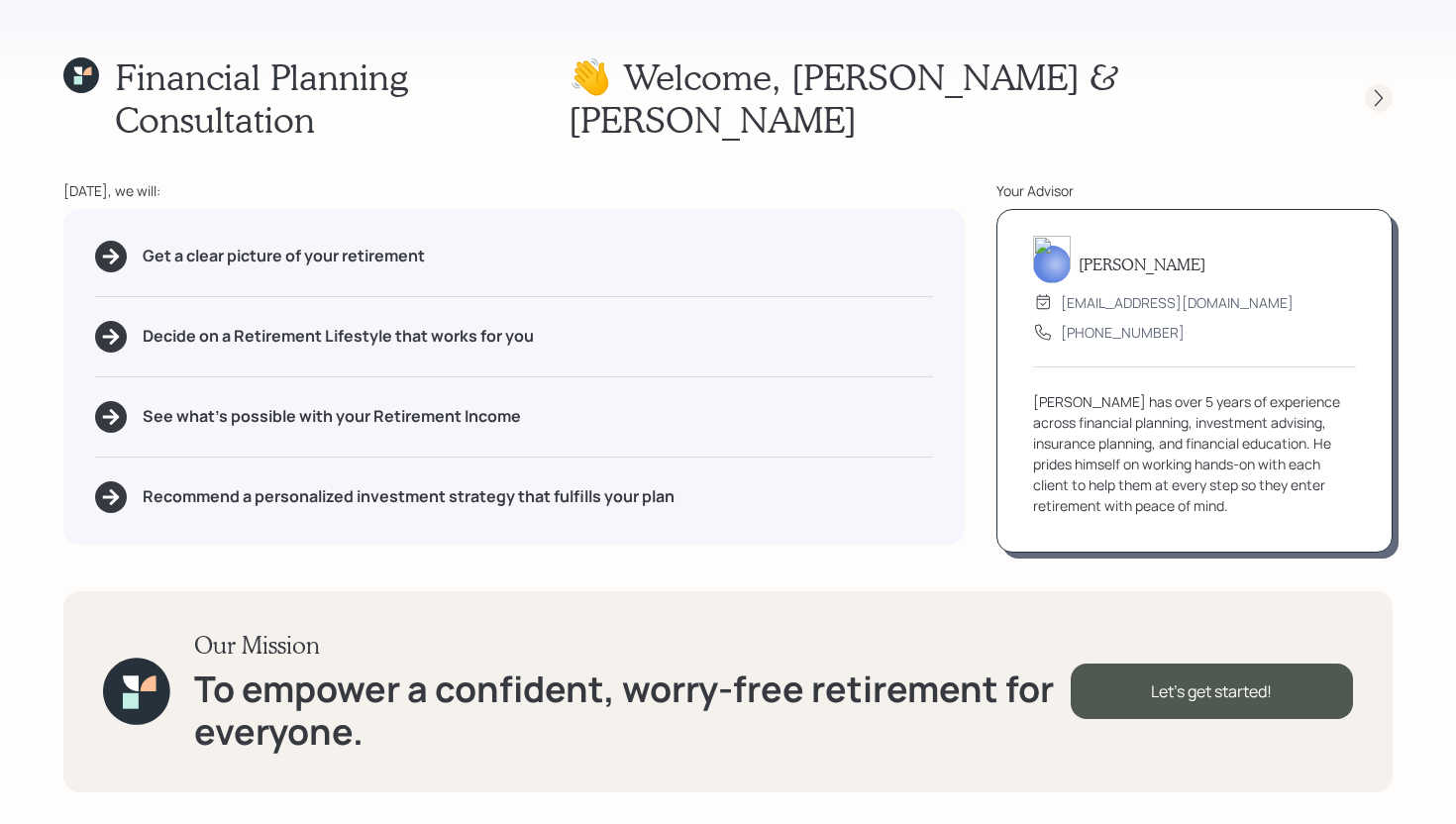 click 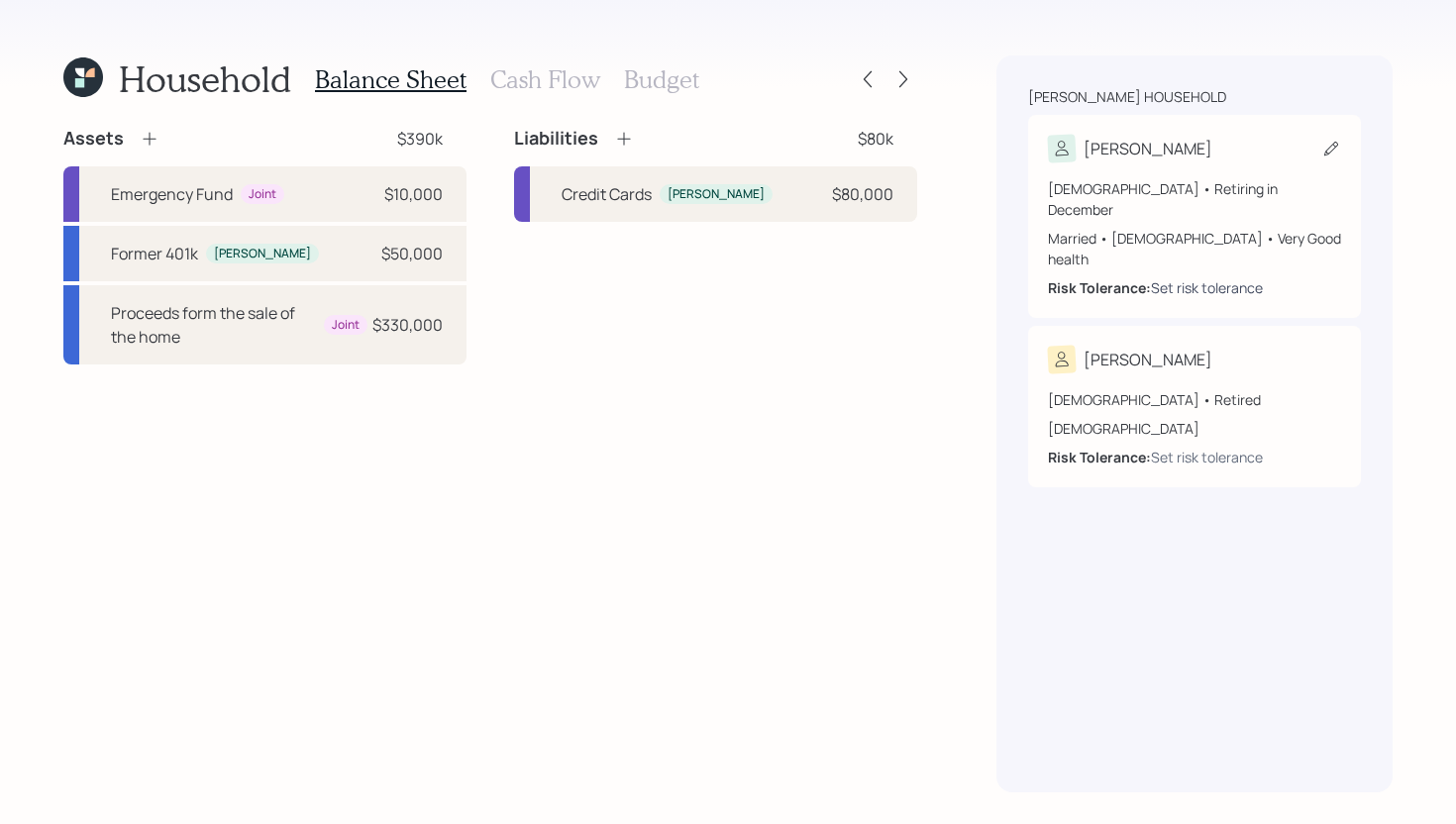 click on "Set risk tolerance" at bounding box center (1206, 287) 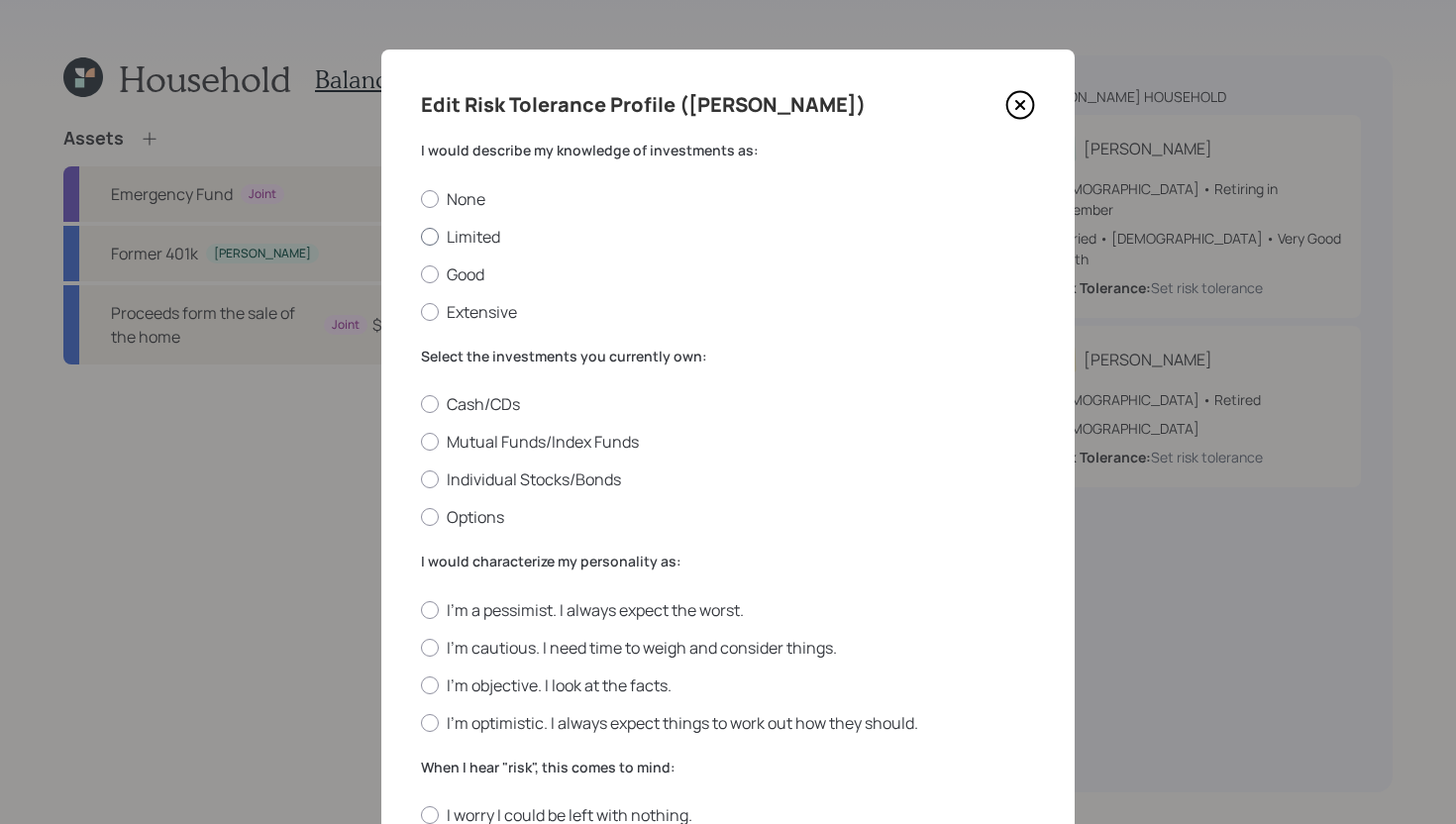 click on "Limited" at bounding box center (728, 237) 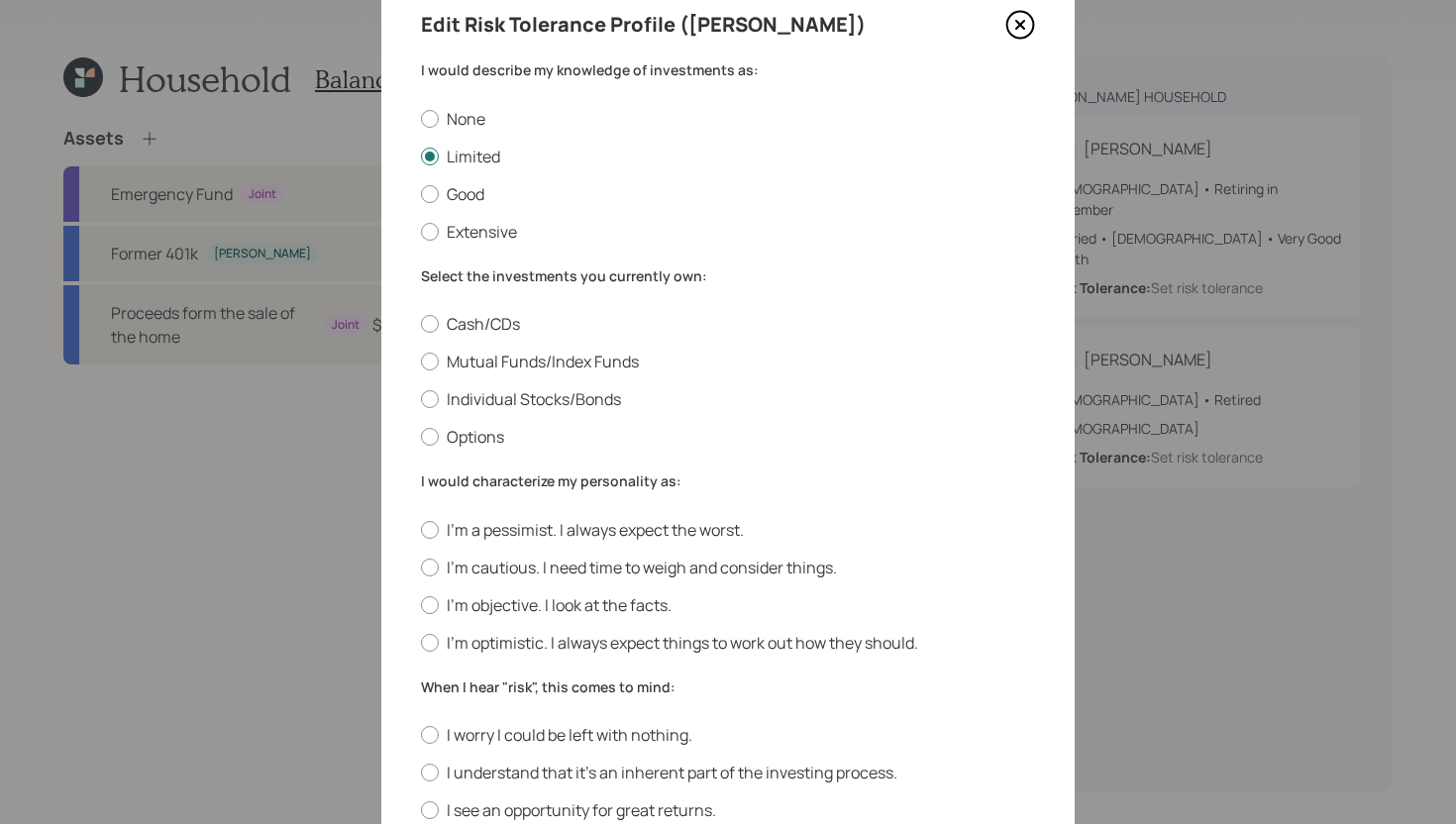 scroll, scrollTop: 88, scrollLeft: 0, axis: vertical 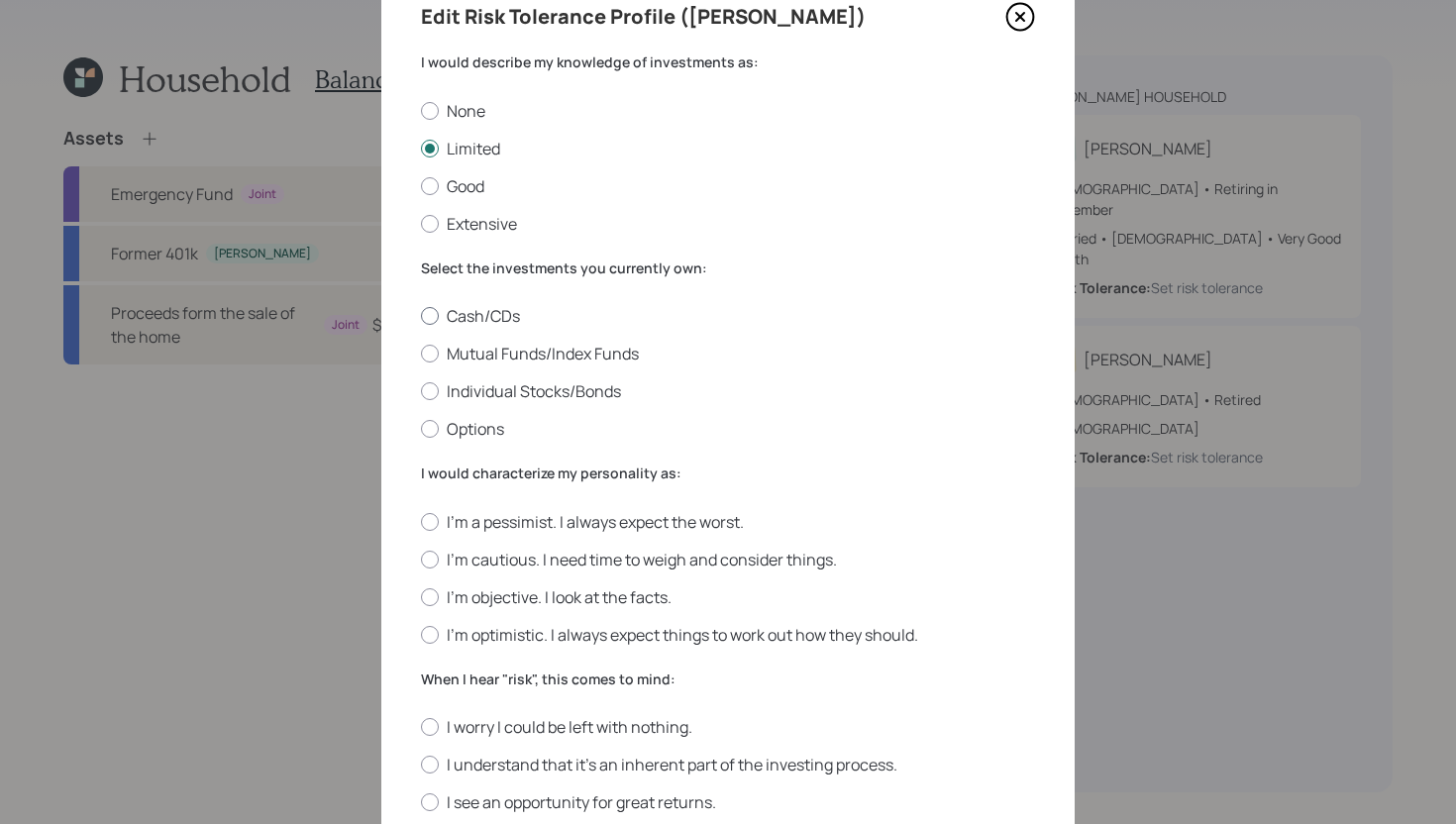 click on "Cash/CDs" at bounding box center (728, 316) 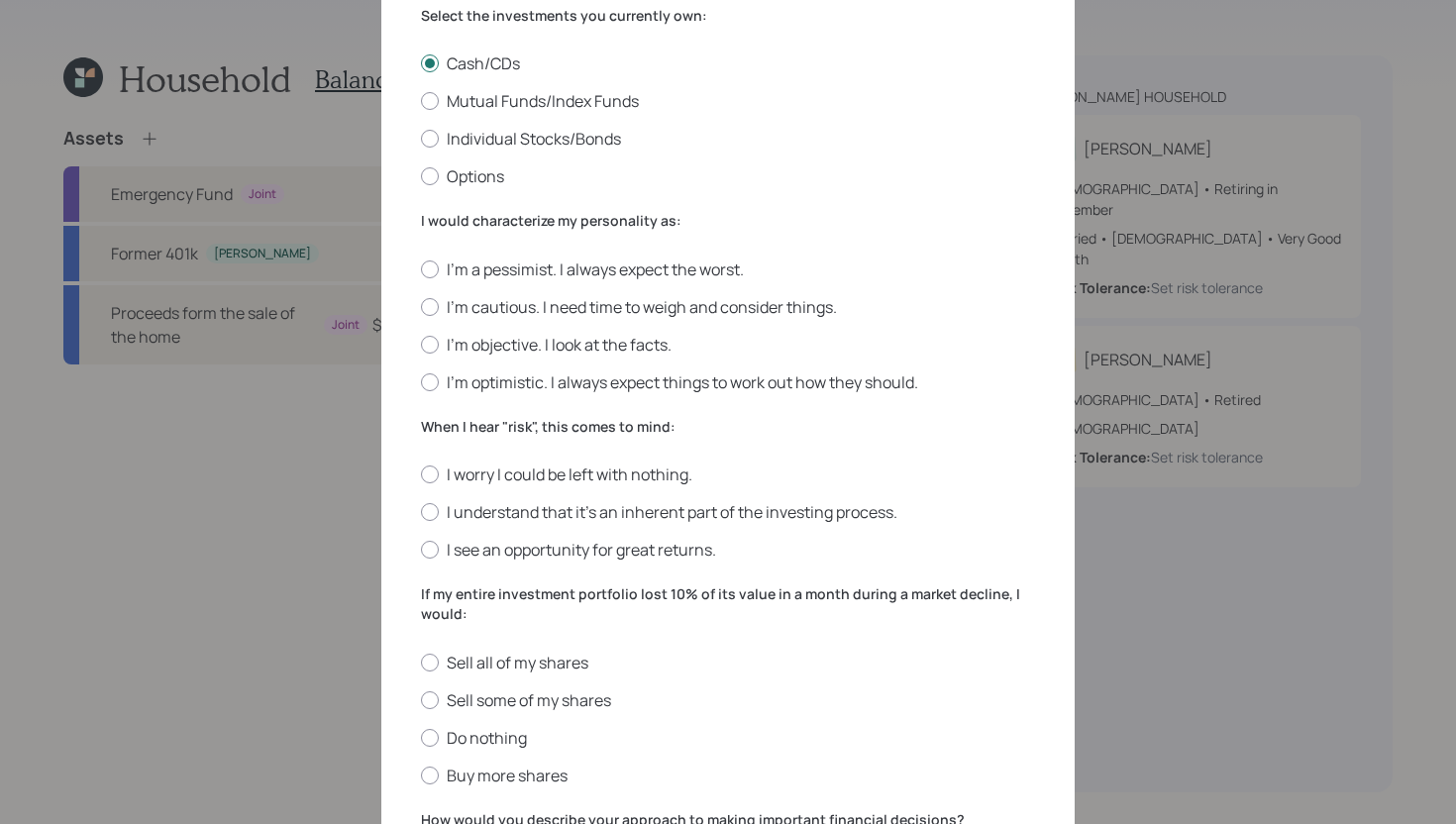 scroll, scrollTop: 343, scrollLeft: 0, axis: vertical 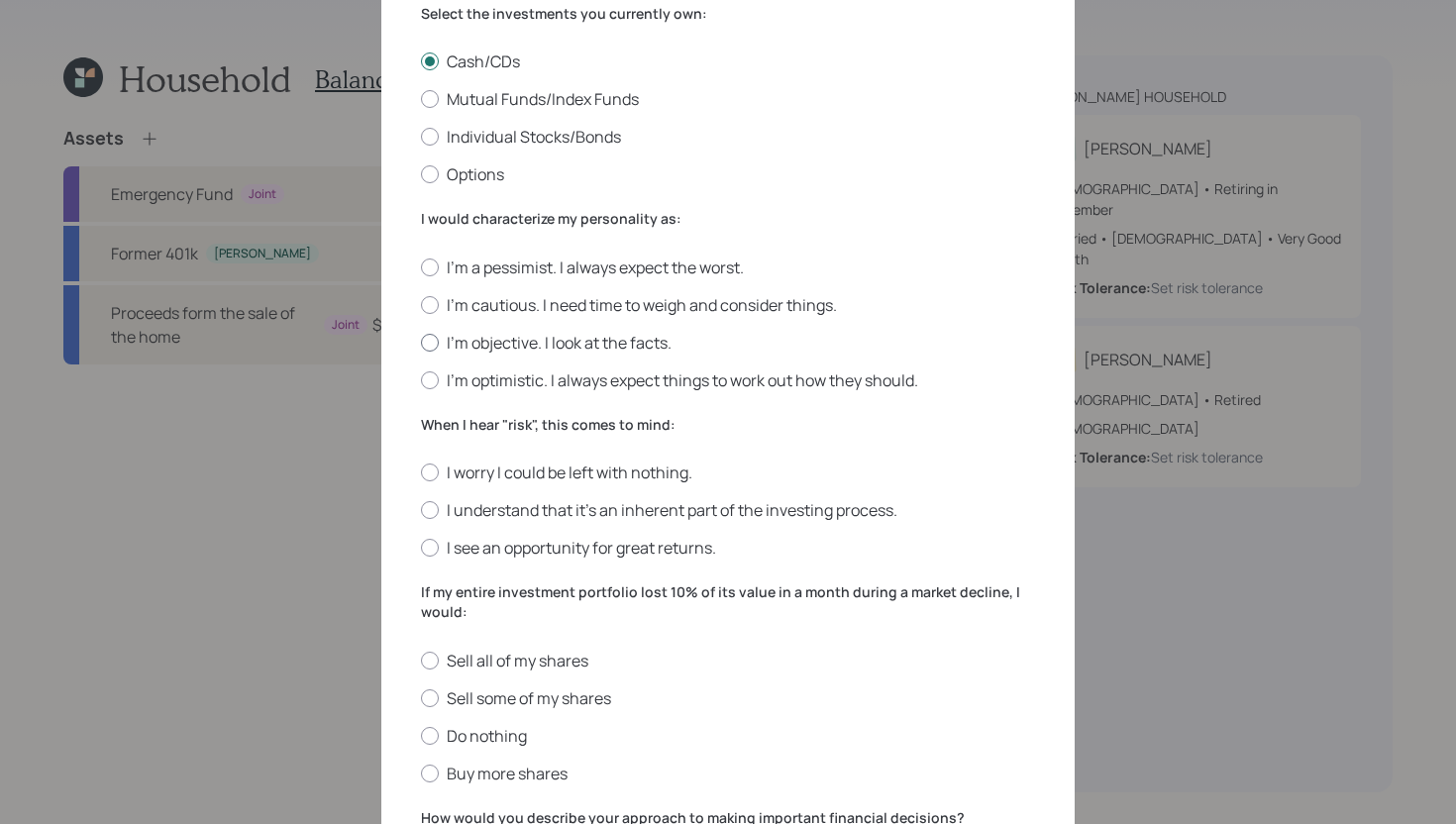 click on "I'm objective. I look at the facts." at bounding box center (728, 343) 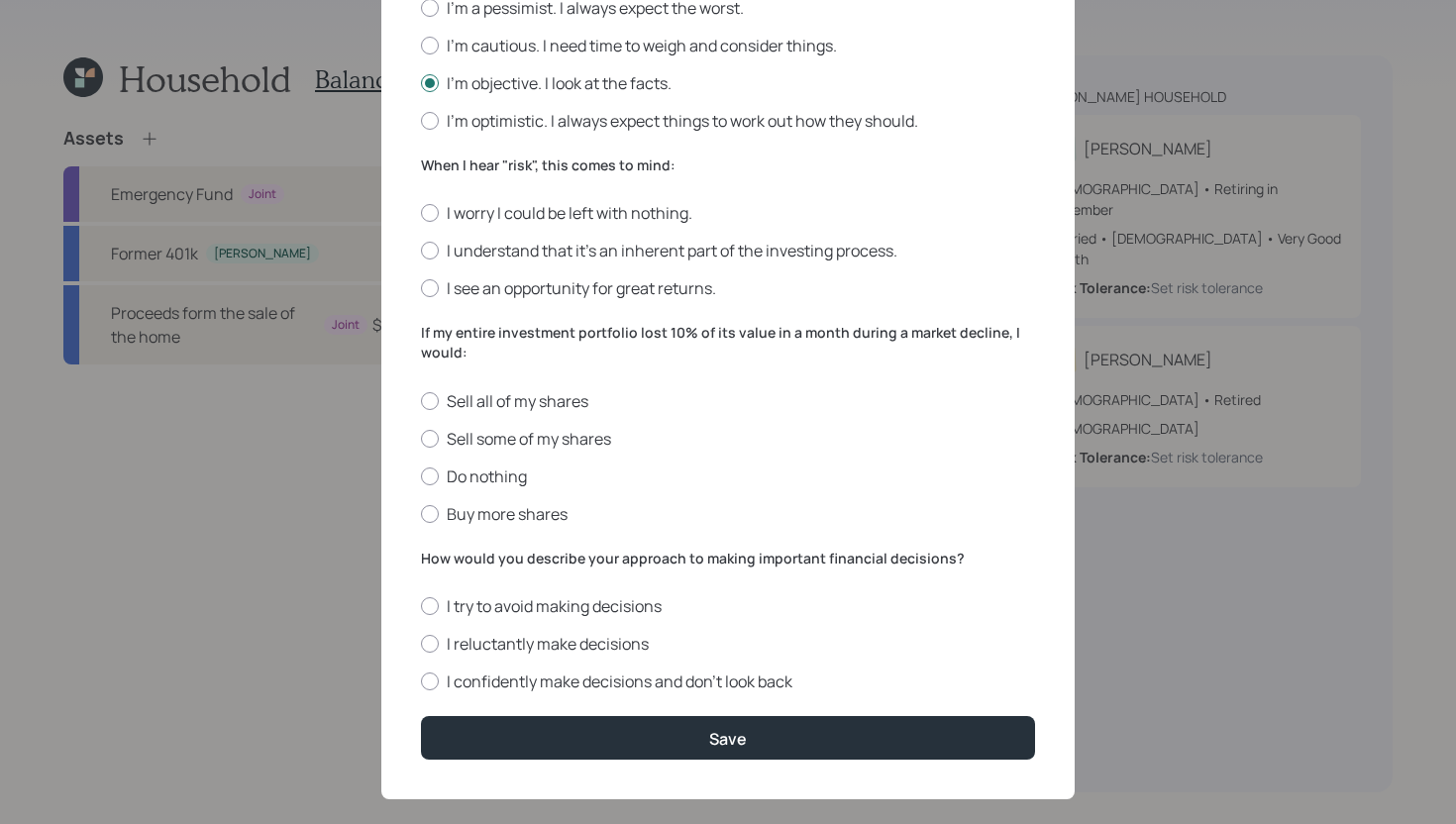 scroll, scrollTop: 608, scrollLeft: 0, axis: vertical 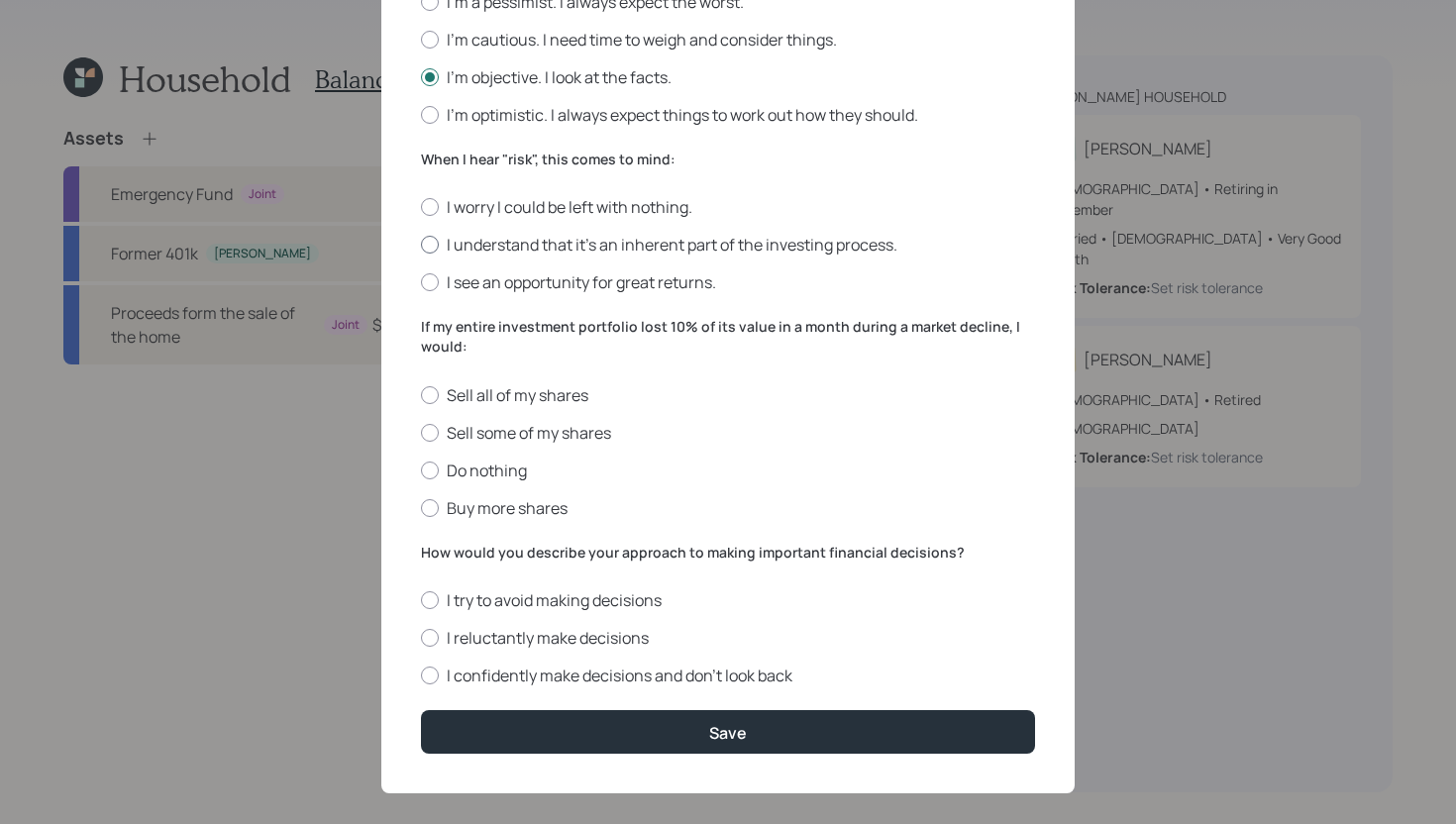 click on "I understand that it’s an inherent part of the investing process." at bounding box center (728, 245) 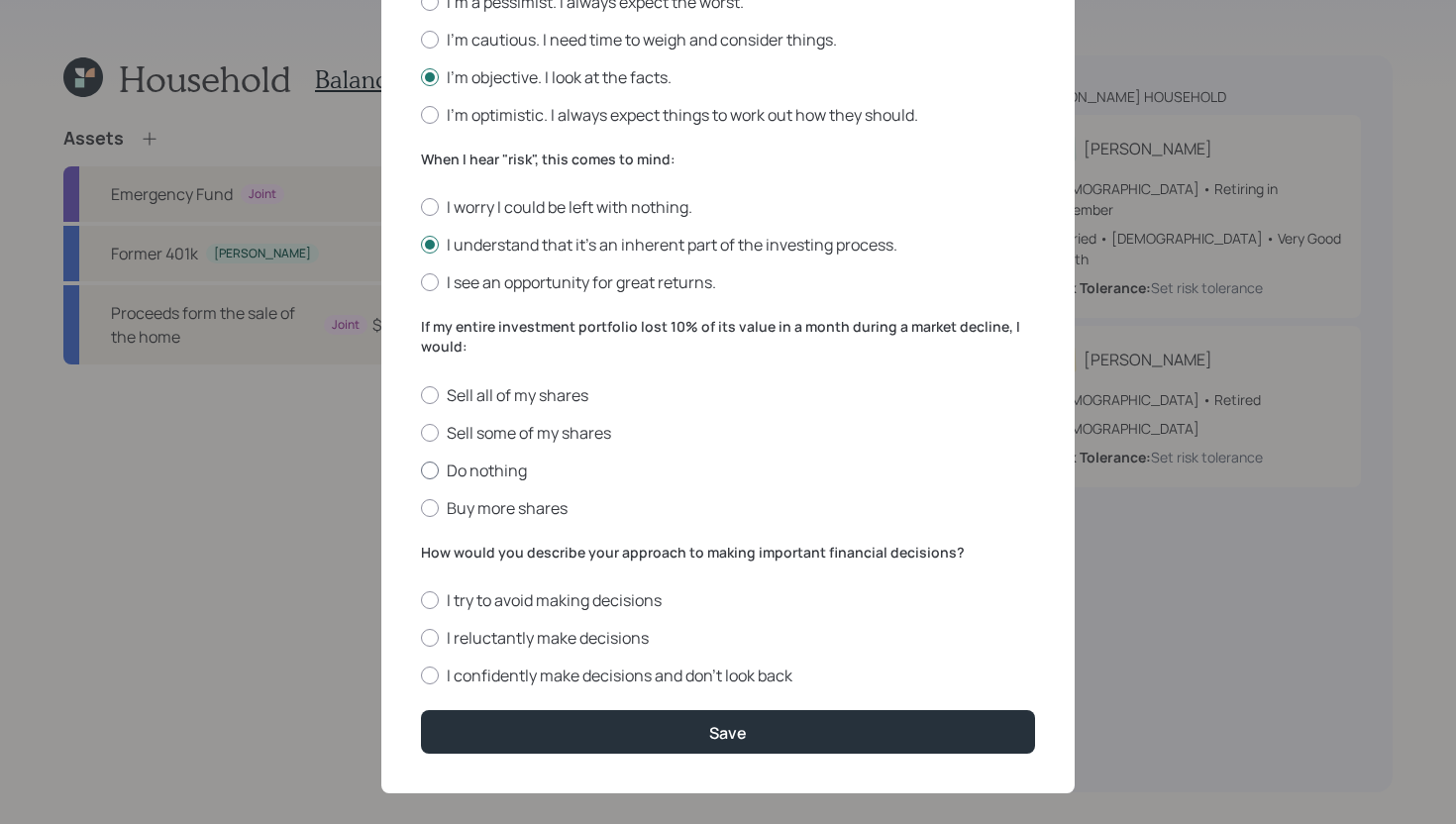 click on "Do nothing" at bounding box center [728, 470] 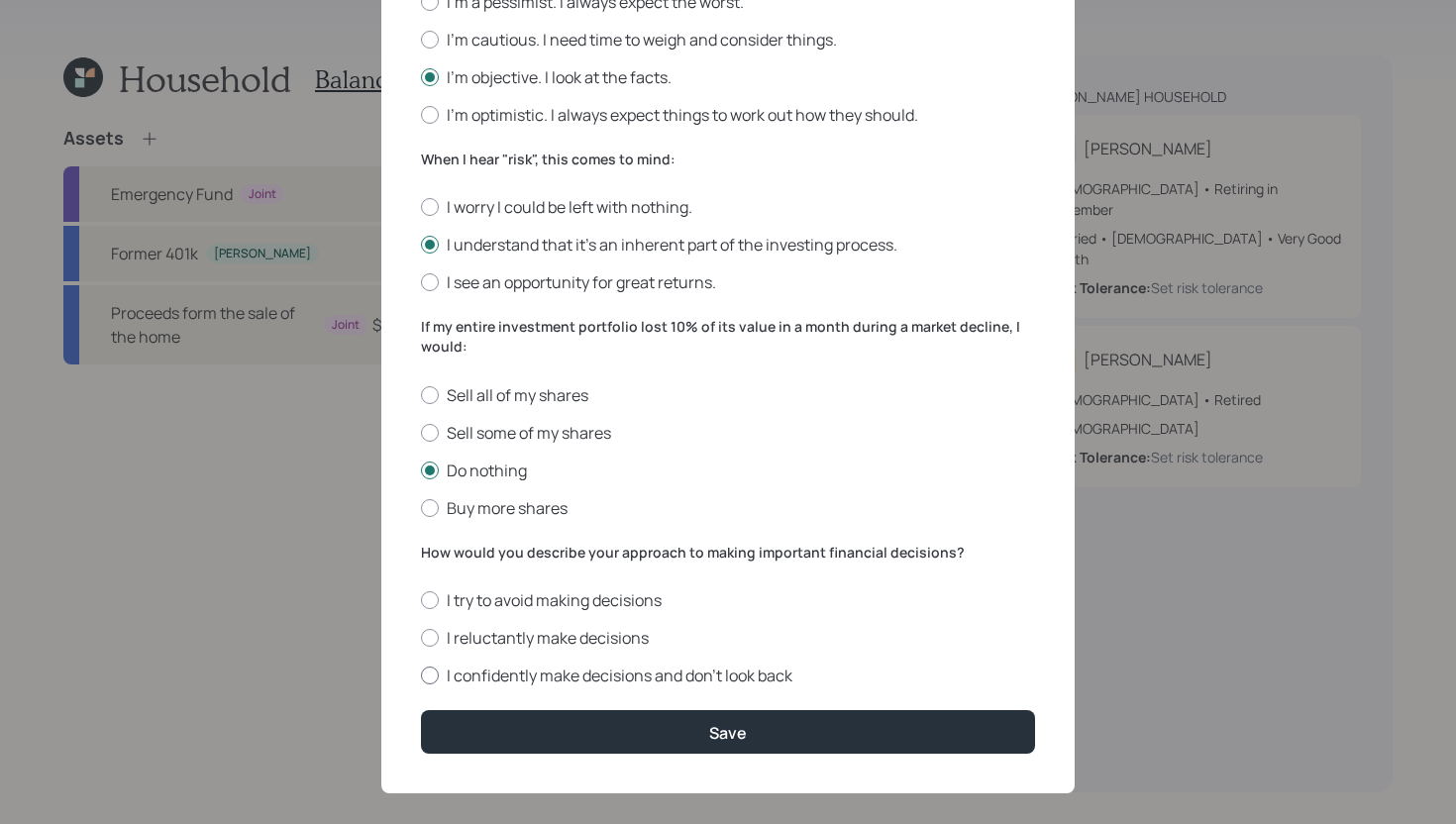 click on "I confidently make decisions and don’t look back" at bounding box center (728, 675) 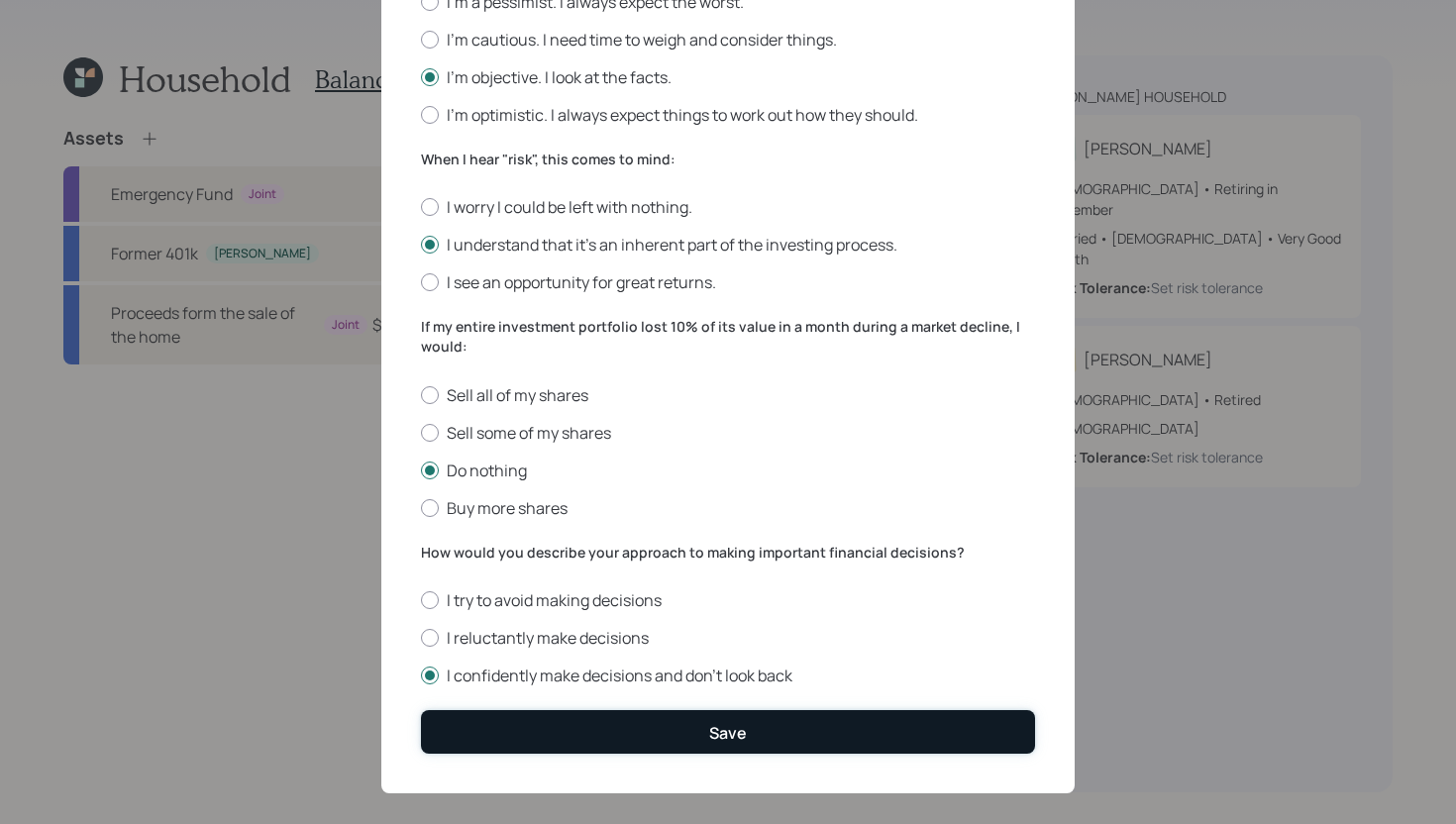 click on "Save" at bounding box center (728, 731) 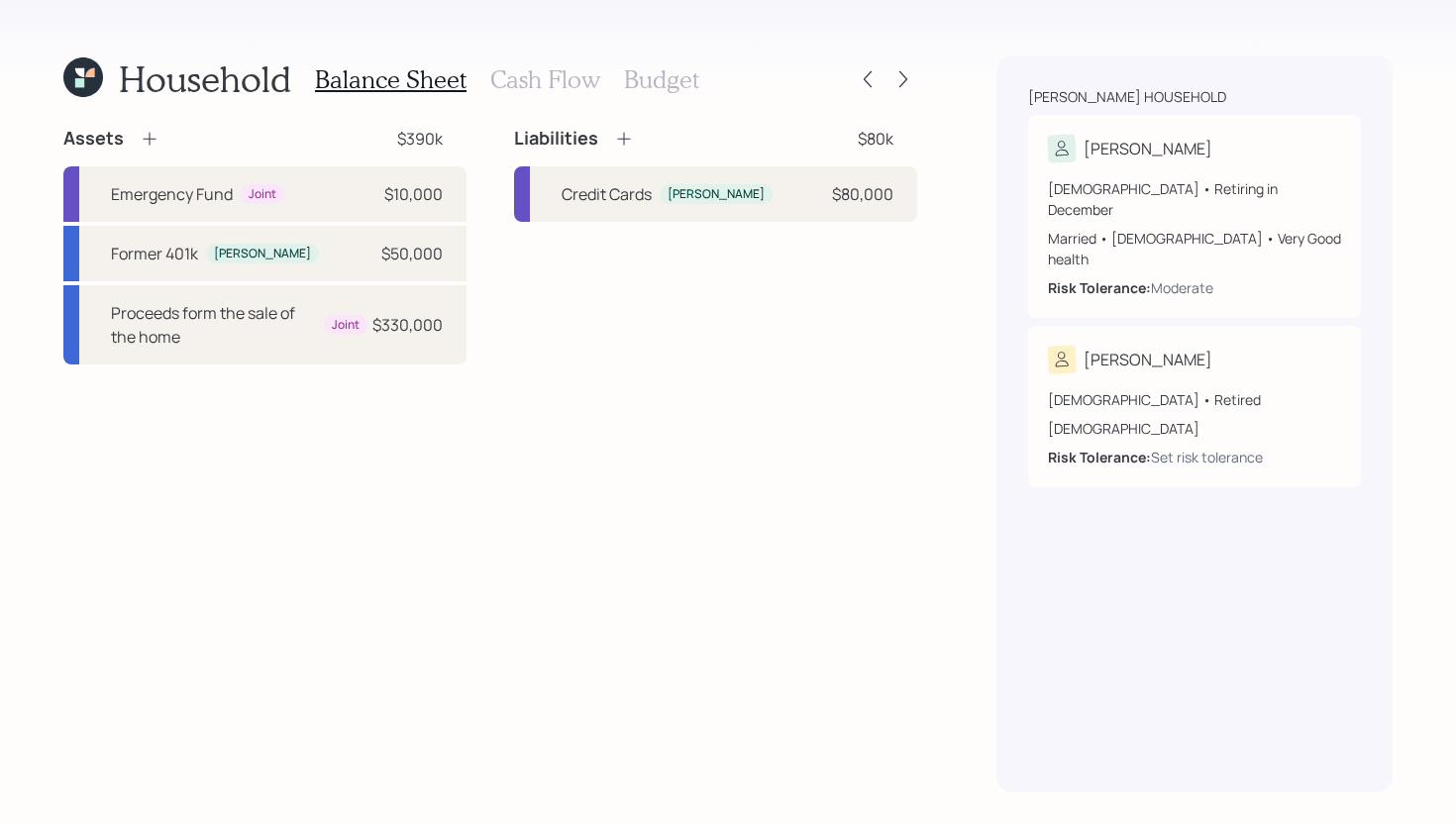 click on "Cash Flow" at bounding box center [545, 79] 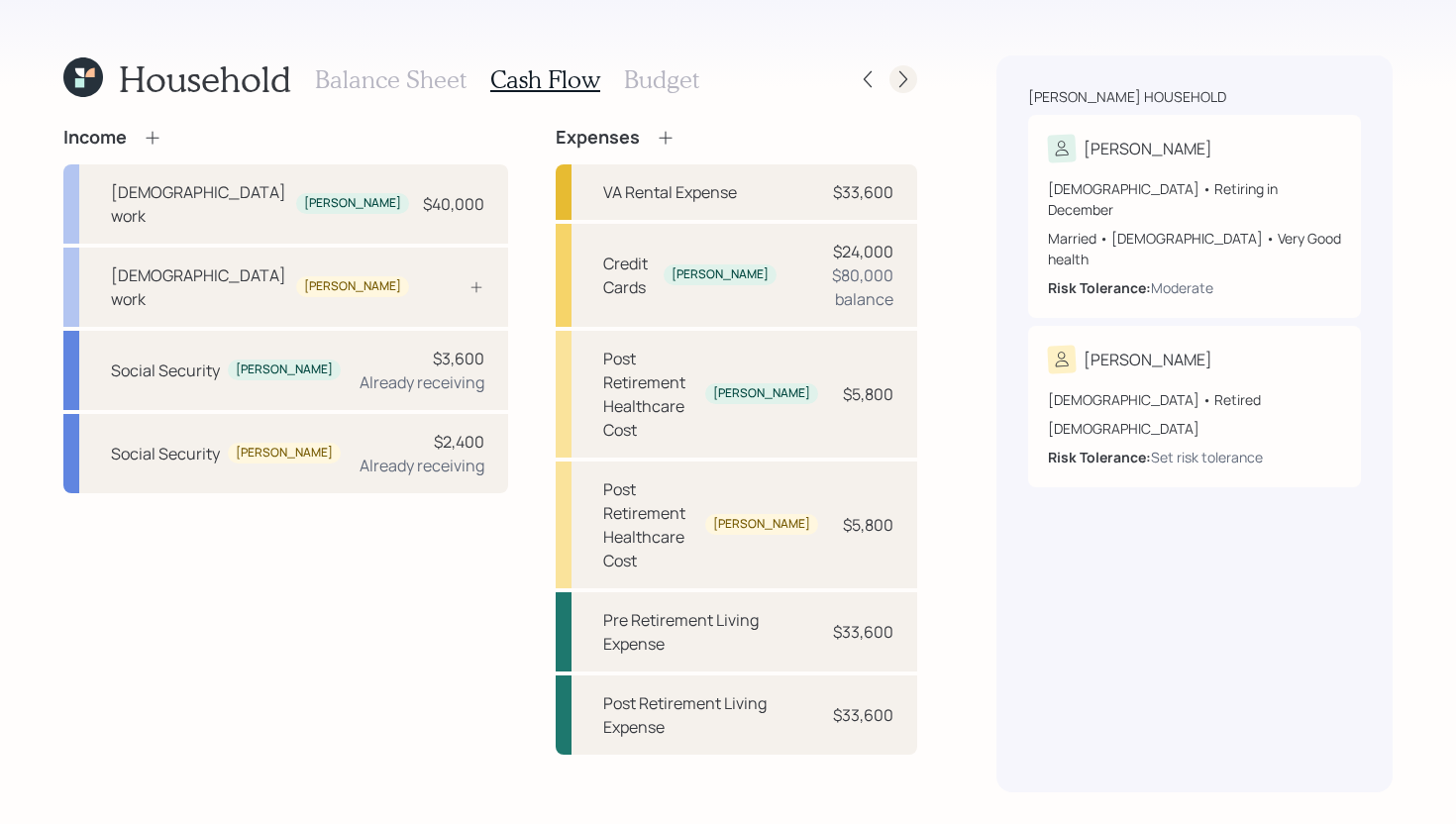 click 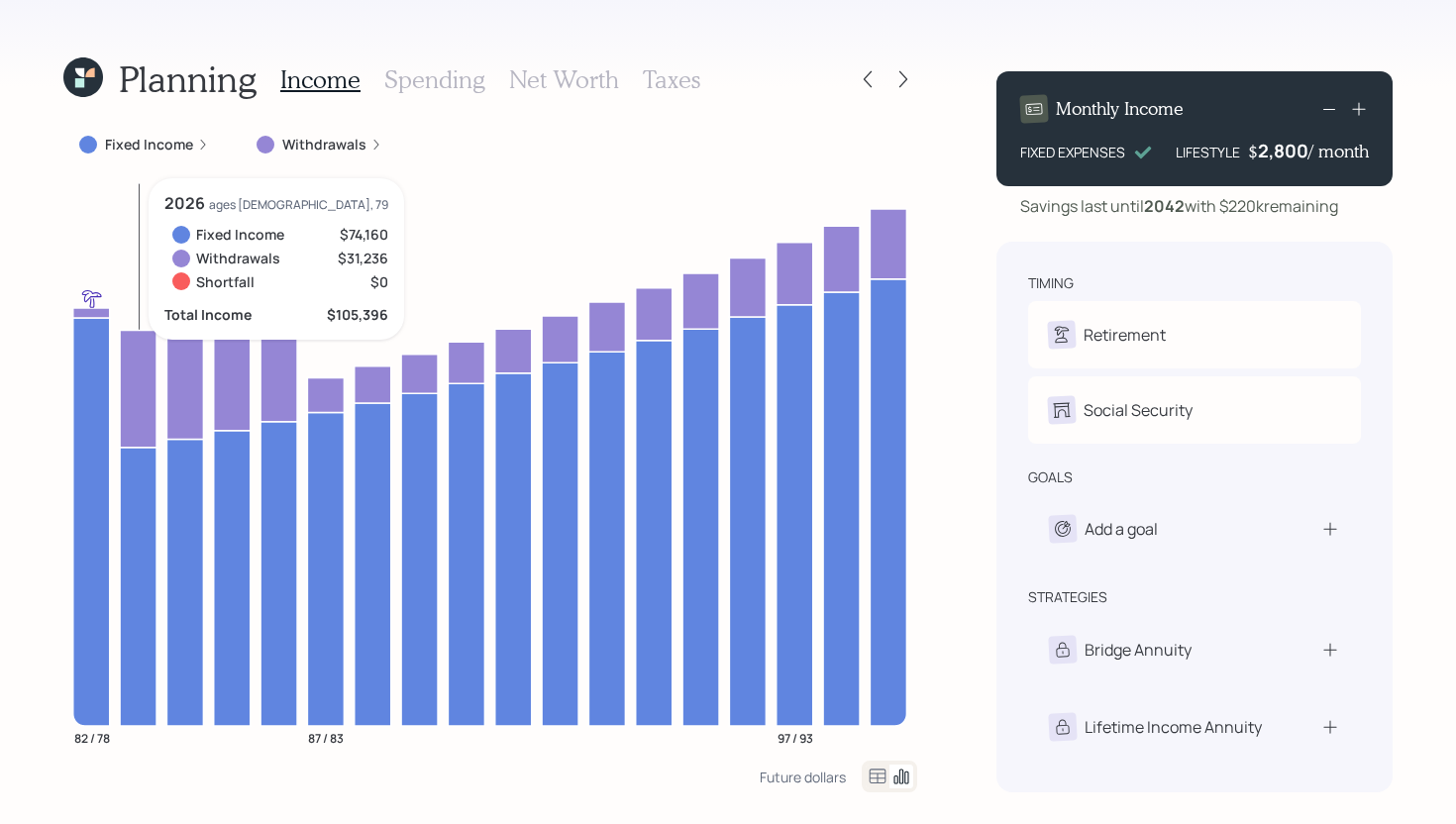 click 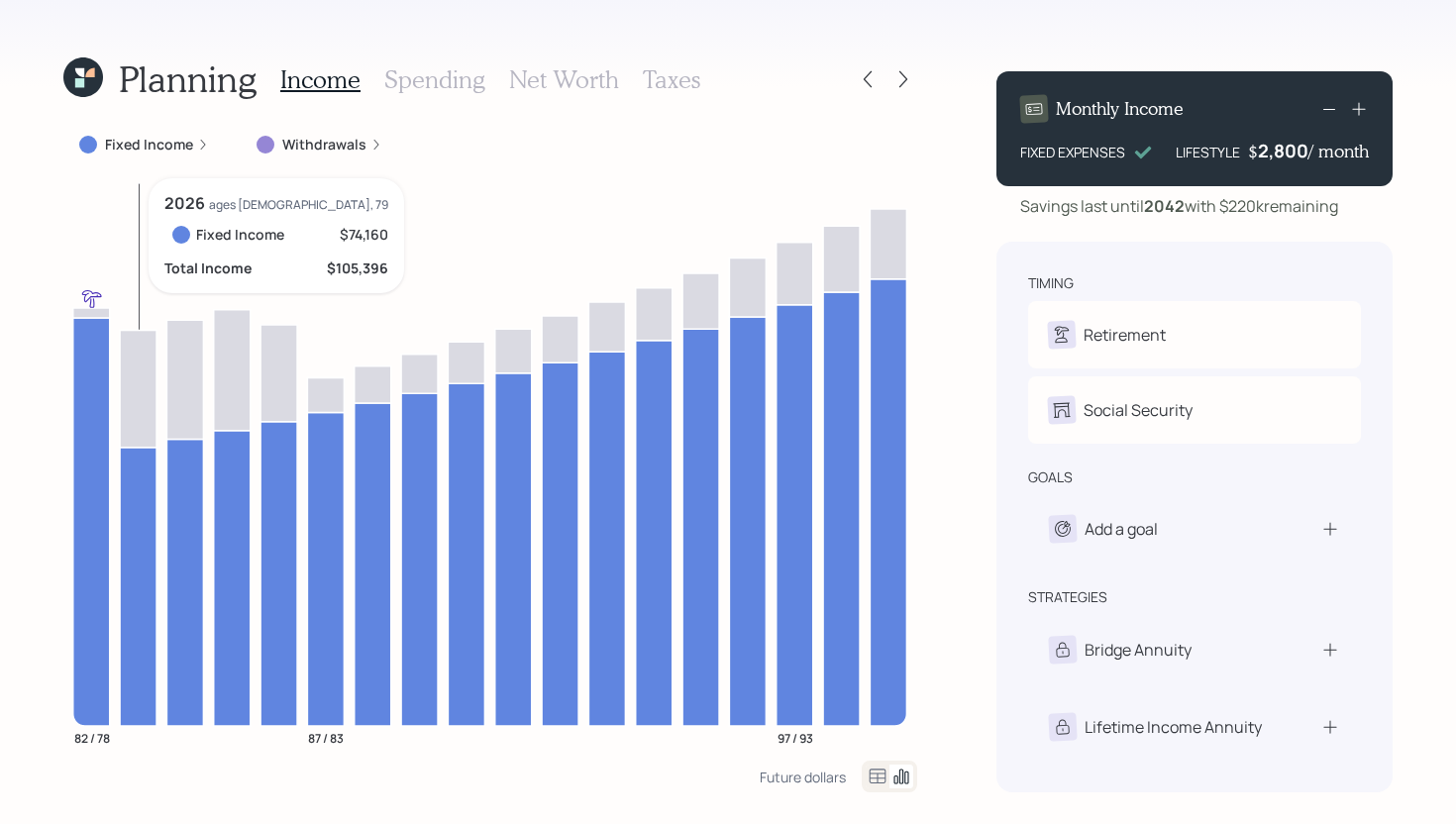 click 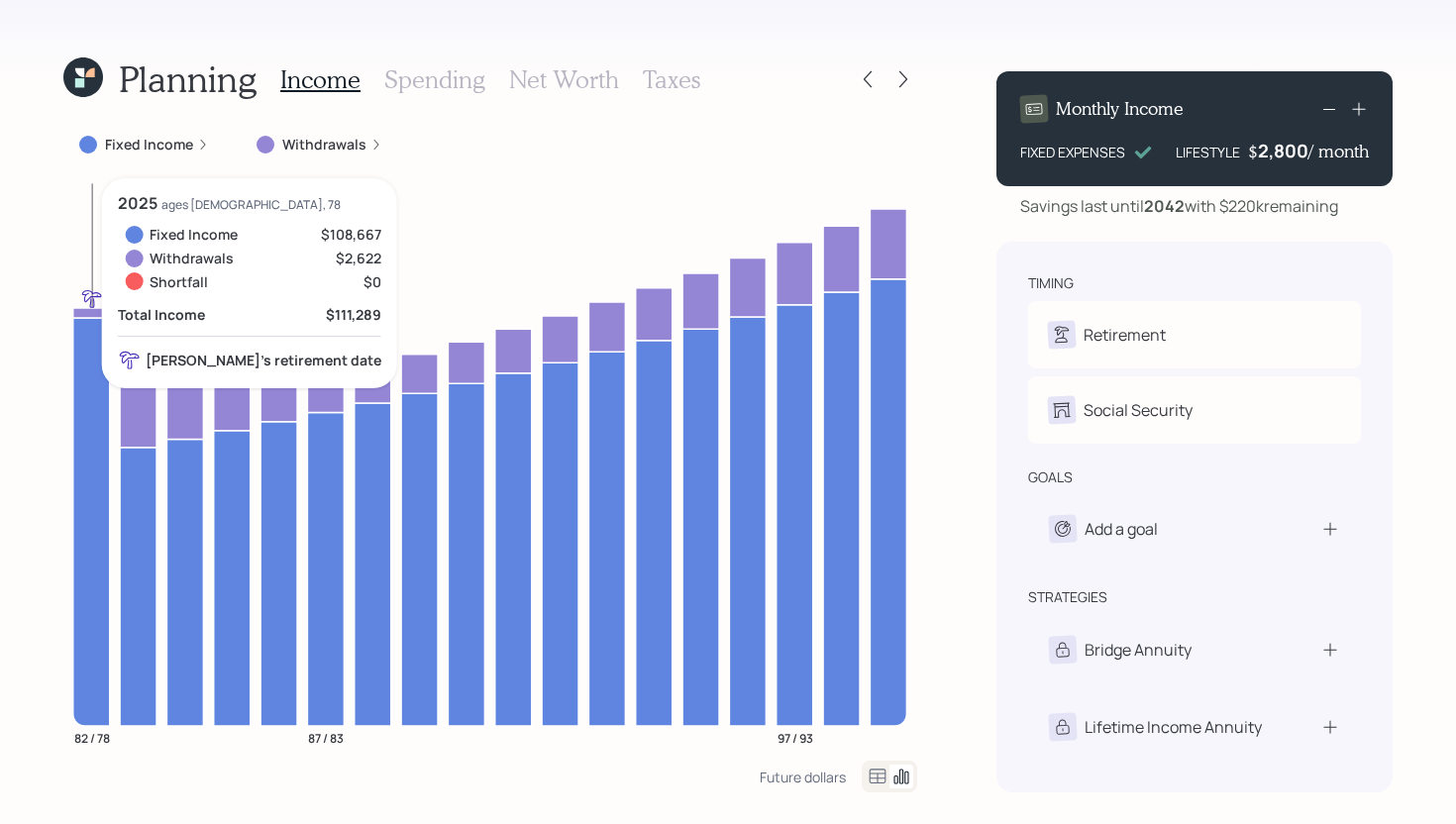click 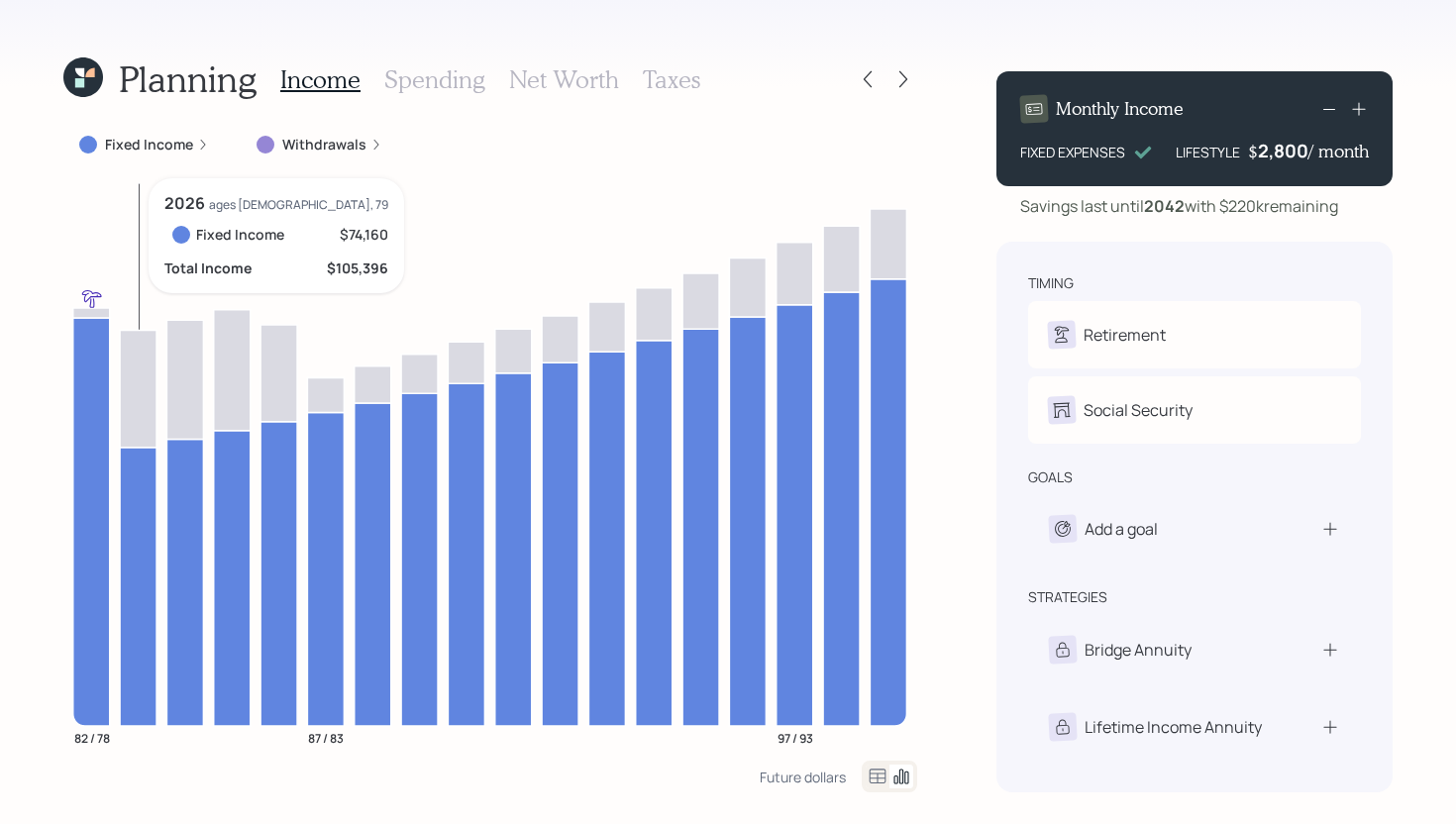 click 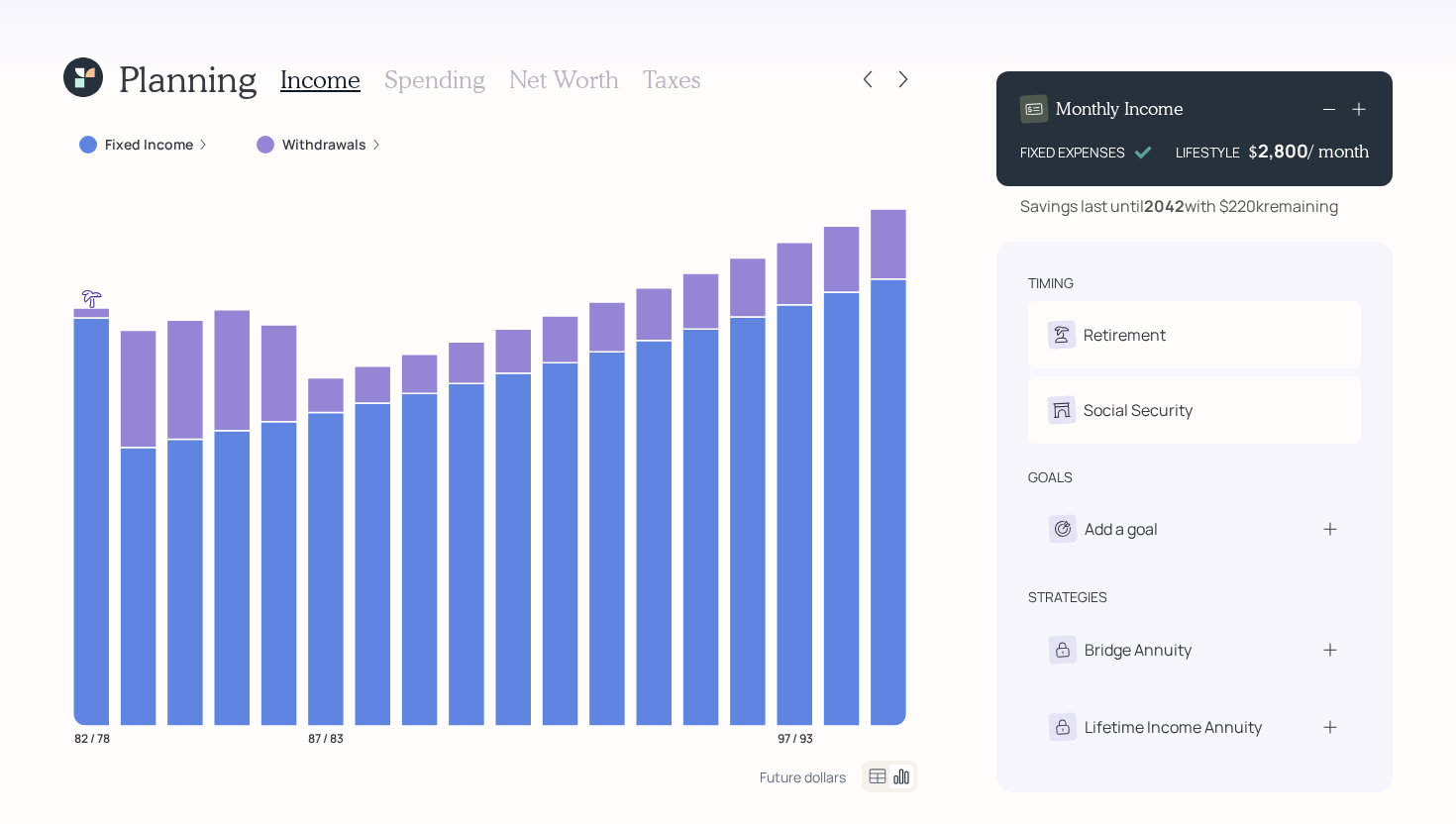 click on "Fixed Income" at bounding box center (149, 145) 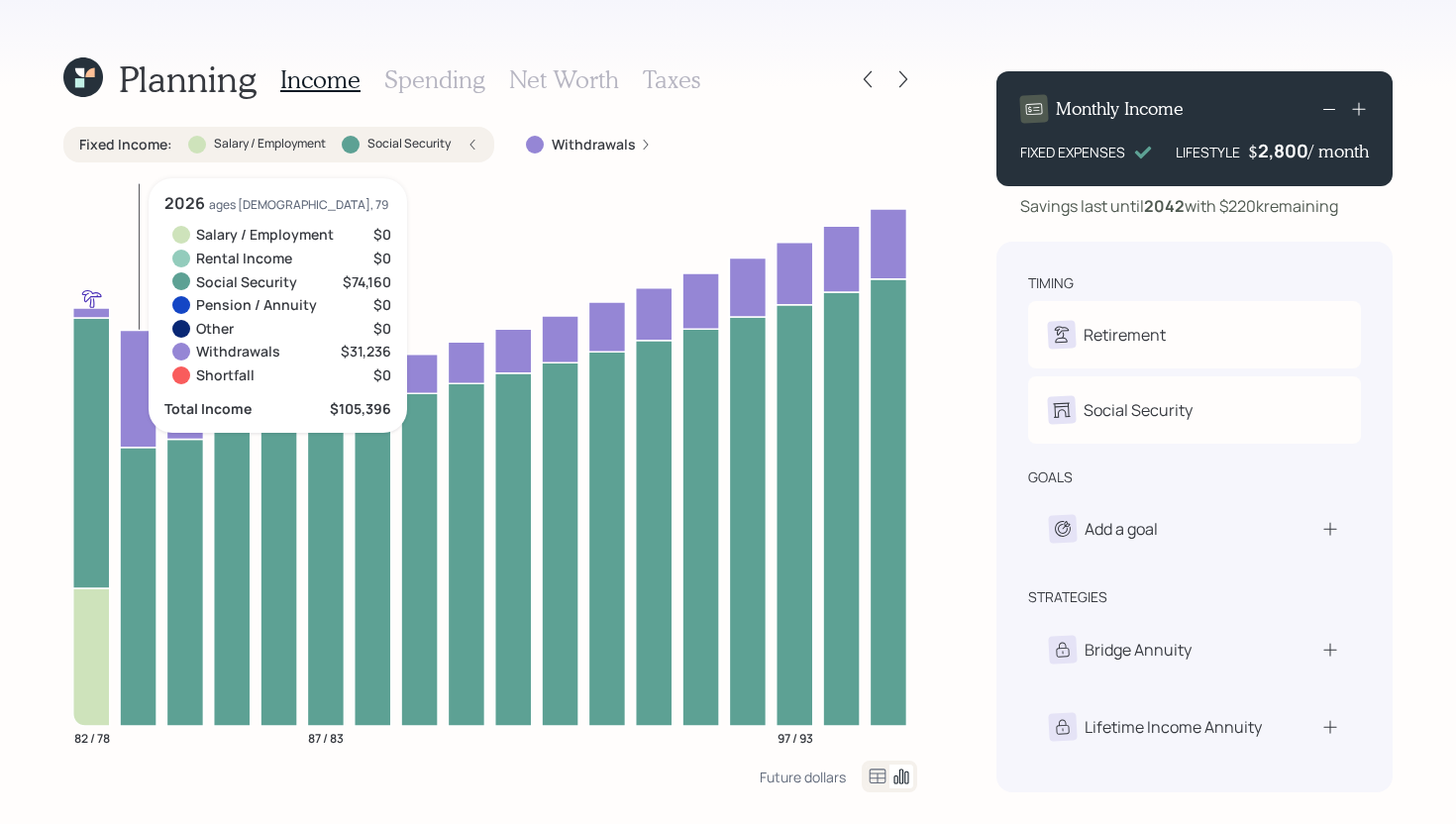 click 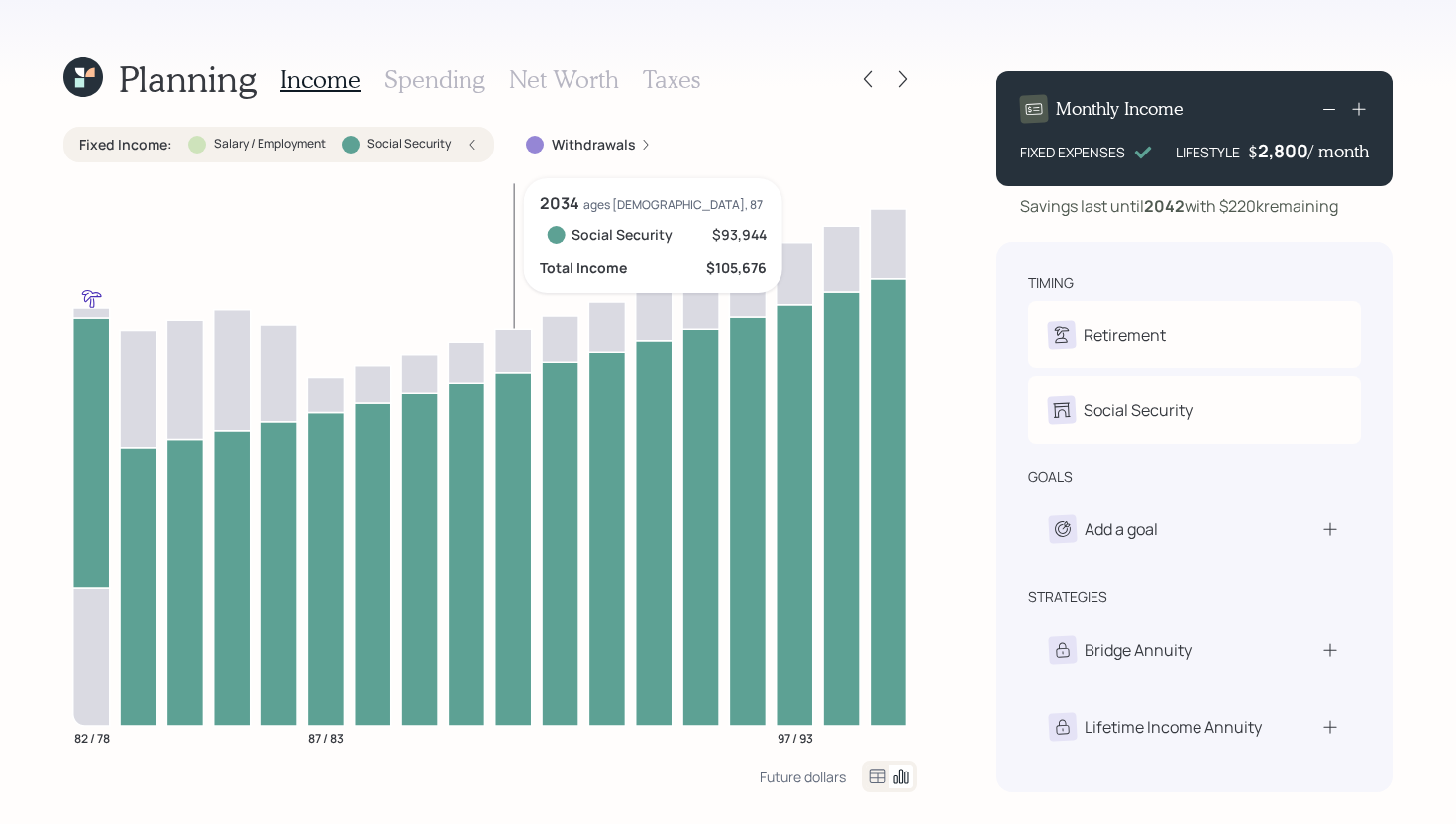 click 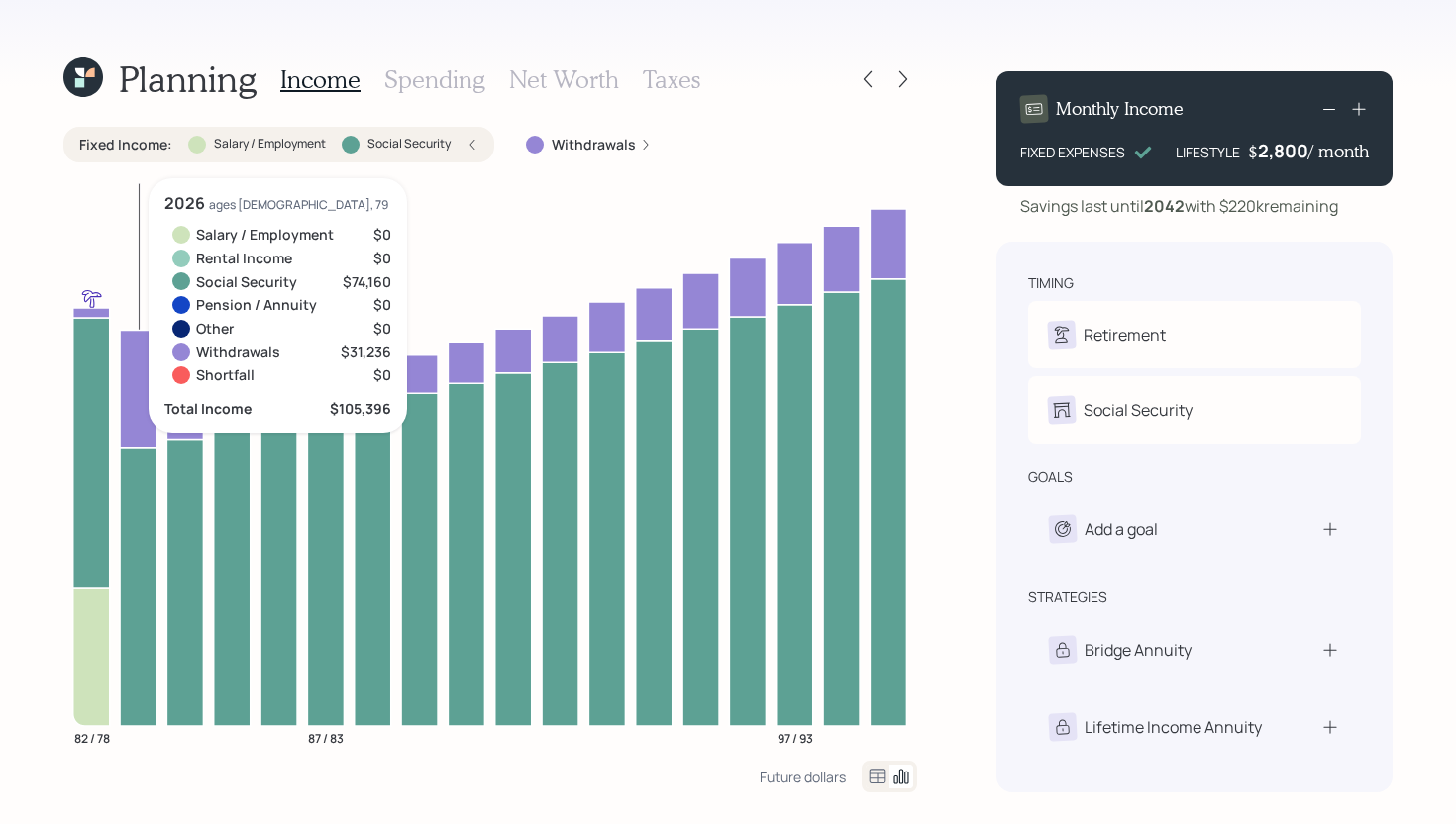 click 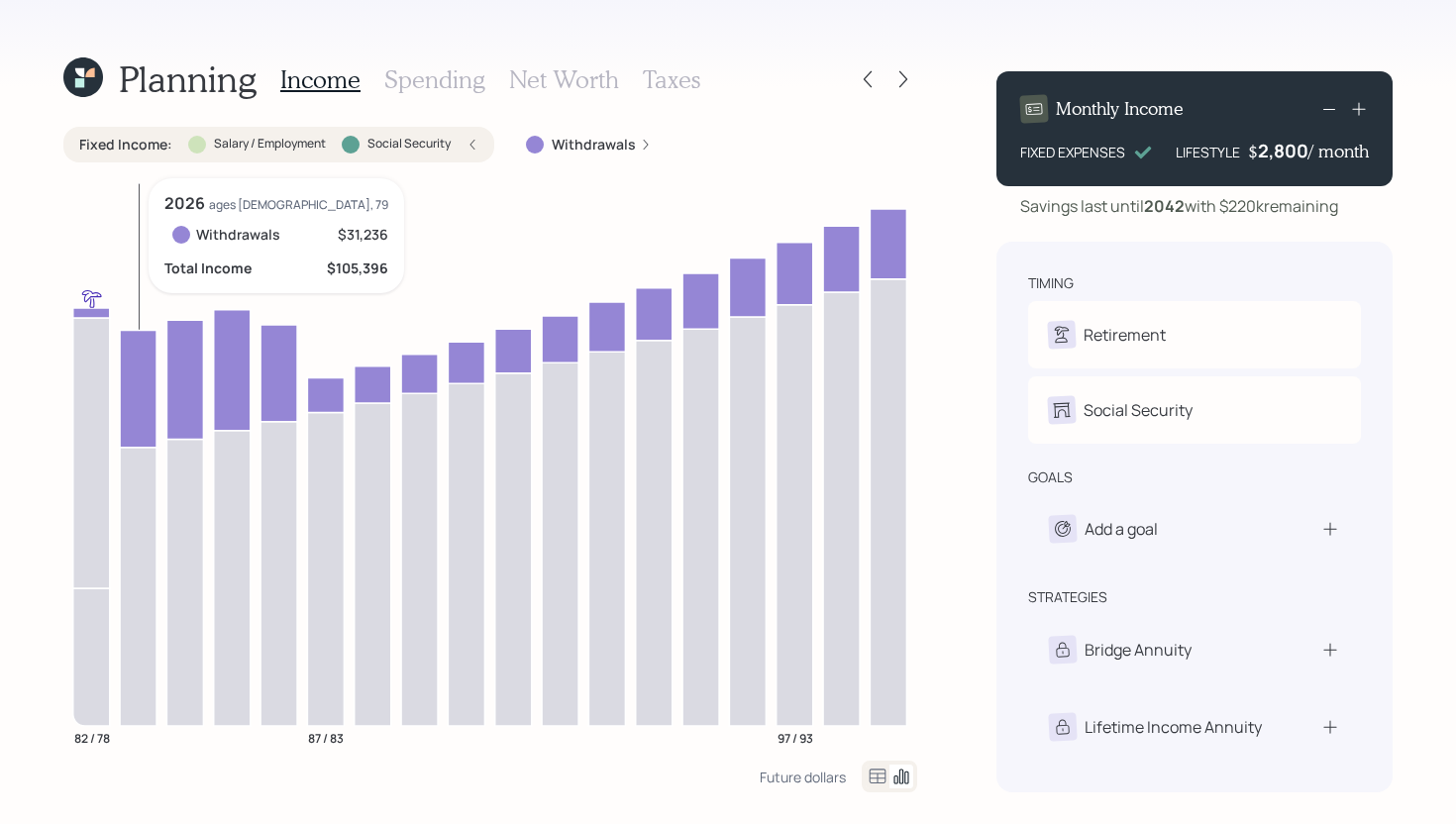 click 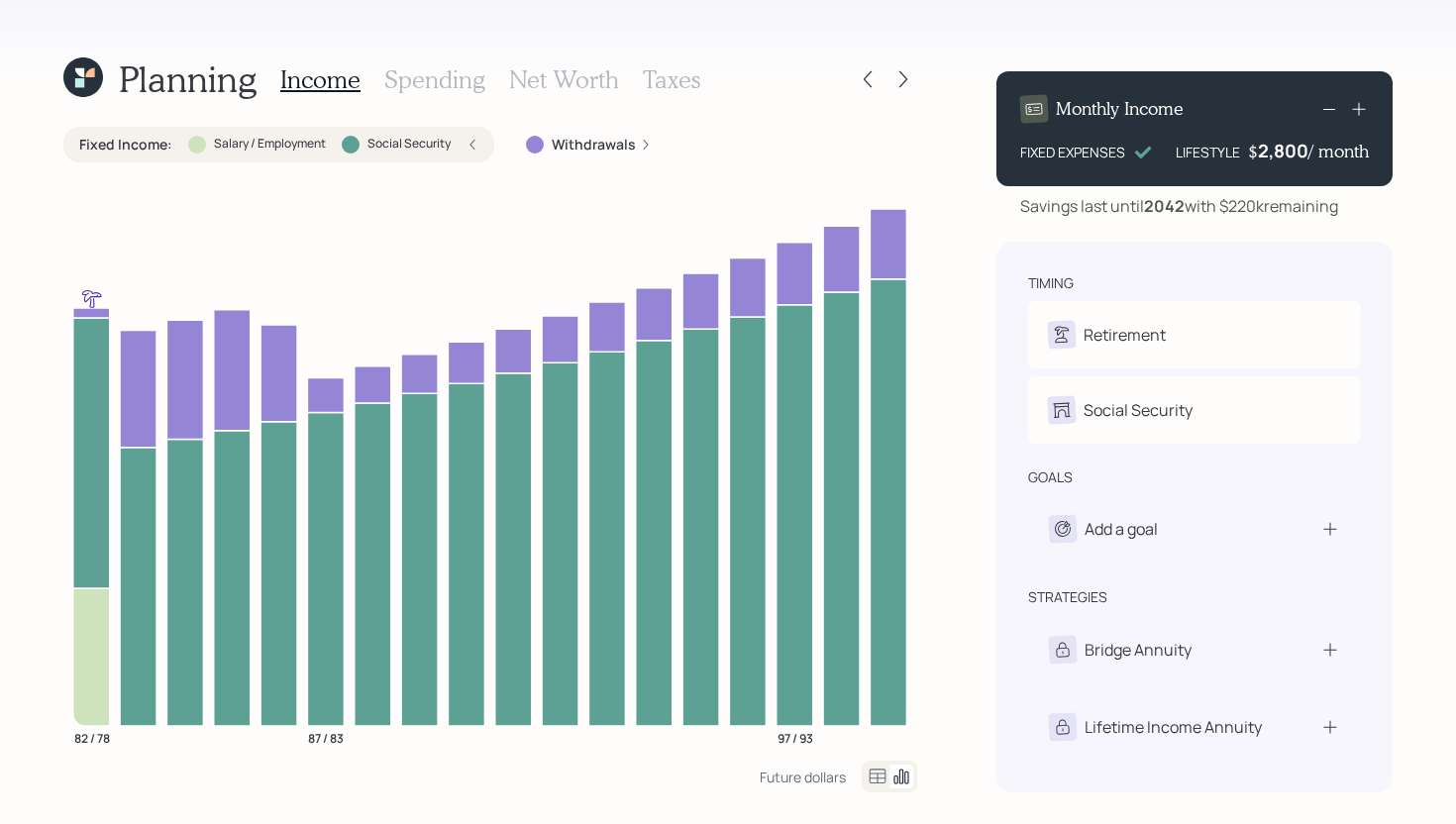 click on "Social Security" at bounding box center [409, 144] 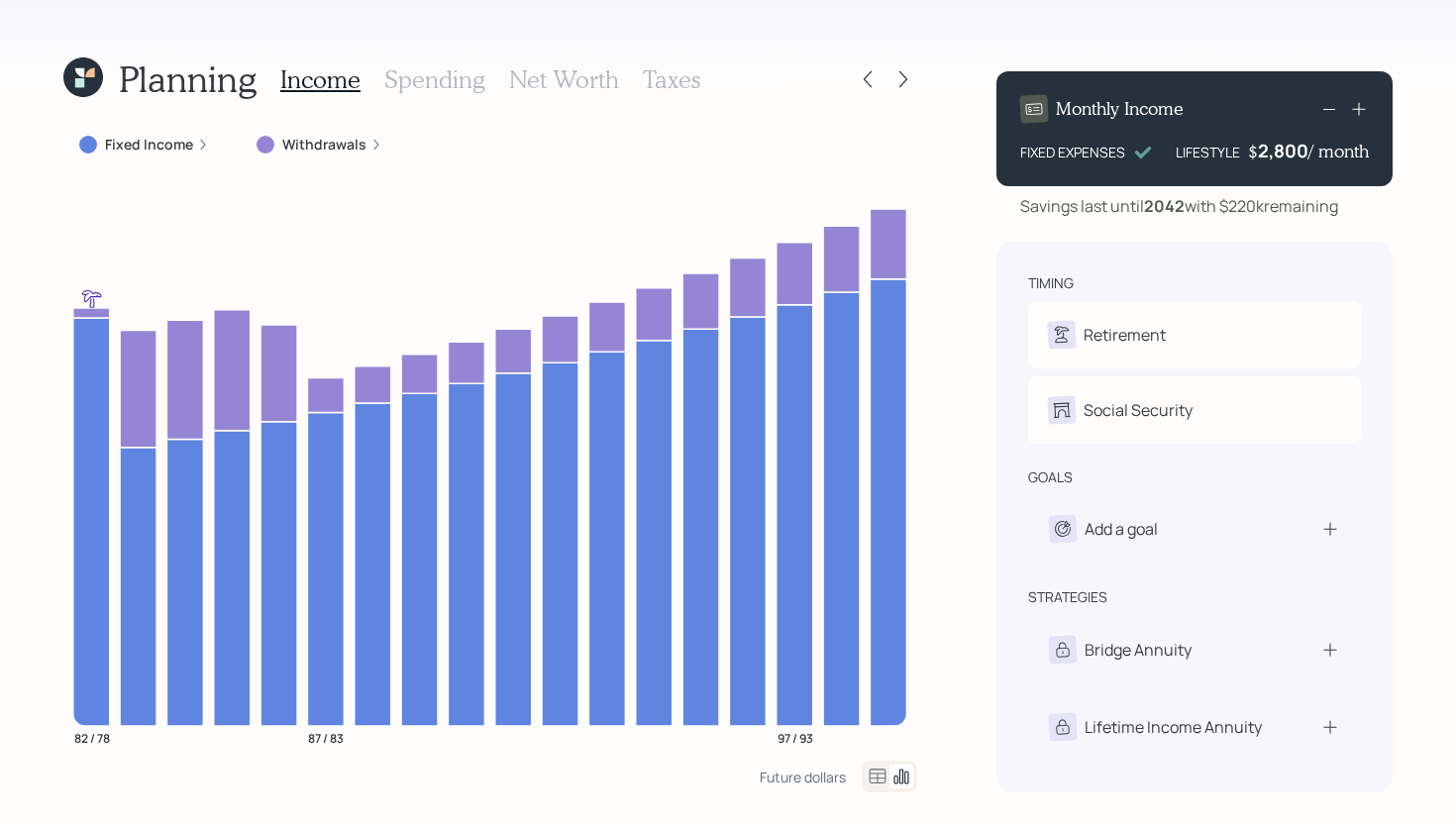 click 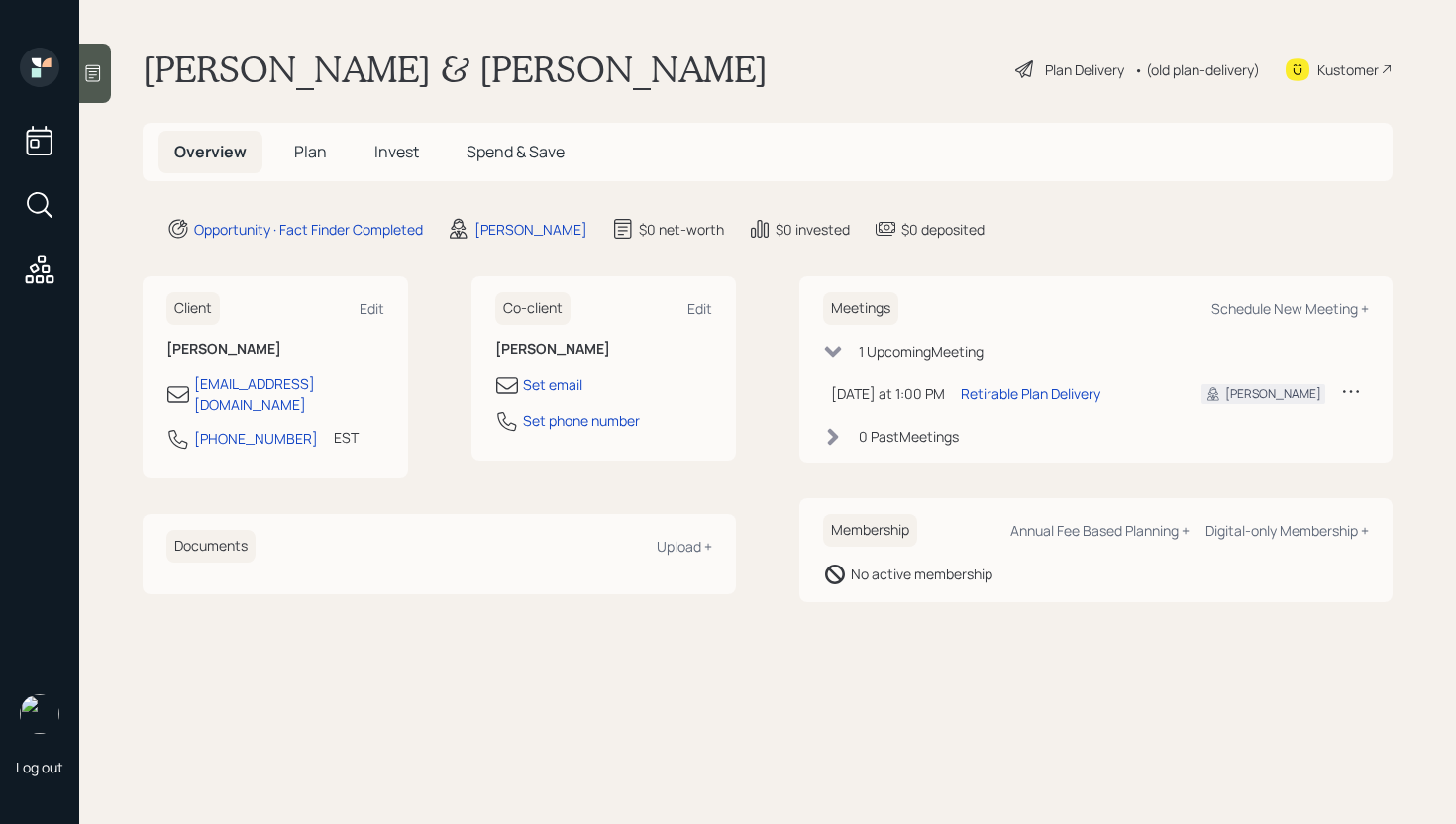 click on "Plan" at bounding box center (310, 152) 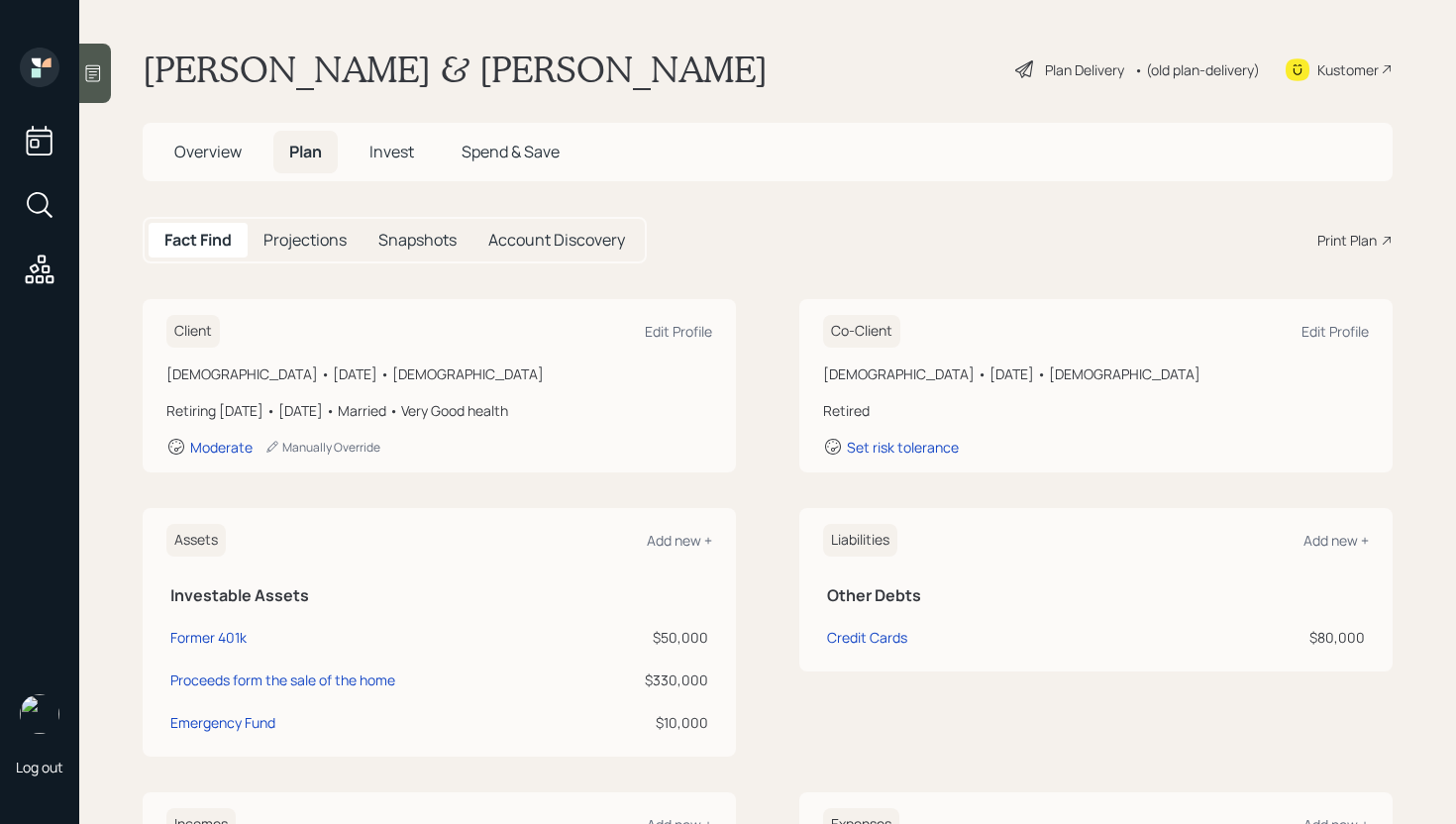 click on "Plan Delivery" at bounding box center (1085, 69) 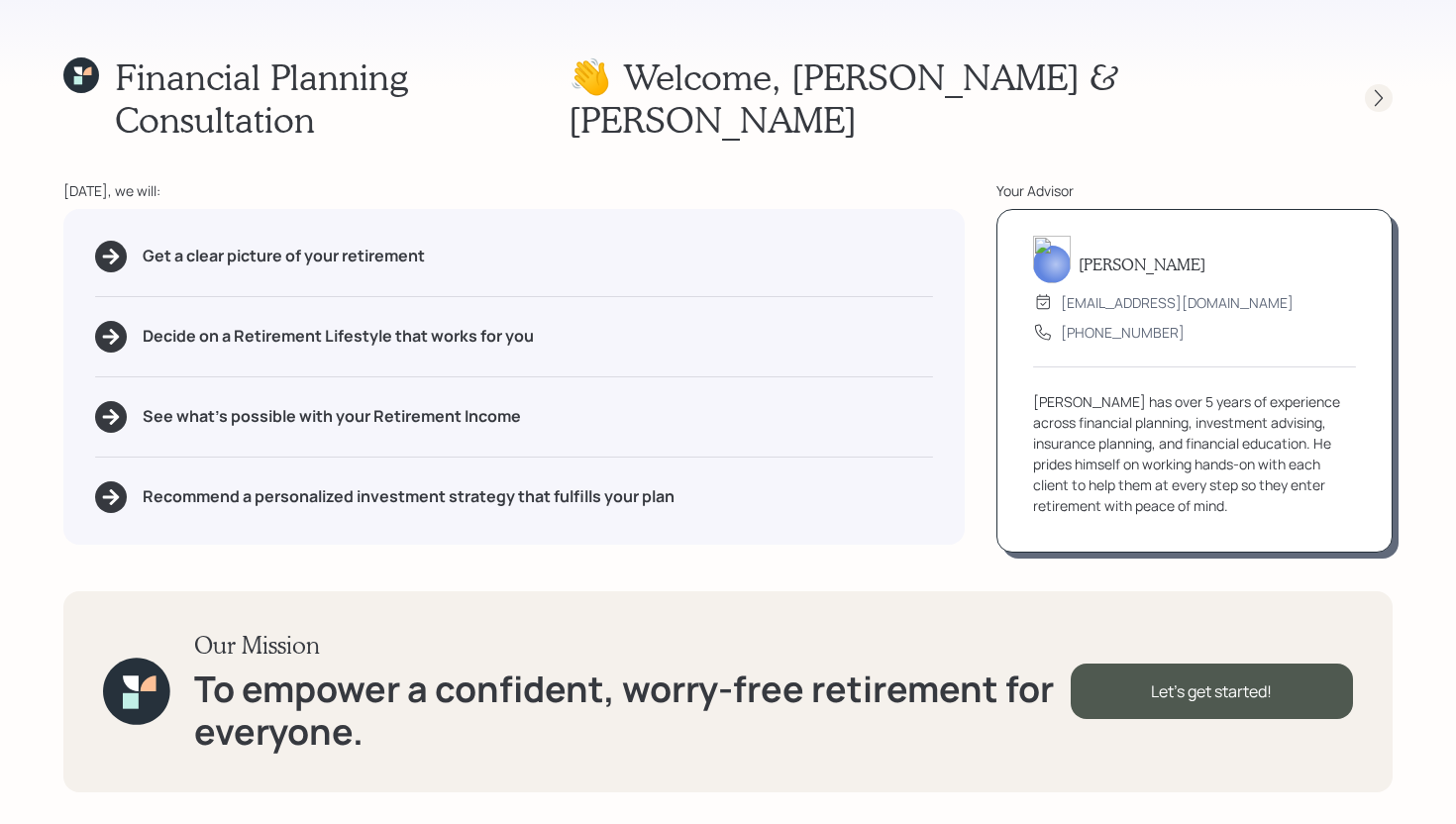 click 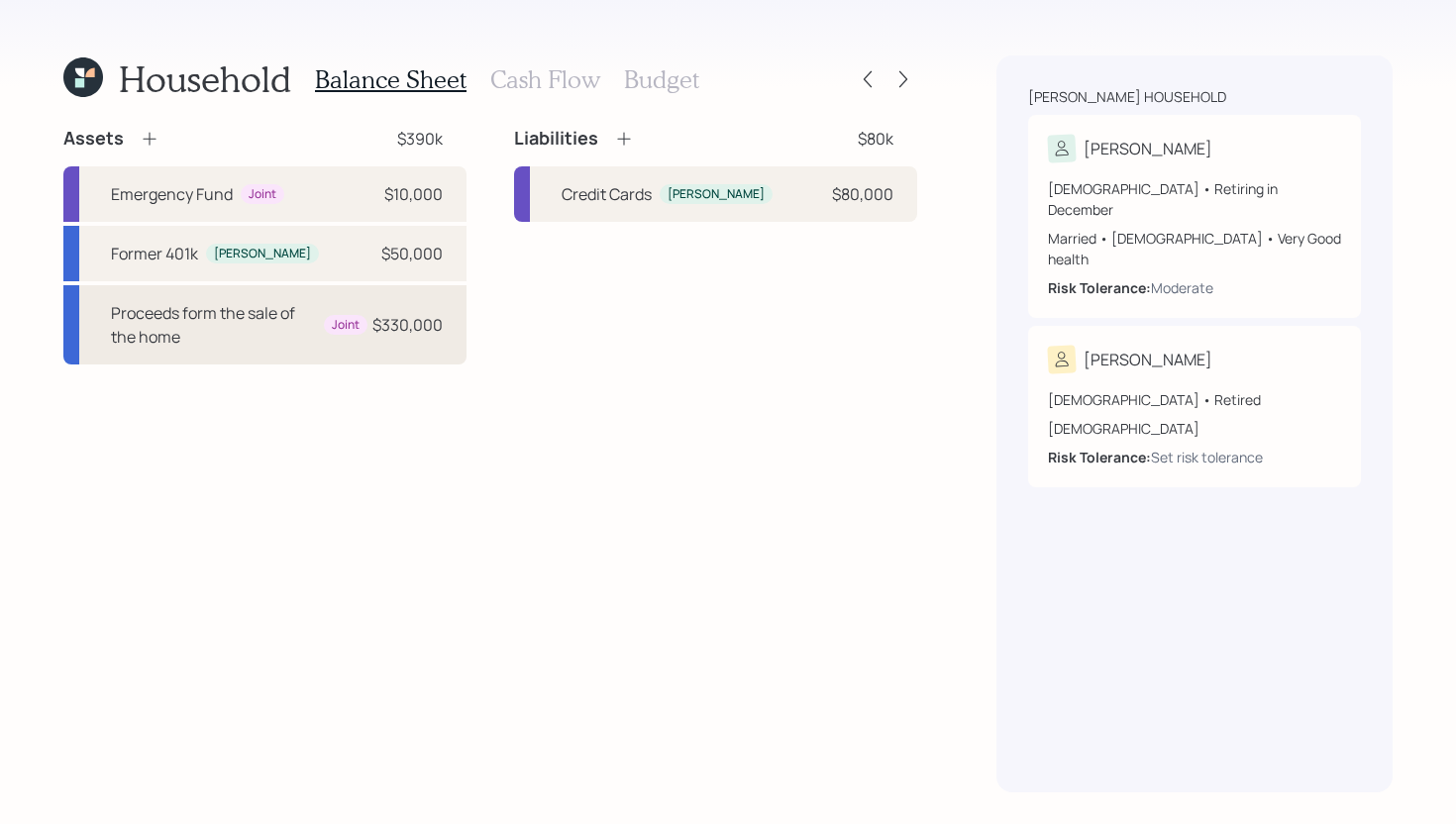 click on "Proceeds form the sale of the home Joint" at bounding box center (239, 325) 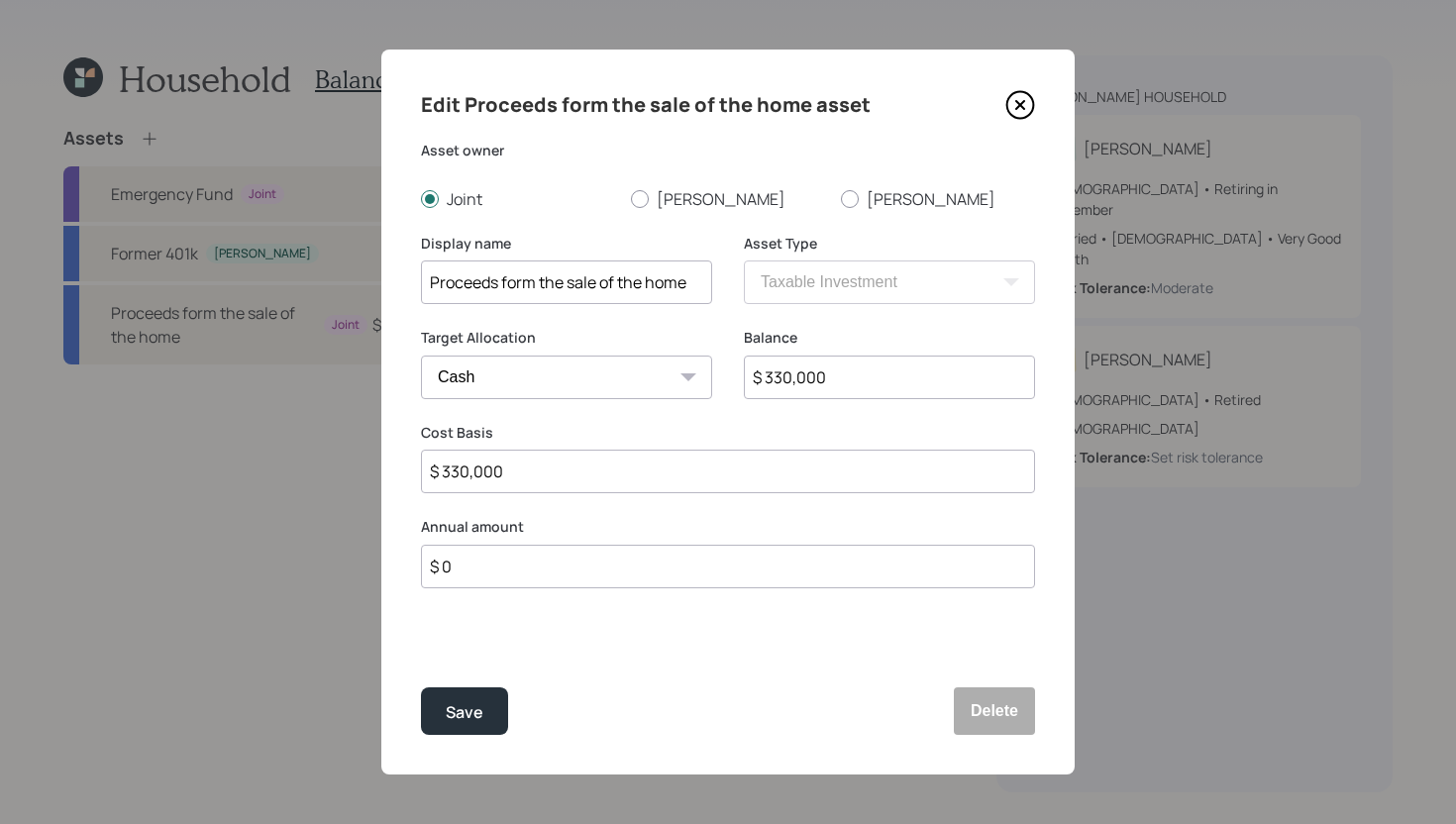 click on "$ 330,000" at bounding box center (889, 377) 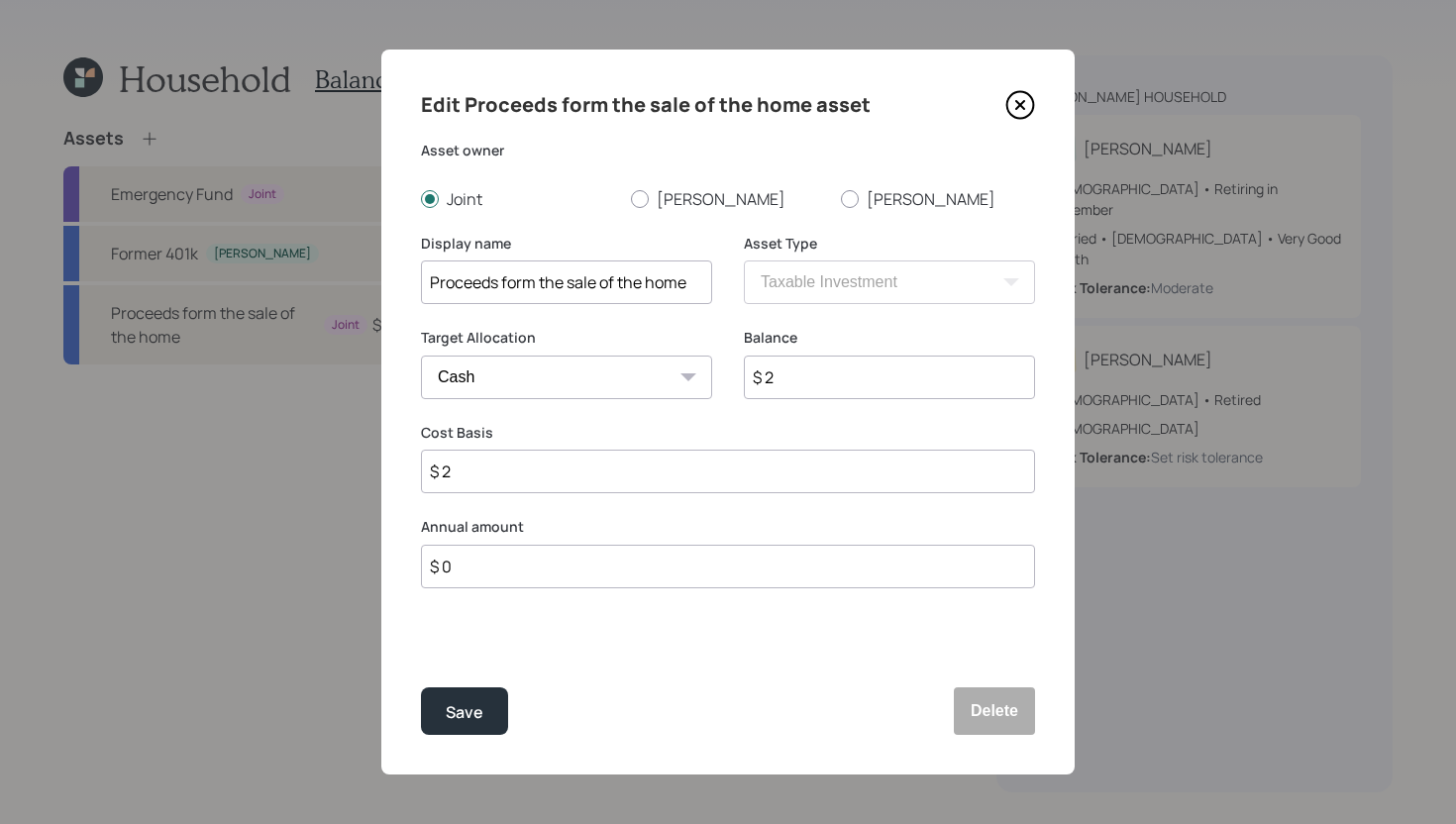 type on "$ 25" 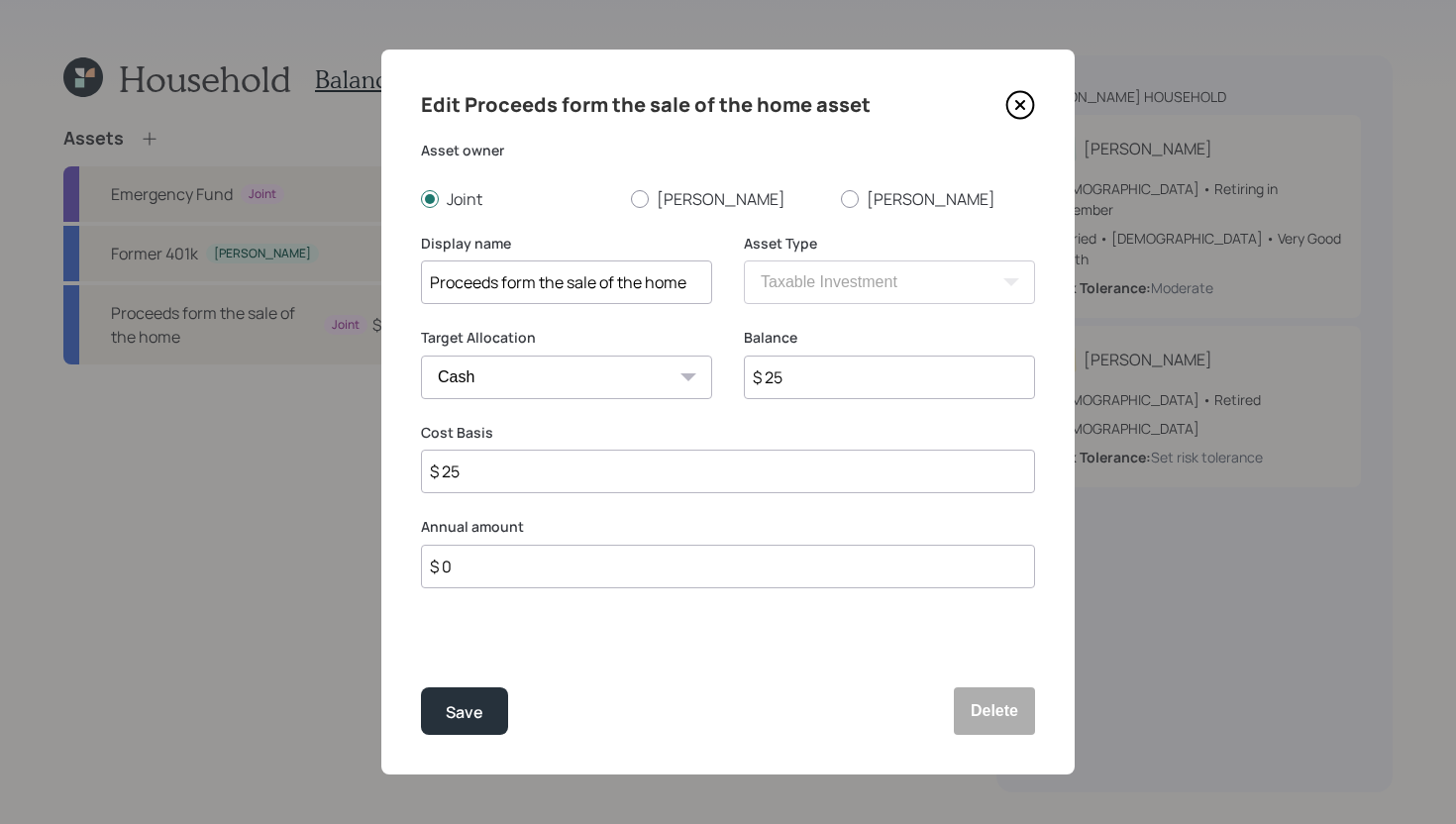 type on "$ 250" 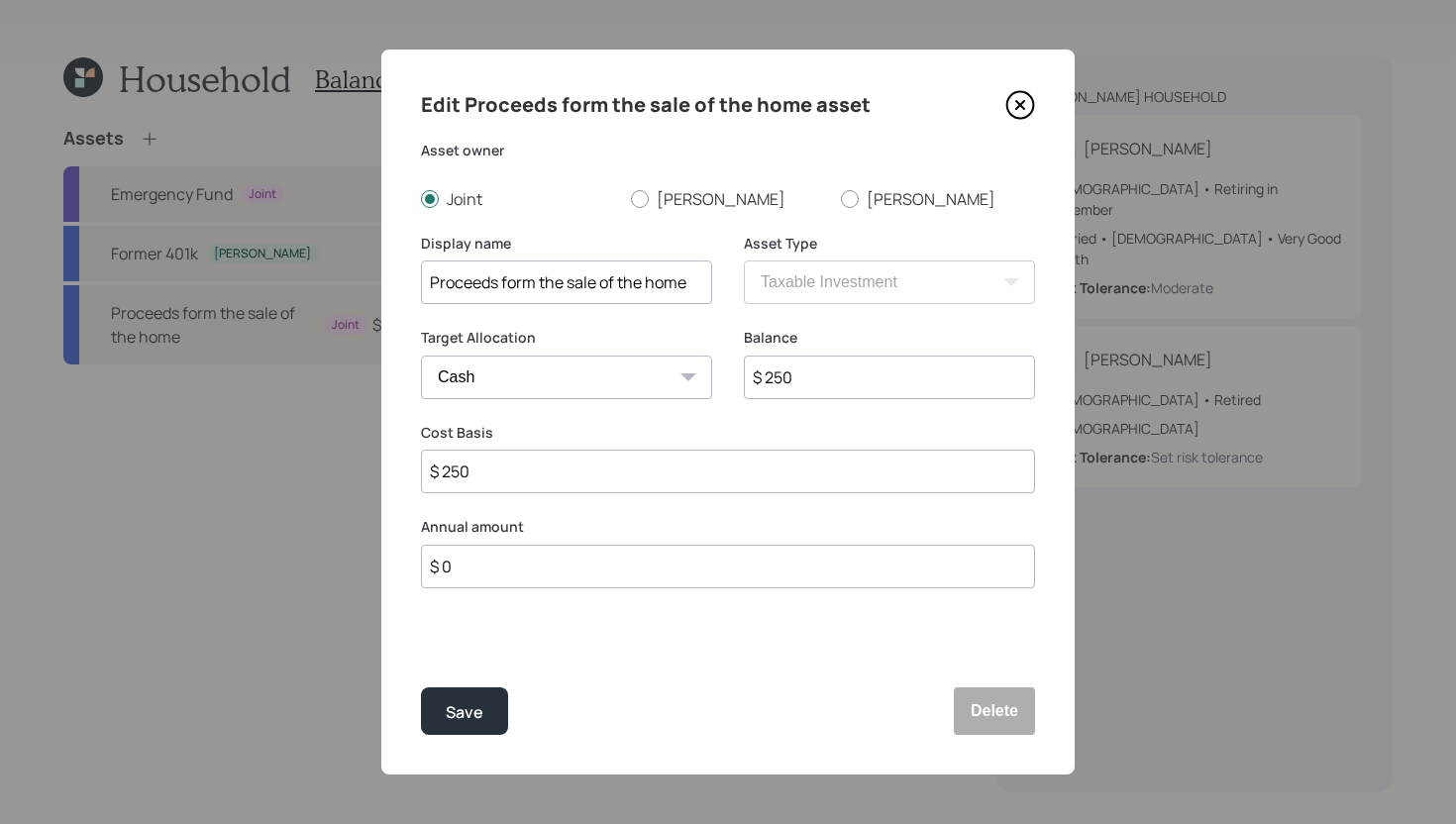 type on "$ 2,500" 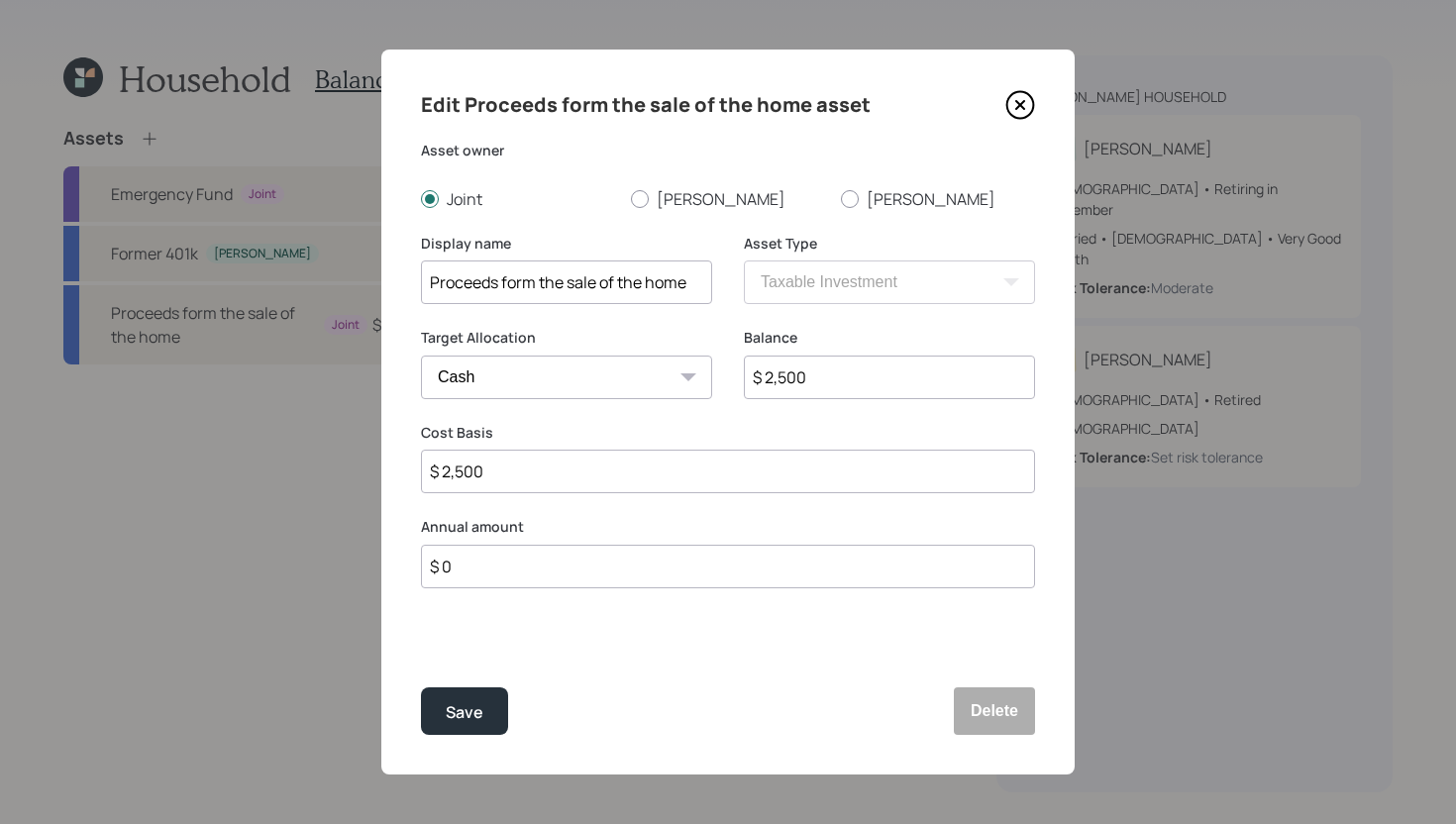 type on "$ 25,000" 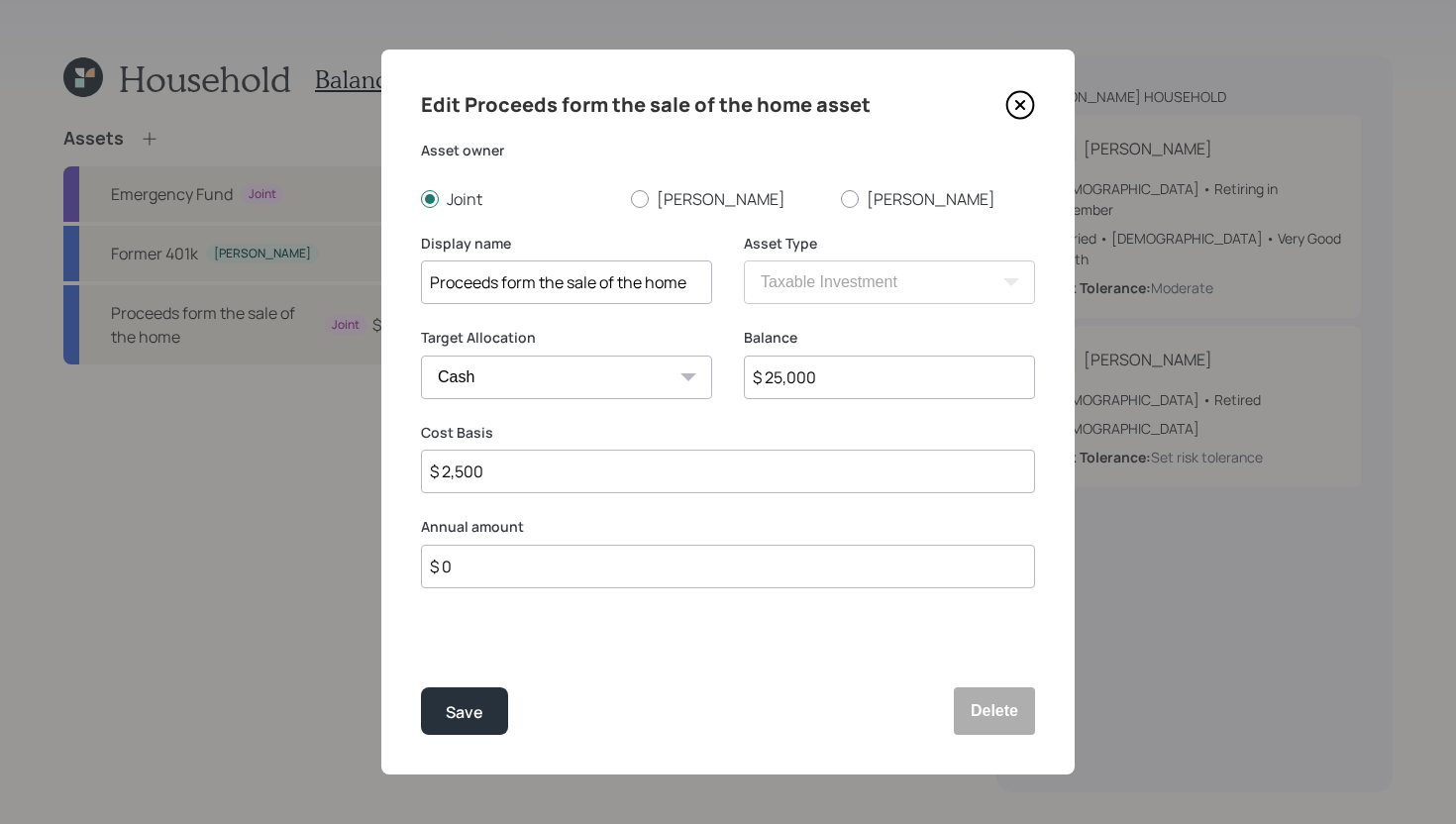 type on "$ 25,000" 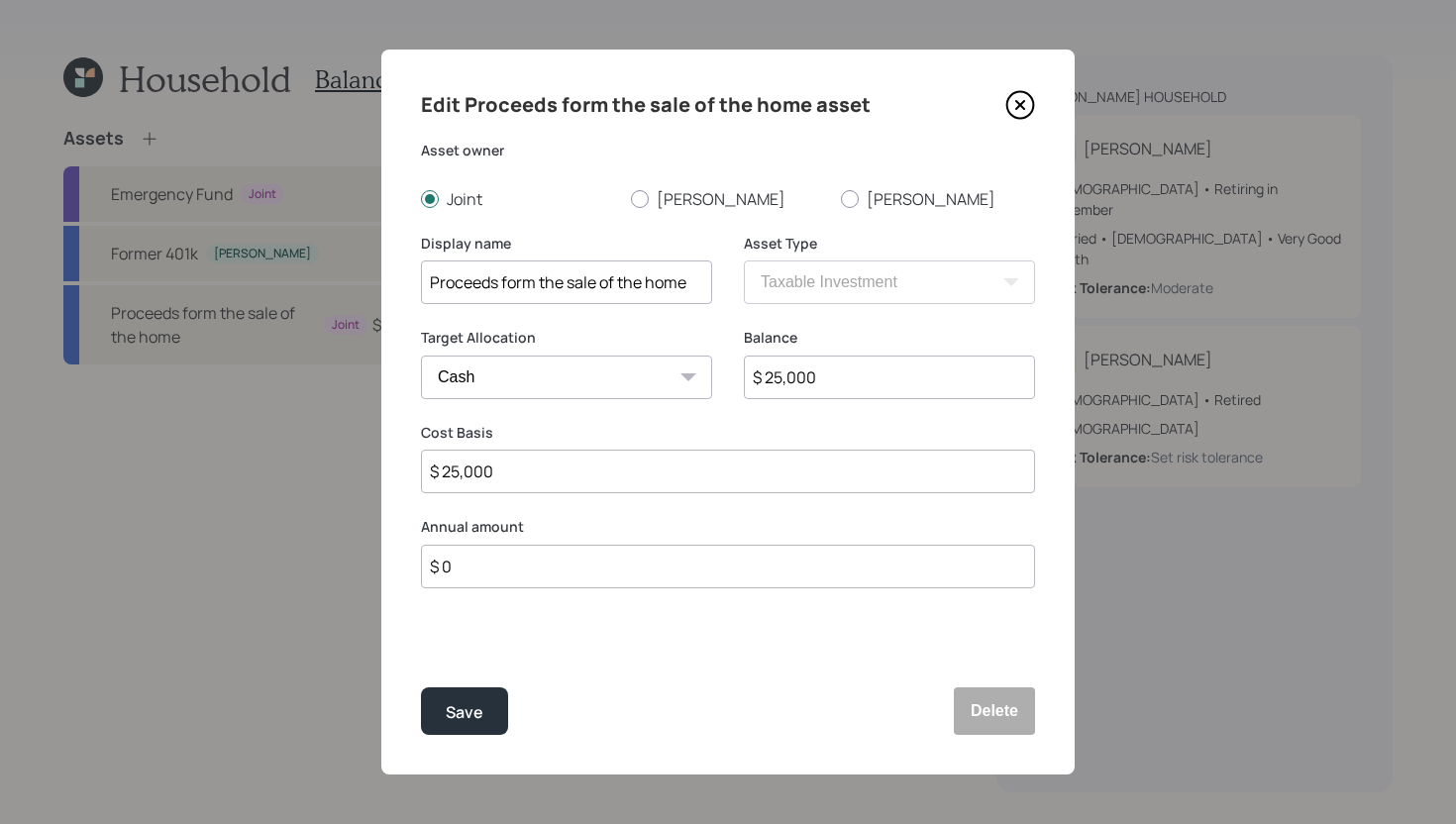 type on "$ 250,000" 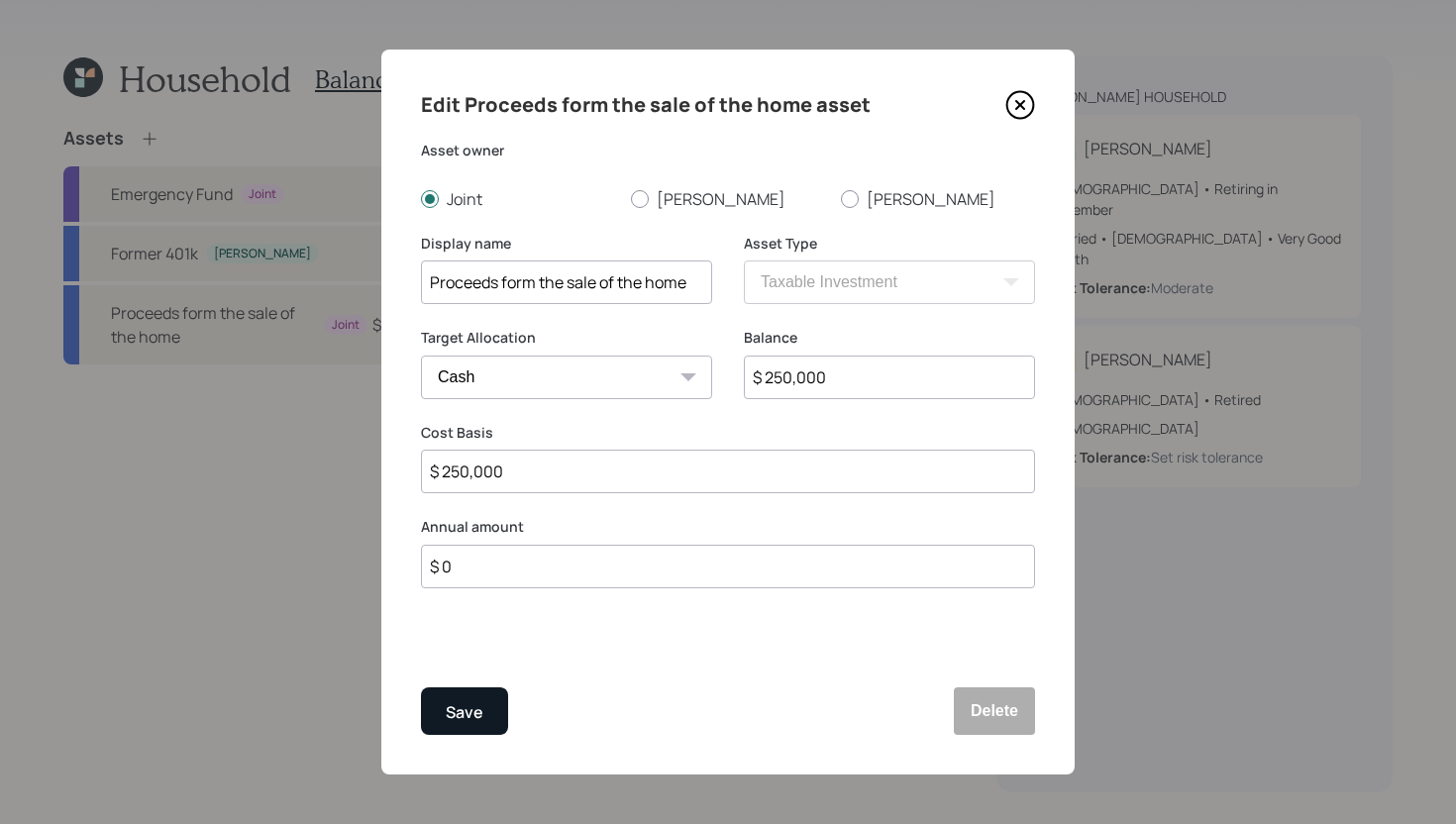 type on "$ 250,000" 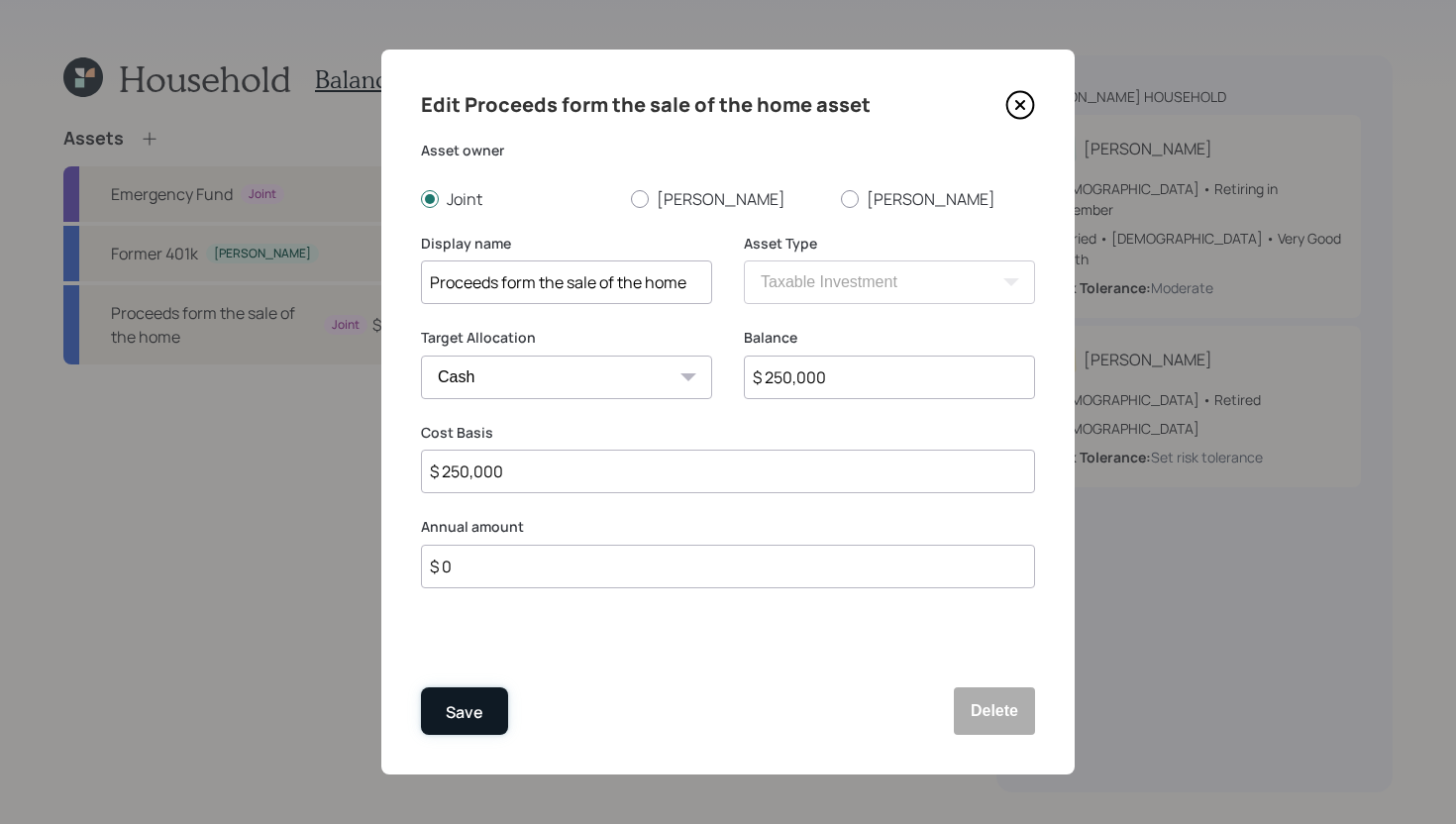 click on "Save" at bounding box center [465, 712] 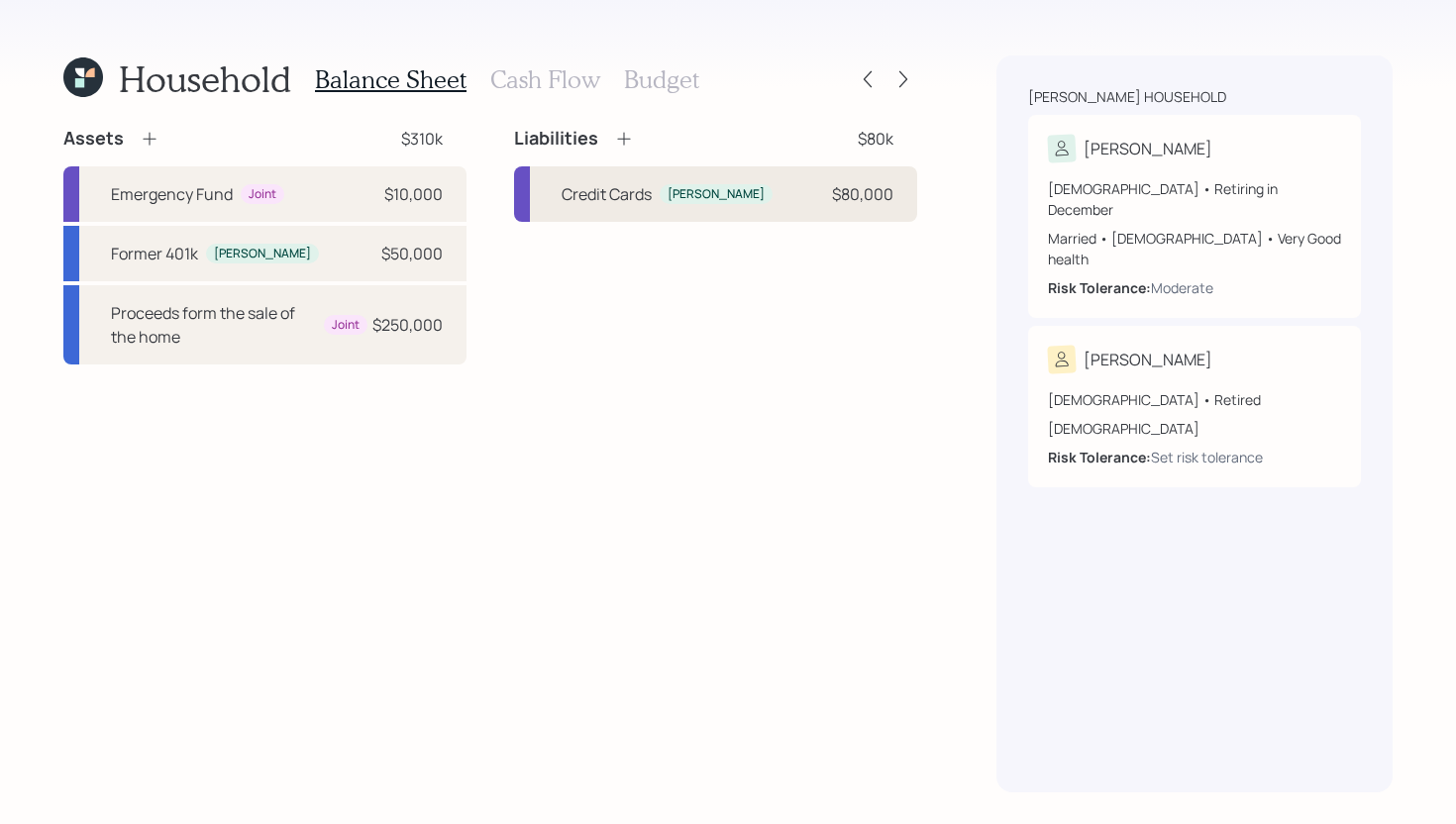 click on "Credit Cards Marion $80,000" at bounding box center (715, 194) 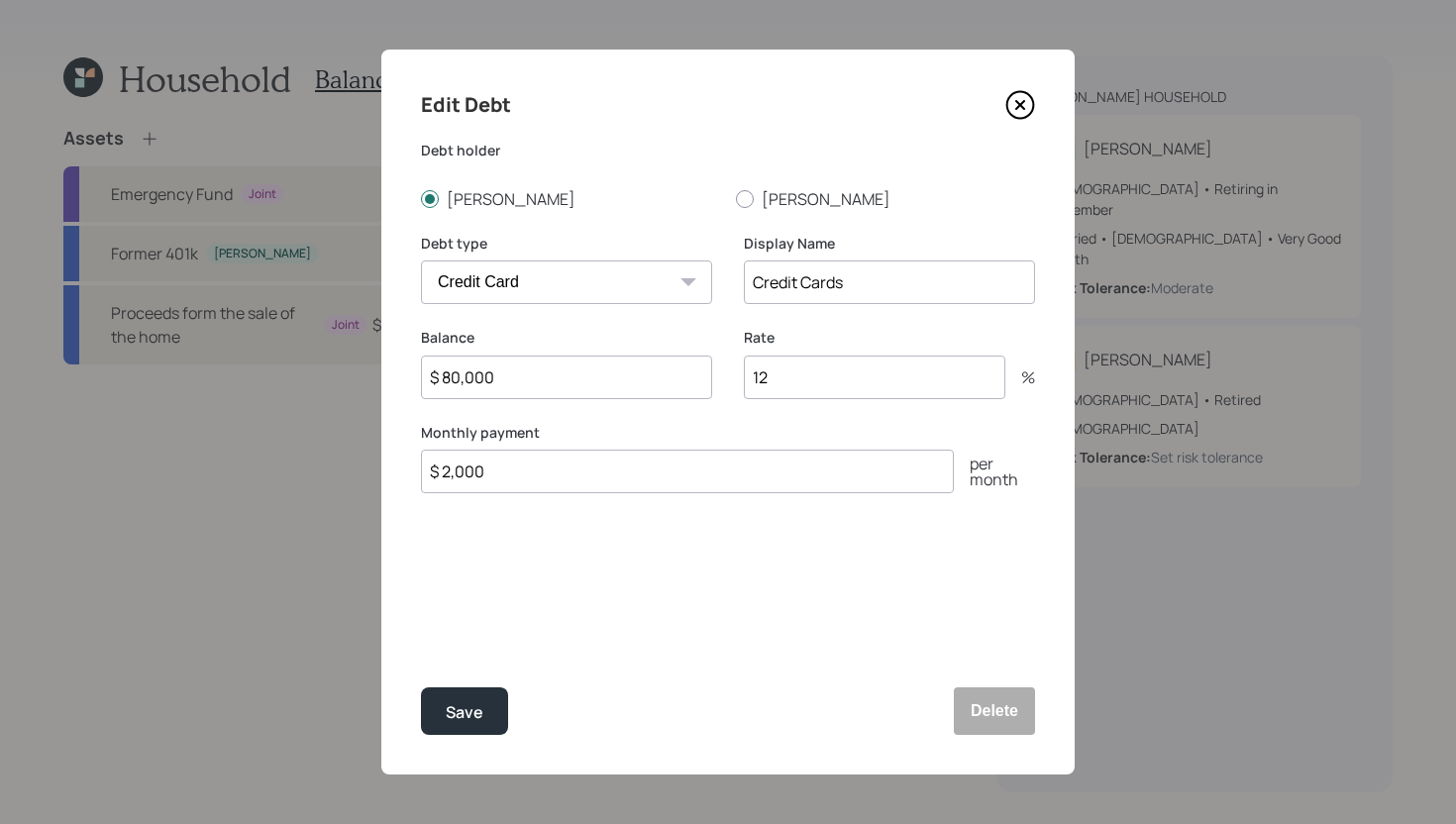 click on "$ 80,000" at bounding box center [567, 377] 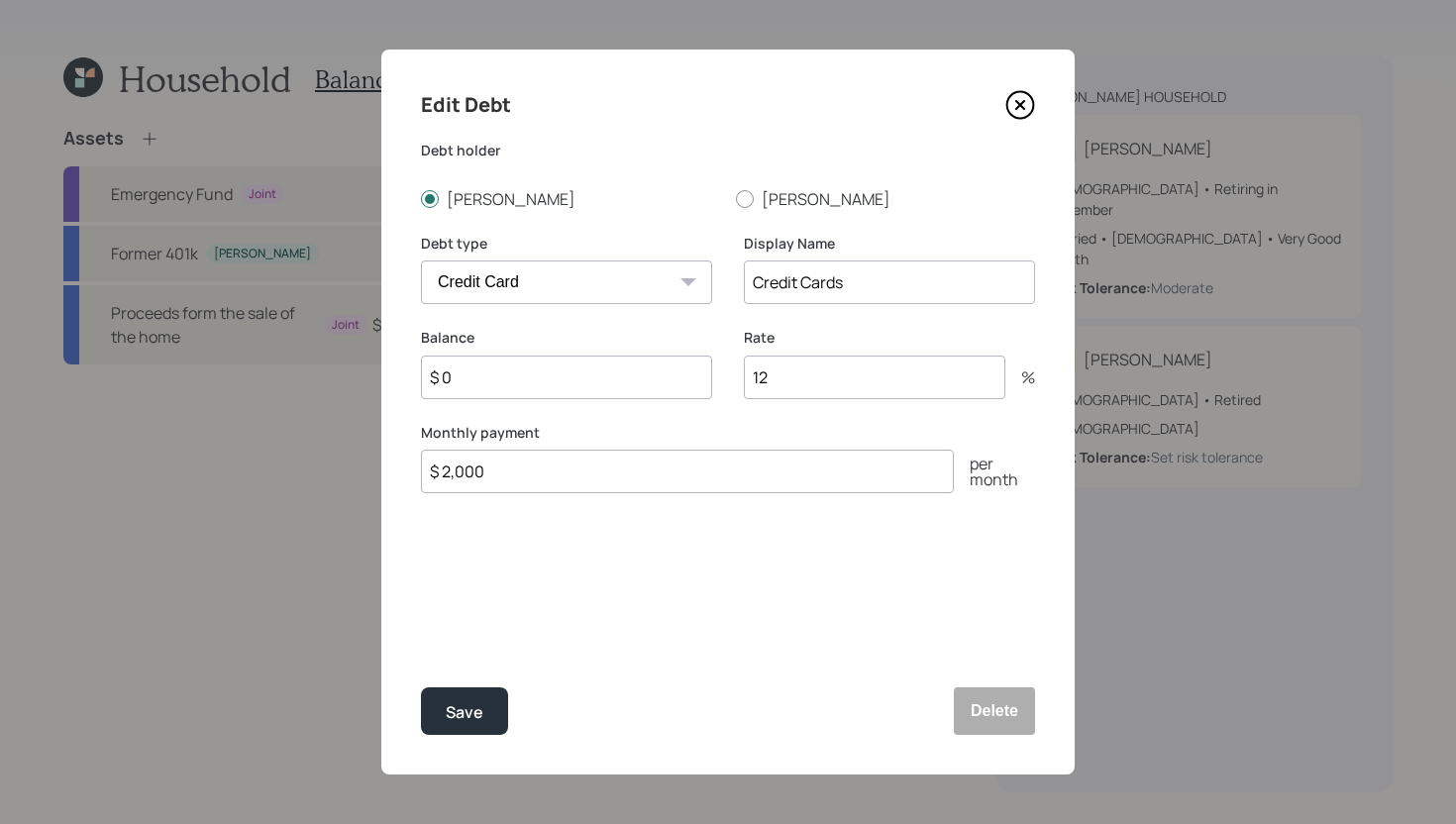 type on "$ 0" 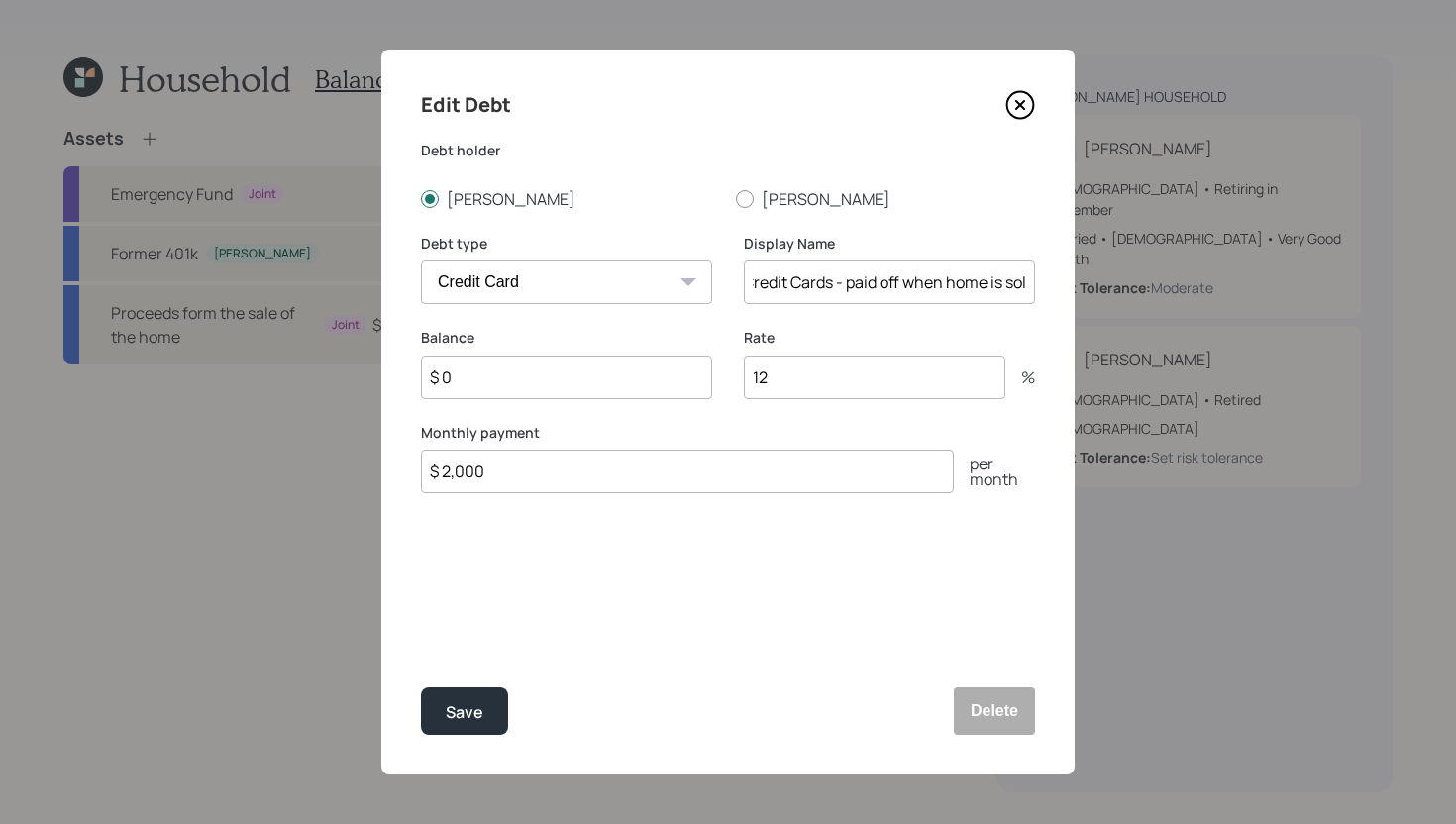 scroll, scrollTop: 0, scrollLeft: 23, axis: horizontal 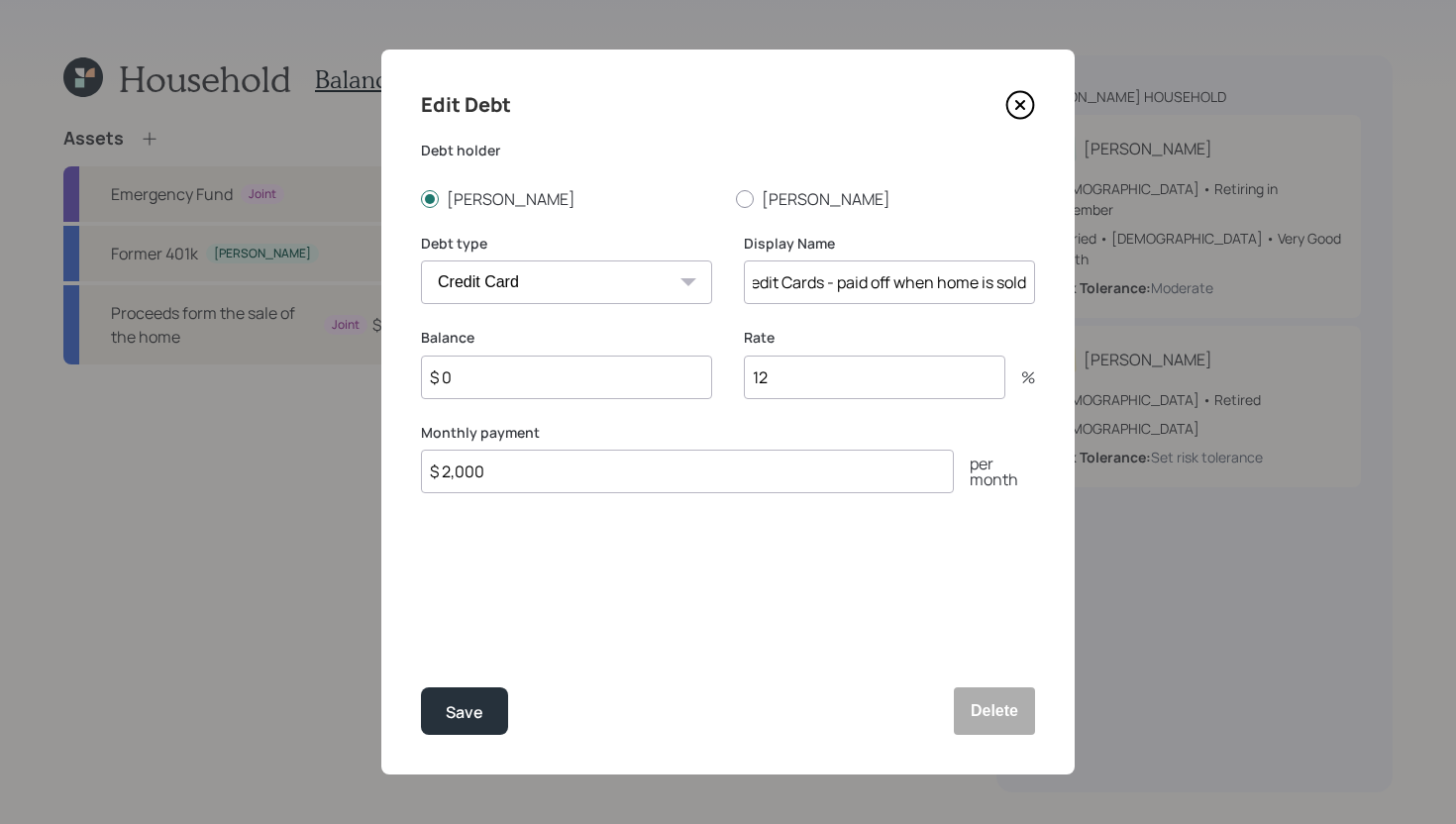 type on "Credit Cards - paid off when home is sold" 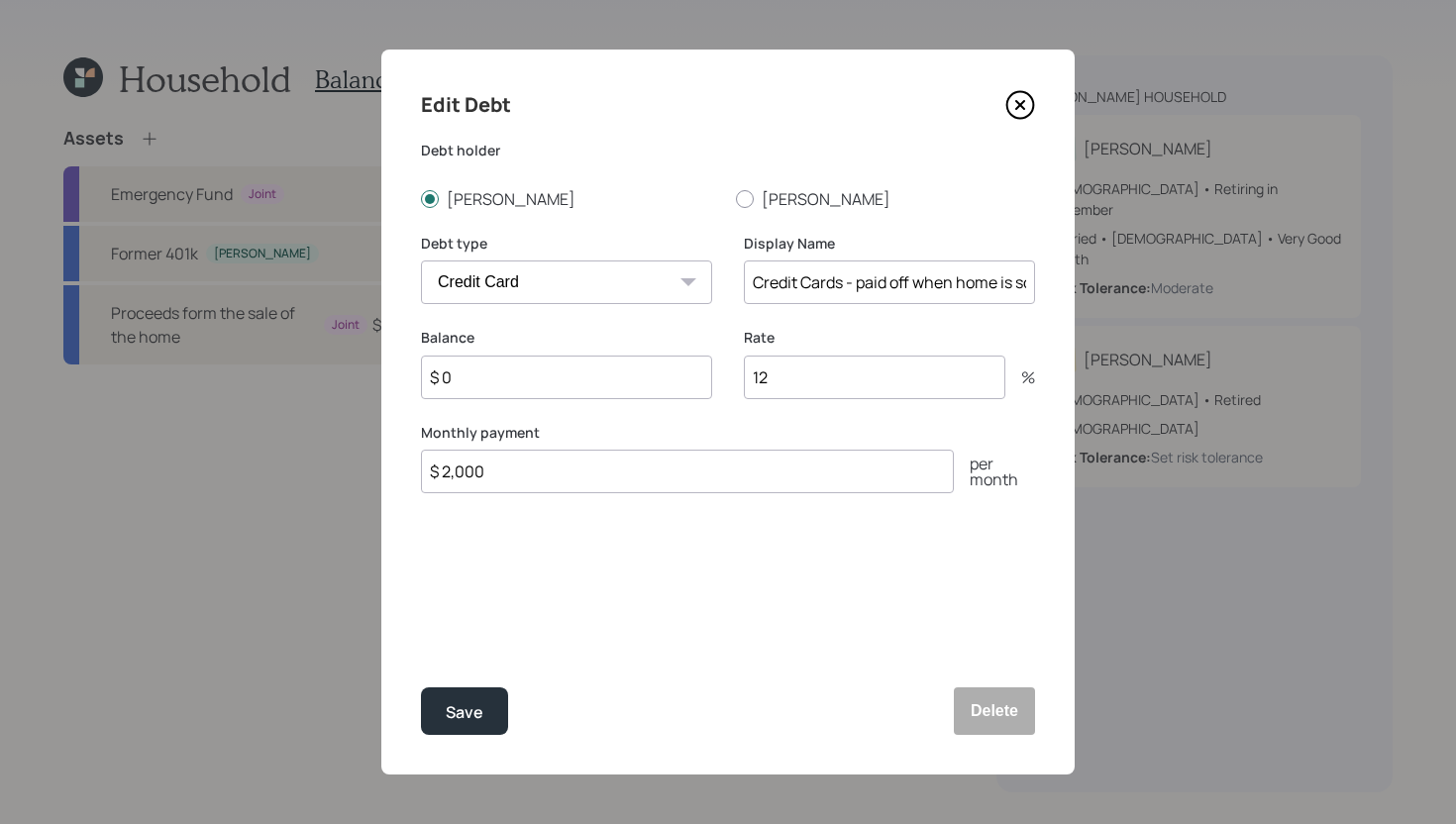 click on "$ 2,000" at bounding box center [687, 471] 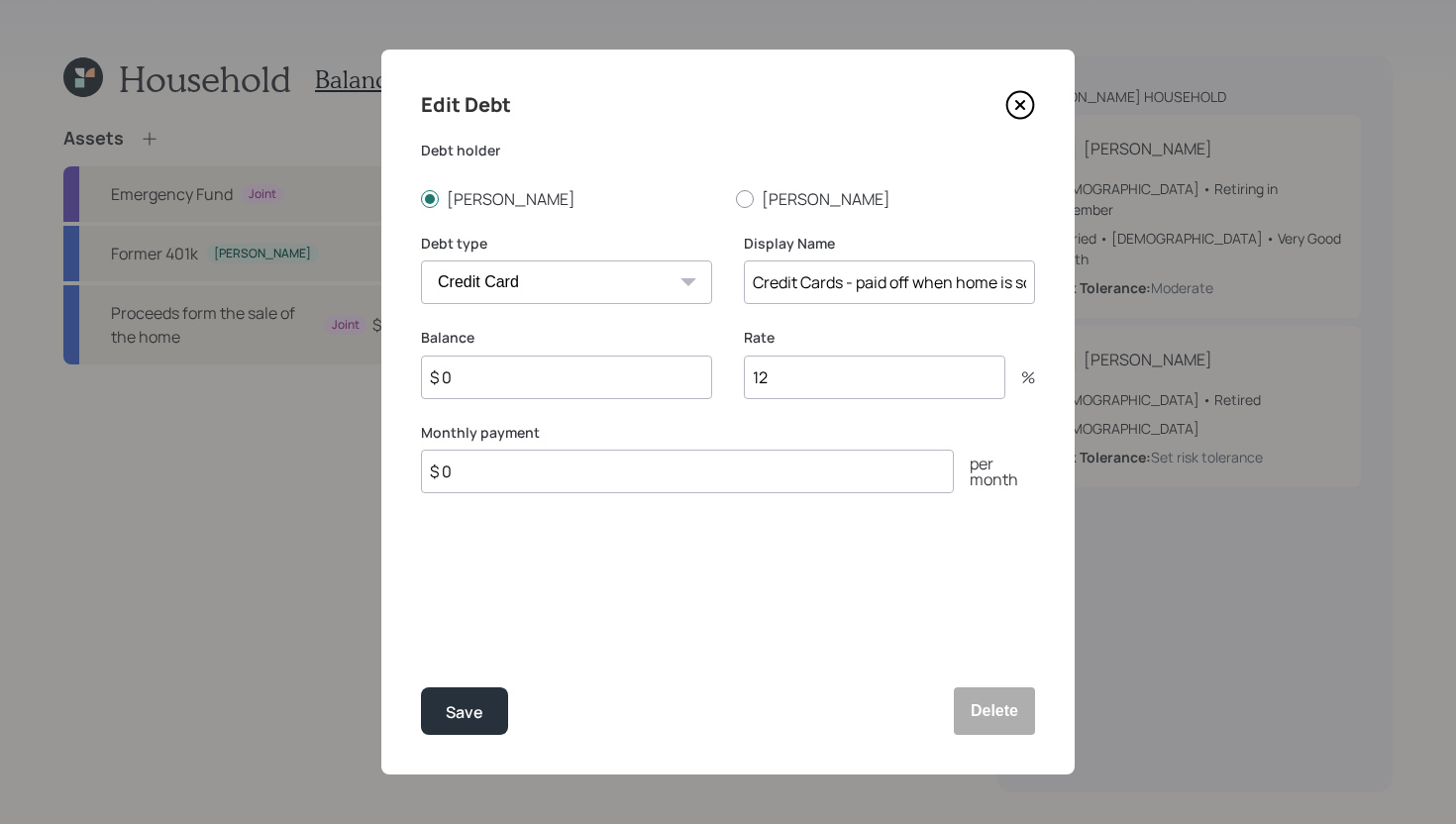 type on "$ 0" 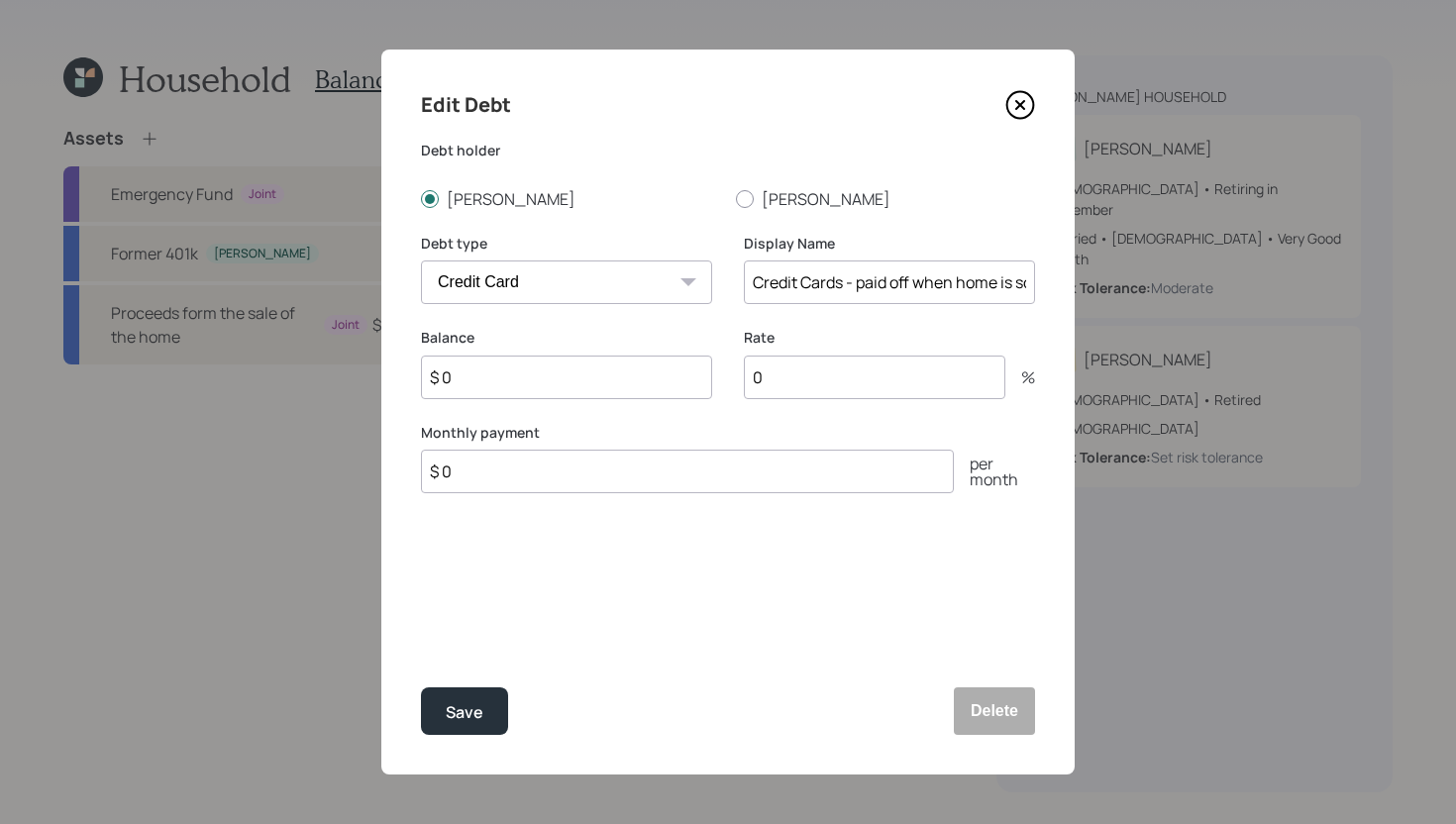 type on "0" 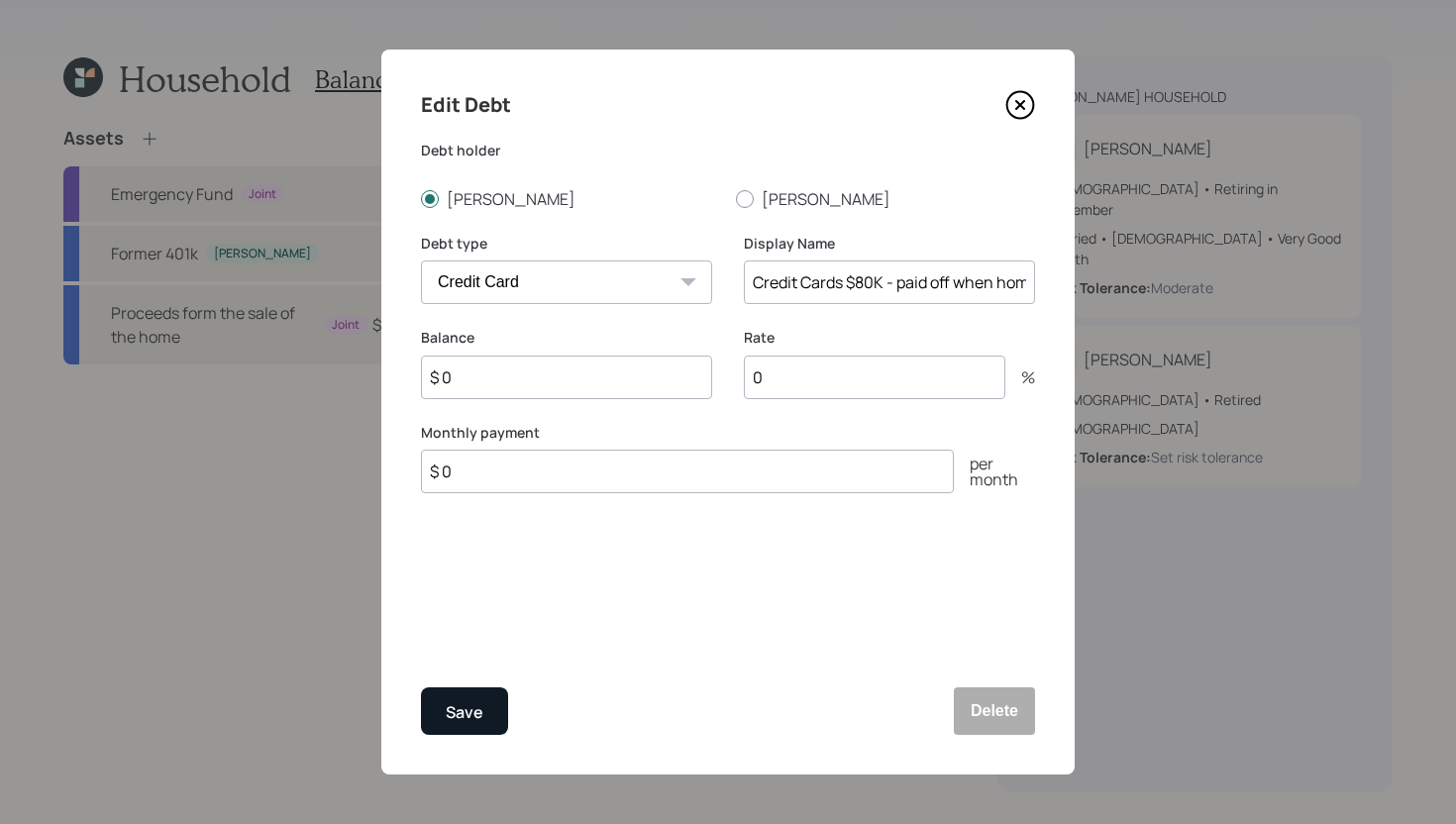 type on "Credit Cards $80K - paid off when home is sold" 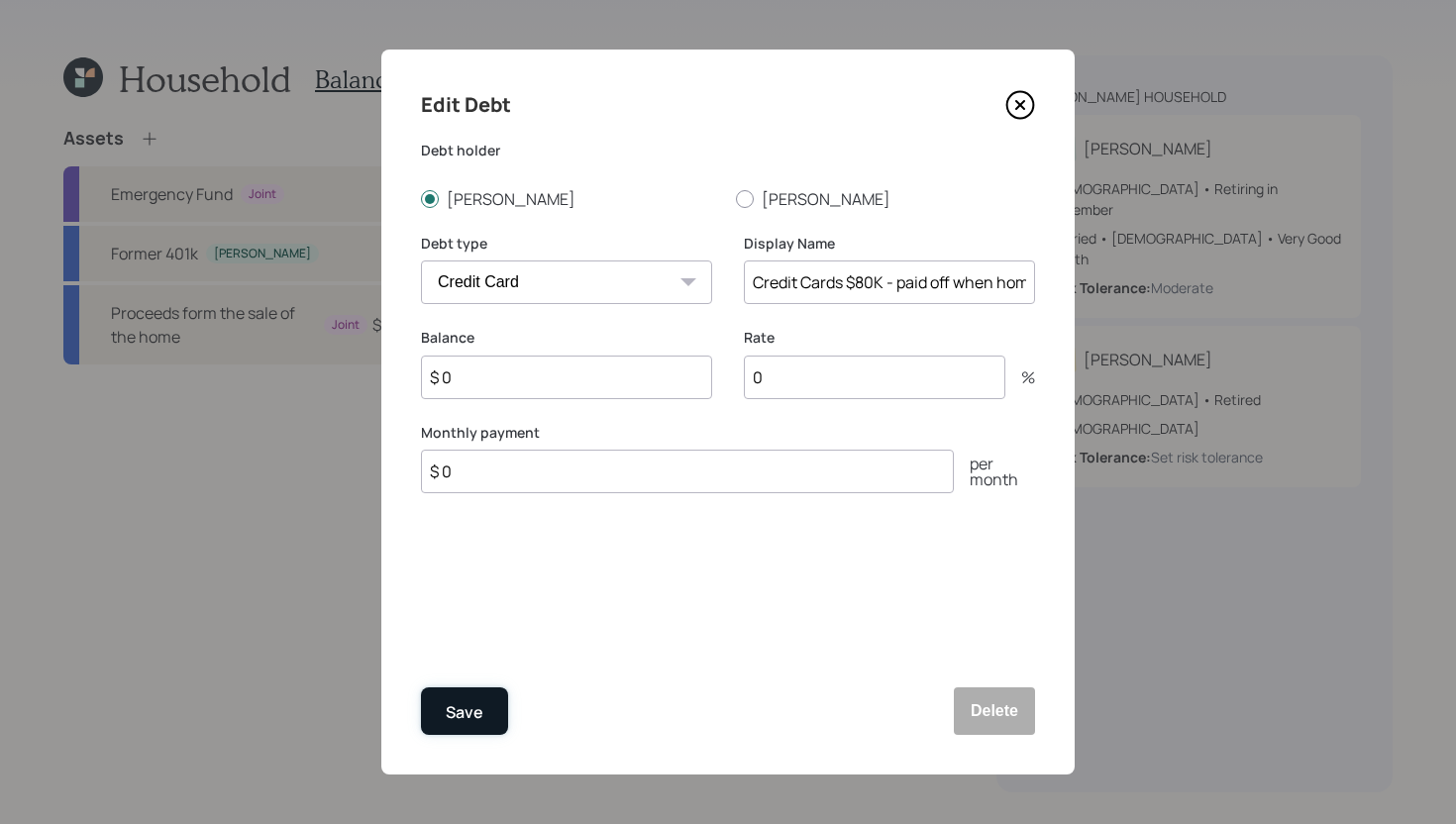 click on "Save" at bounding box center (465, 711) 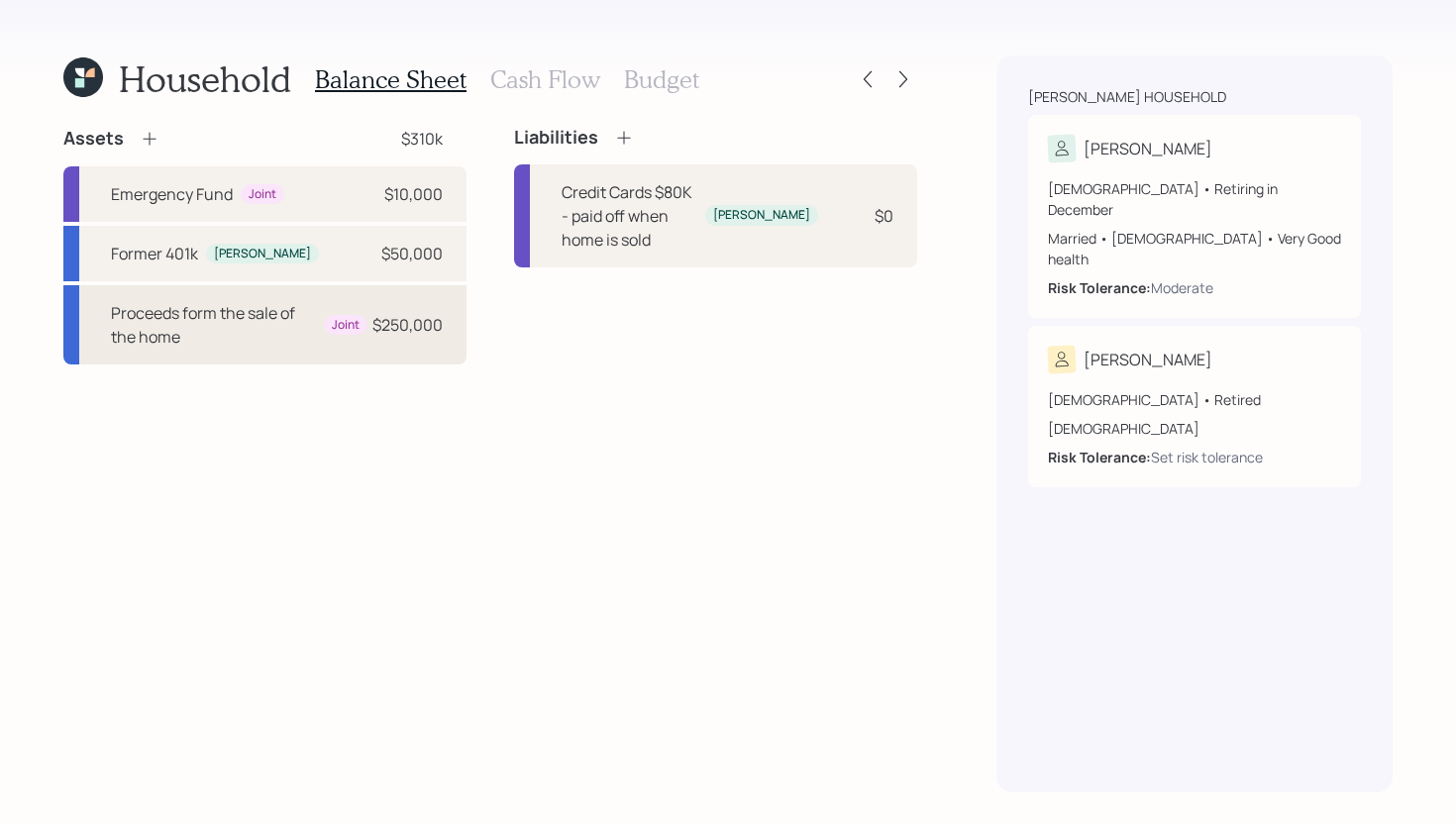 click on "Proceeds form the sale of the home" at bounding box center [213, 325] 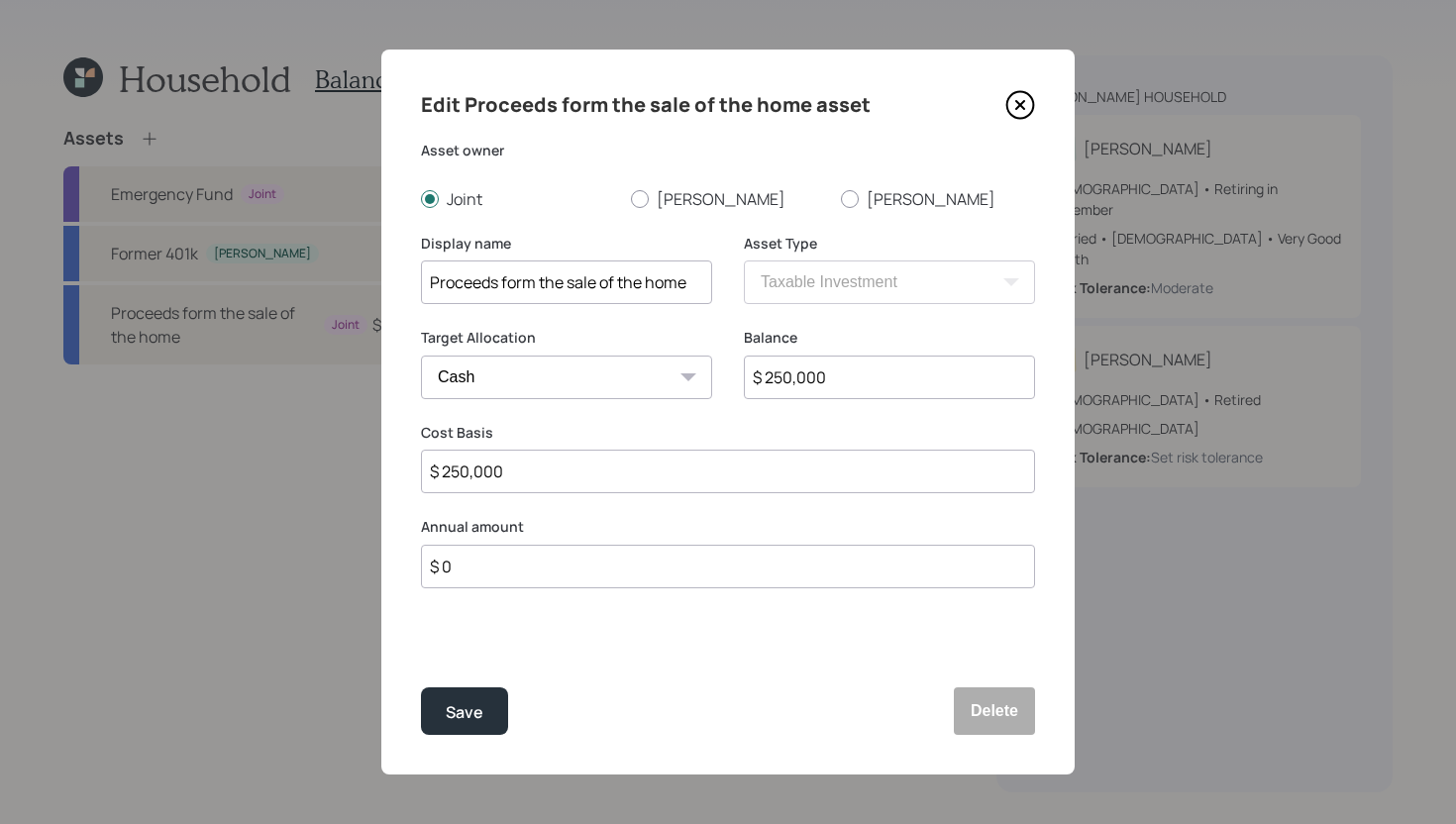 click on "Proceeds form the sale of the home" at bounding box center (567, 282) 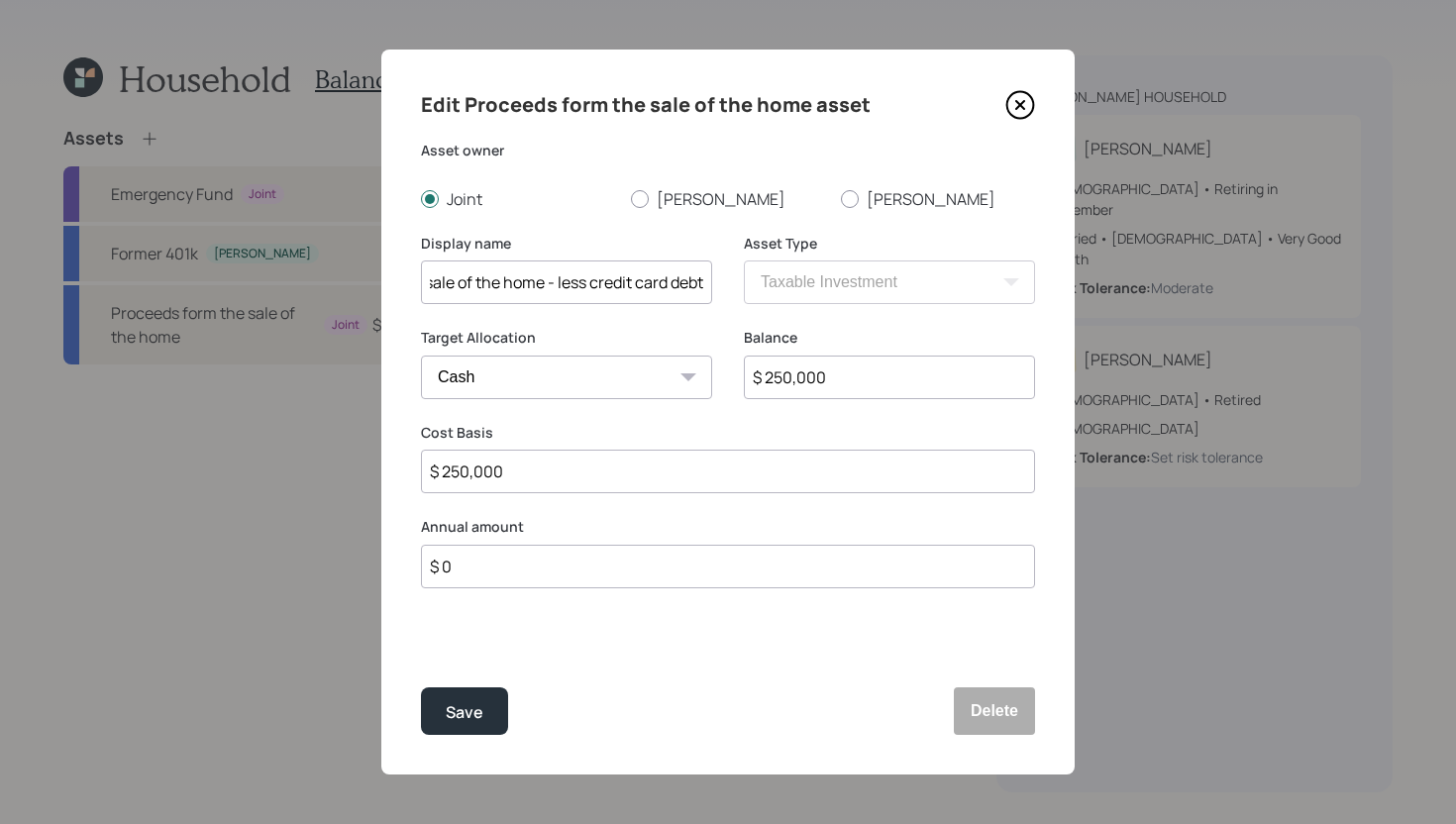 scroll, scrollTop: 0, scrollLeft: 148, axis: horizontal 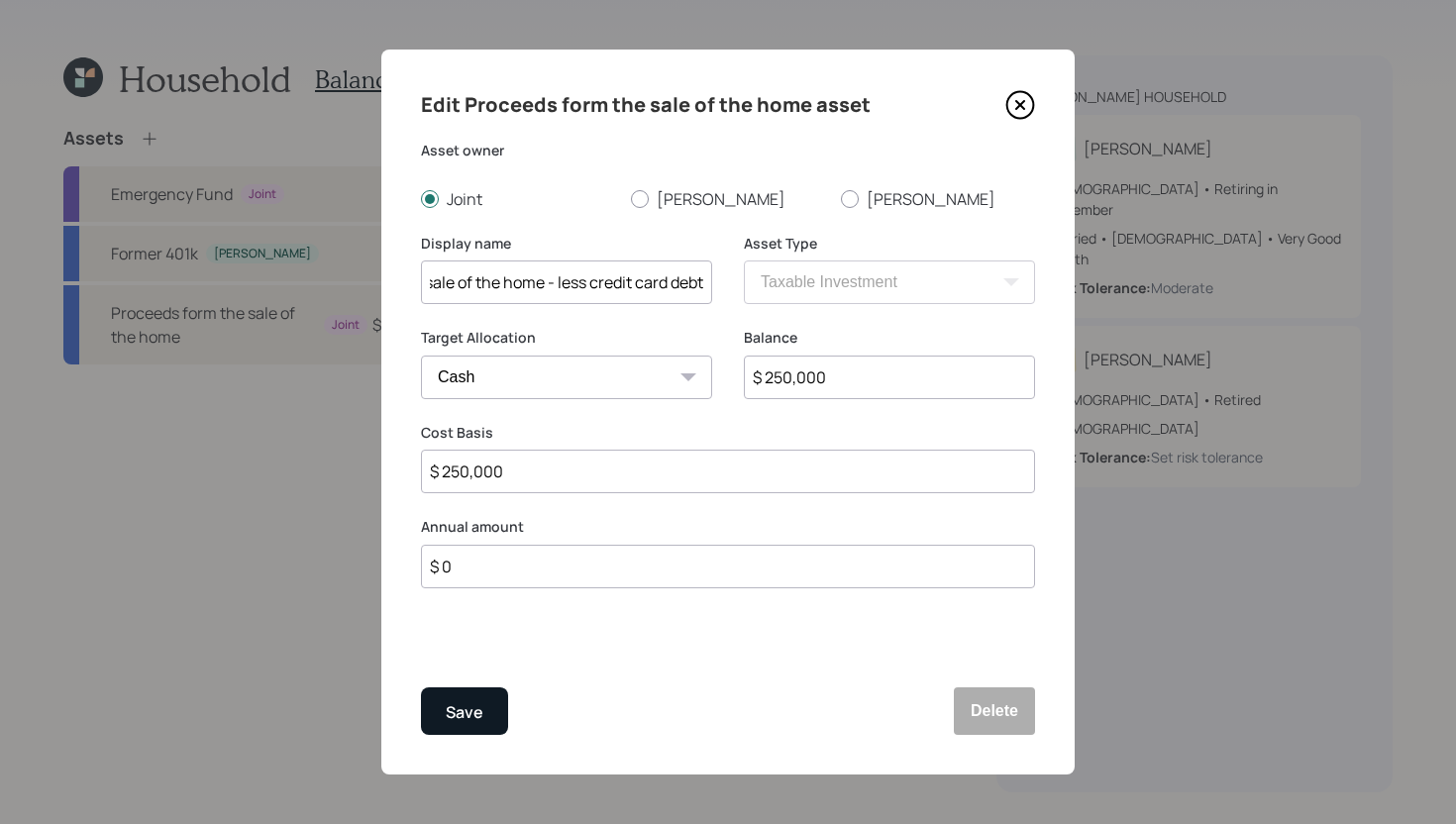 type on "Proceeds form the sale of the home - less credit card debt" 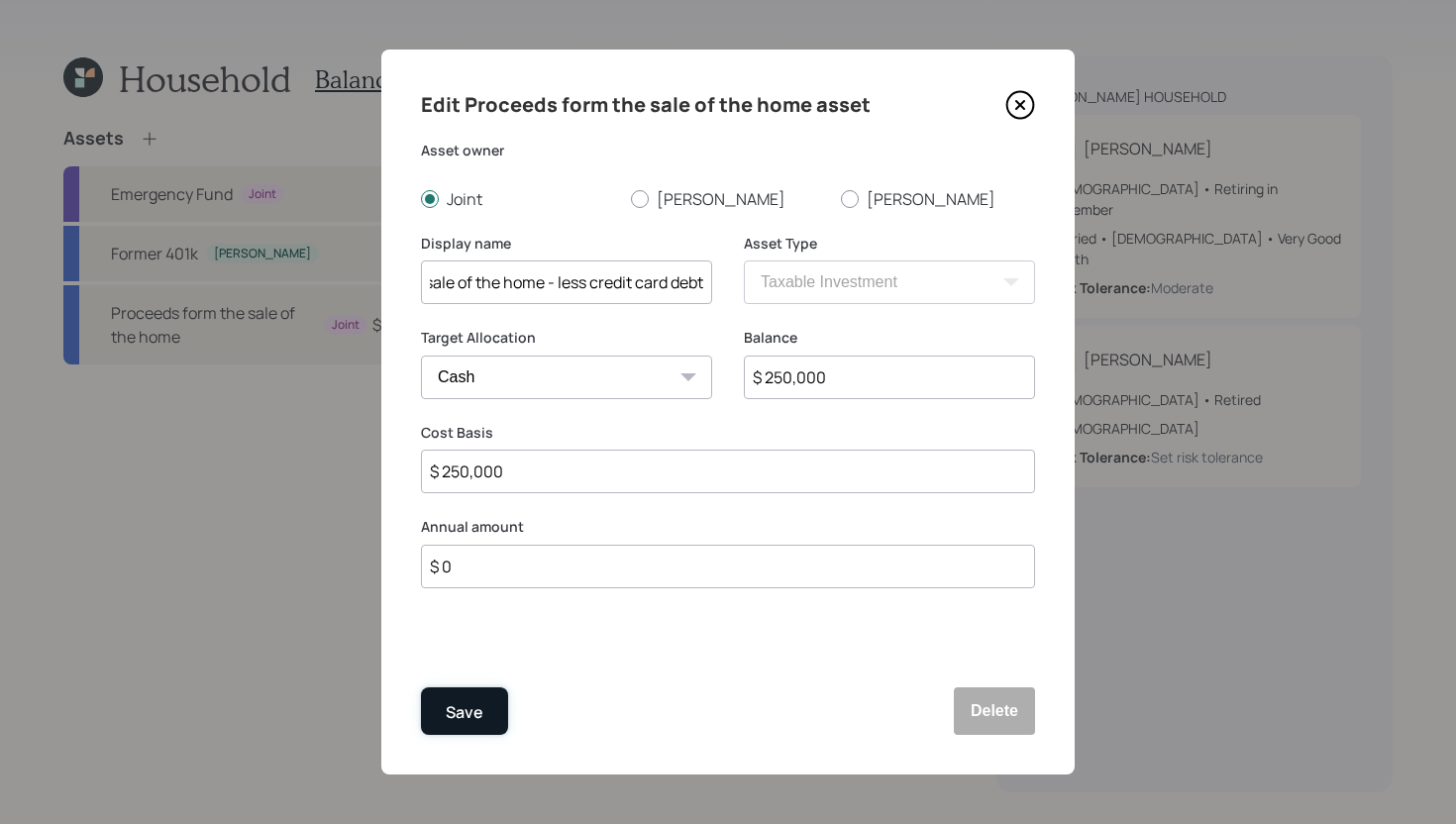 click on "Save" at bounding box center (465, 711) 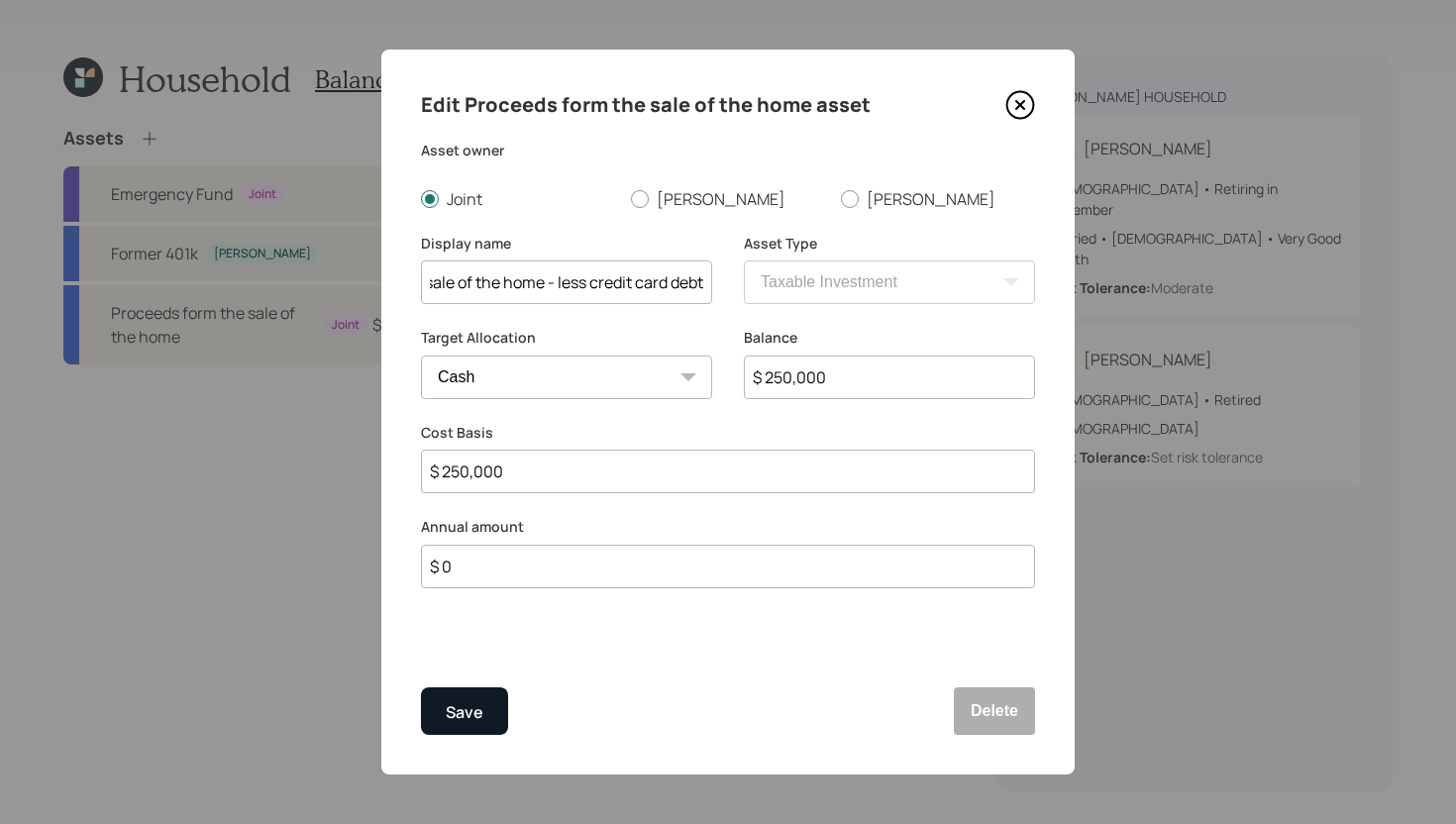 scroll, scrollTop: 0, scrollLeft: 0, axis: both 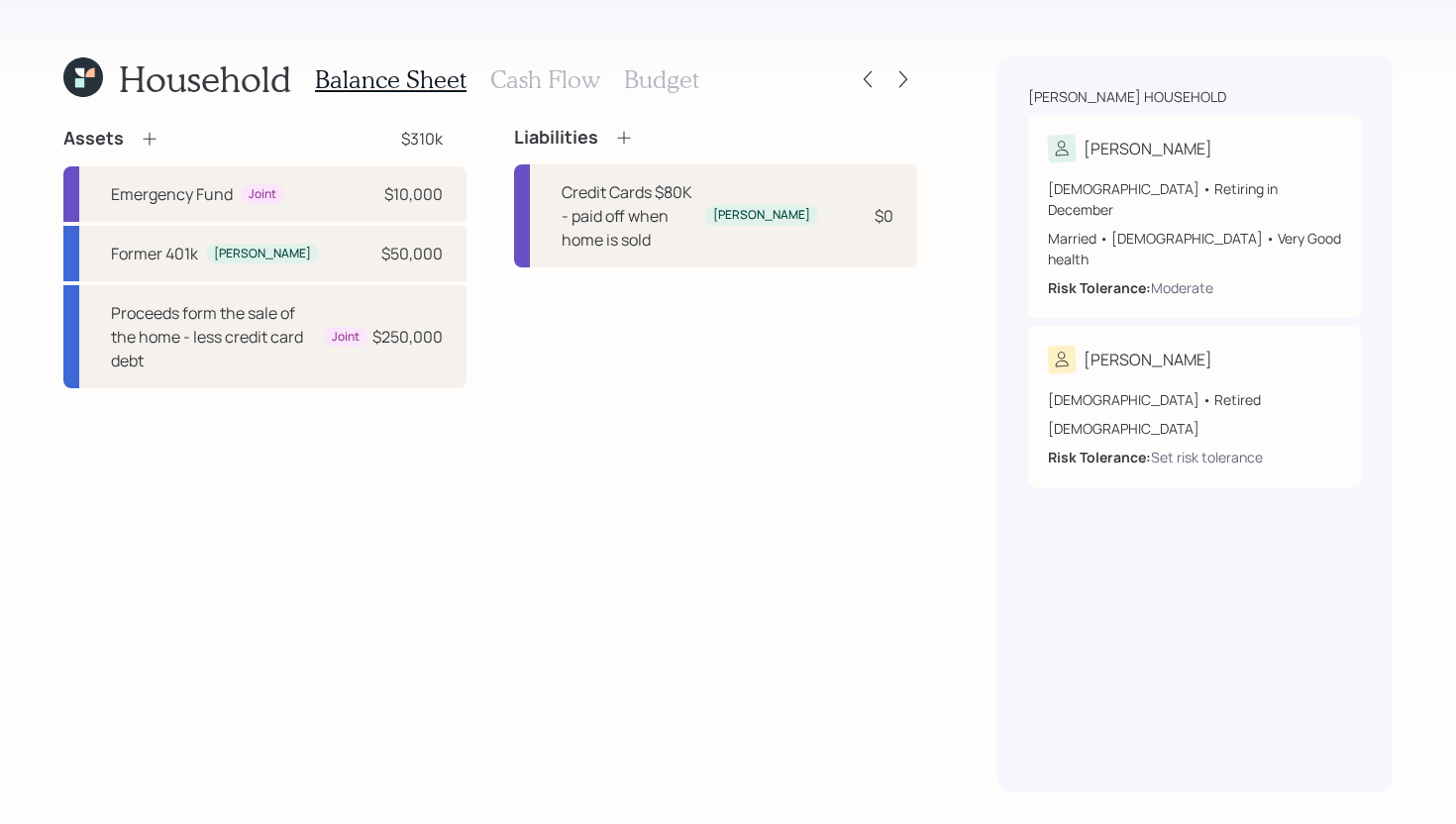 click on "Cash Flow" at bounding box center (545, 79) 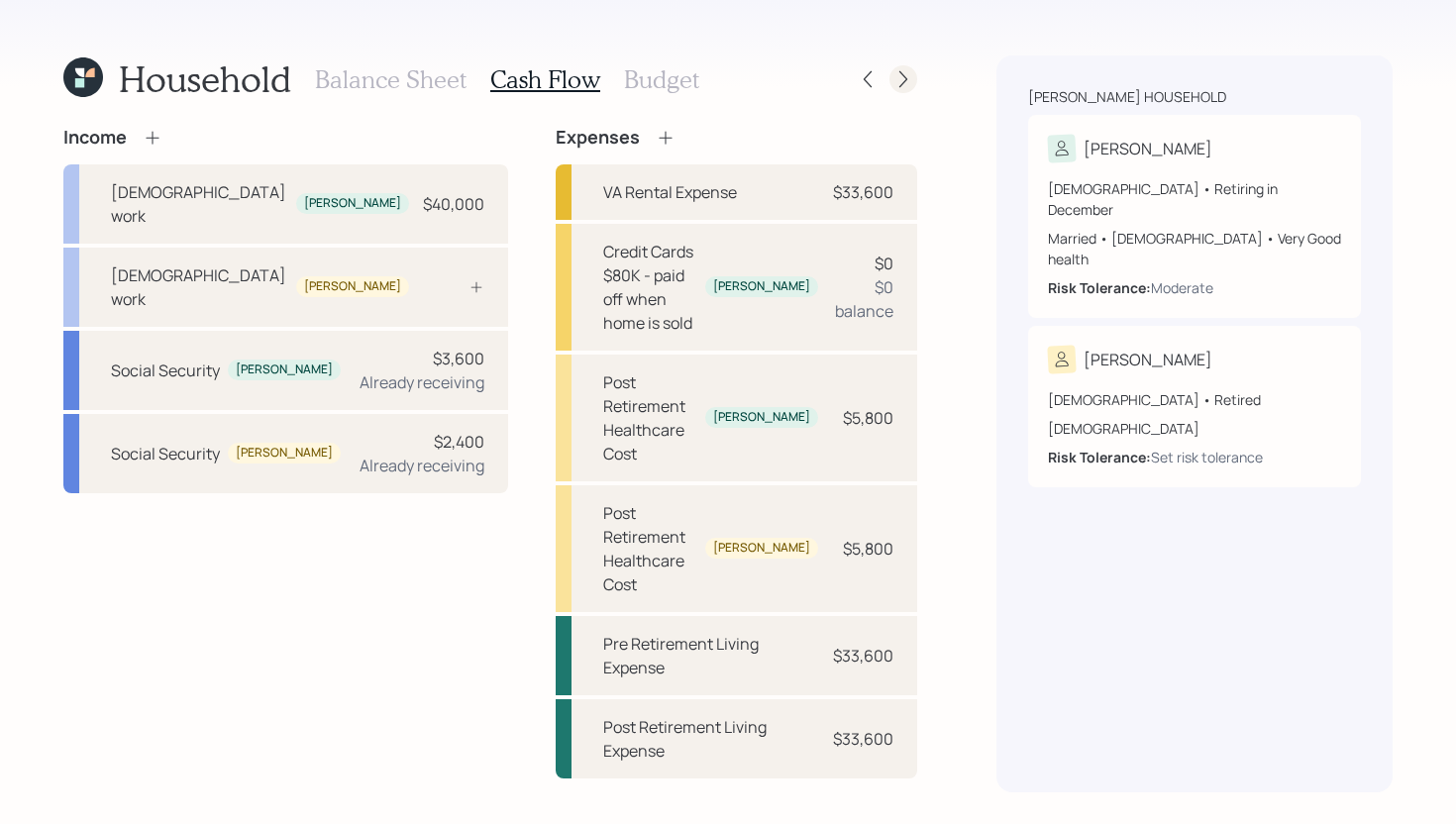 click at bounding box center (903, 79) 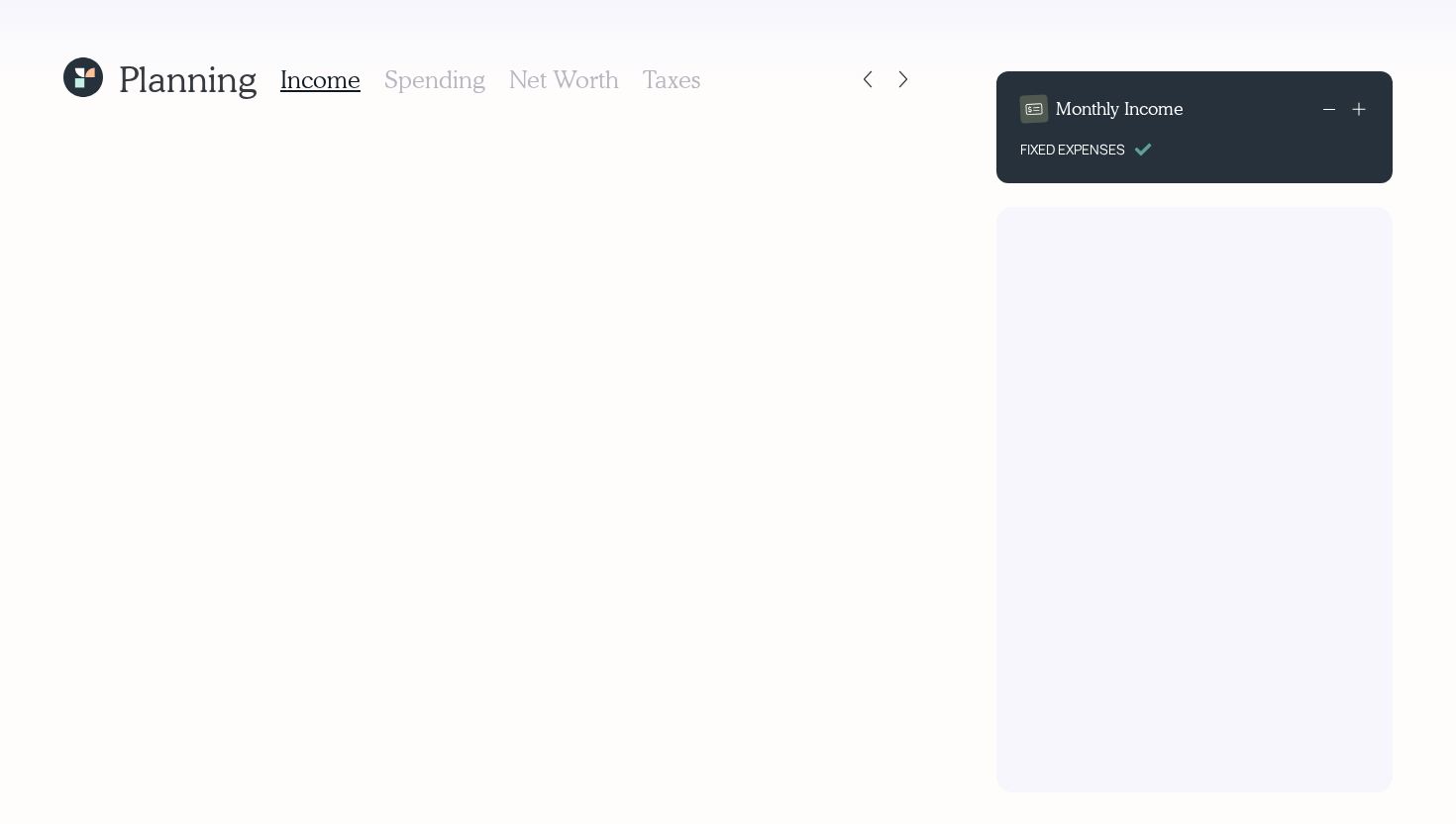 scroll, scrollTop: 0, scrollLeft: 0, axis: both 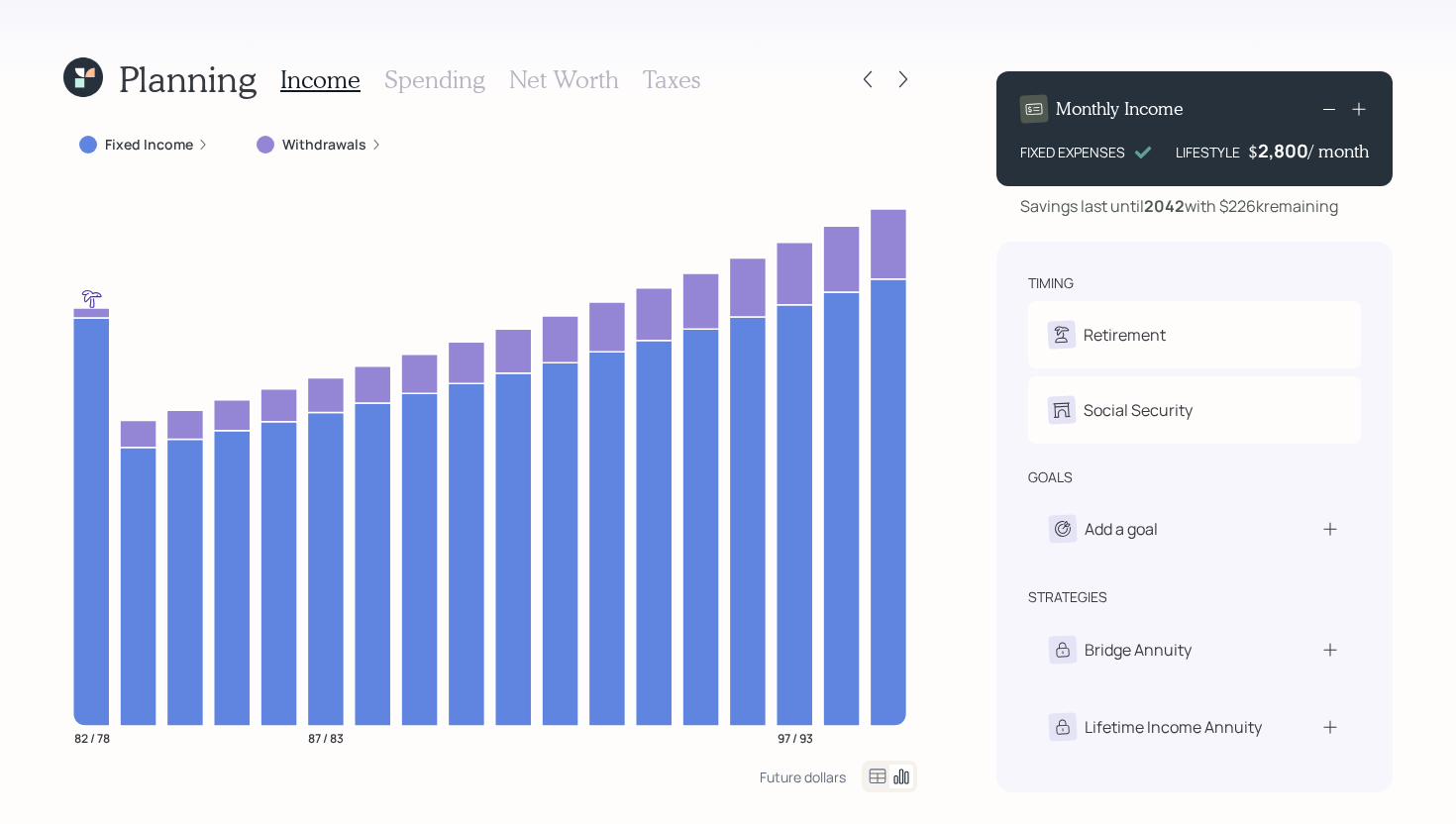 click on "Withdrawals" at bounding box center (324, 145) 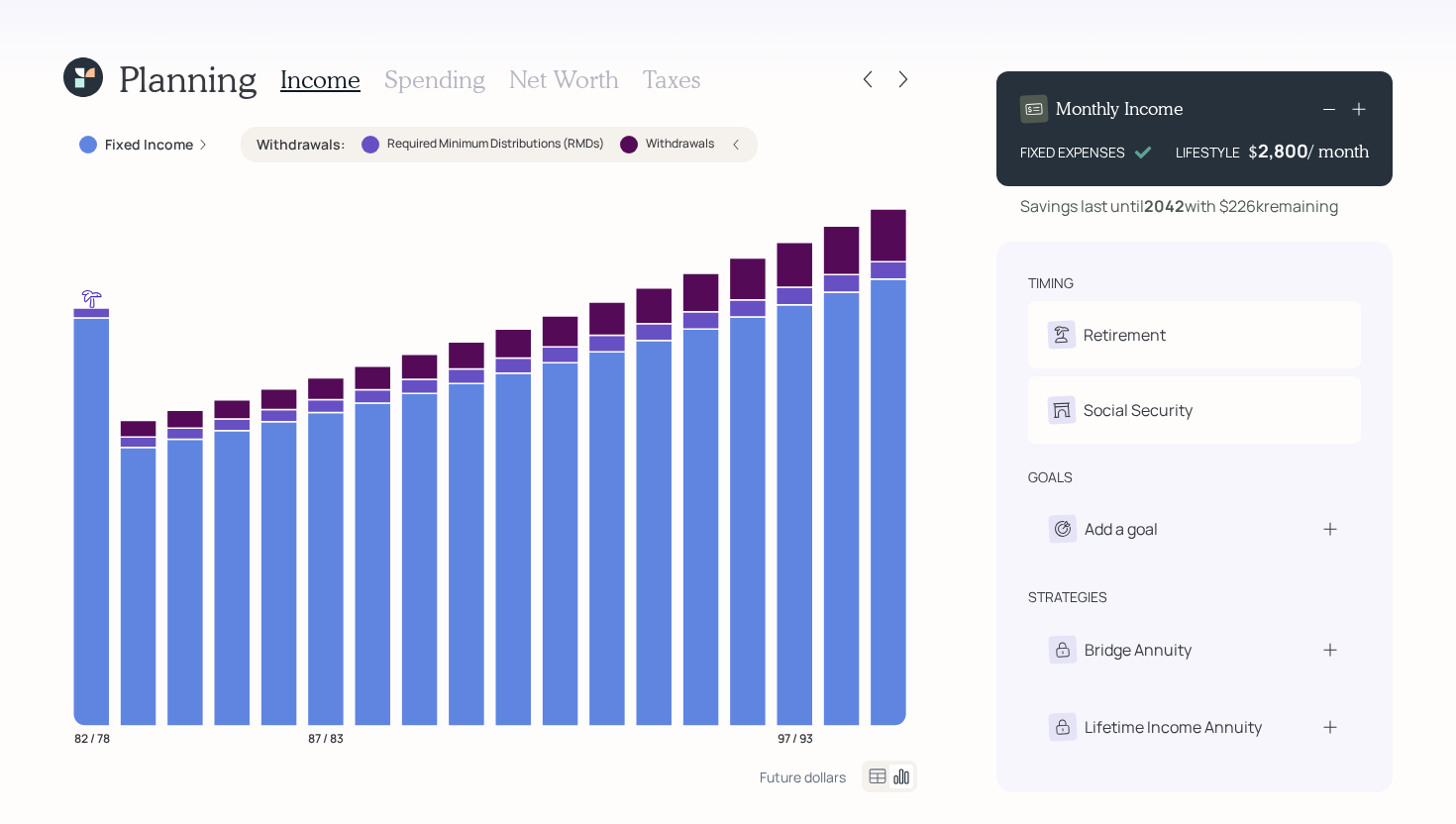 click on "Withdrawals :" at bounding box center [301, 145] 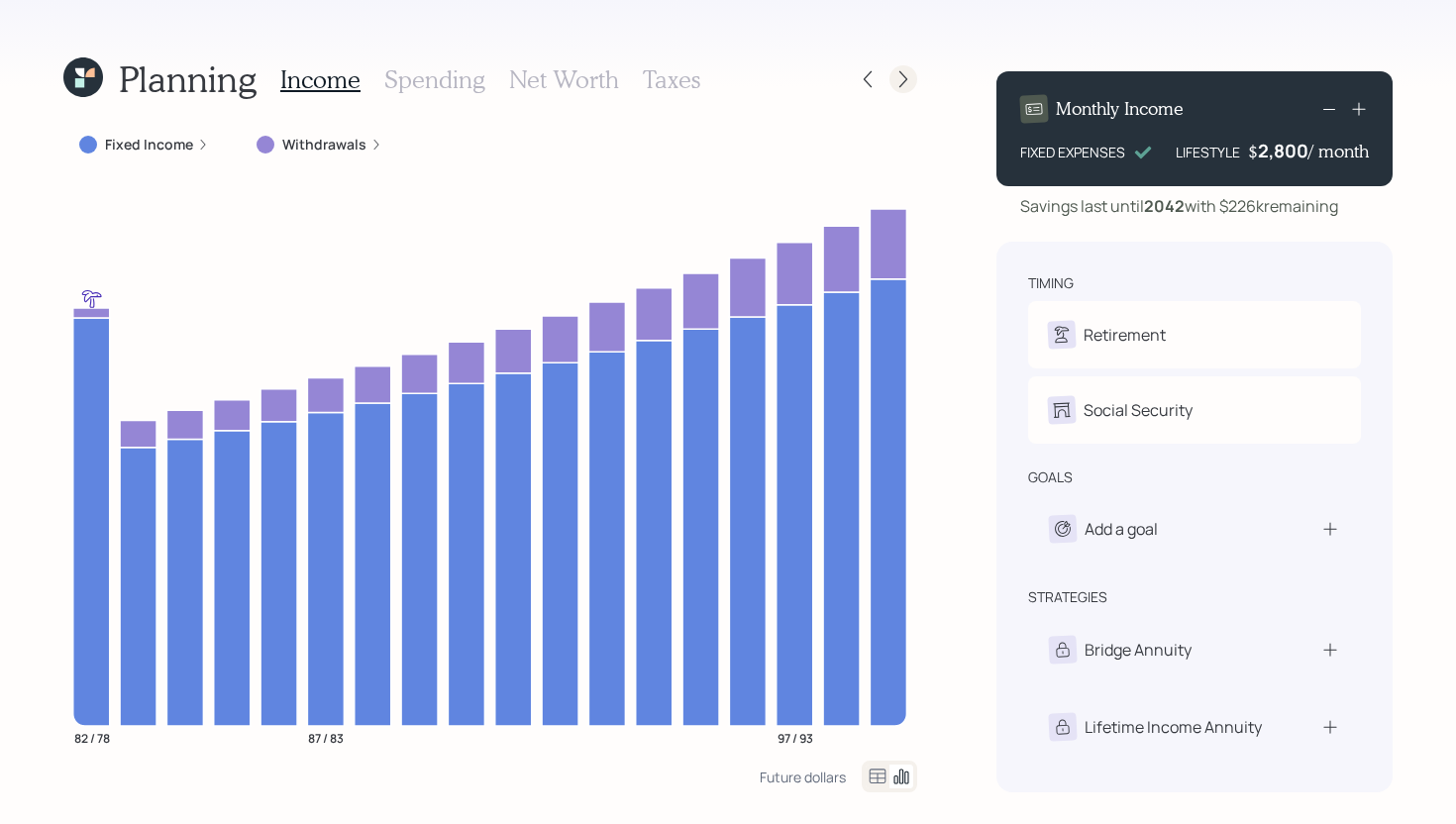 click 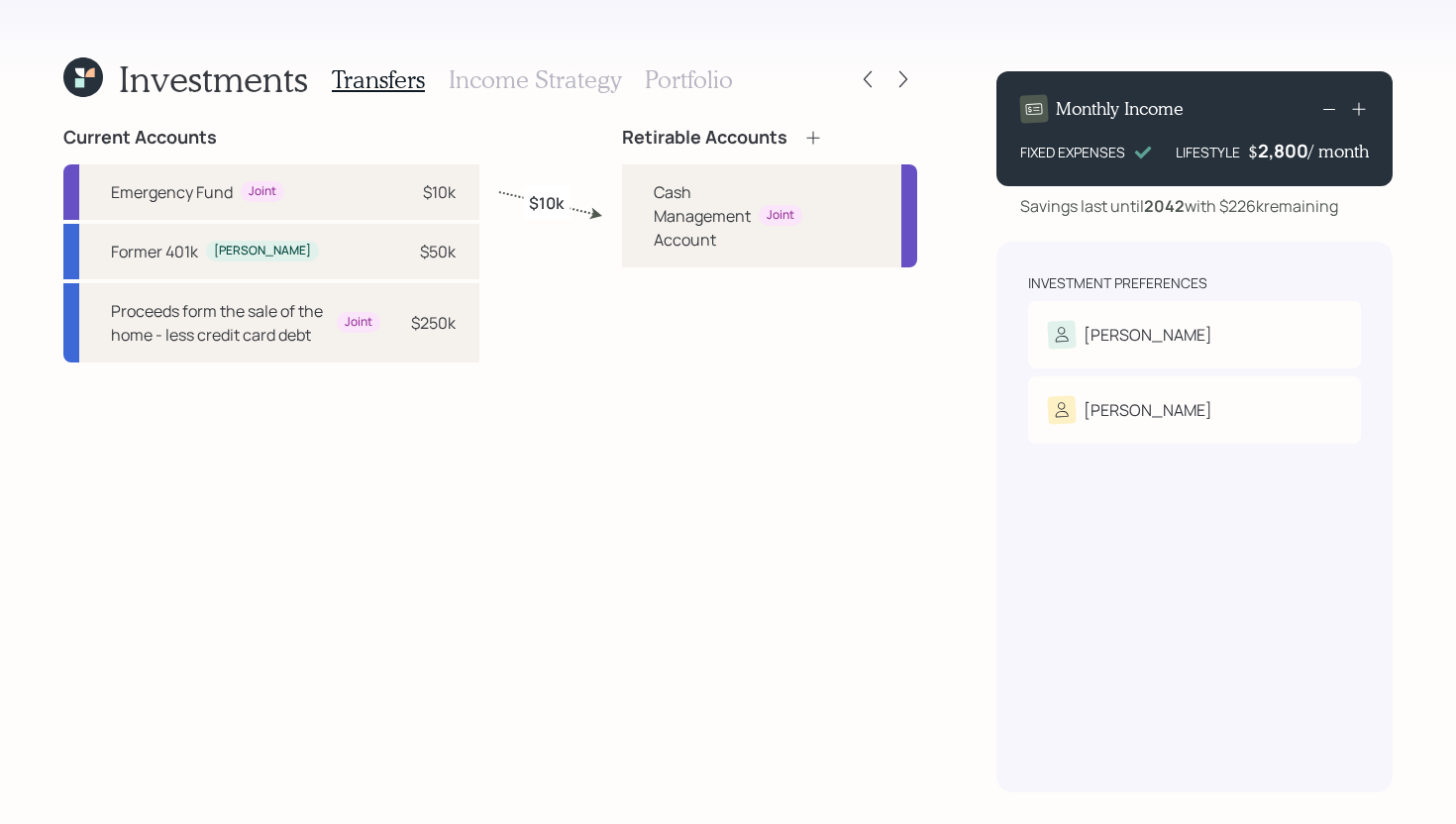 click 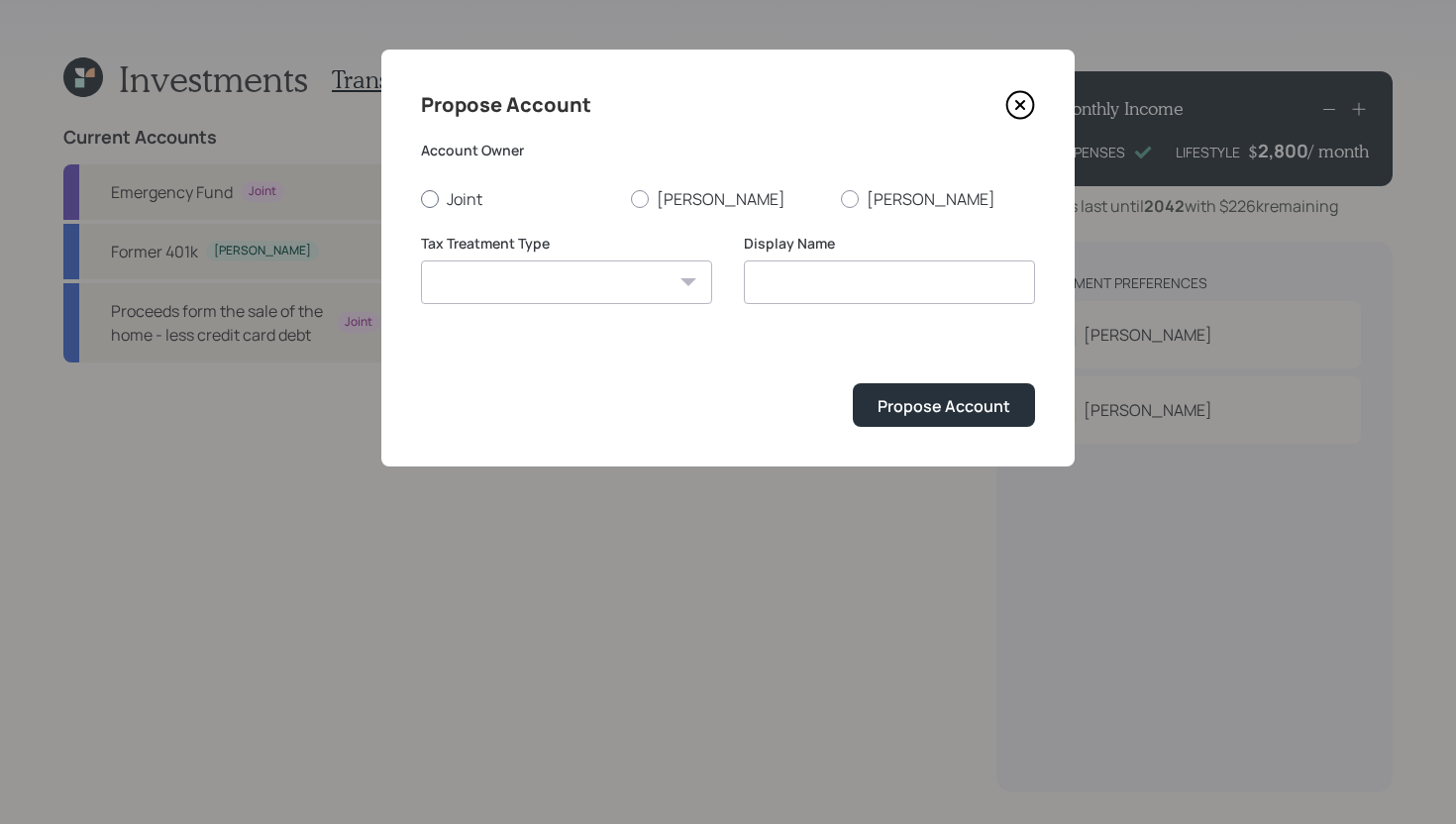 click on "Joint" at bounding box center (518, 199) 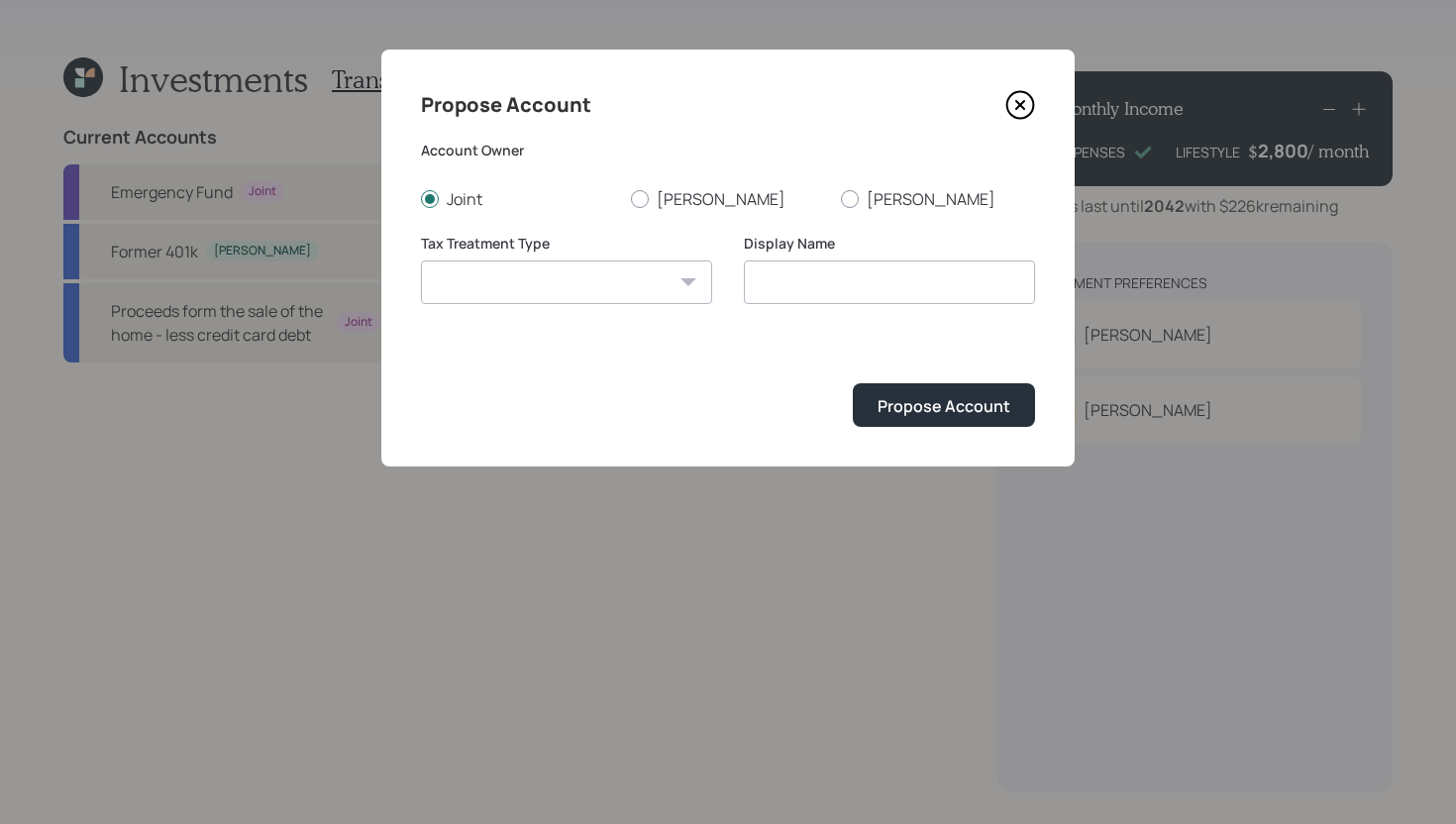 click on "Roth Taxable Traditional" at bounding box center [567, 282] 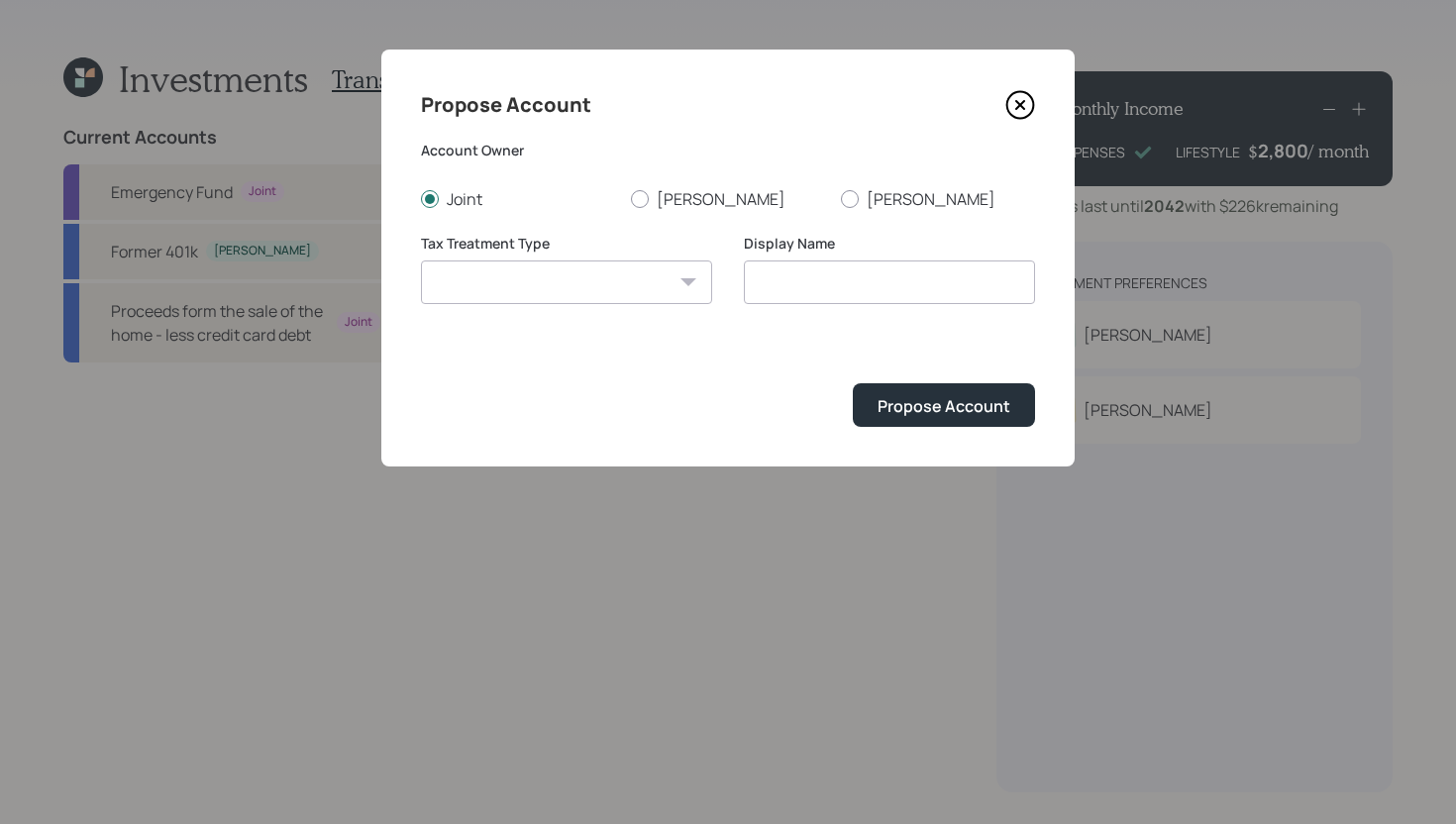 select on "taxable" 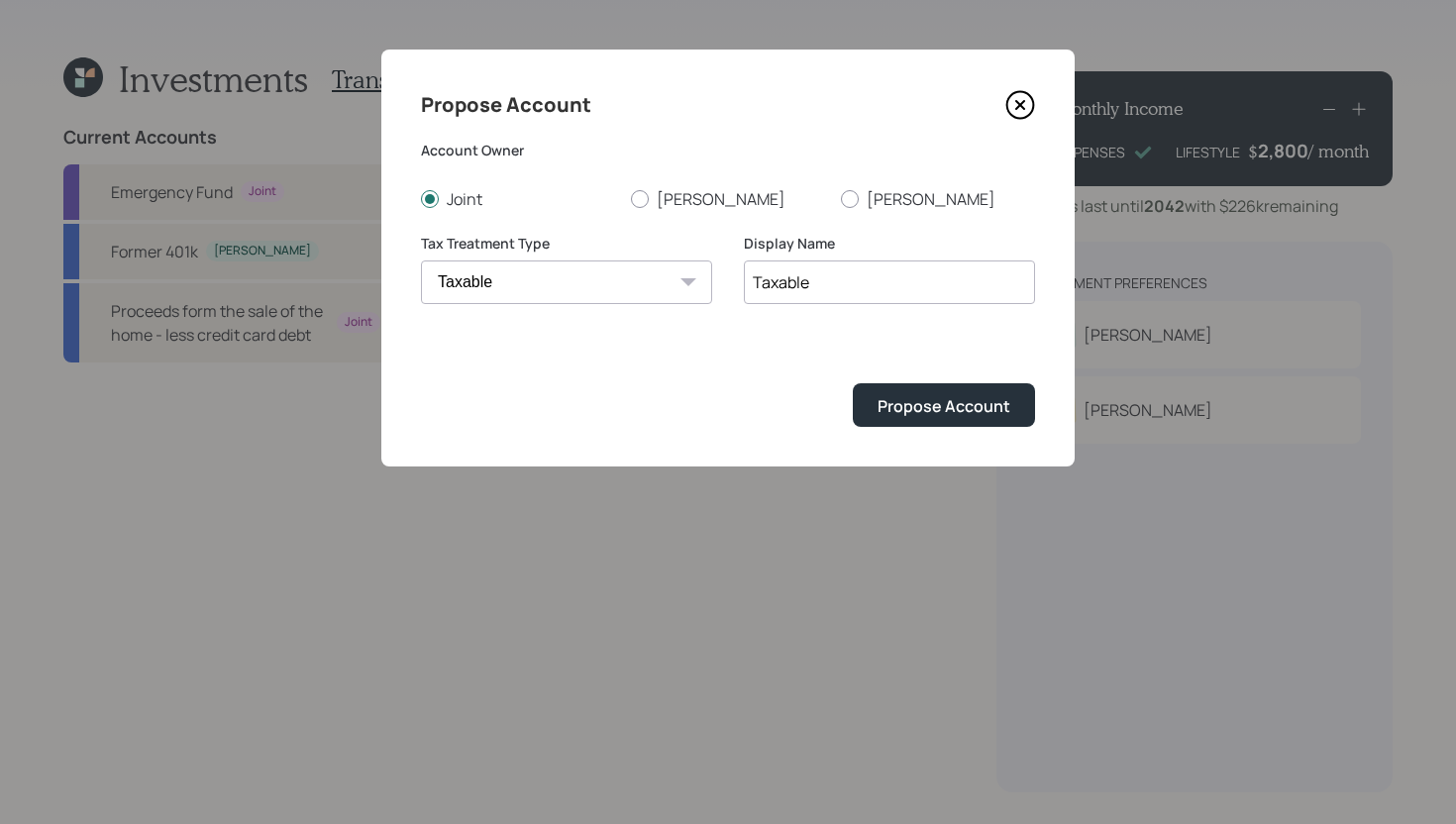 click on "Taxable" at bounding box center (889, 282) 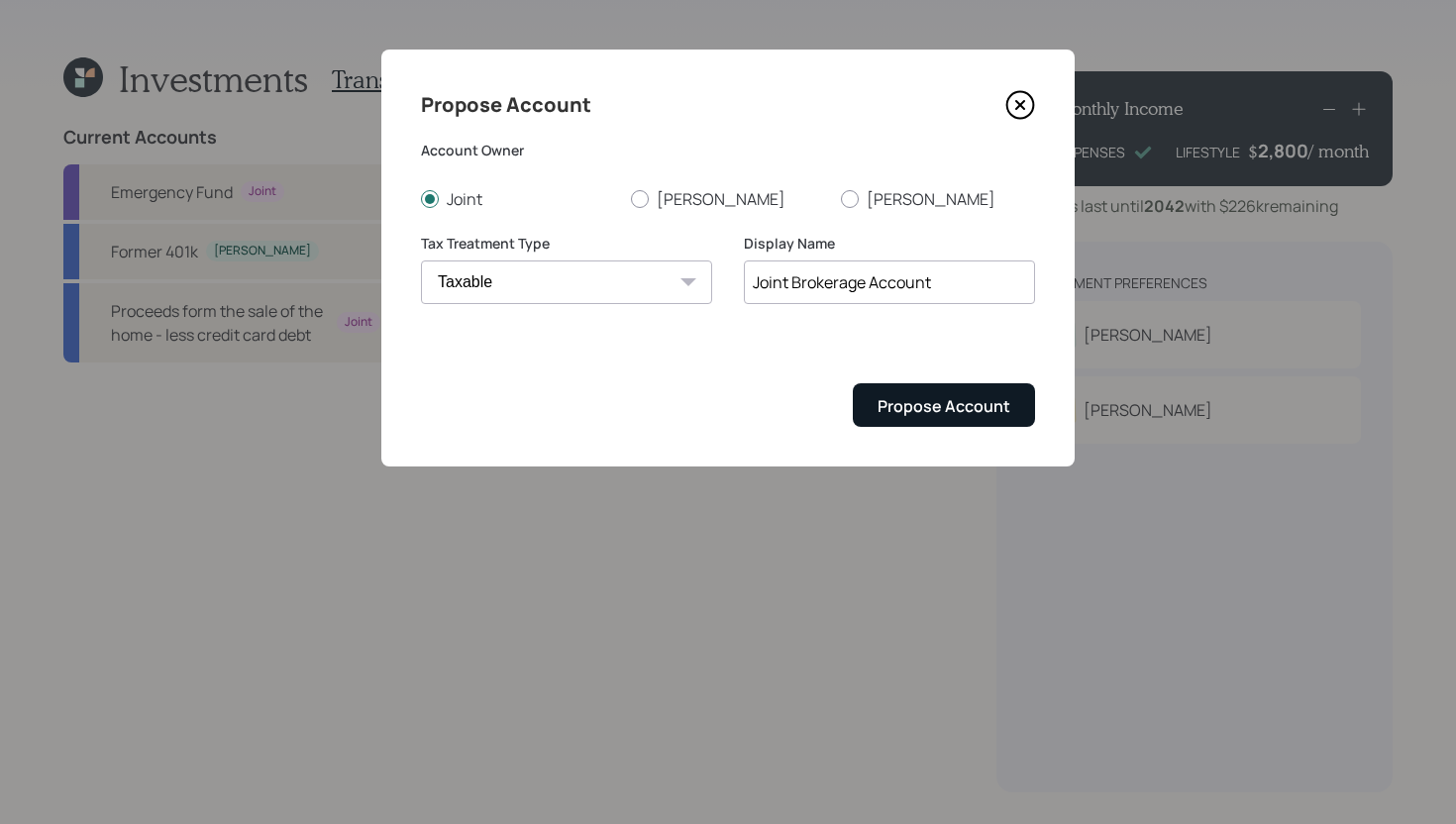 type on "Joint Brokerage Account" 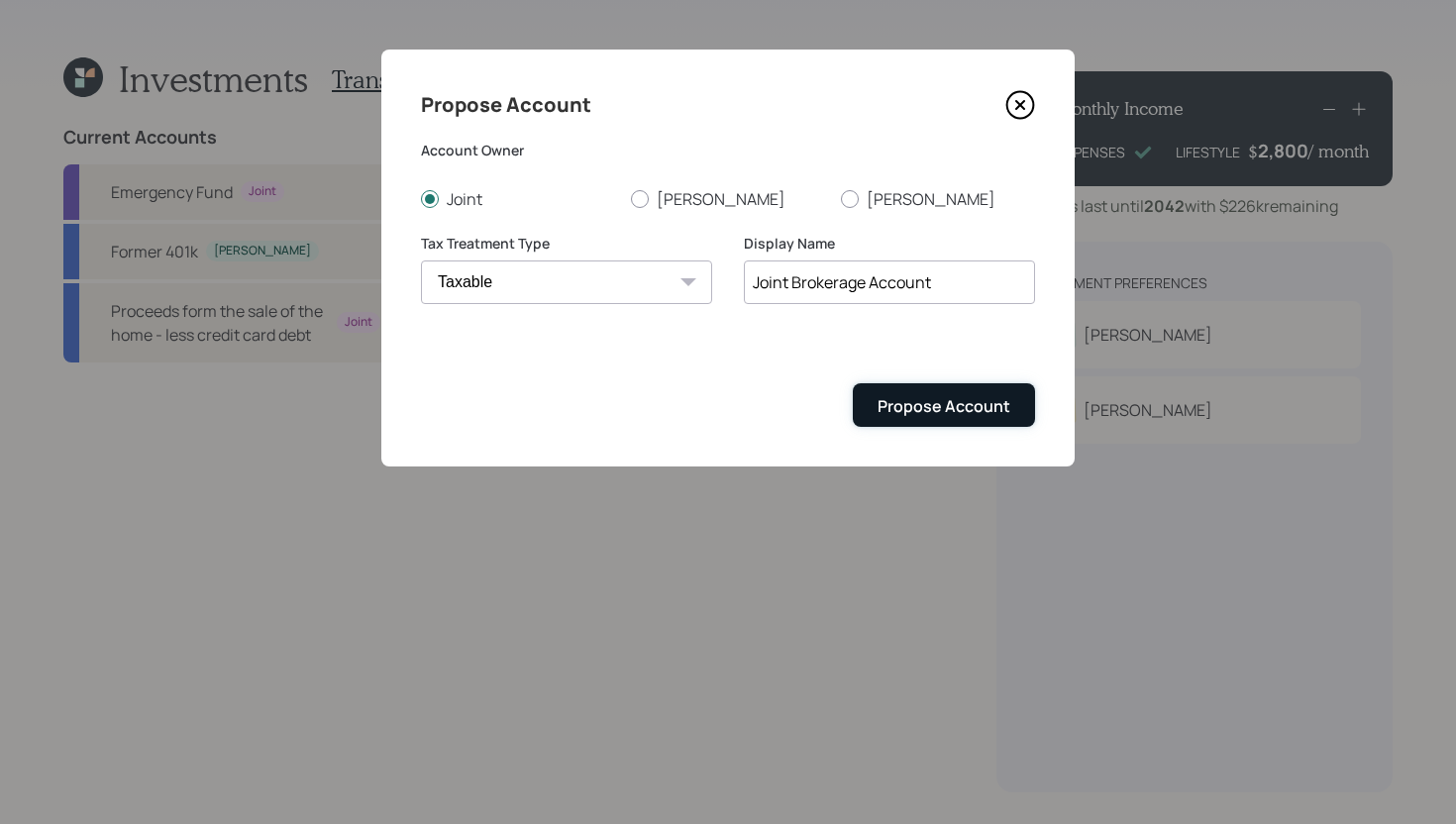 click on "Propose Account" at bounding box center [944, 406] 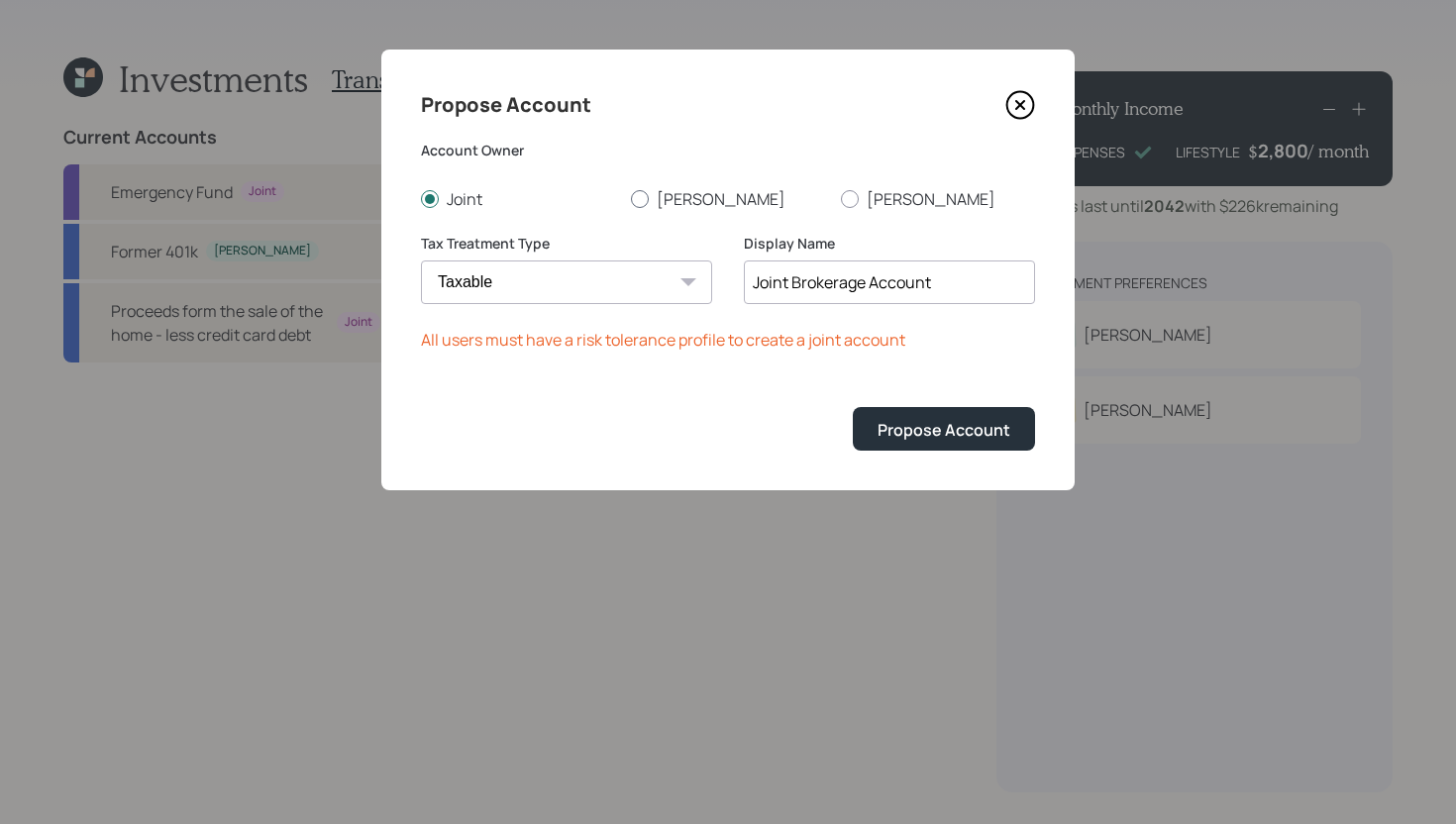 click on "[PERSON_NAME]" at bounding box center (728, 199) 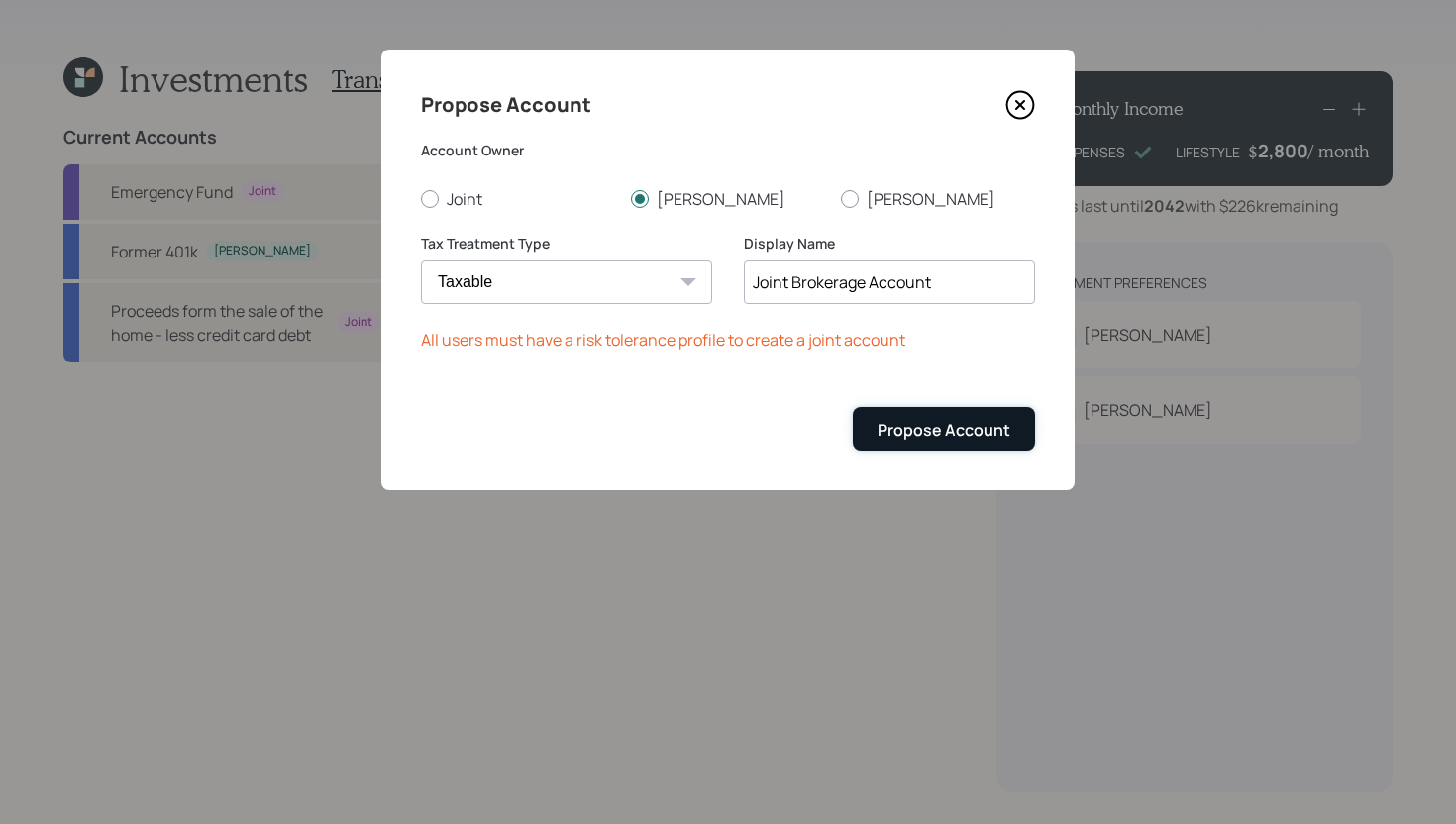 click on "Propose Account" at bounding box center (944, 430) 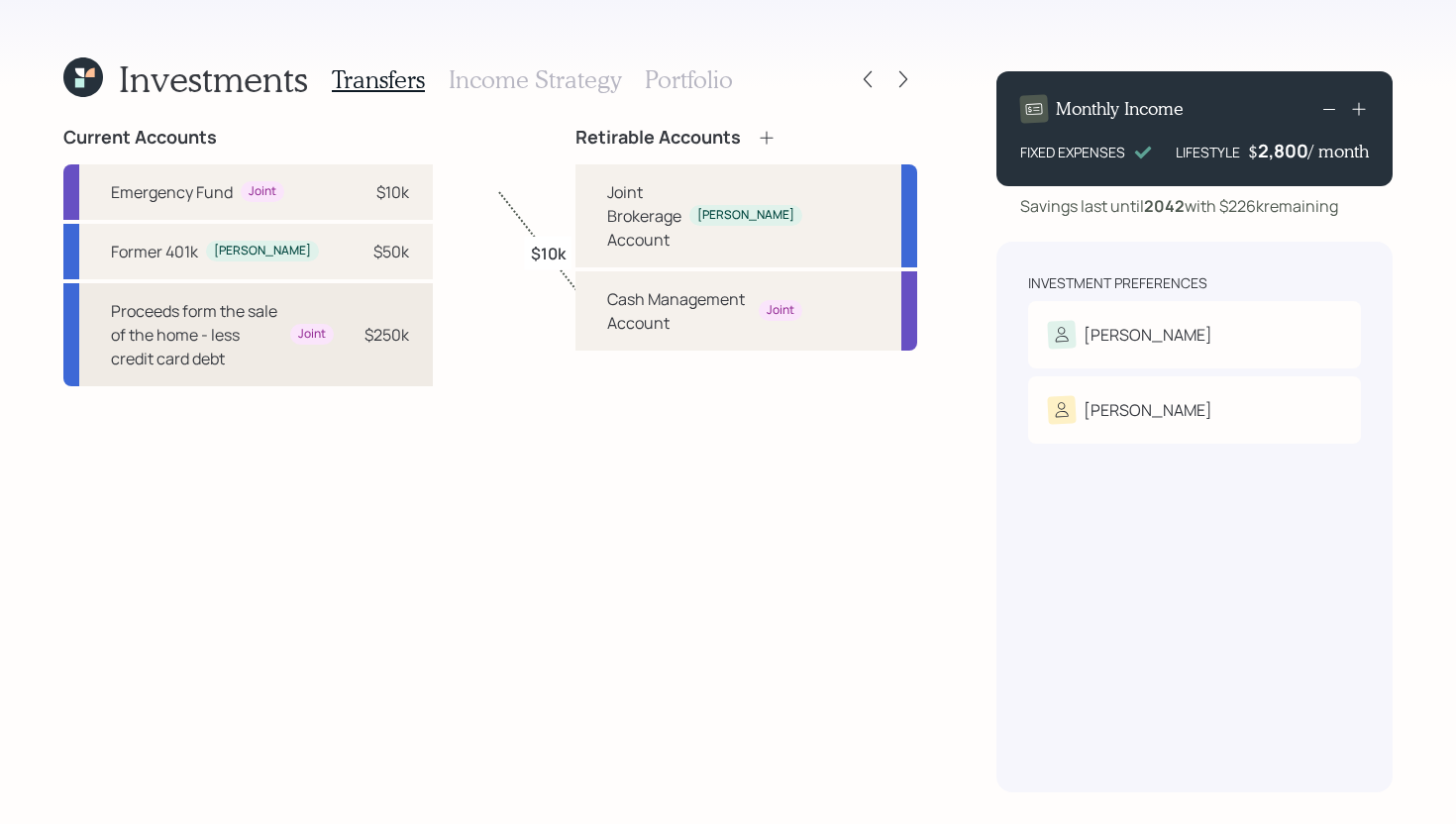 click on "Proceeds form the sale of the home - less credit card debt Joint $250k" at bounding box center (248, 335) 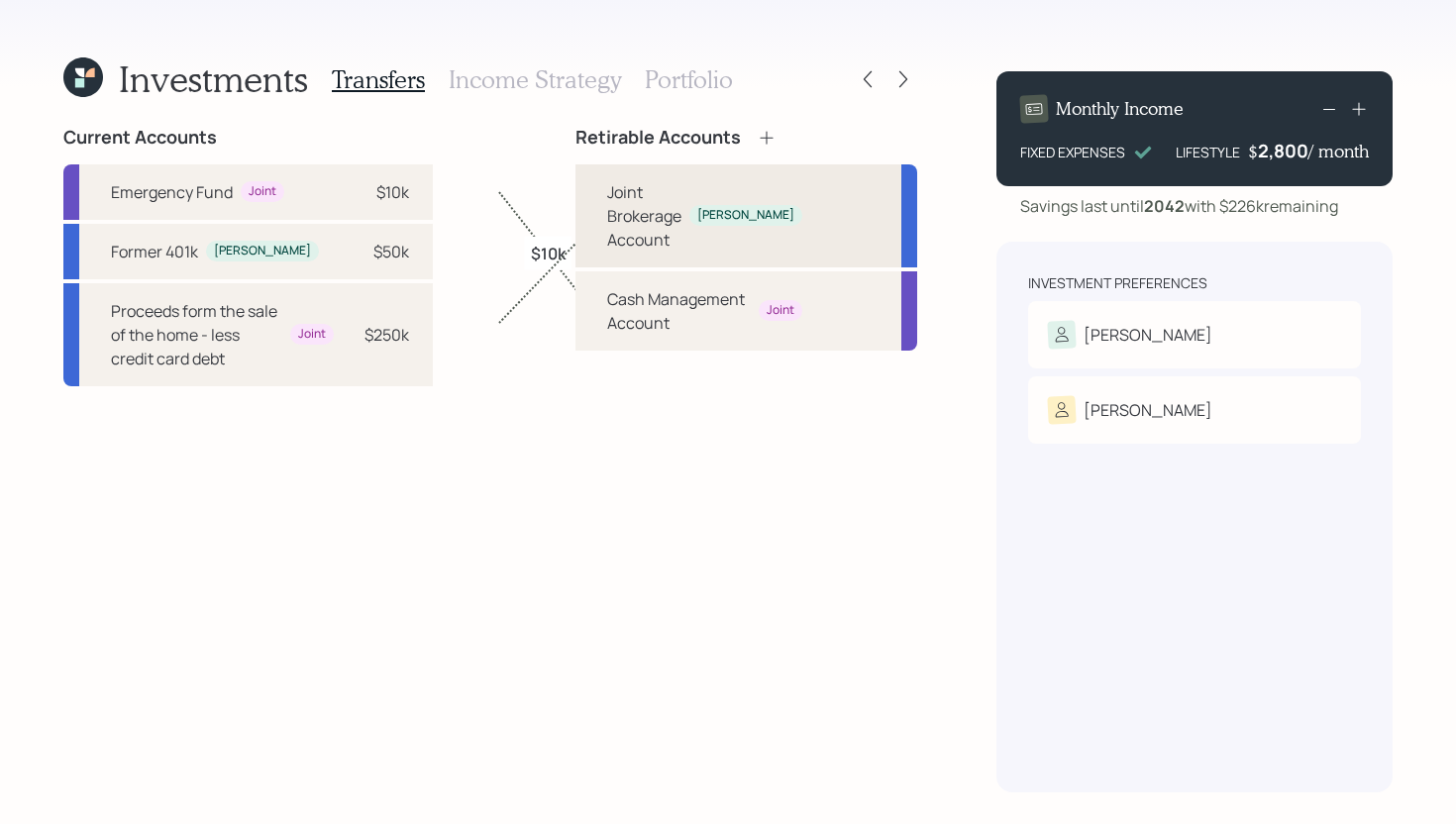 click on "Joint Brokerage Account" at bounding box center (644, 216) 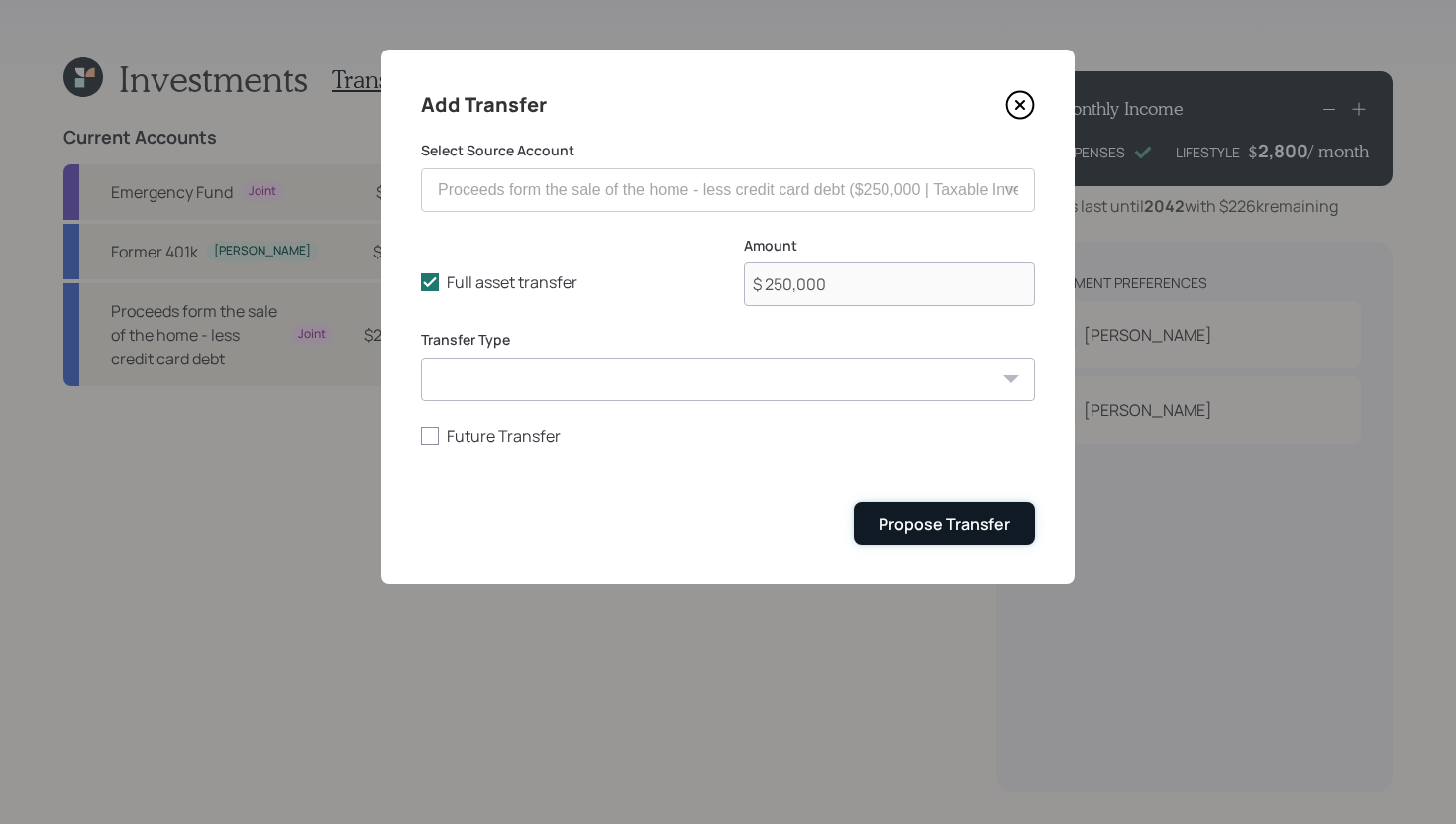 click on "Propose Transfer" at bounding box center (944, 524) 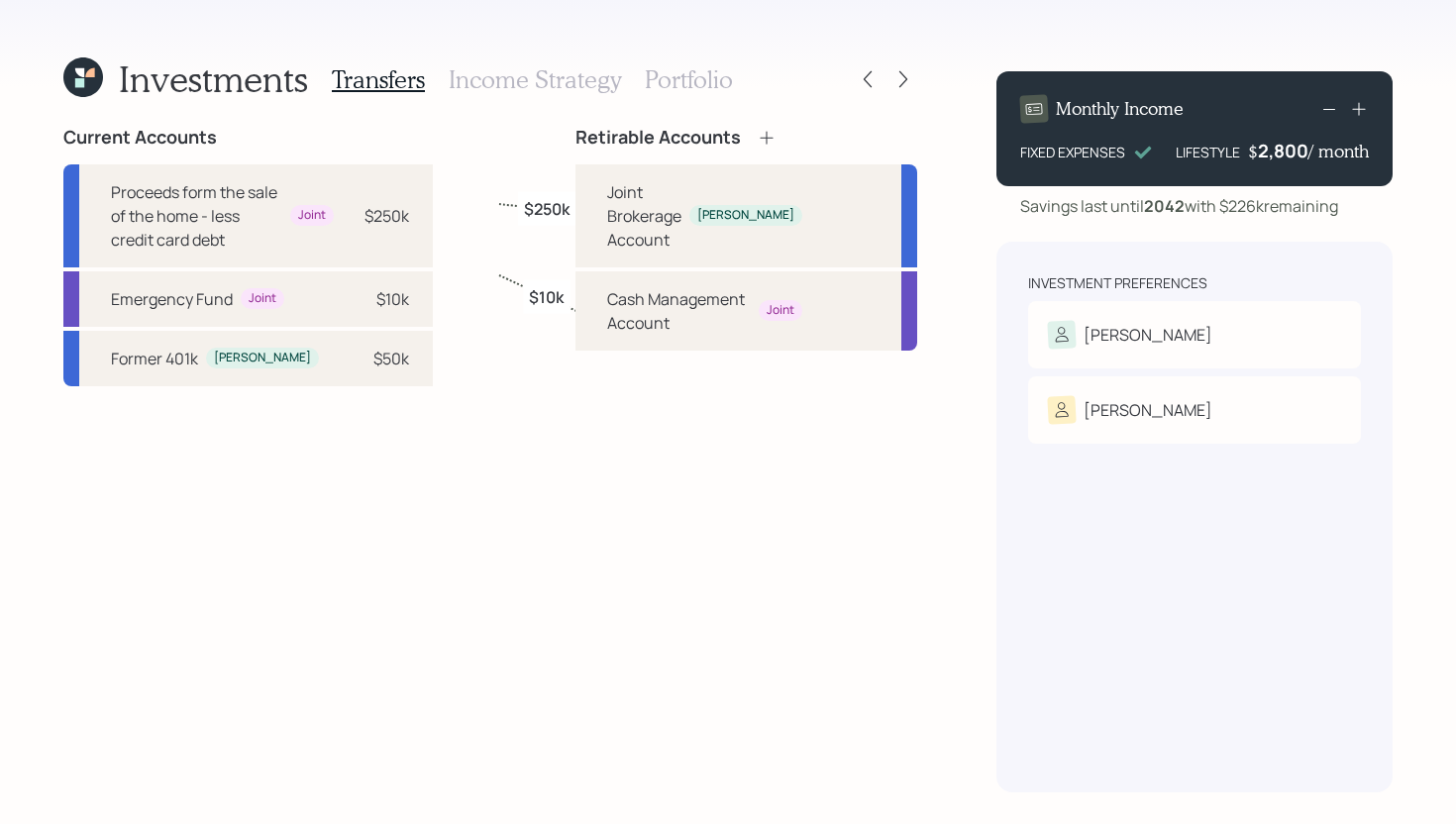 click 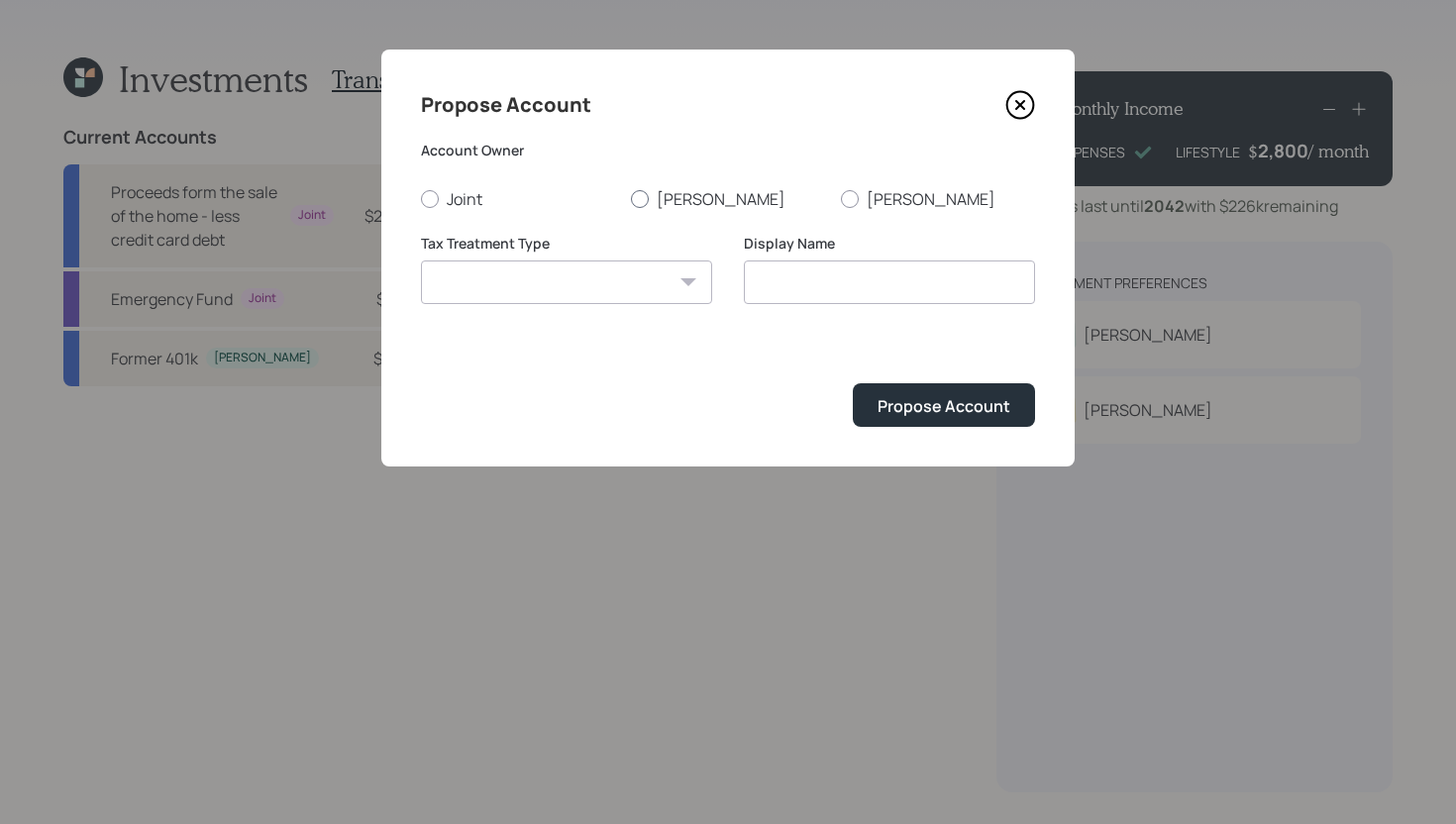 click at bounding box center [640, 199] 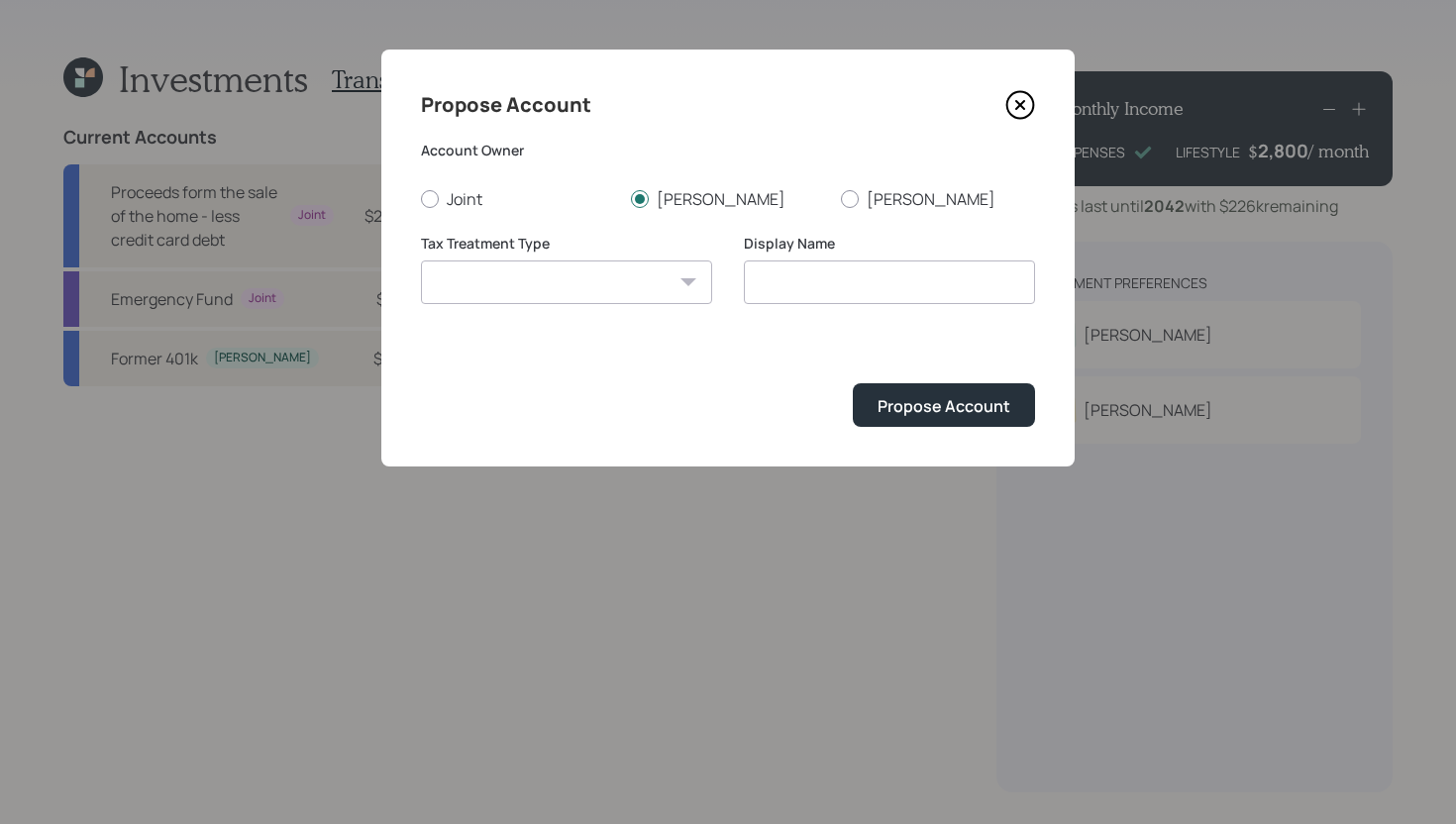 click on "Roth Taxable Traditional" at bounding box center (567, 282) 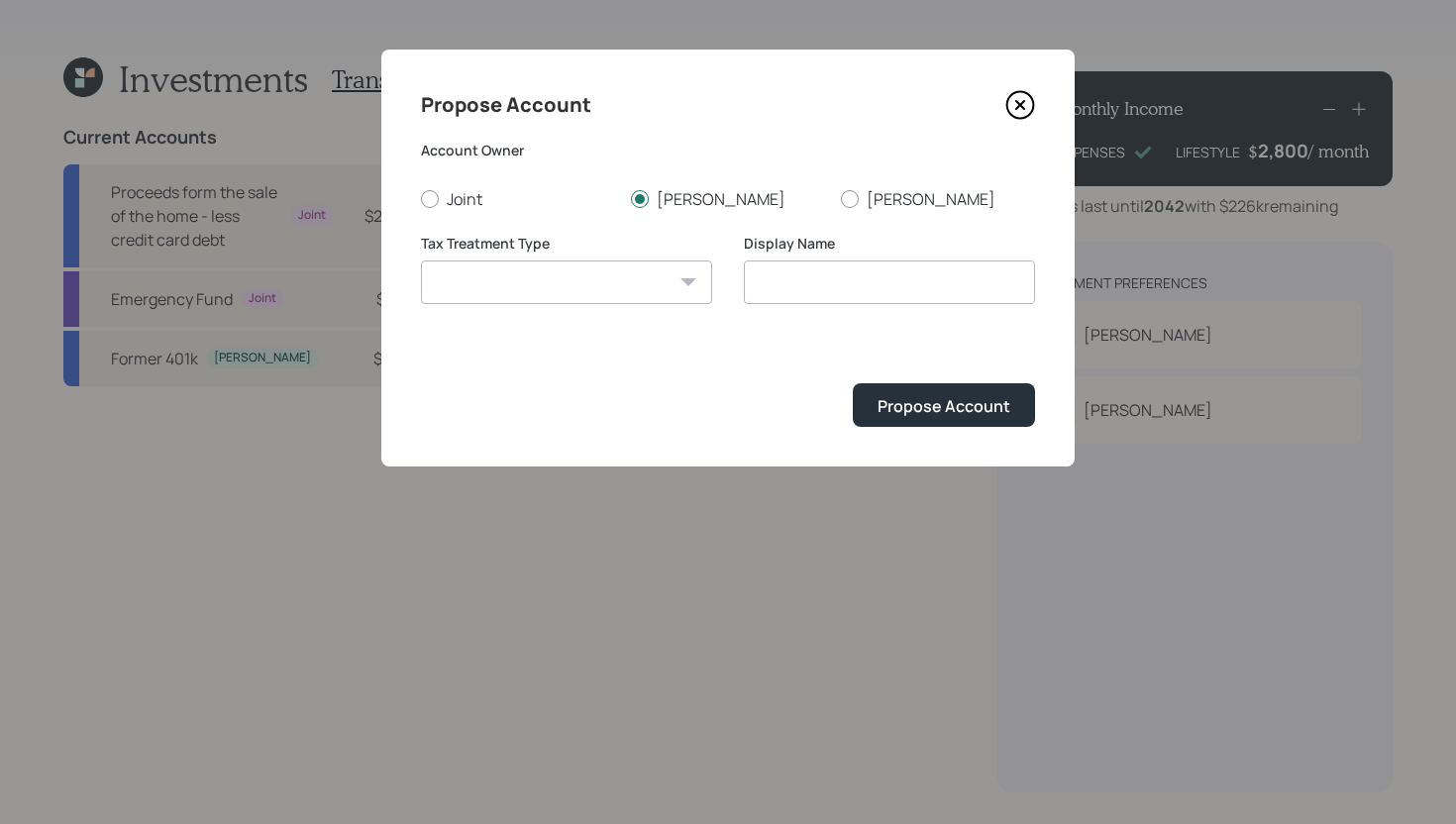 select on "traditional" 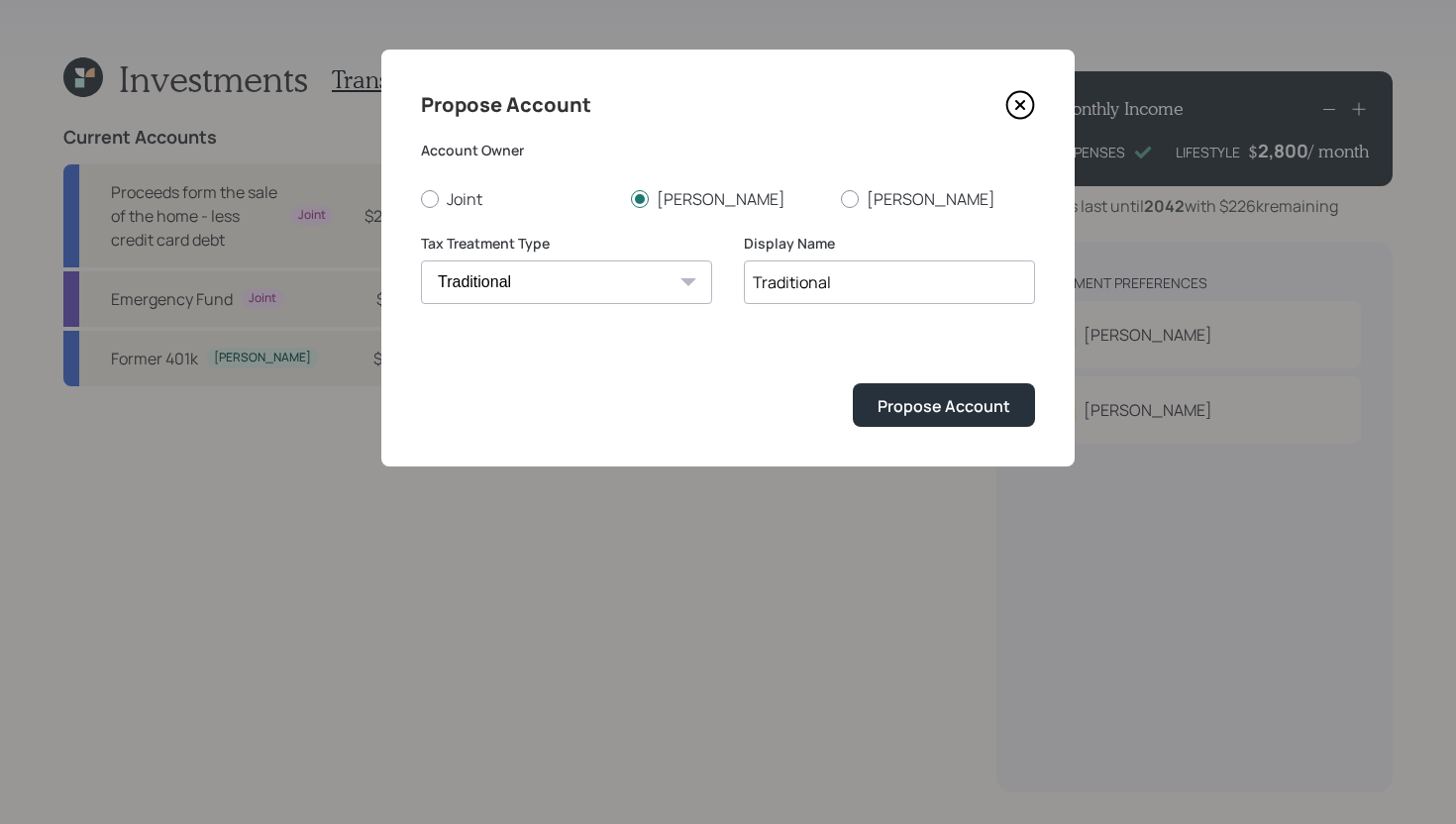 click on "Traditional" at bounding box center [889, 282] 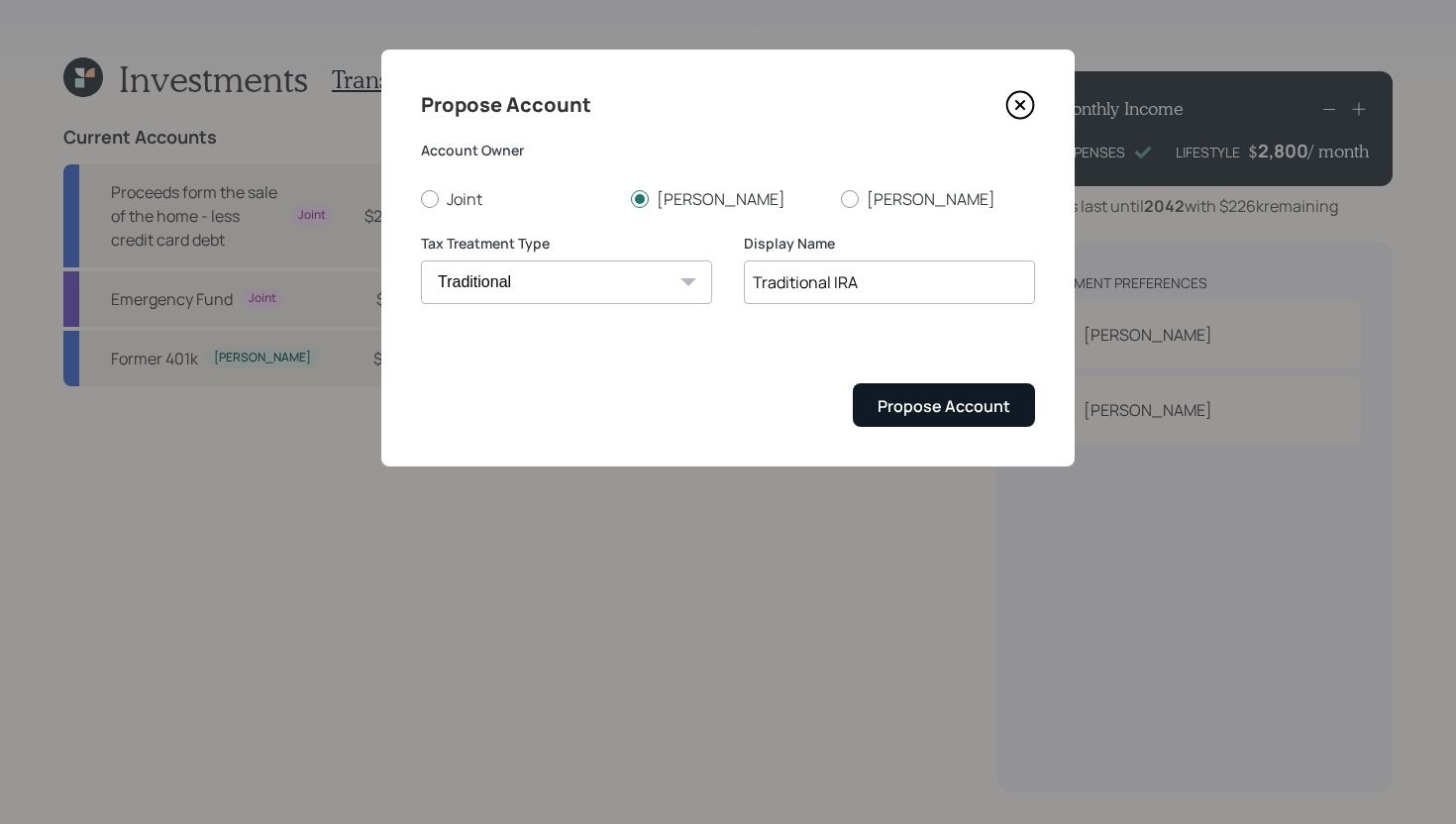 type on "Traditional IRA" 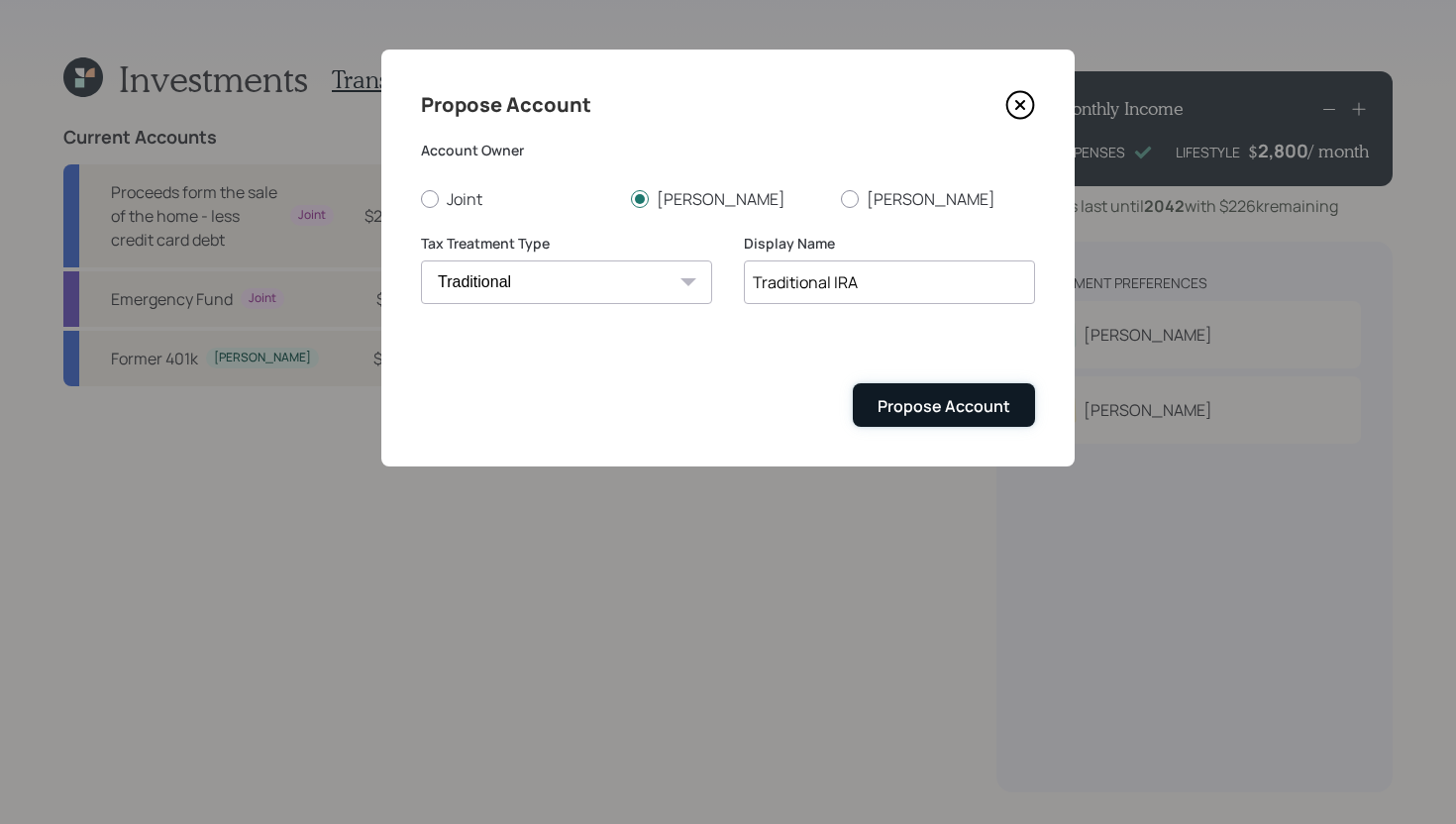 click on "Propose Account" at bounding box center [944, 406] 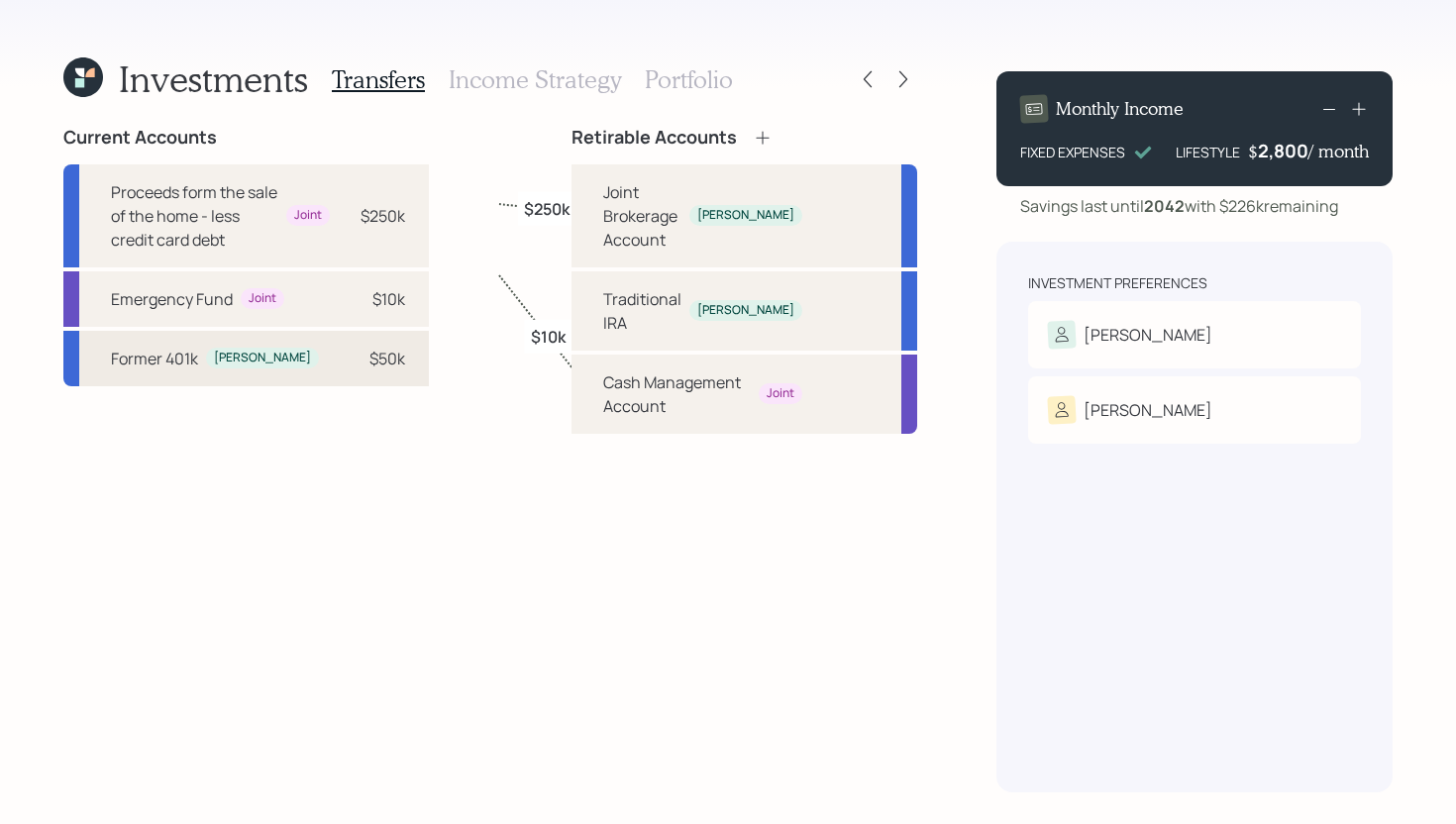 click on "Former 401k Marion $50k" at bounding box center (246, 359) 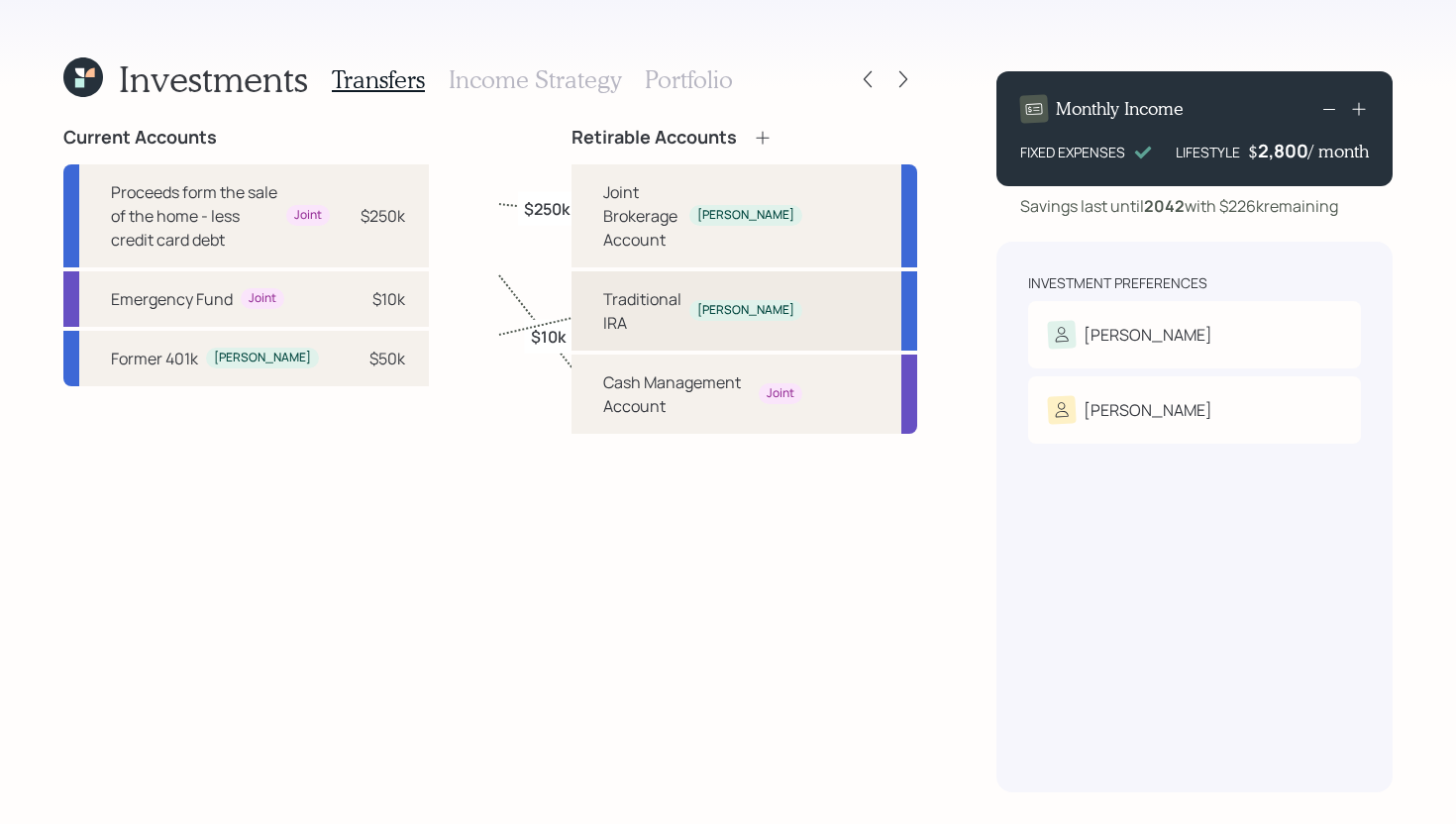click on "Traditional IRA Marion" at bounding box center (744, 311) 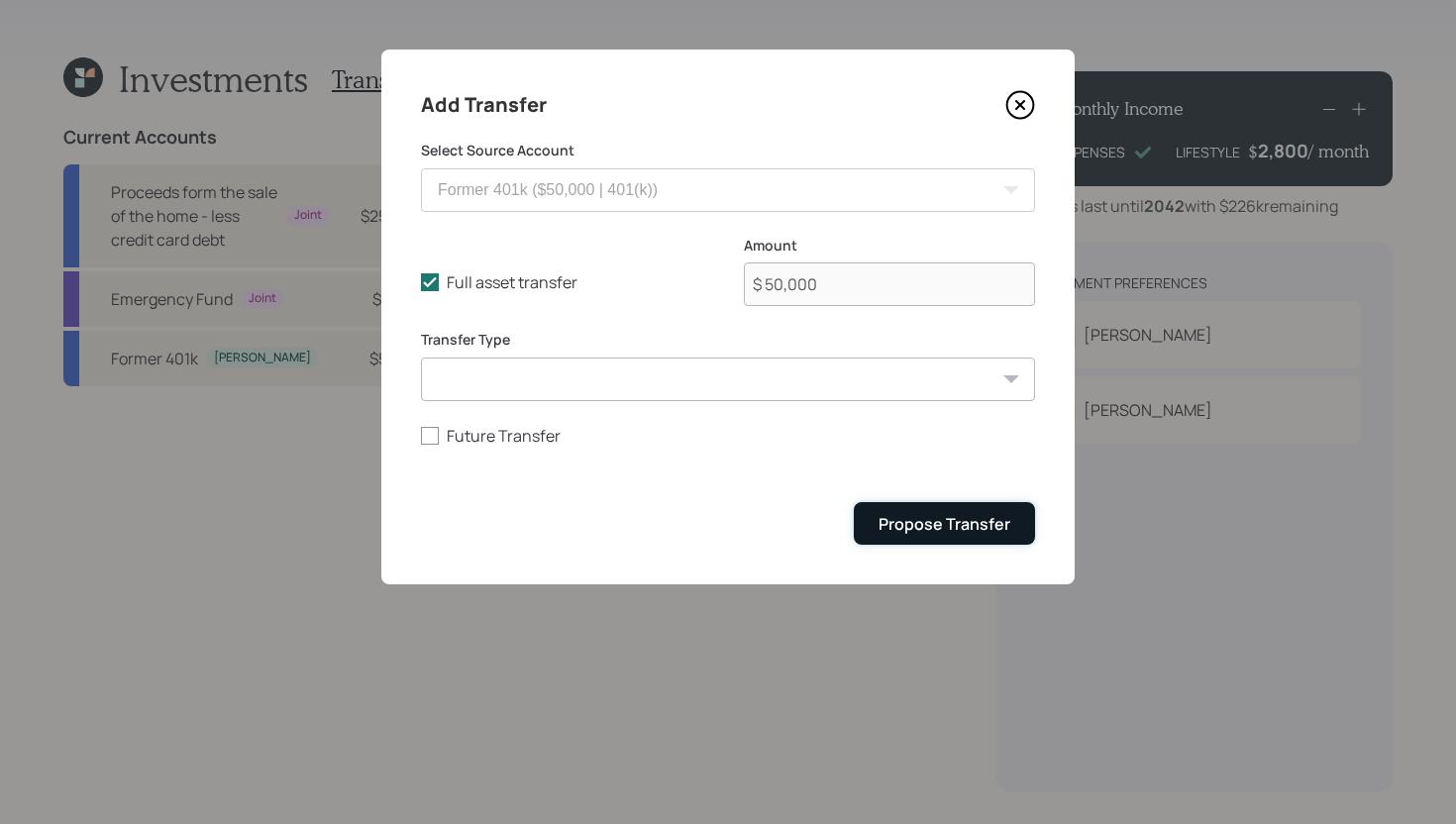 click on "Propose Transfer" at bounding box center (944, 524) 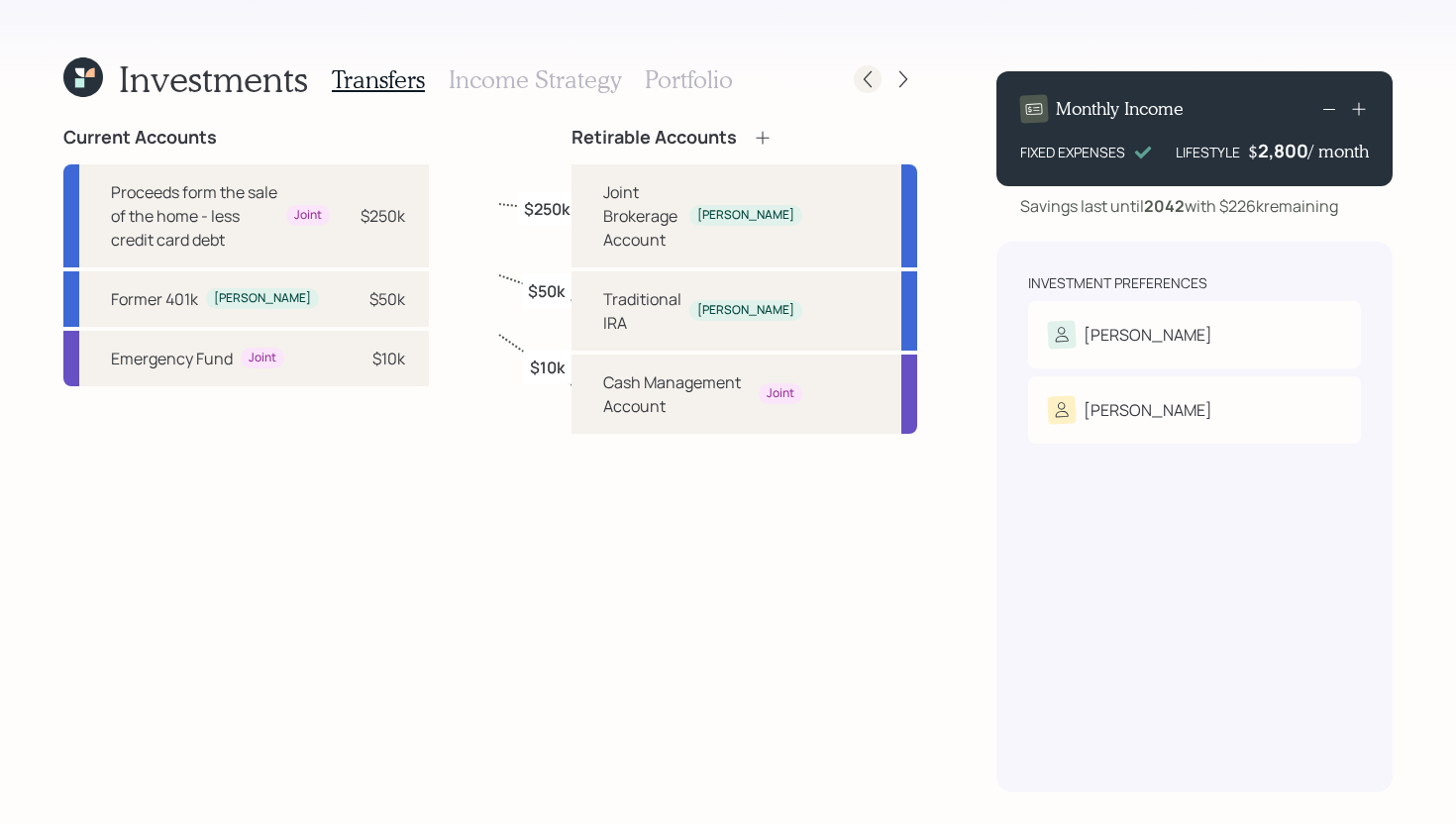 click 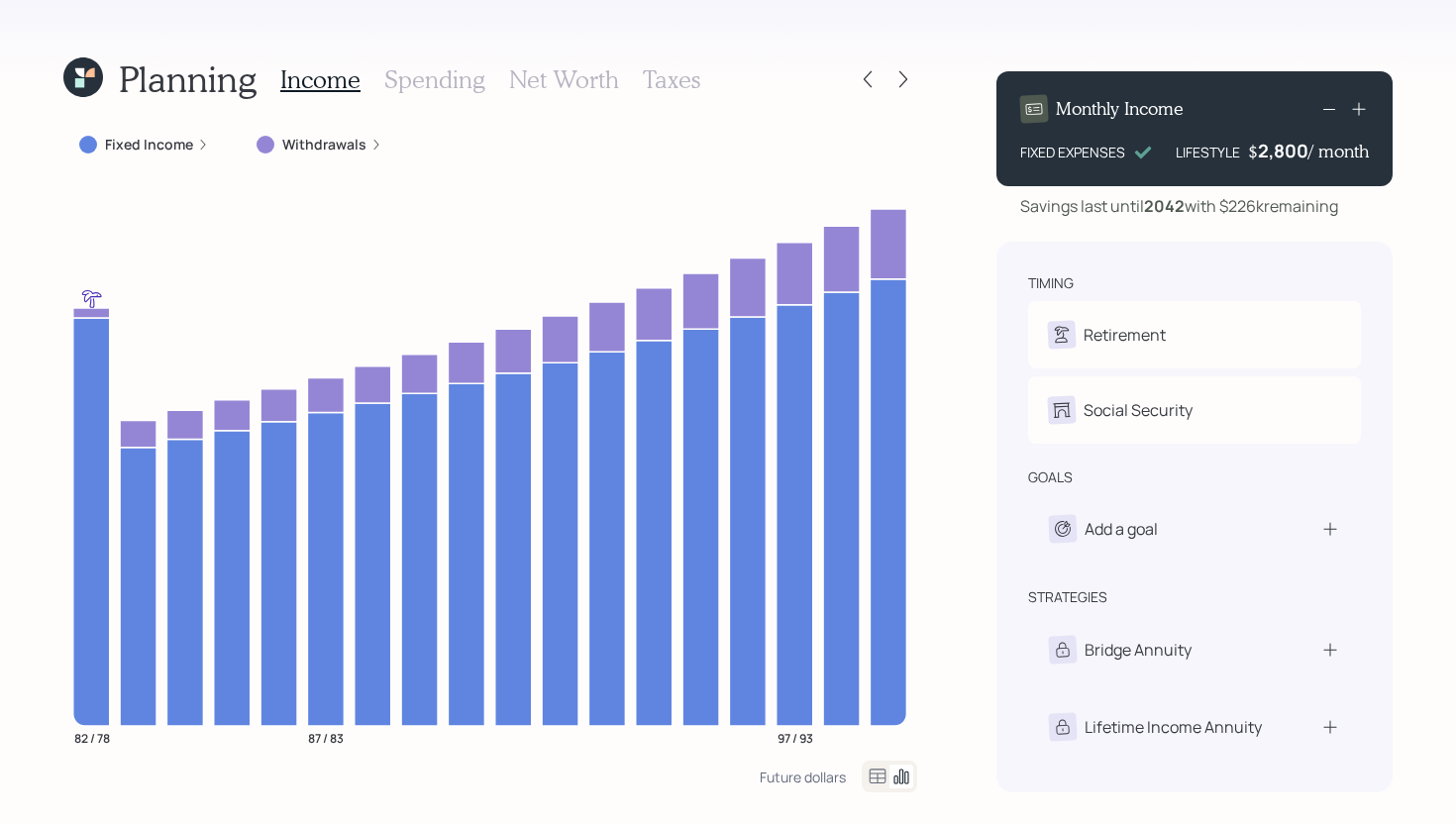 click on "Spending" at bounding box center [435, 79] 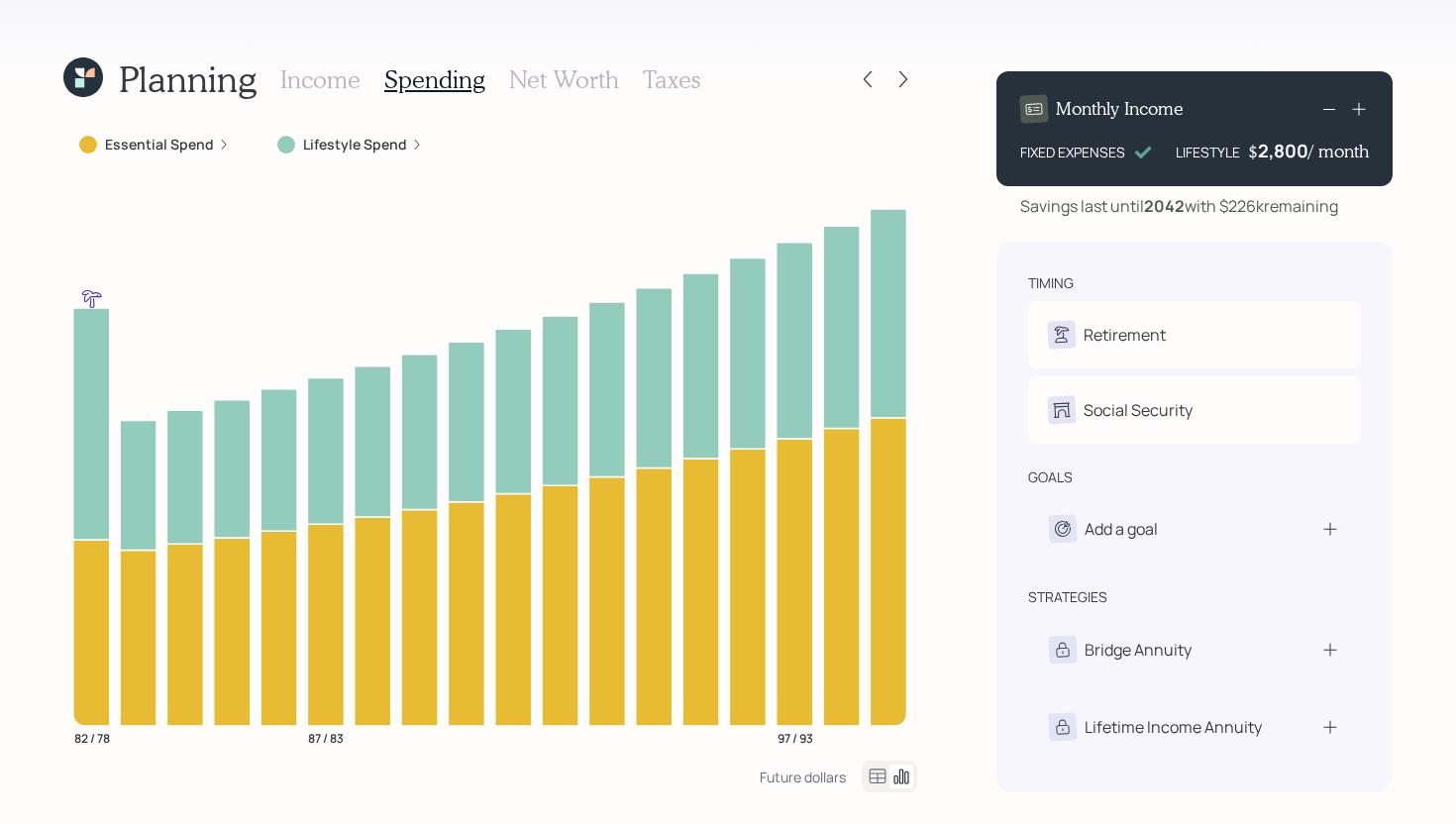 click 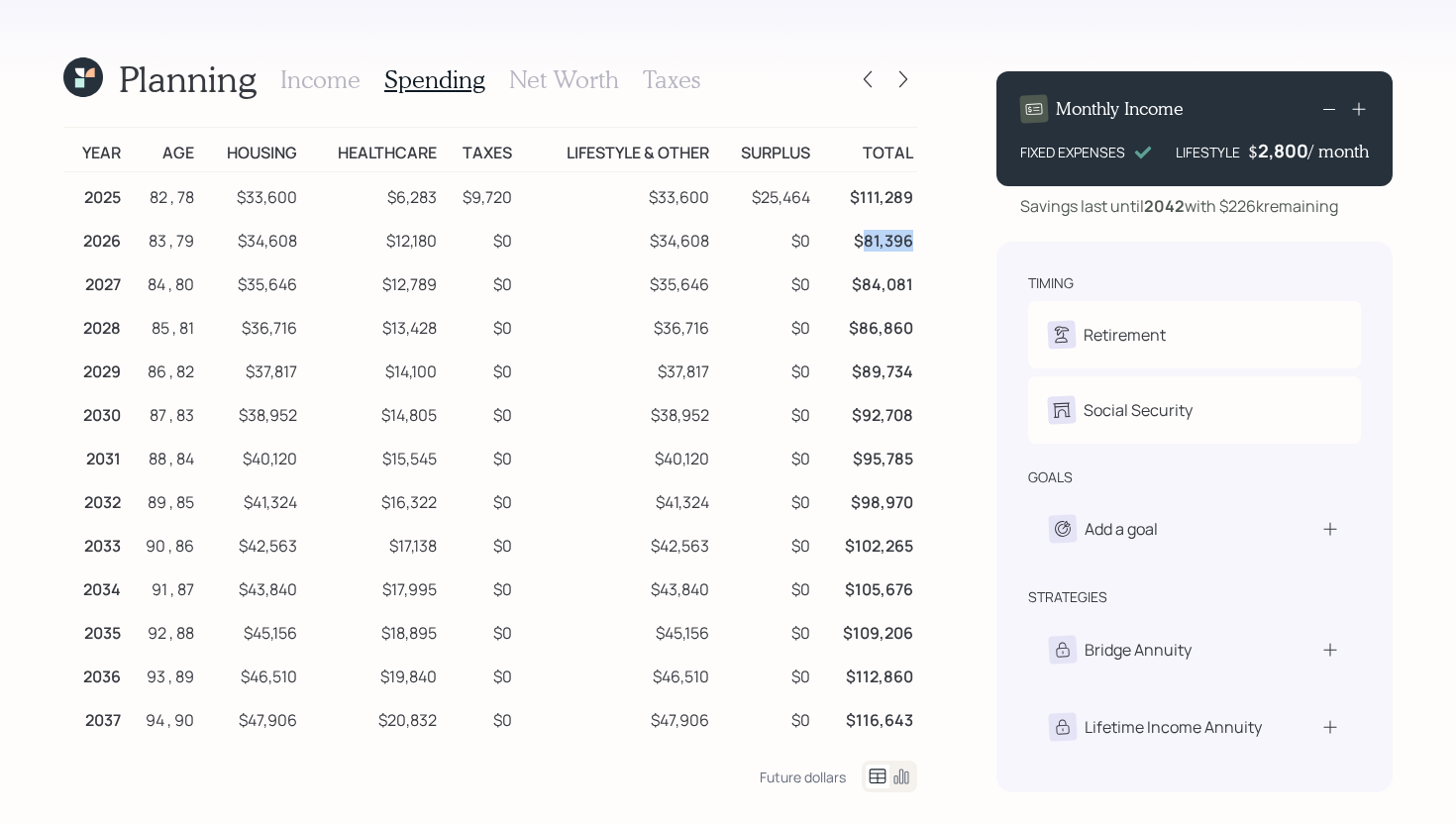 drag, startPoint x: 865, startPoint y: 245, endPoint x: 911, endPoint y: 243, distance: 46.043458 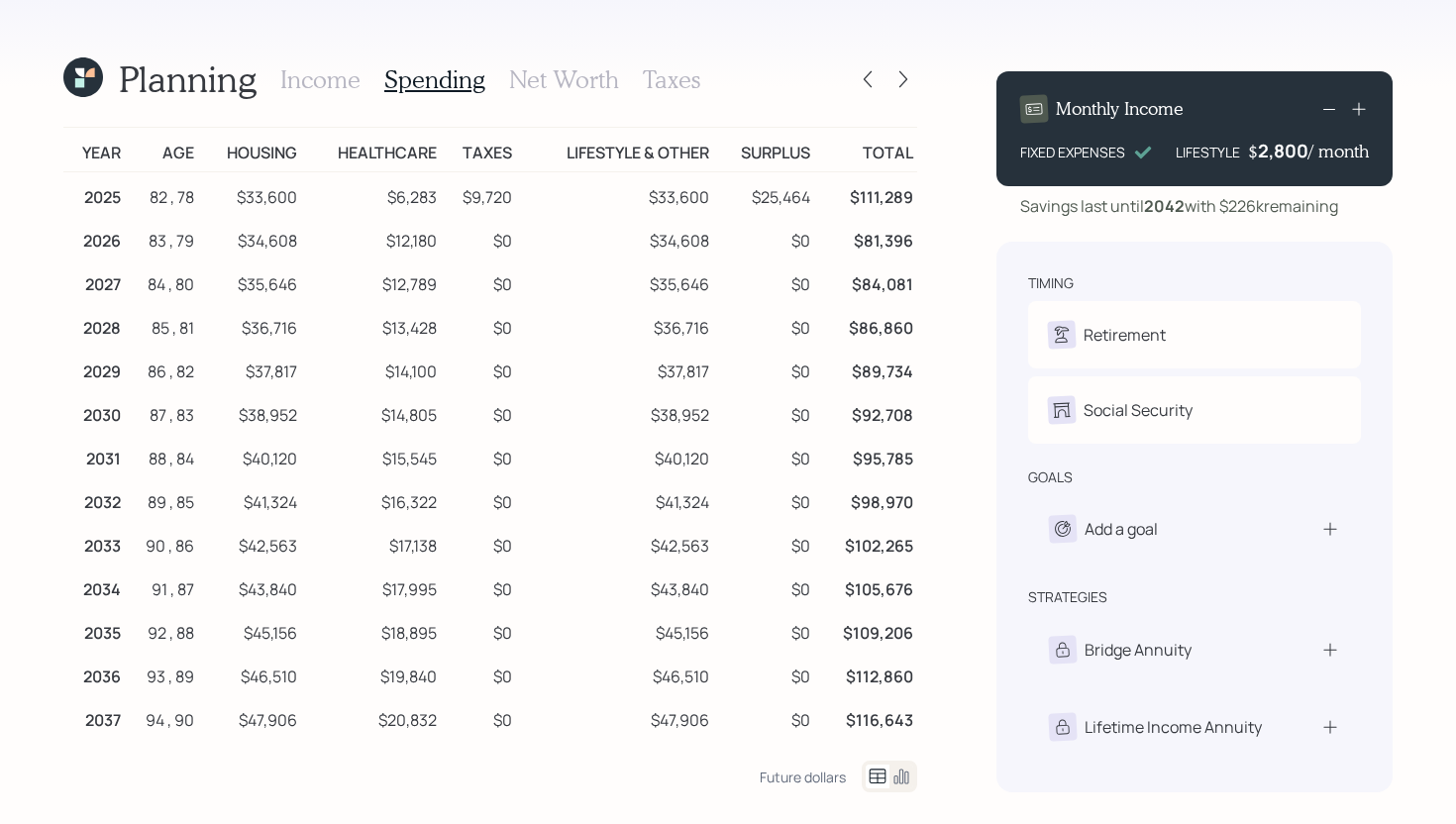 click on "Planning Income Spending Net Worth Taxes Year Age Housing Healthcare Taxes Lifestyle & Other Surplus Total 2025 82 , 78 $33,600 $6,283 $9,720 $33,600 $25,464 $111,289 2026 83 , 79 $34,608 $12,180 $0 $34,608 $0 $81,396 2027 84 , 80 $35,646 $12,789 $0 $35,646 $0 $84,081 2028 85 , 81 $36,716 $13,428 $0 $36,716 $0 $86,860 2029 86 , 82 $37,817 $14,100 $0 $37,817 $0 $89,734 2030 87 , 83 $38,952 $14,805 $0 $38,952 $0 $92,708 2031 88 , 84 $40,120 $15,545 $0 $40,120 $0 $95,785 2032 89 , 85 $41,324 $16,322 $0 $41,324 $0 $98,970 2033 90 , 86 $42,563 $17,138 $0 $42,563 $0 $102,265 2034 91 , 87 $43,840 $17,995 $0 $43,840 $0 $105,676 2035 92 , 88 $45,156 $18,895 $0 $45,156 $0 $109,206 2036 93 , 89 $46,510 $19,840 $0 $46,510 $0 $112,860 2037 94 , 90 $47,906 $20,832 $0 $47,906 $0 $116,643 2038 95 , 91 $49,343 $21,874 $0 $49,343 $0 $120,559 2039 96 , 92 $50,823 $22,967 $0 $50,823 $0 $124,613 2040 97 , 93 $52,348 $24,116 $0 $52,348 $0 $128,811 2041 98 , 94 $53,918 $25,321 $0 $53,918 $0 $133,158 2042 99 , 95 $55,536 $26,587 $0" at bounding box center (728, 412) 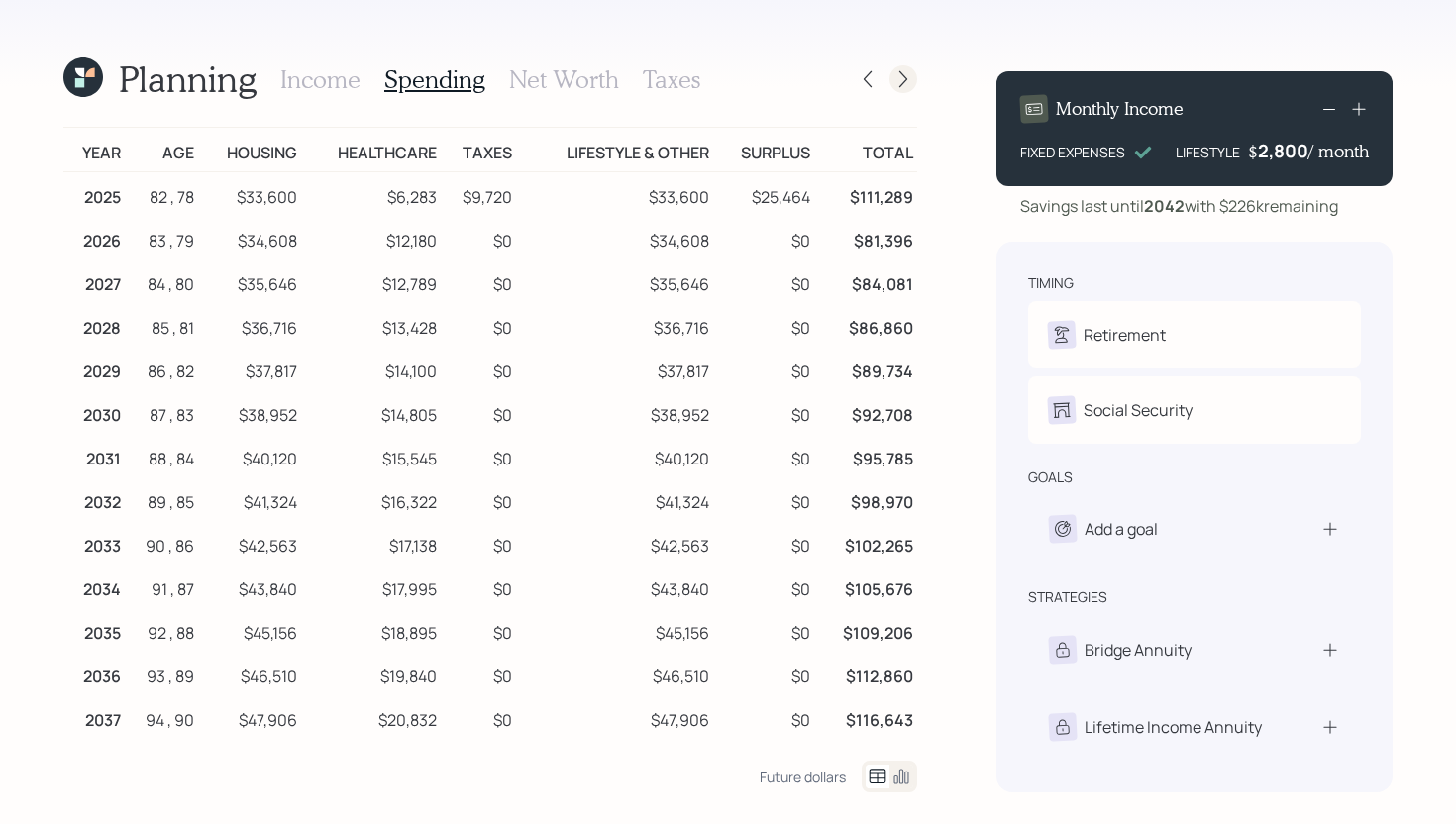 click 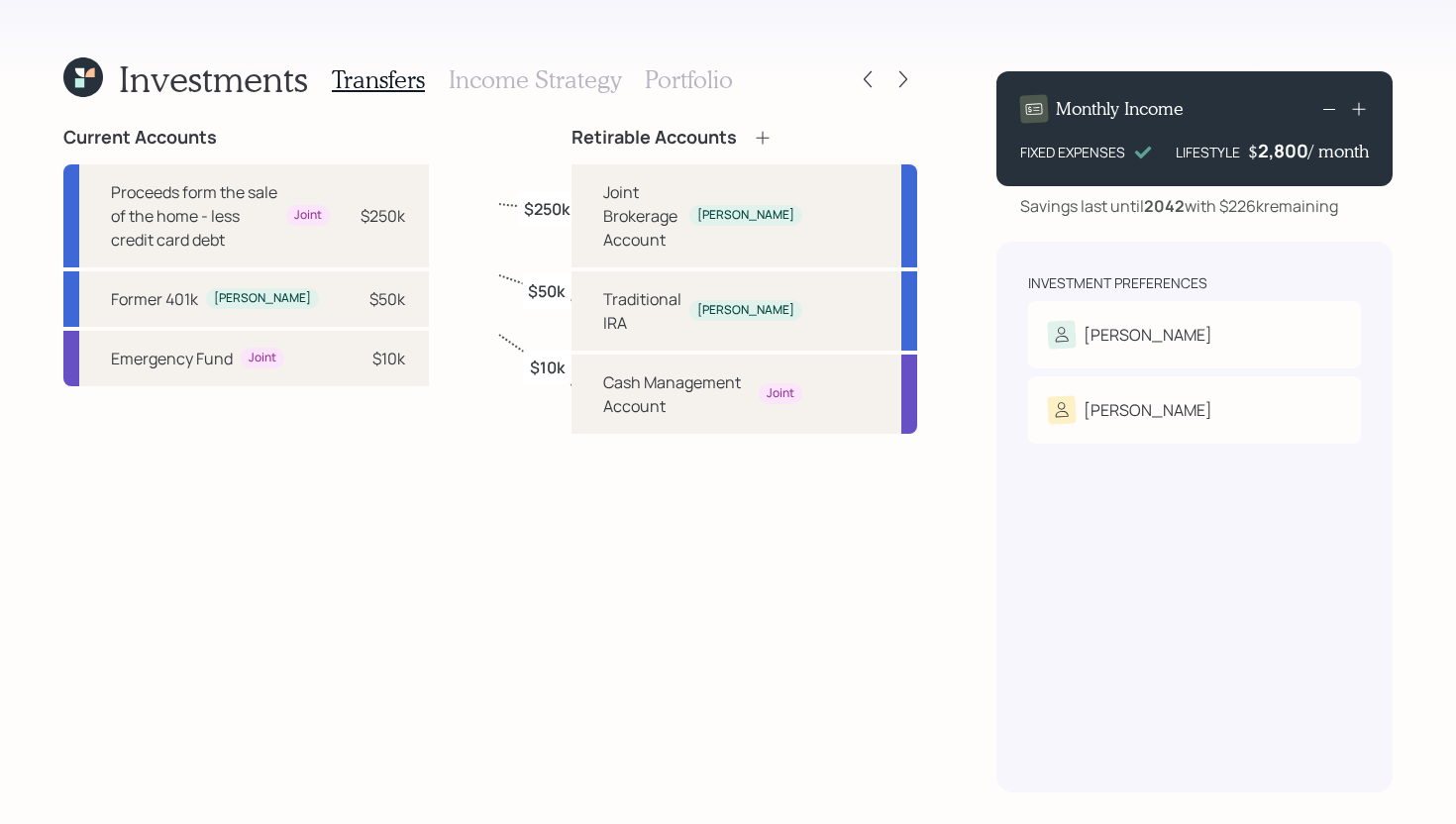 click on "$250k" at bounding box center [547, 209] 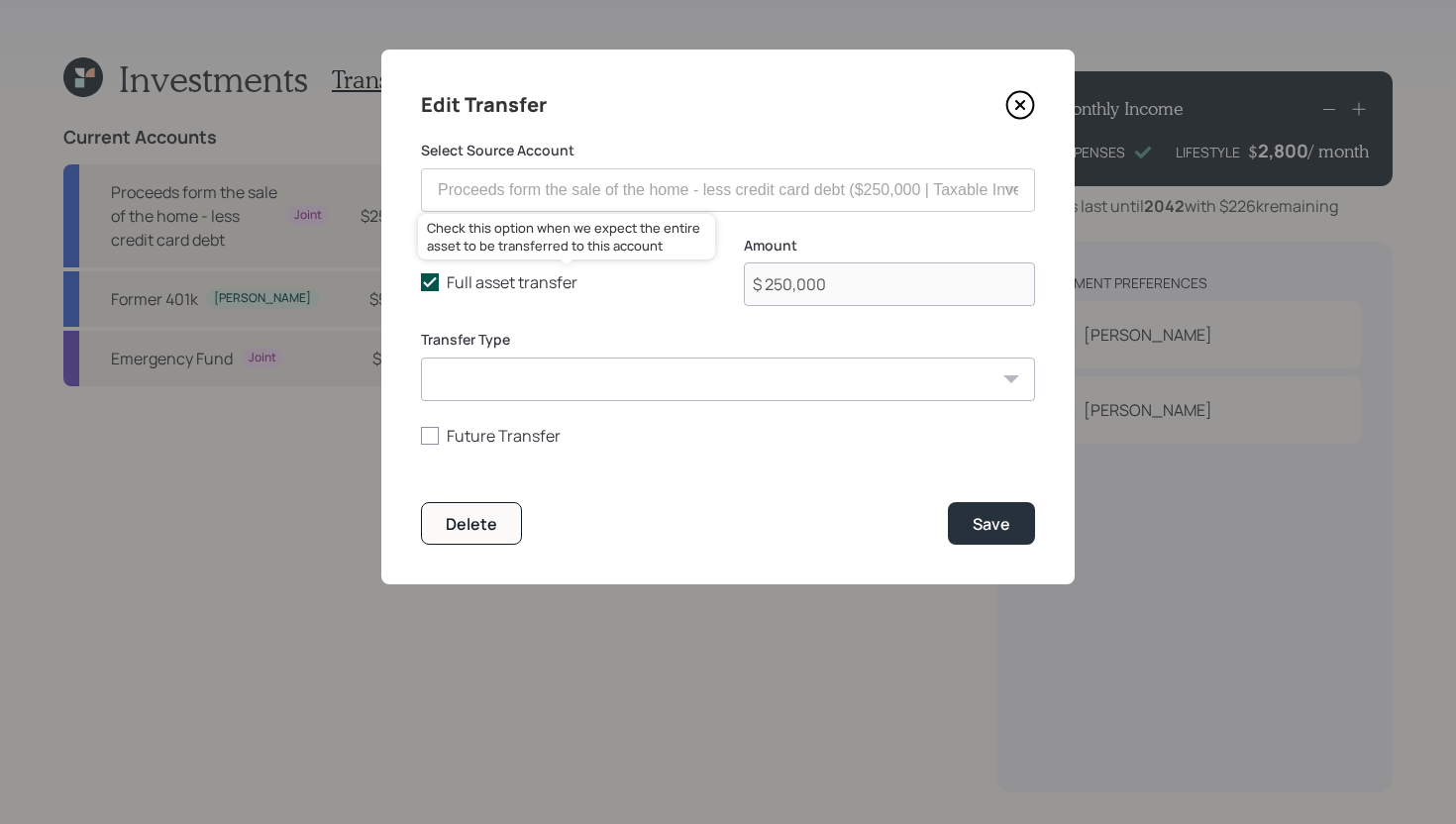click 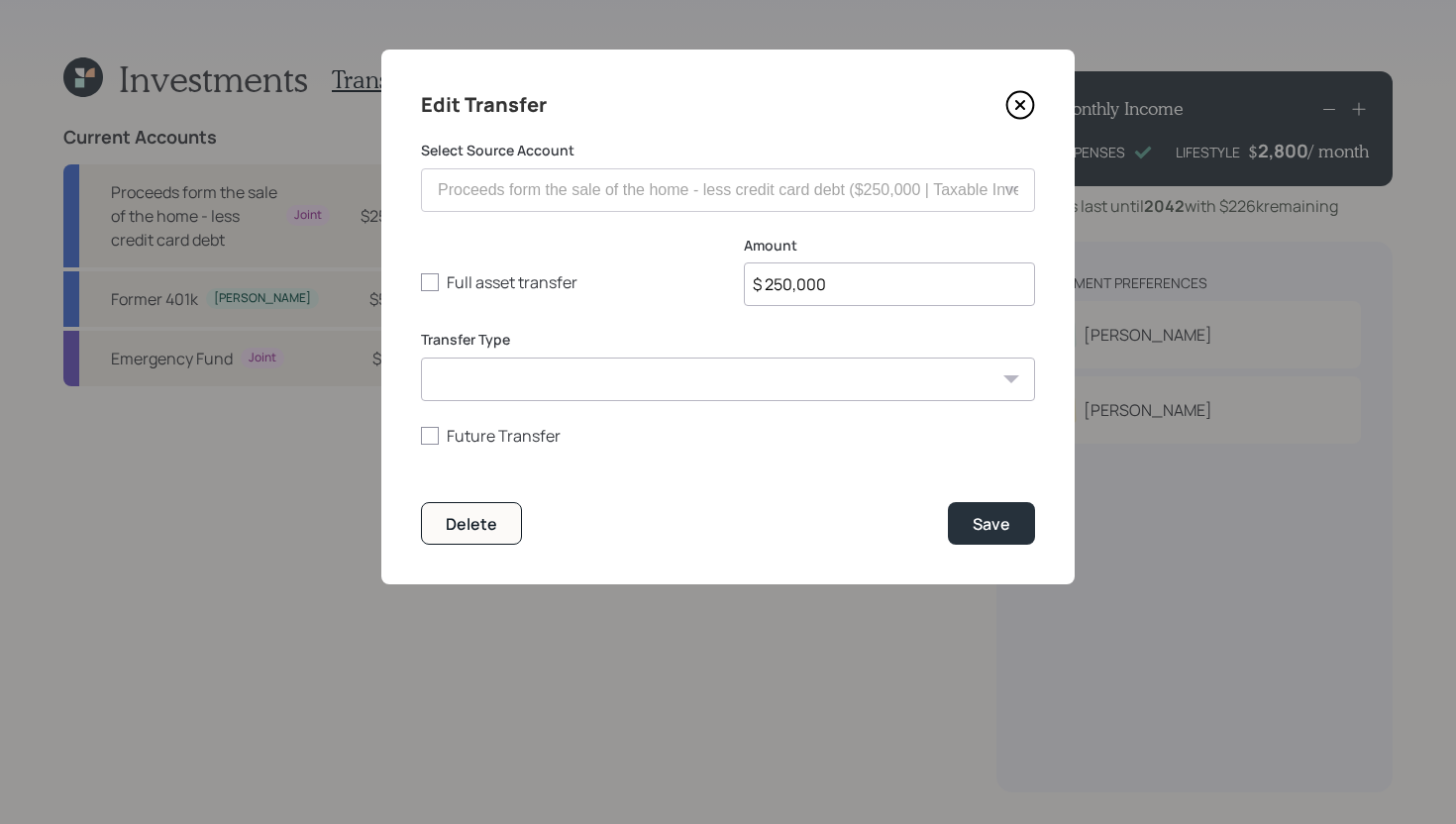 click on "$ 250,000" at bounding box center [889, 284] 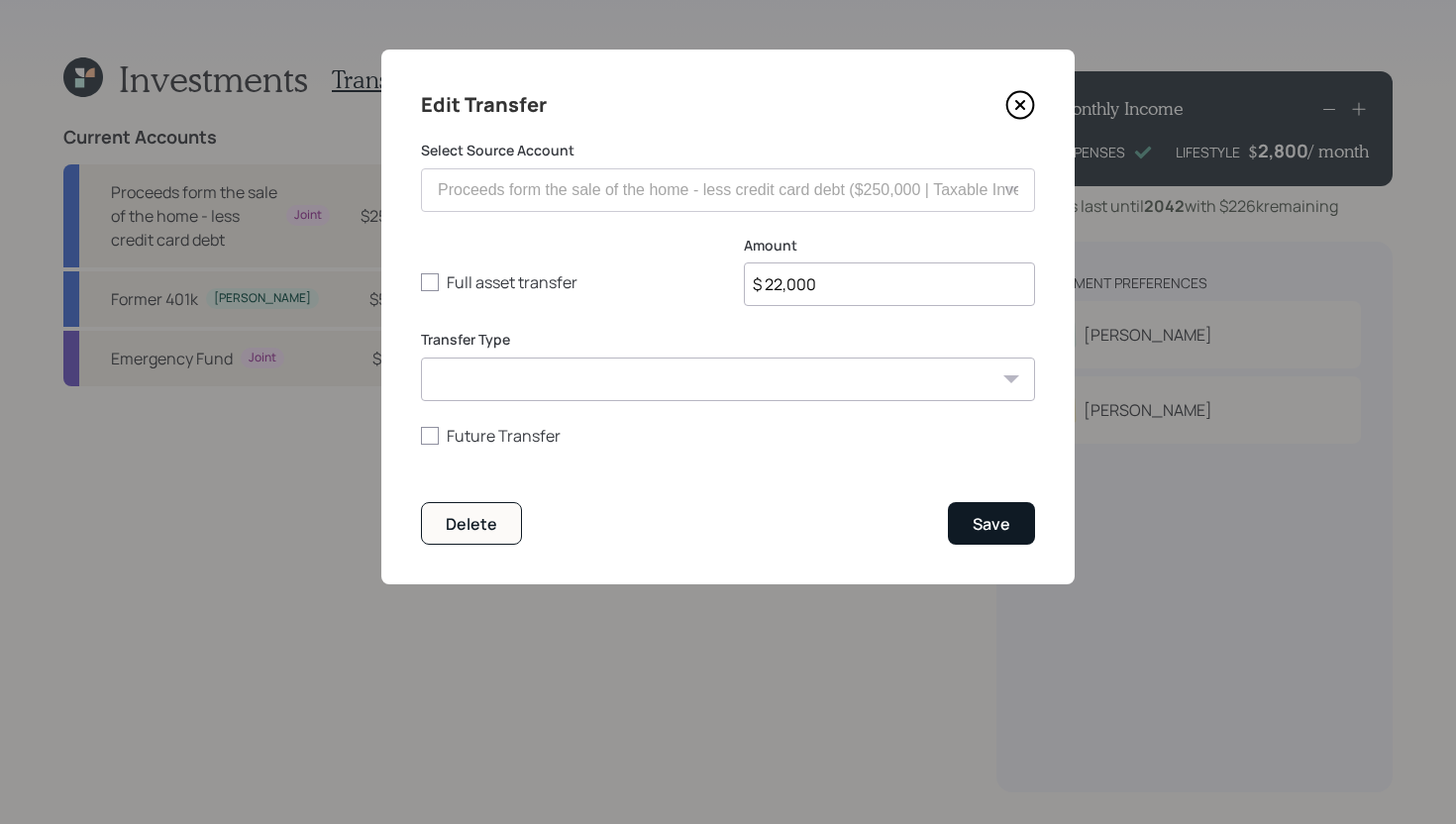 type on "$ 22,000" 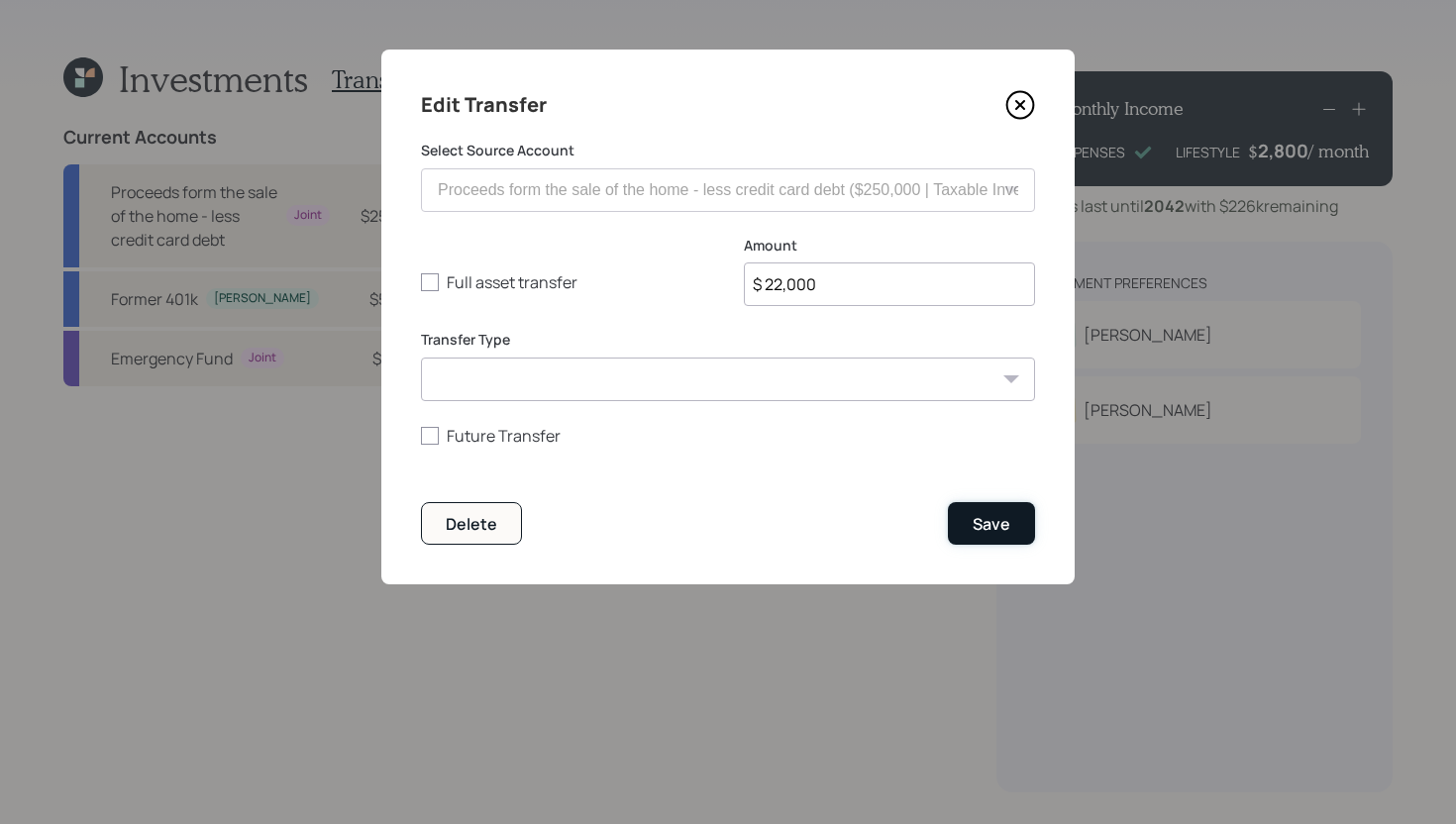 click on "Save" at bounding box center (991, 524) 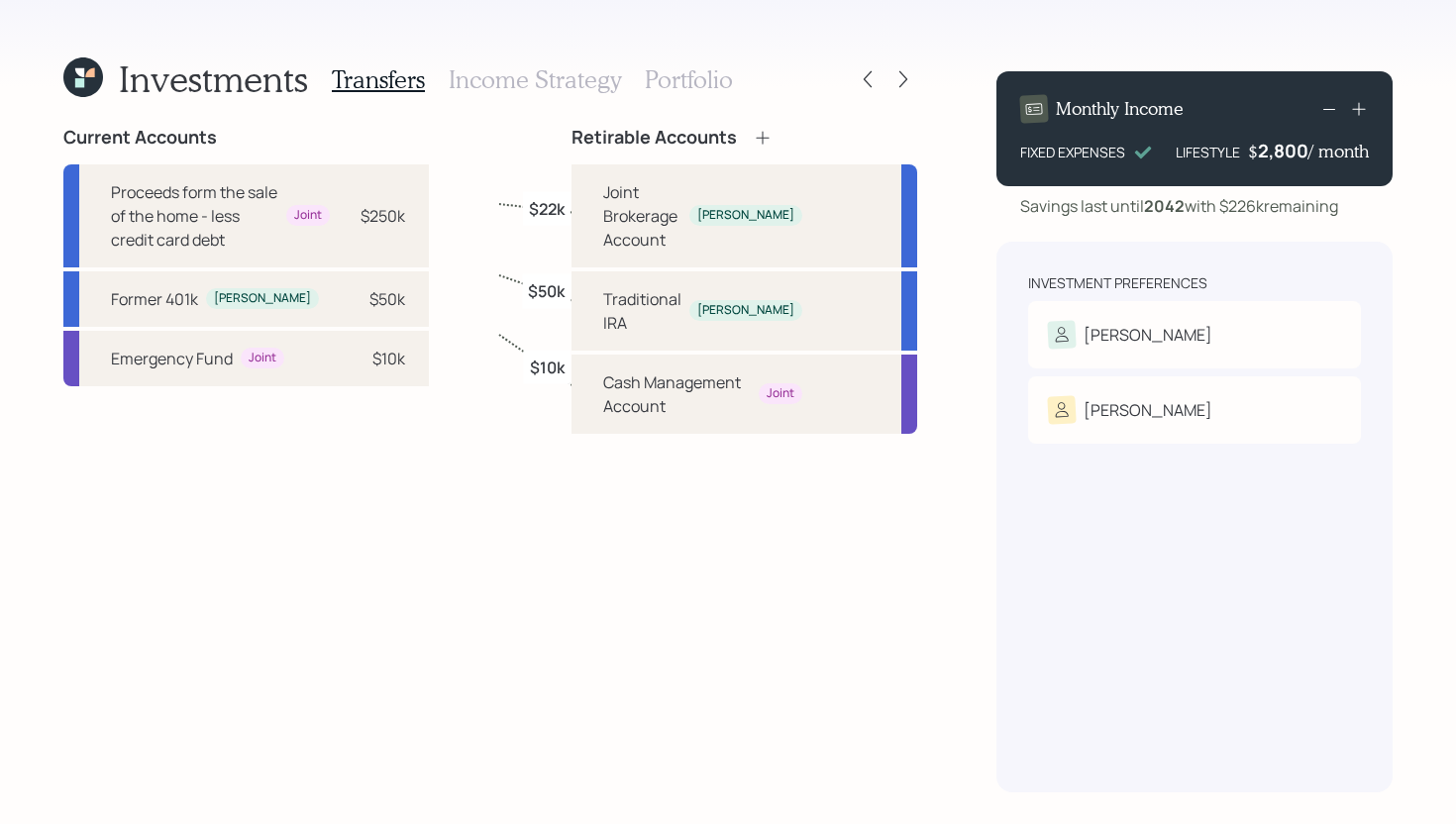 click on "Income Strategy" at bounding box center [535, 79] 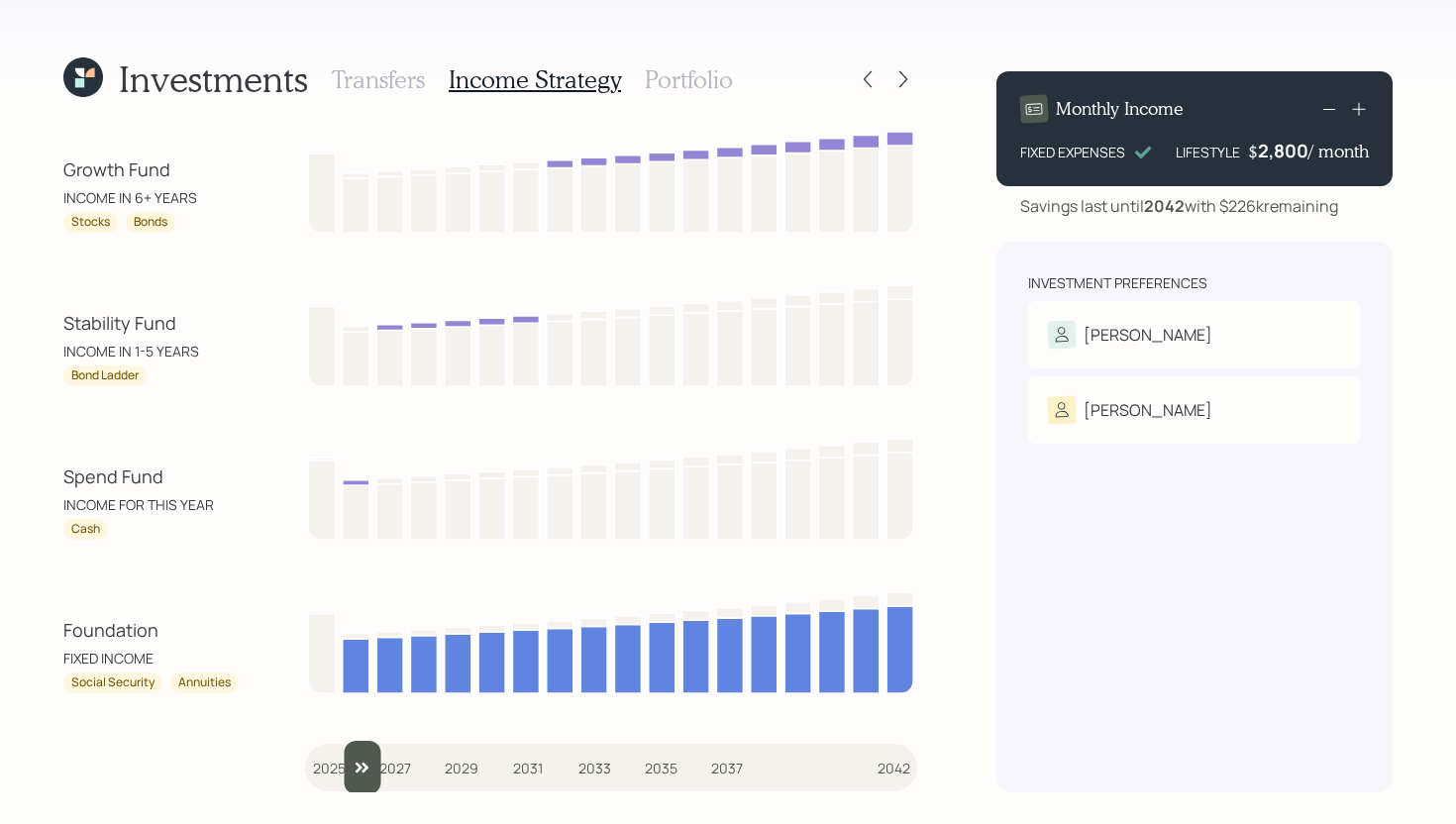 click at bounding box center (611, 768) 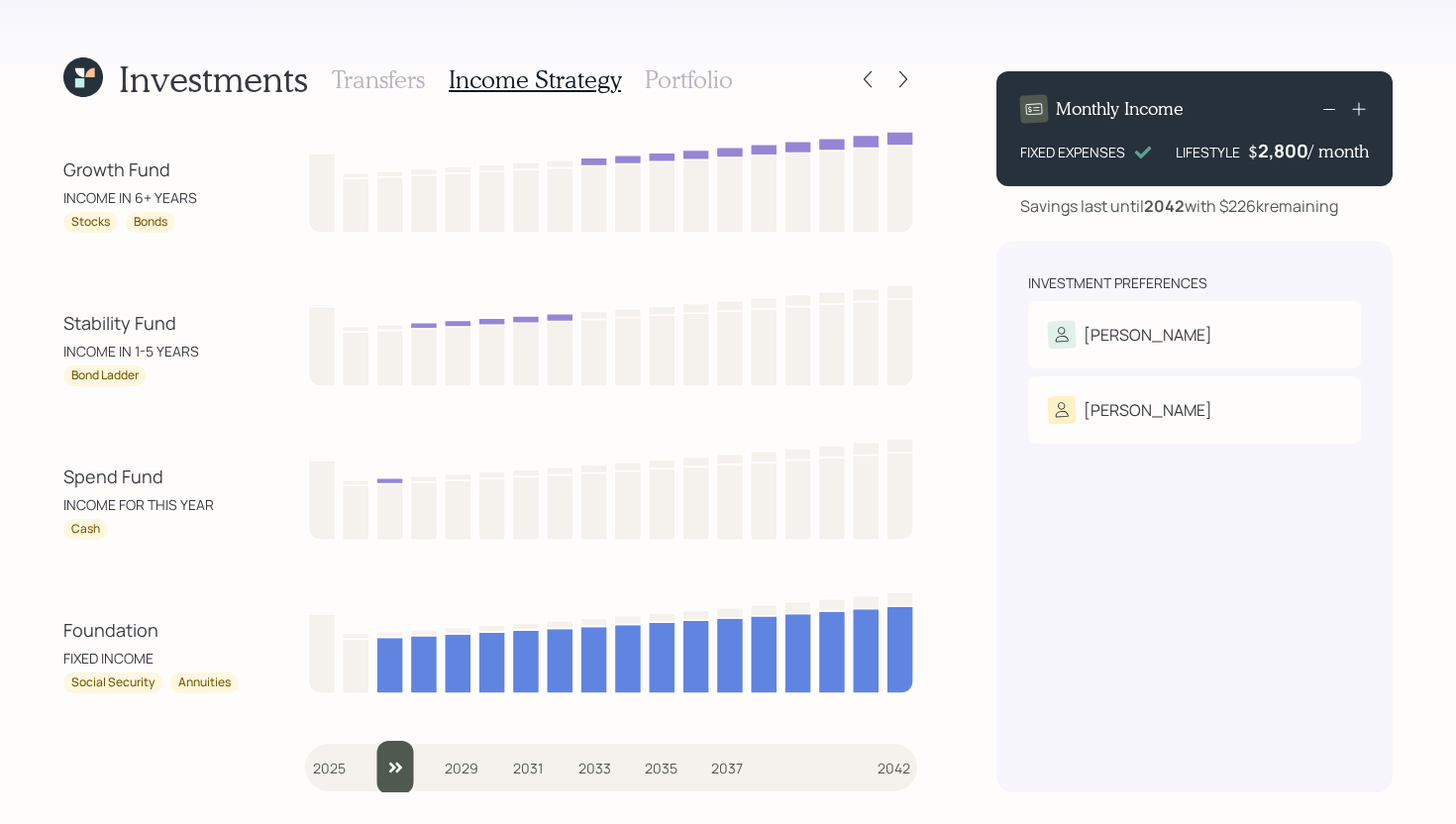 click at bounding box center (611, 768) 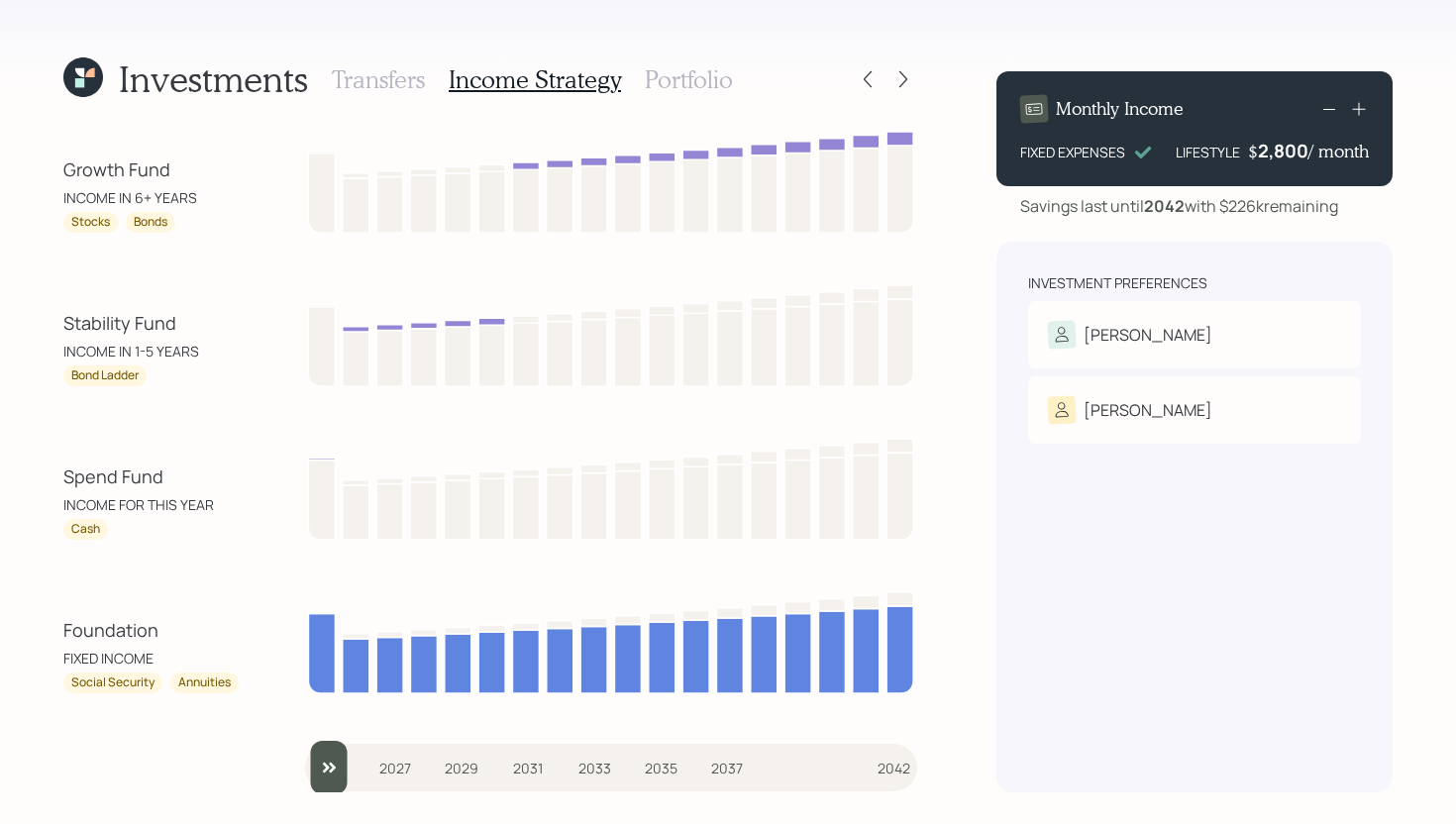 click at bounding box center [611, 768] 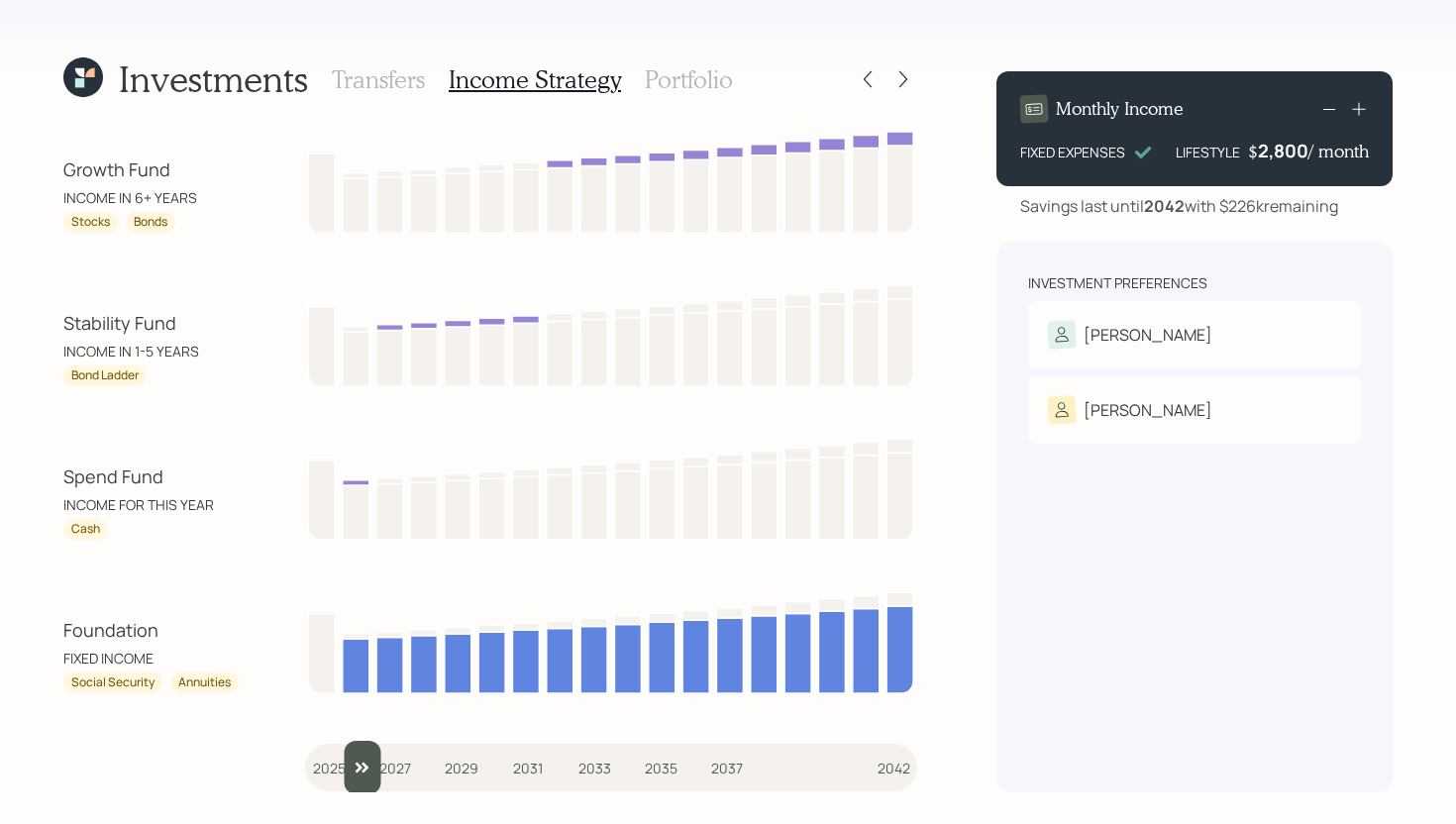 click at bounding box center [611, 768] 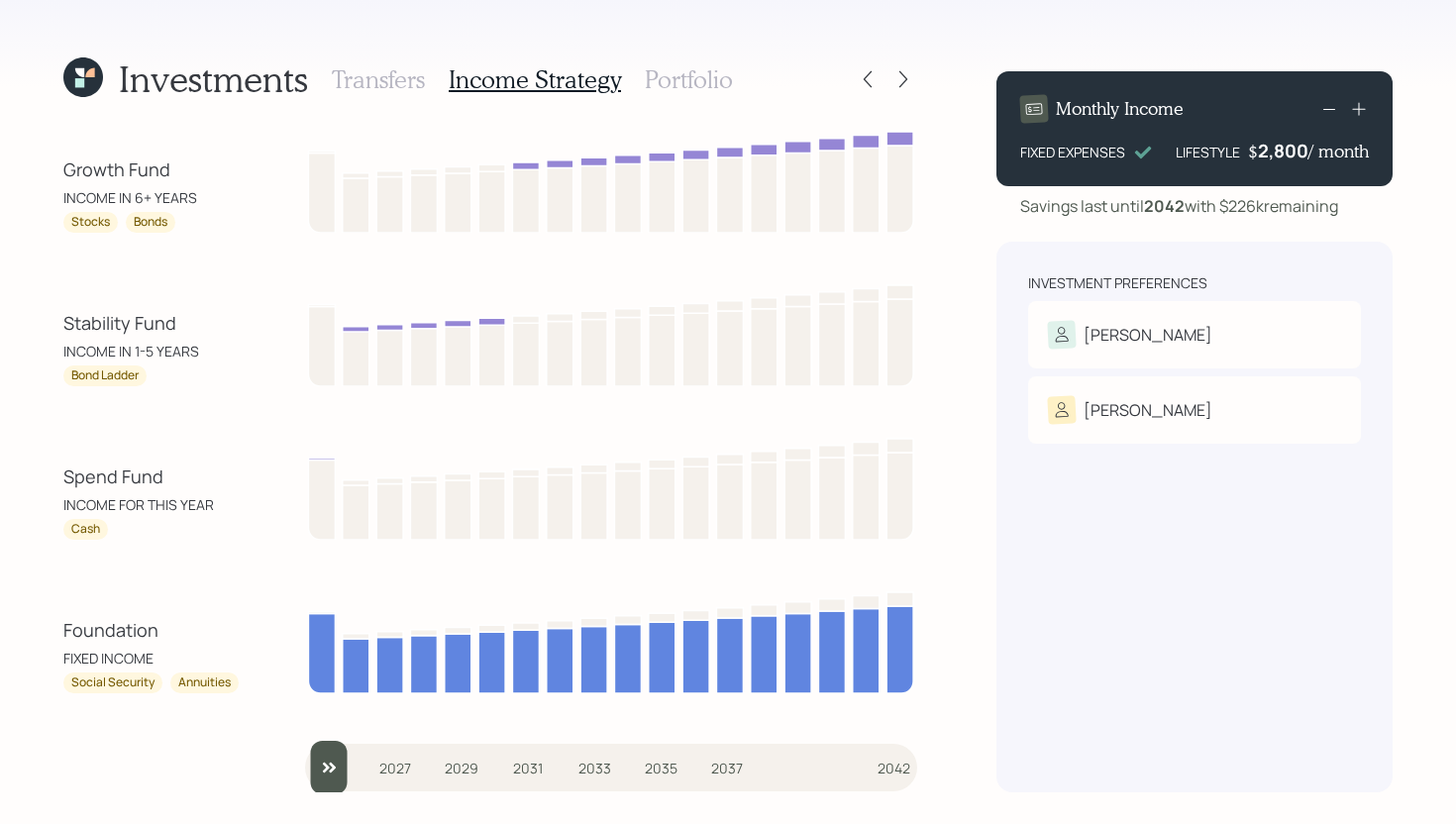 drag, startPoint x: 393, startPoint y: 765, endPoint x: 296, endPoint y: 765, distance: 97 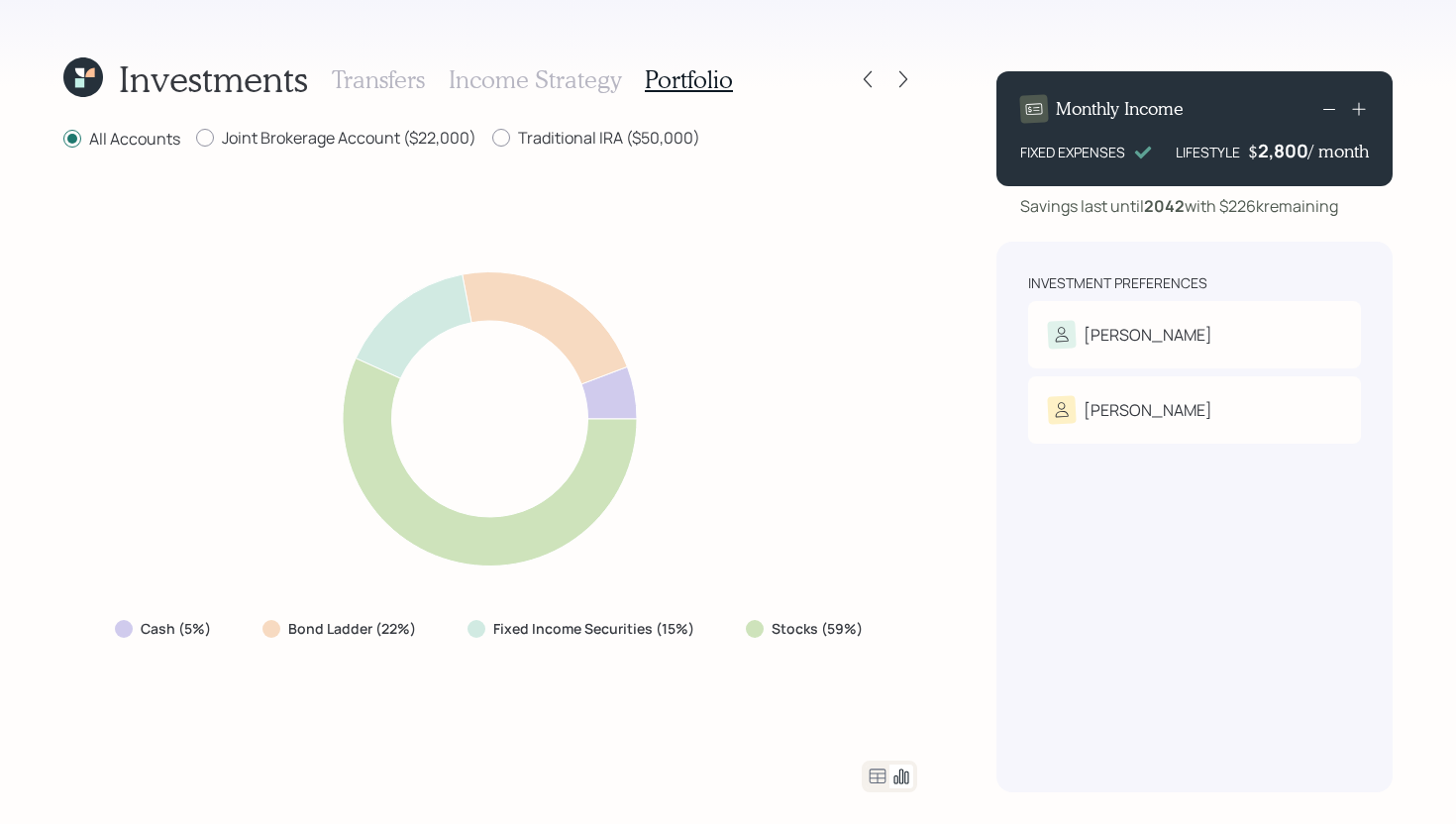 click 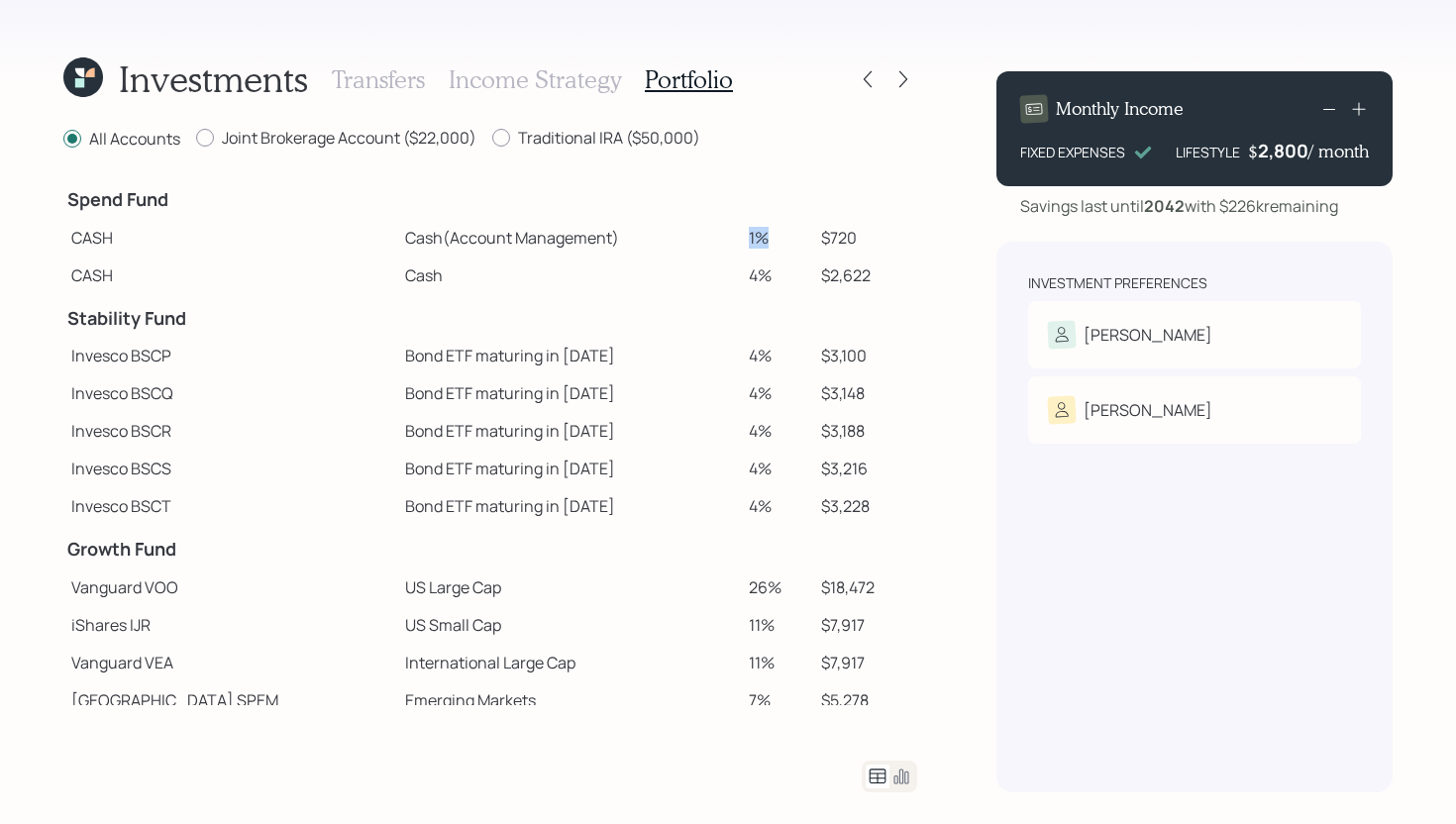drag, startPoint x: 719, startPoint y: 238, endPoint x: 748, endPoint y: 238, distance: 29 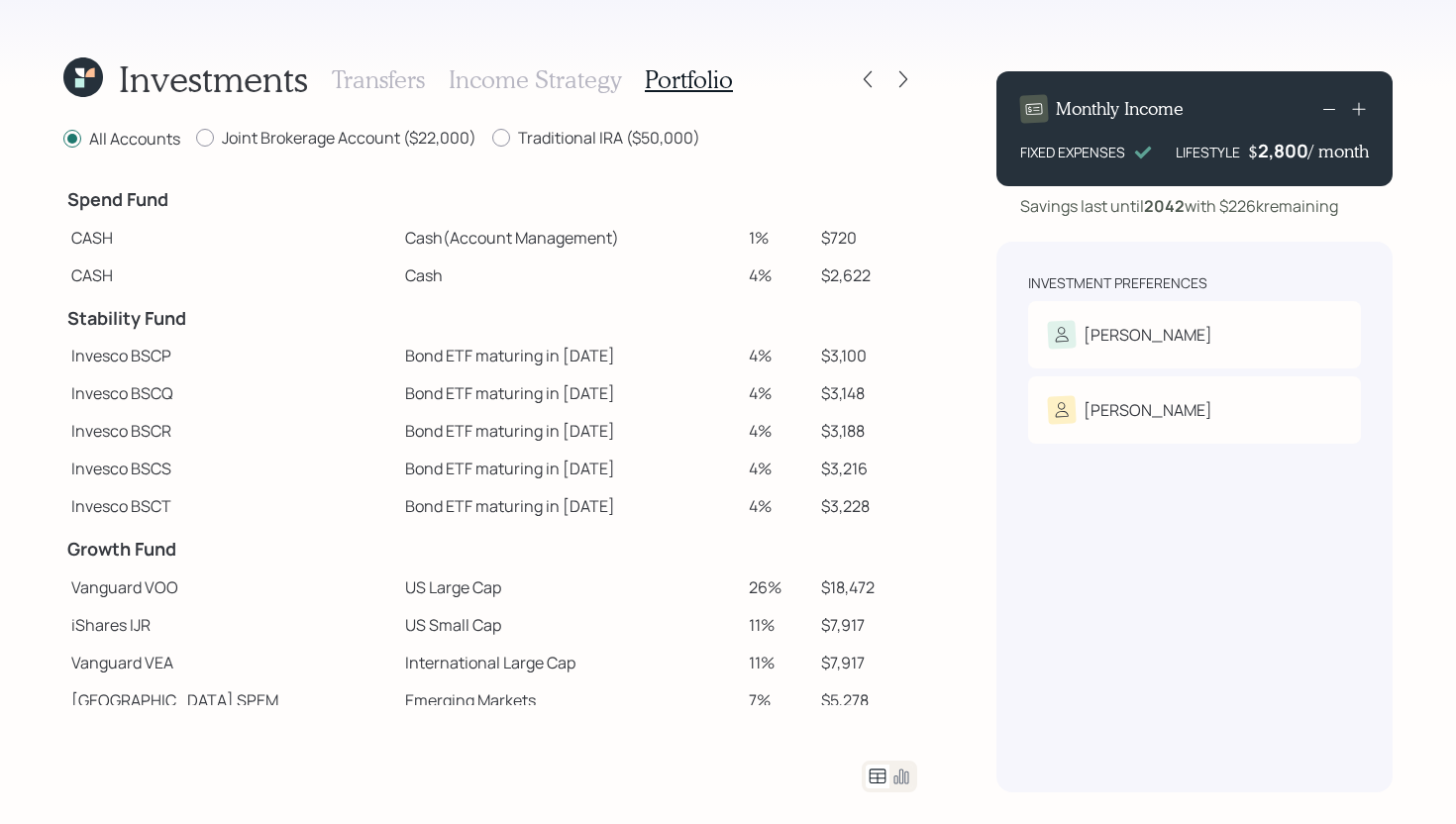 scroll, scrollTop: 315, scrollLeft: 0, axis: vertical 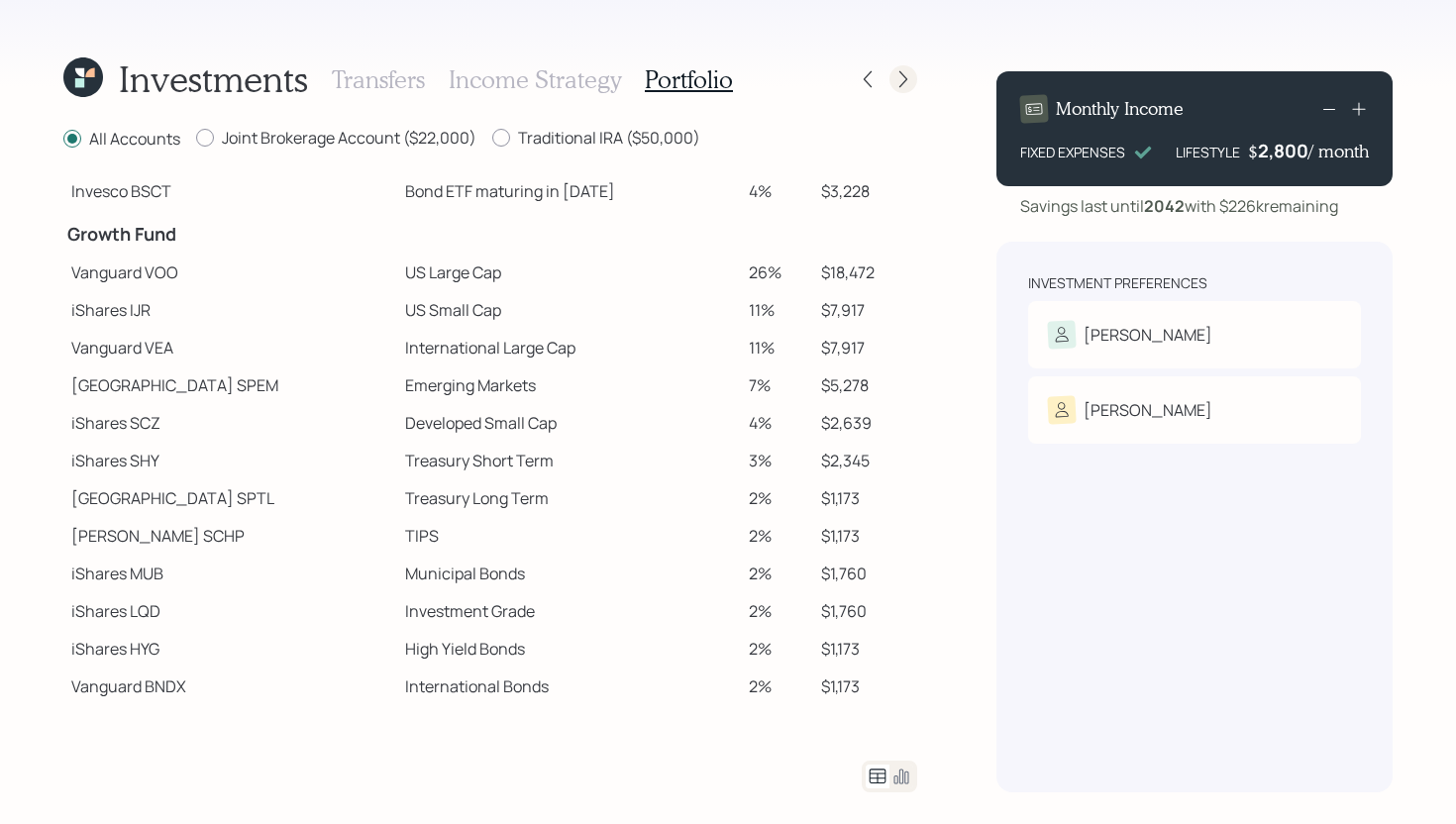 click at bounding box center [903, 79] 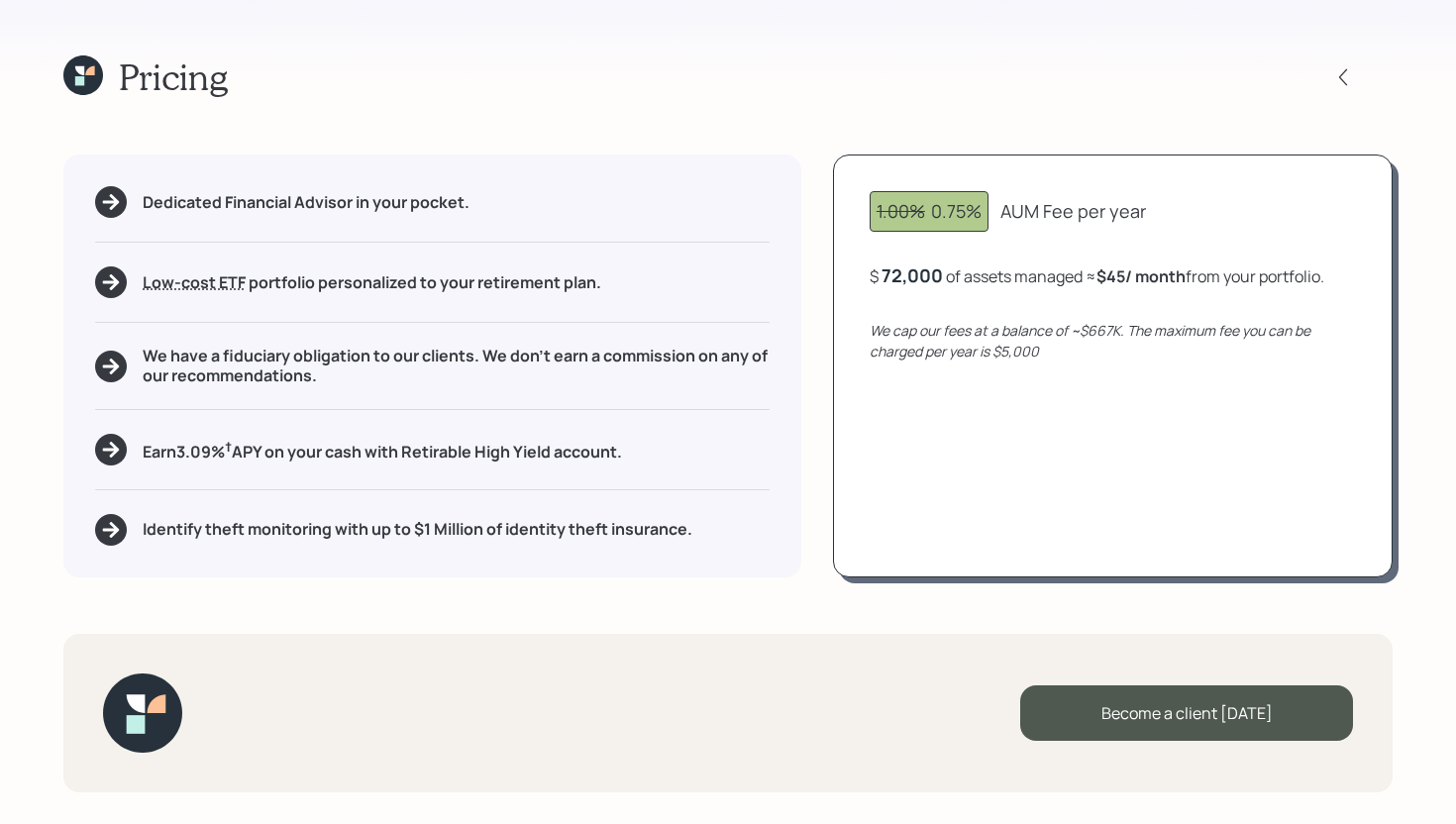 click on "72,000" at bounding box center [912, 275] 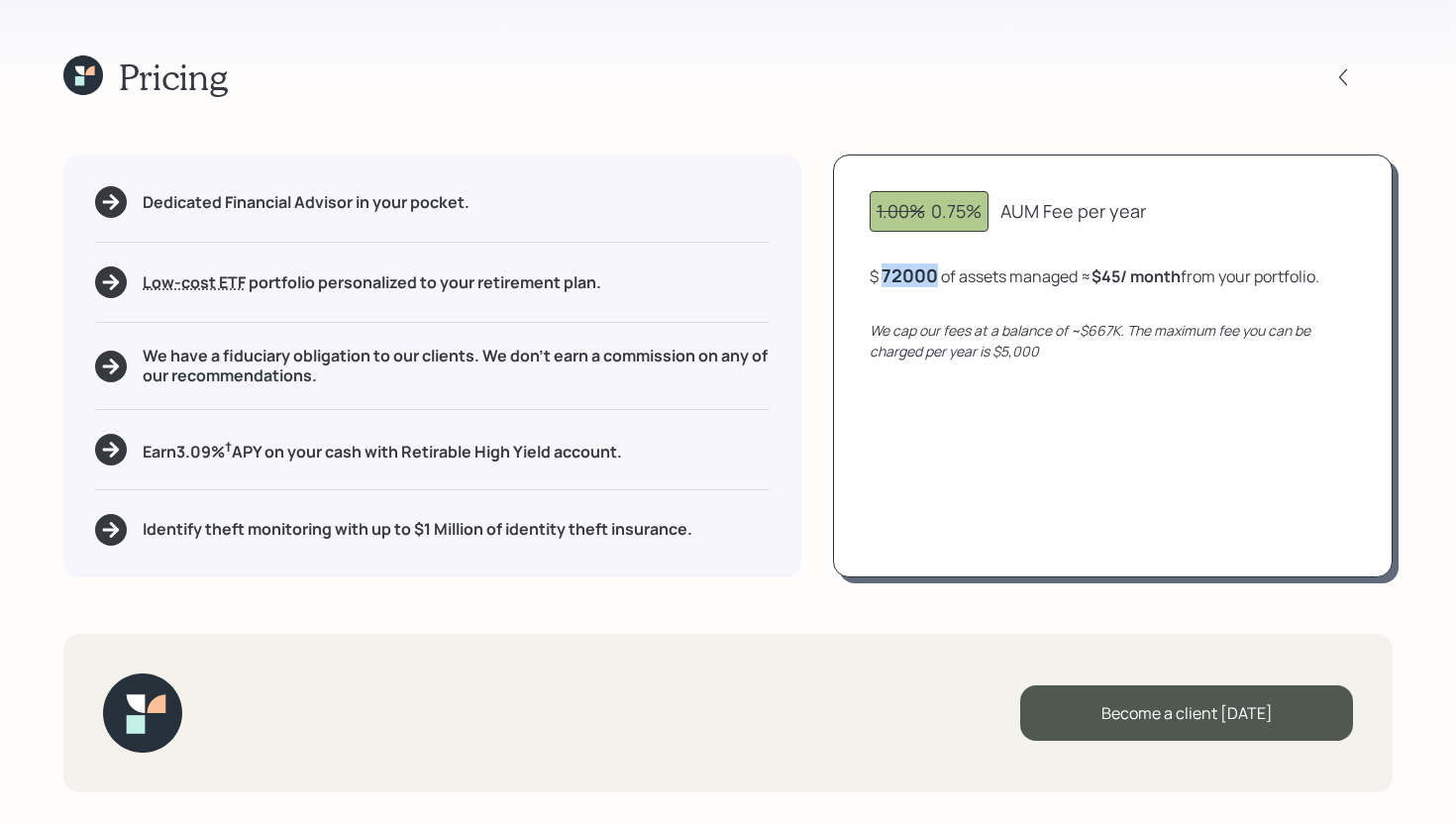 click on "72000" at bounding box center [909, 275] 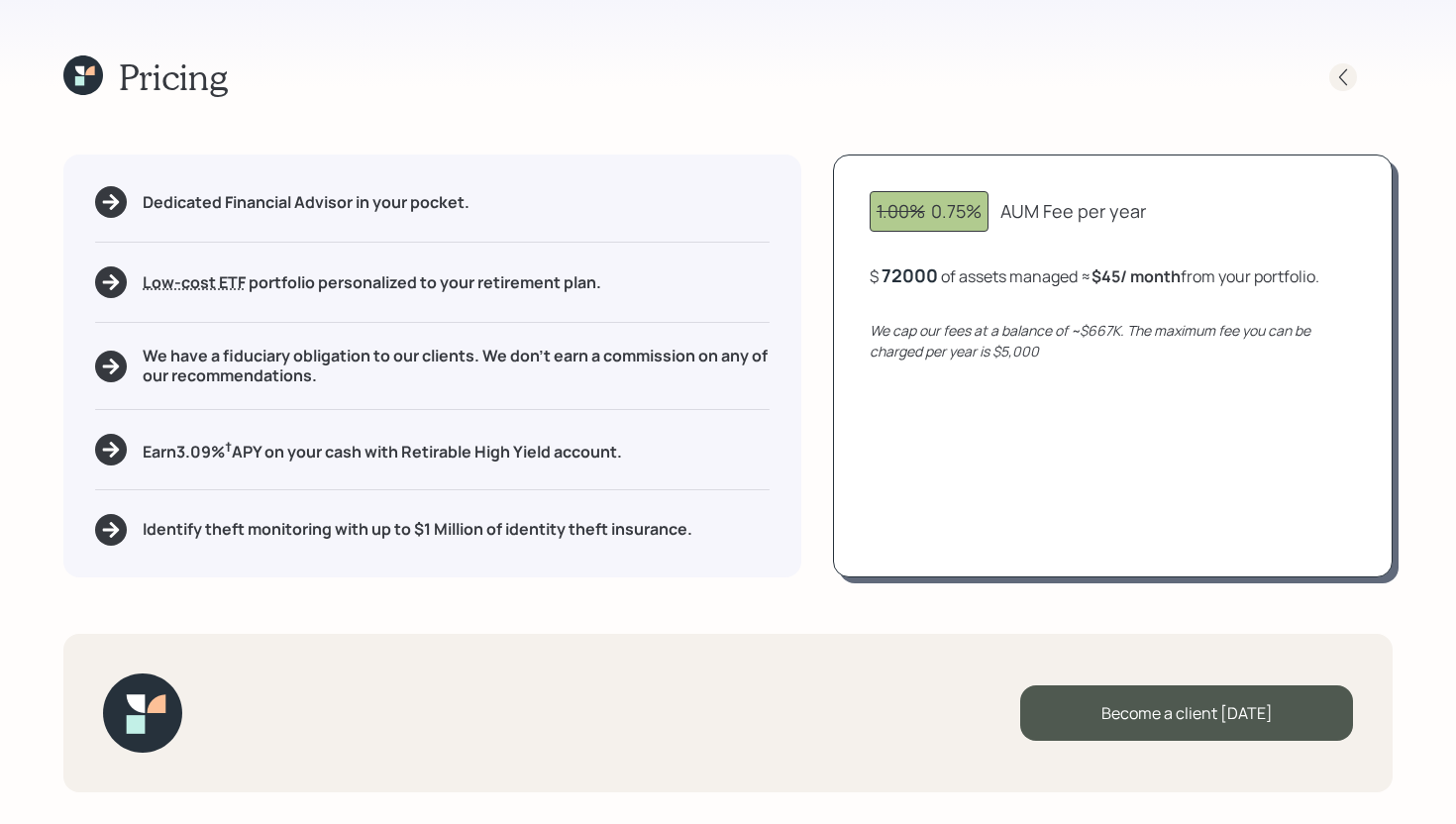 click 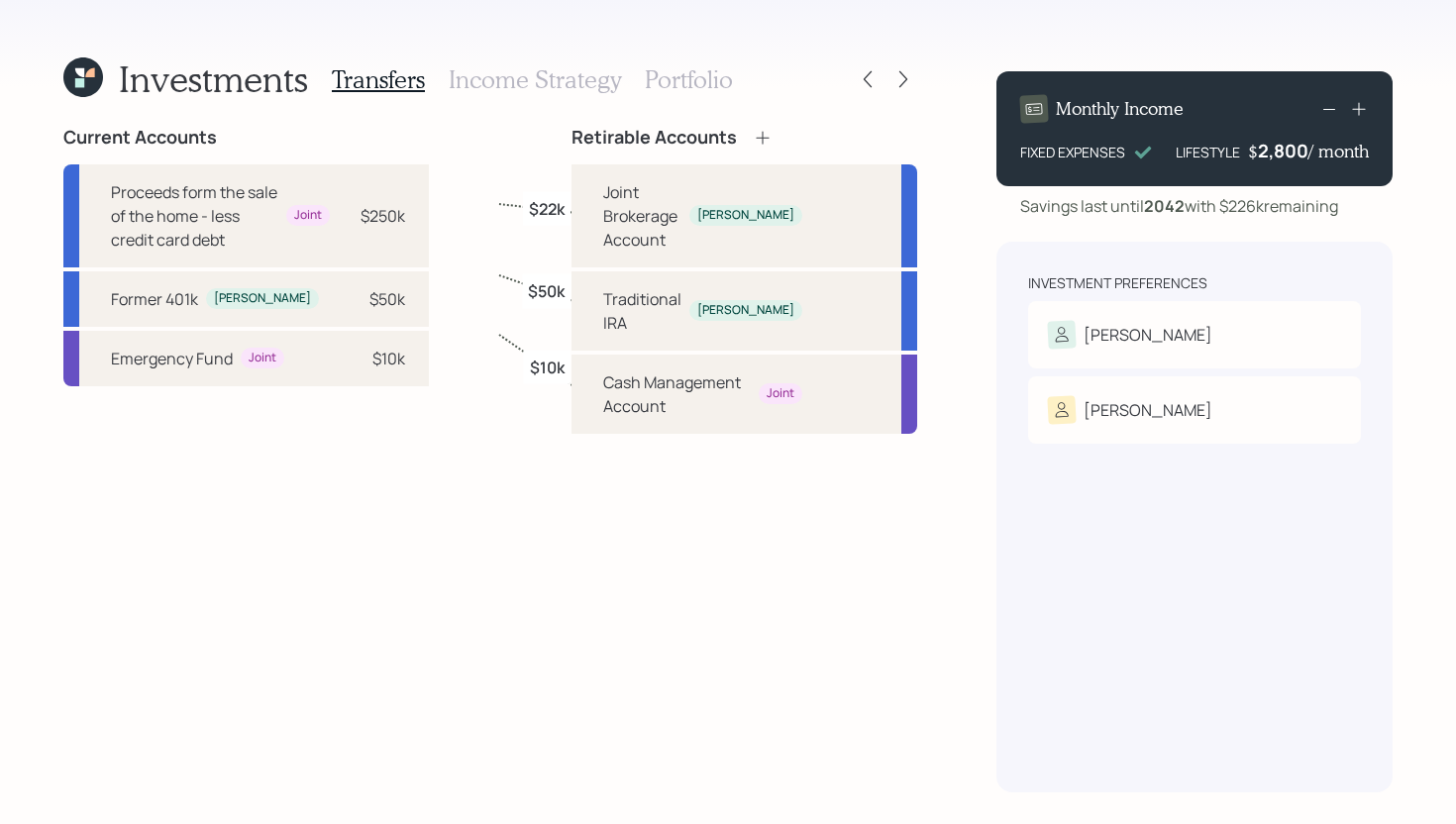 click on "$22k" at bounding box center [547, 209] 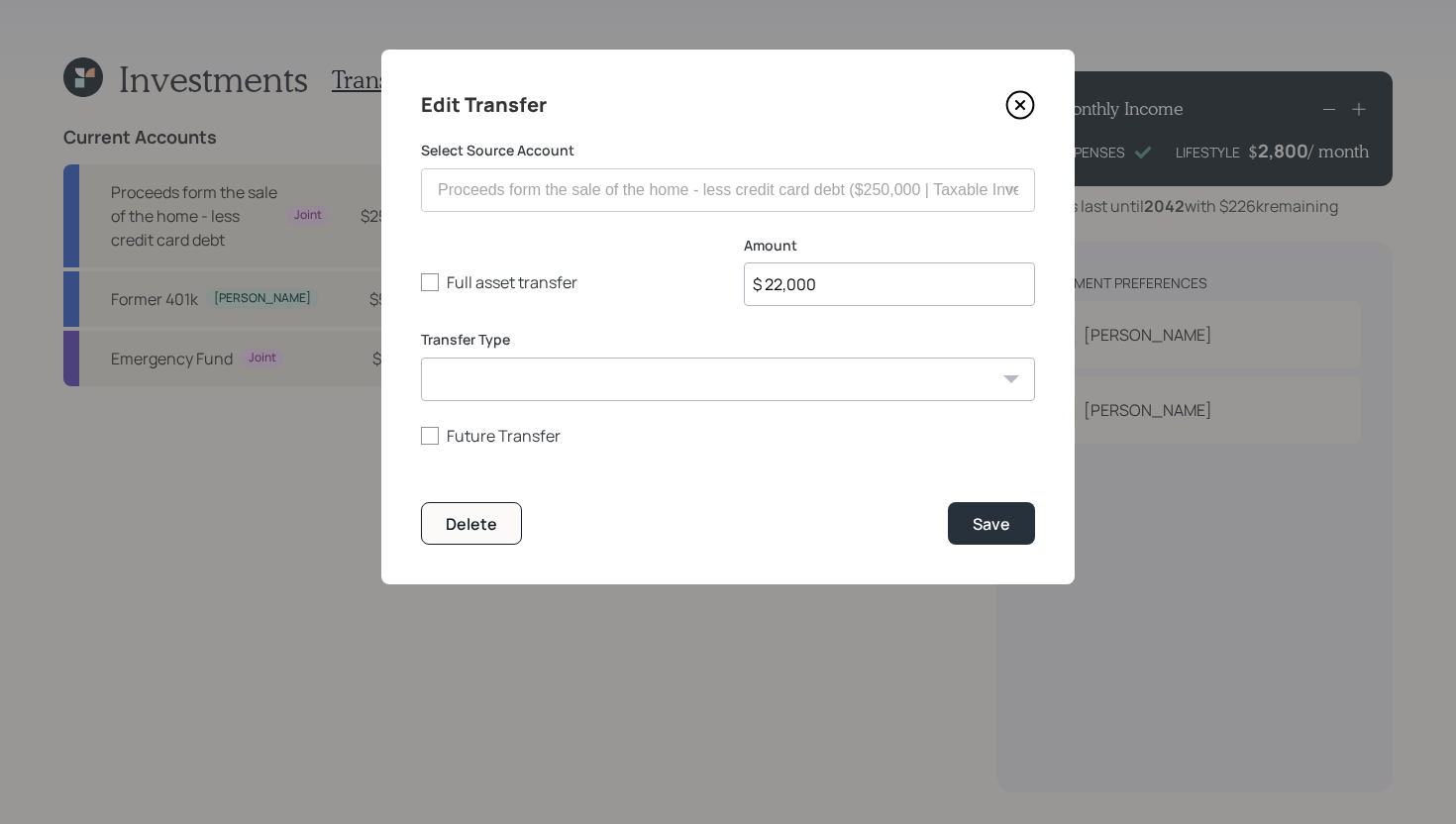click on "$ 22,000" at bounding box center [889, 284] 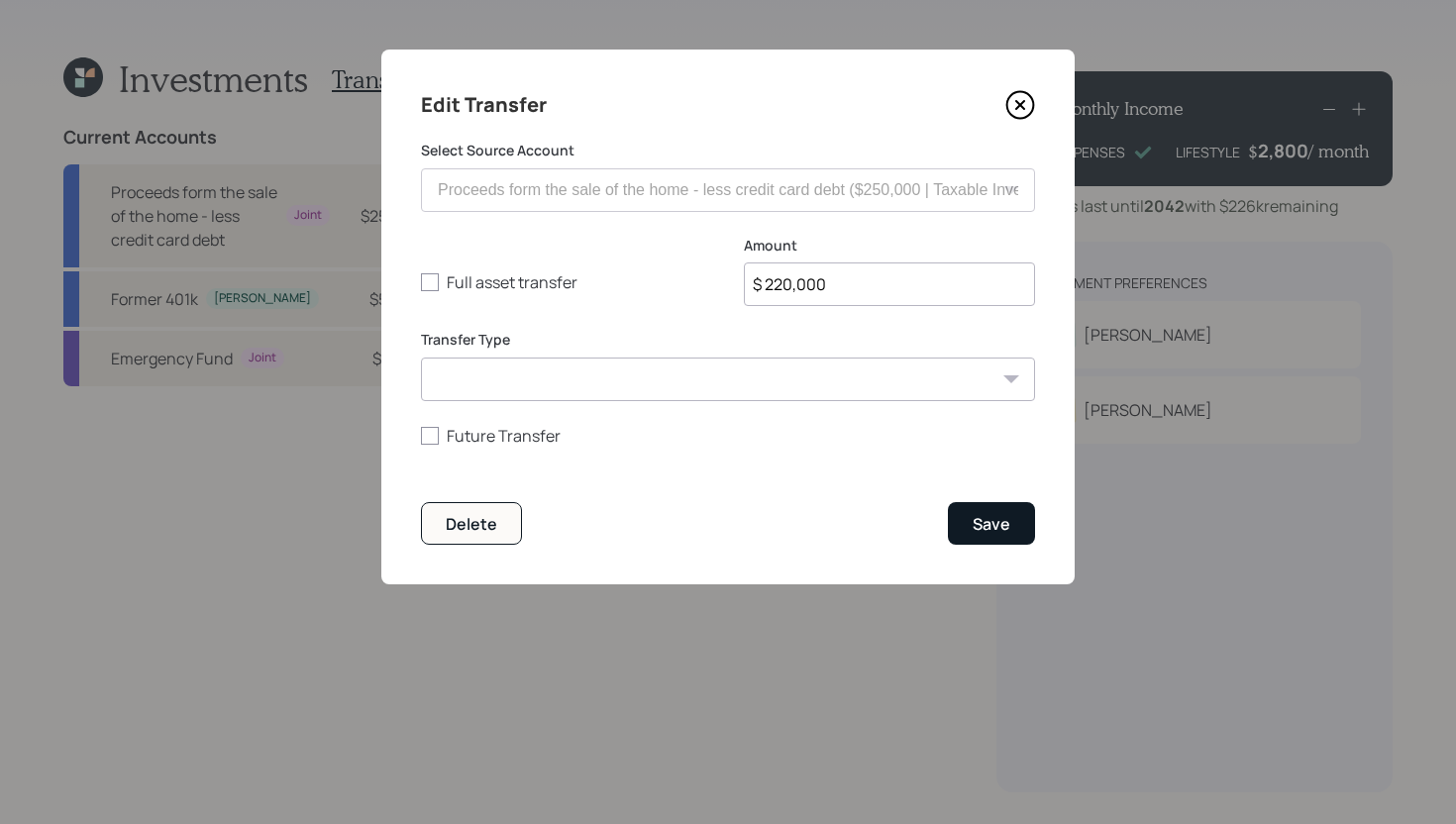 type on "$ 220,000" 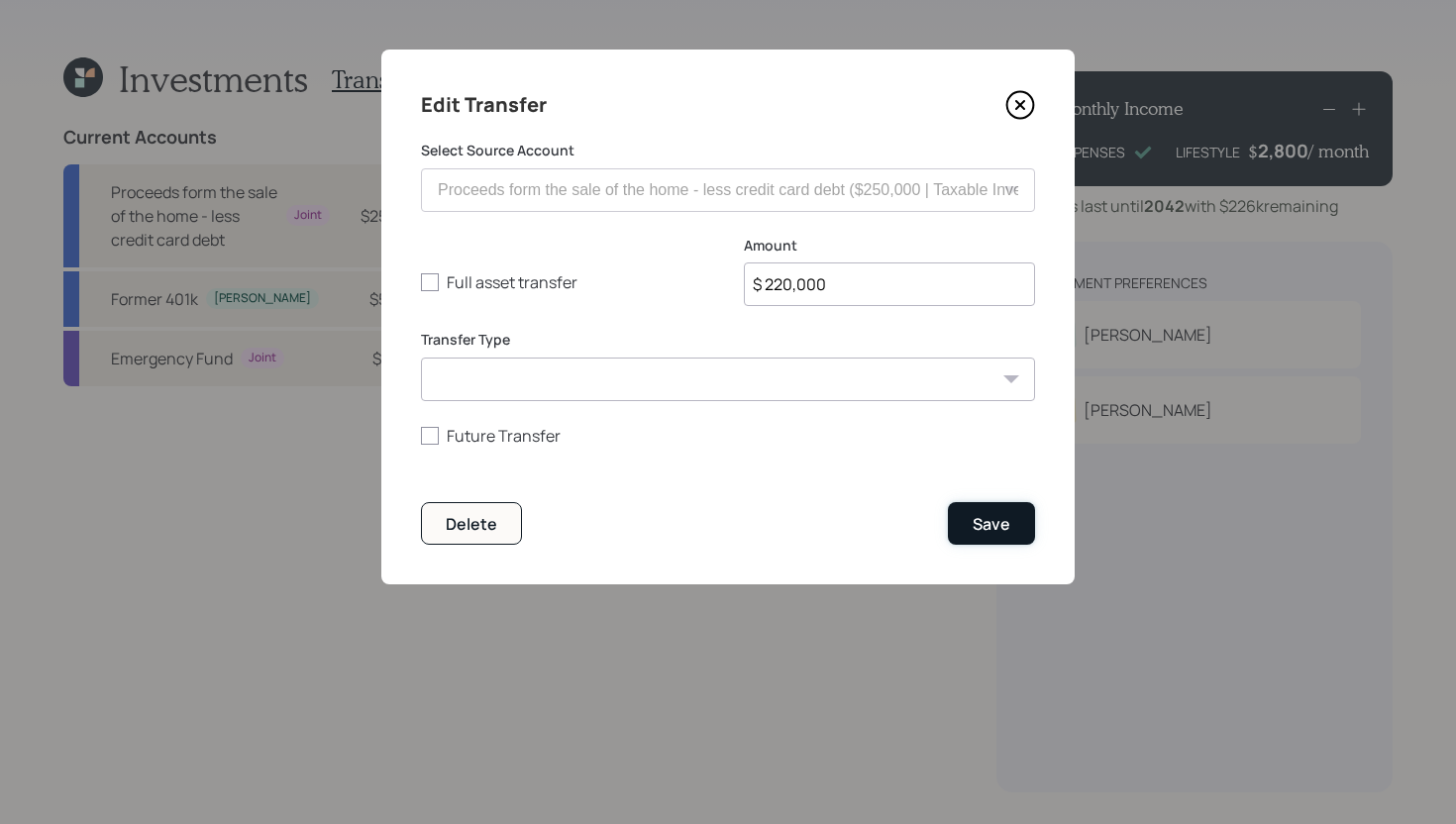 click on "Save" at bounding box center [991, 524] 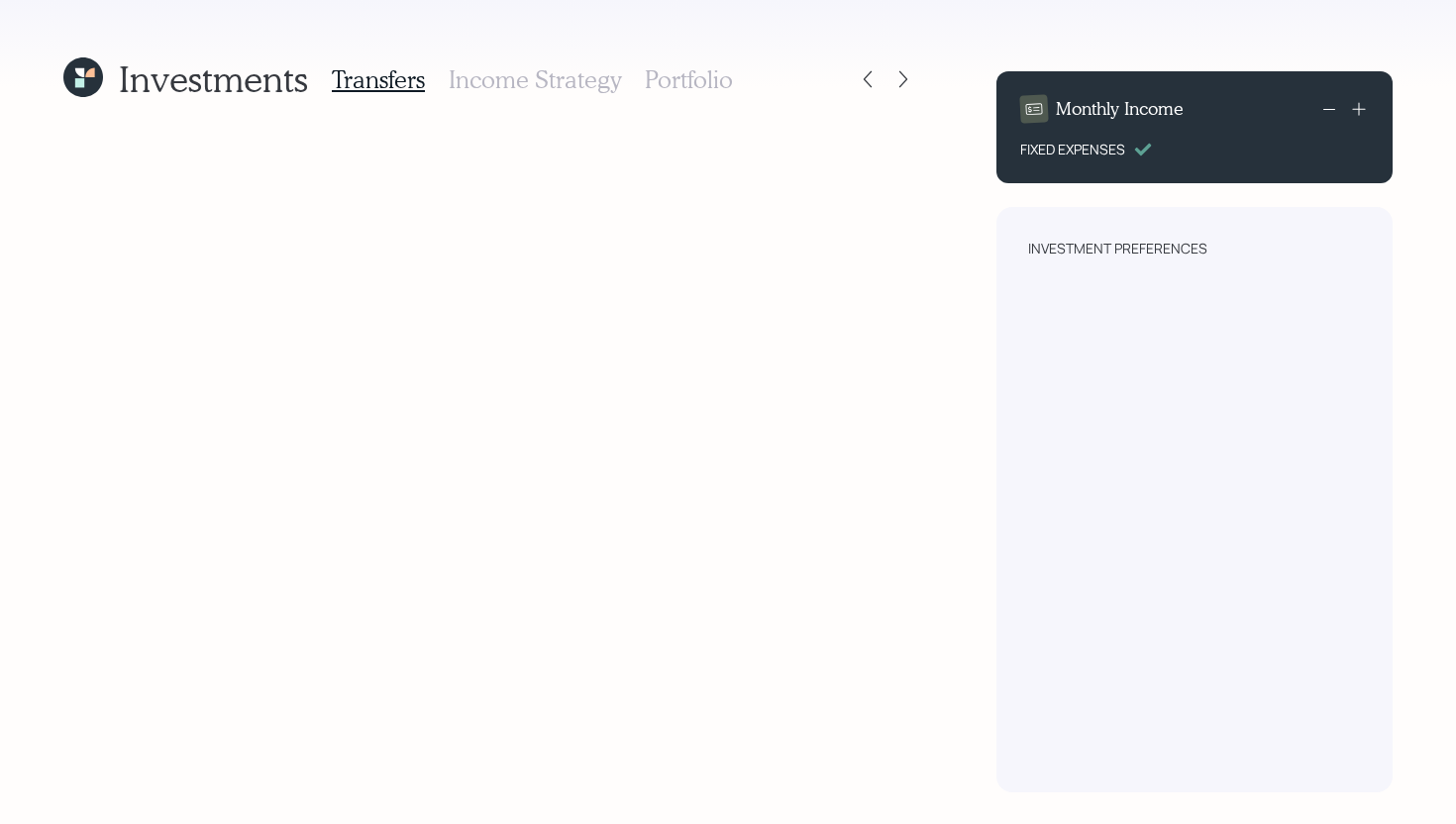 scroll, scrollTop: 0, scrollLeft: 0, axis: both 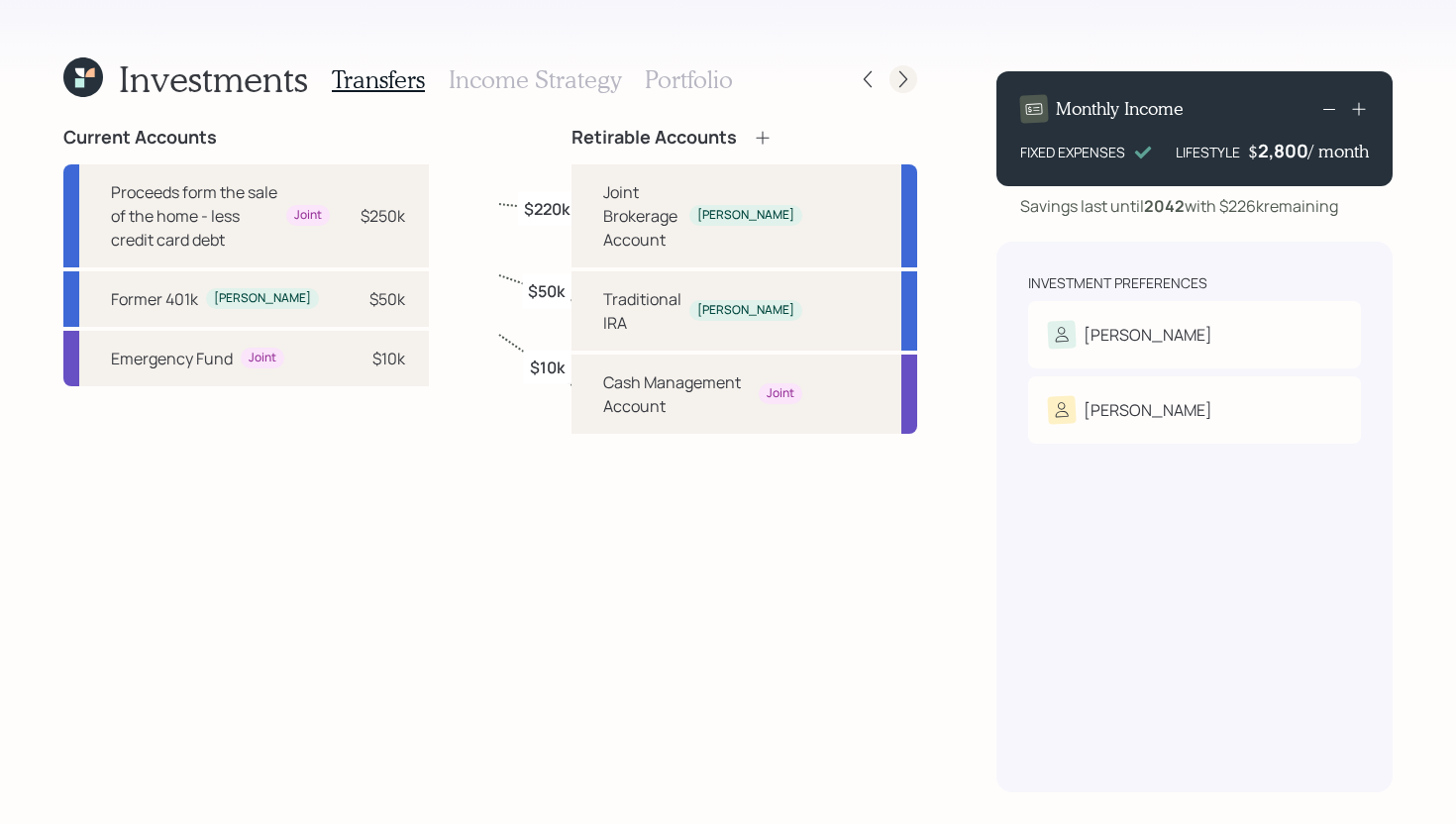 click at bounding box center (903, 79) 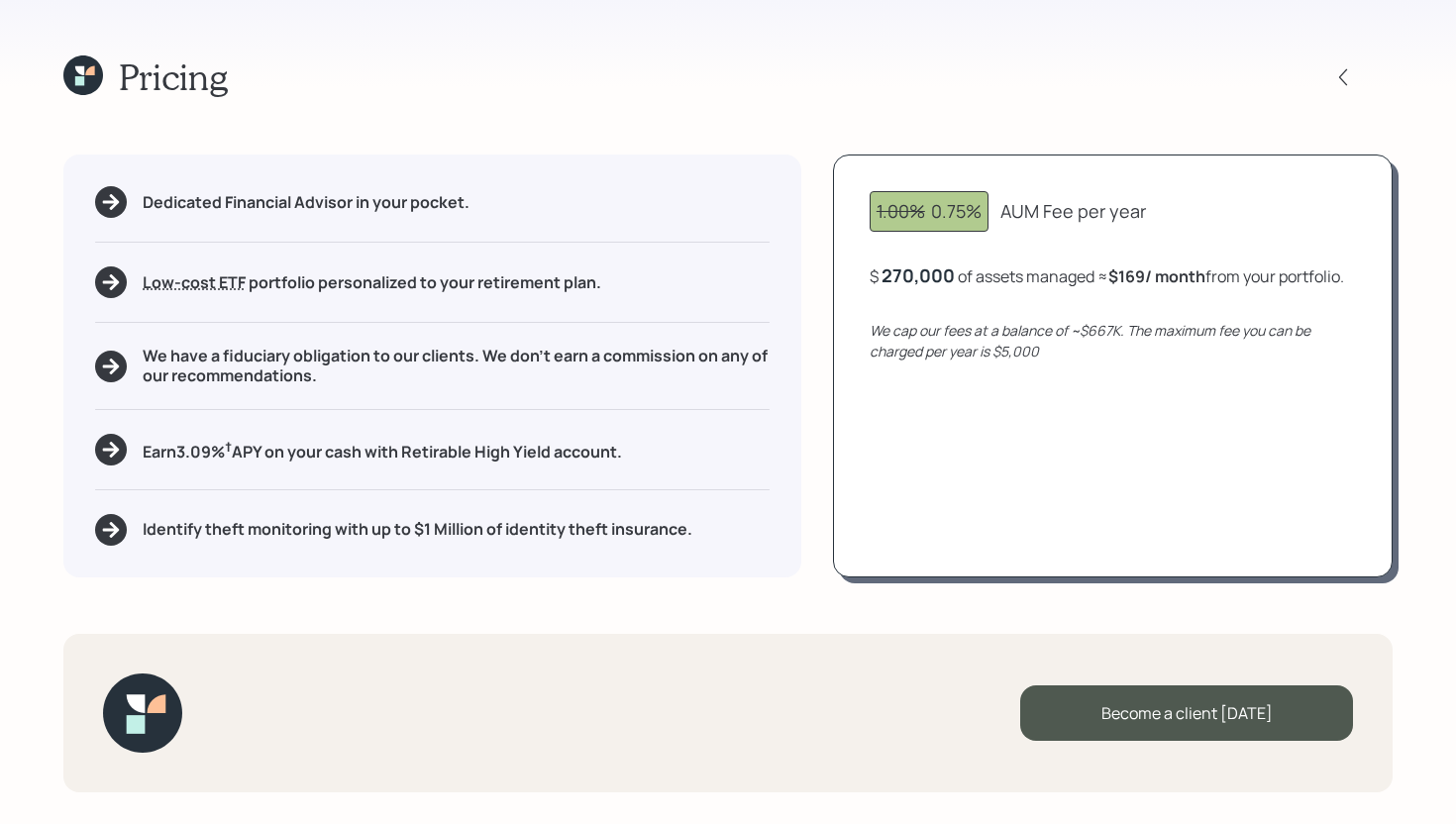 click 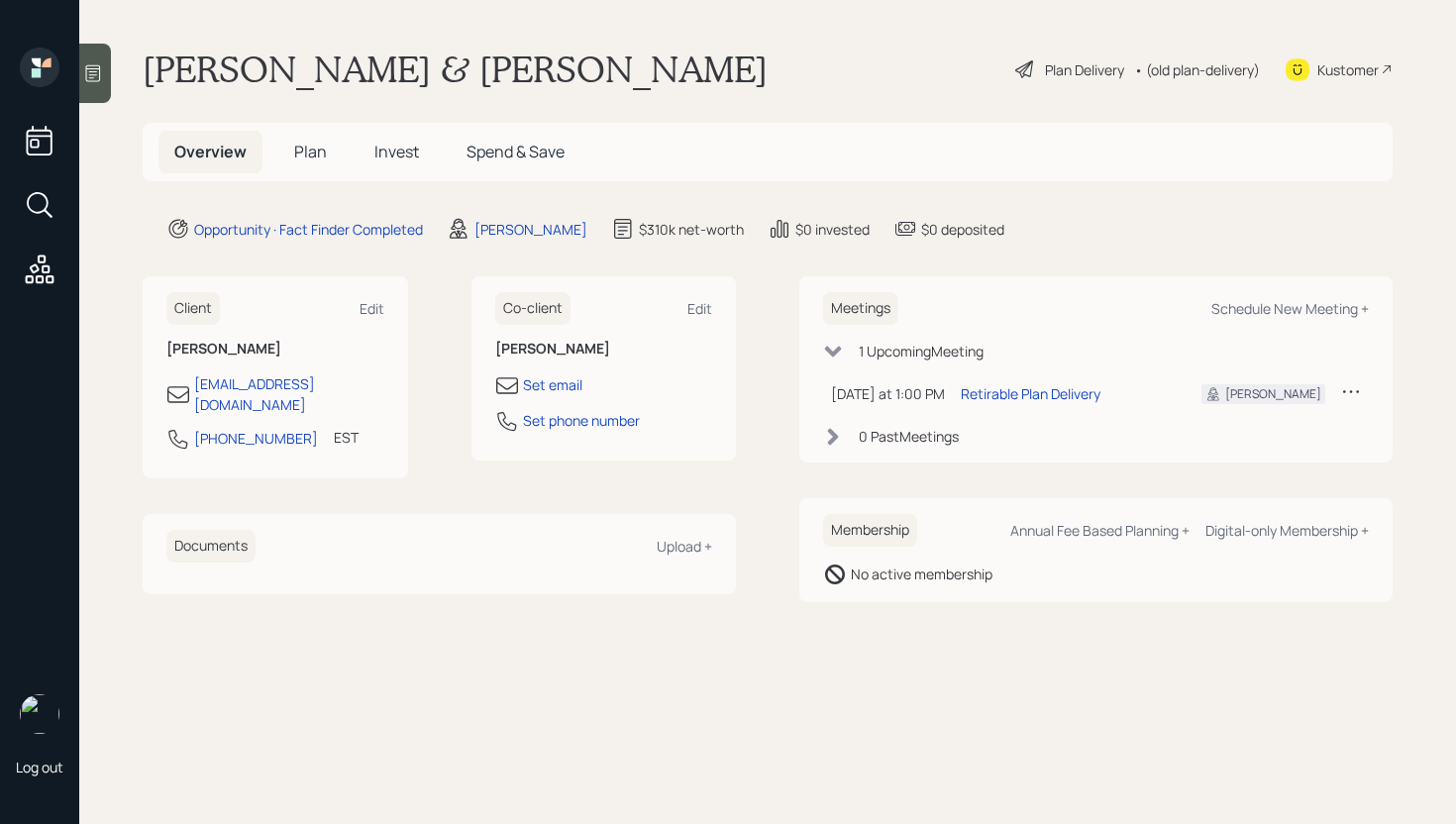 click on "Plan" at bounding box center [310, 152] 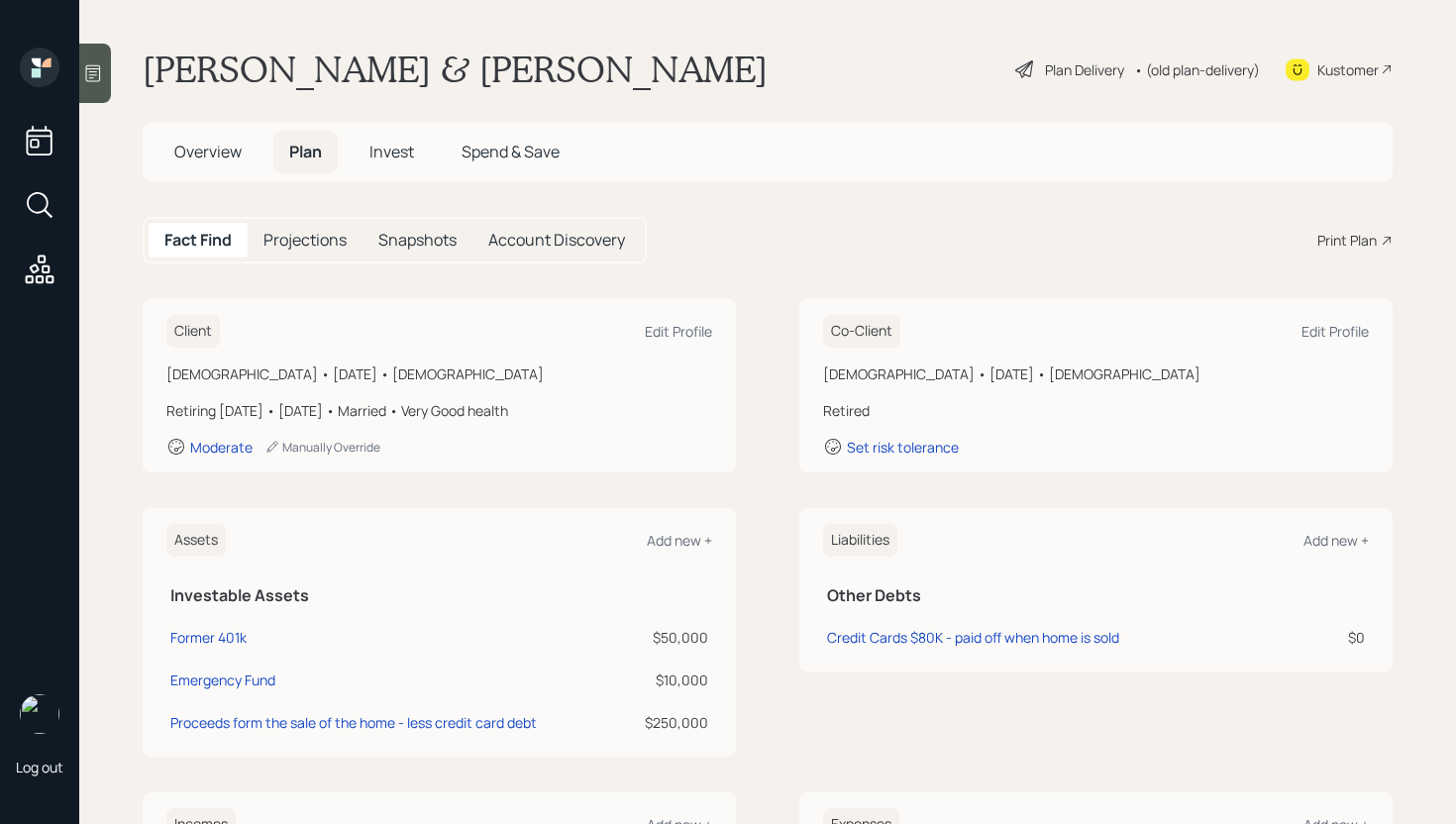 click on "Print Plan" at bounding box center [1347, 240] 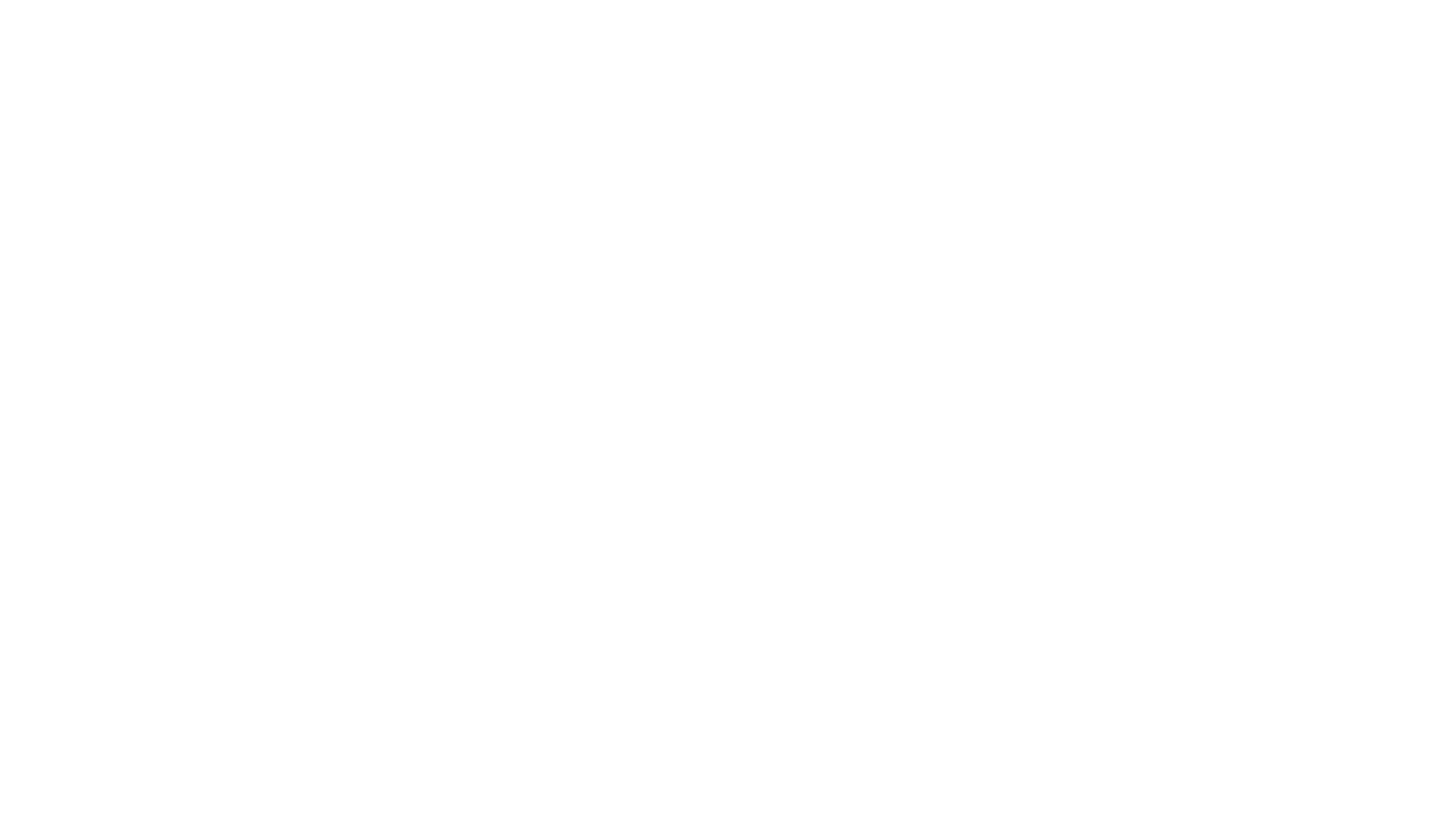scroll, scrollTop: 0, scrollLeft: 0, axis: both 